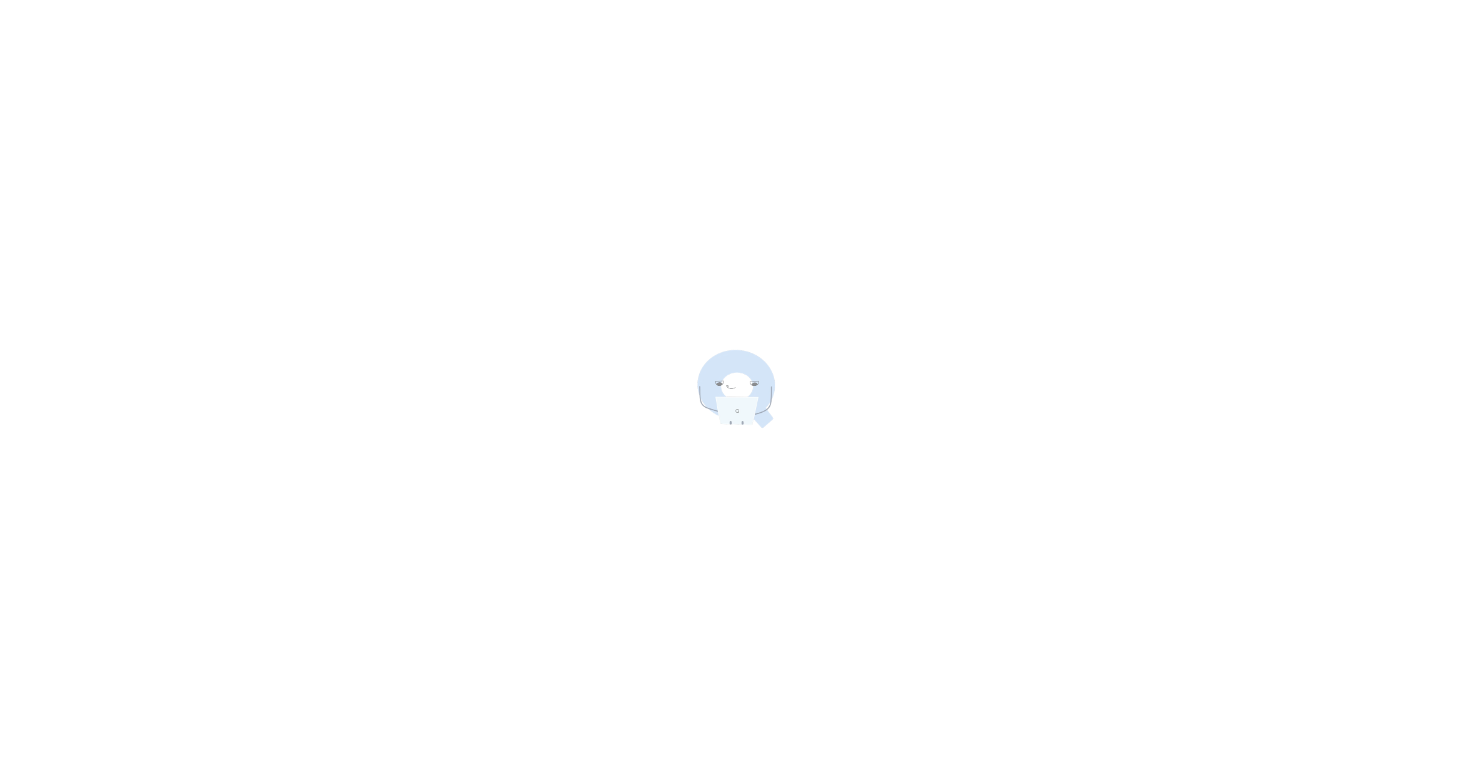 scroll, scrollTop: 0, scrollLeft: 0, axis: both 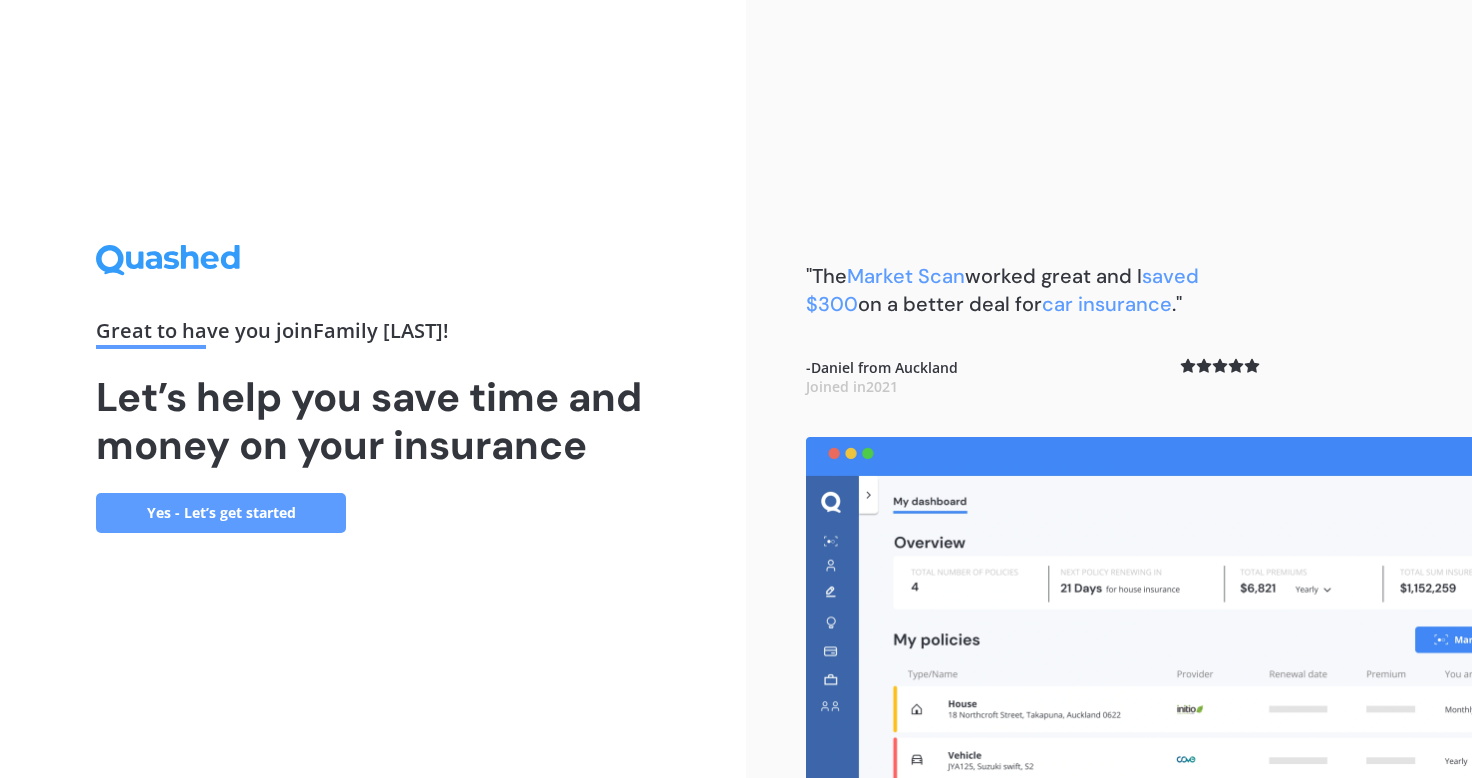 click on "Yes - Let’s get started" at bounding box center [221, 513] 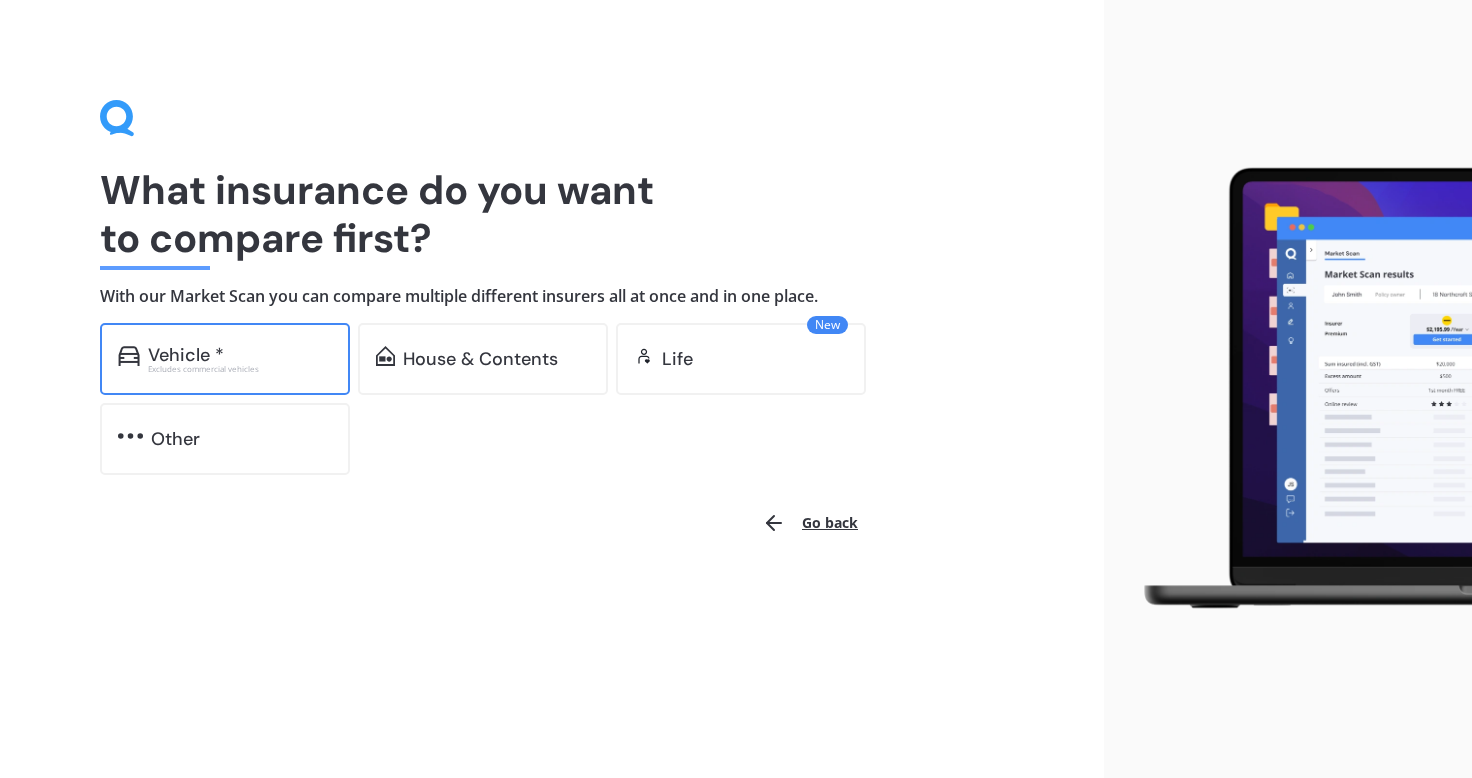 click on "Excludes commercial vehicles" at bounding box center [240, 369] 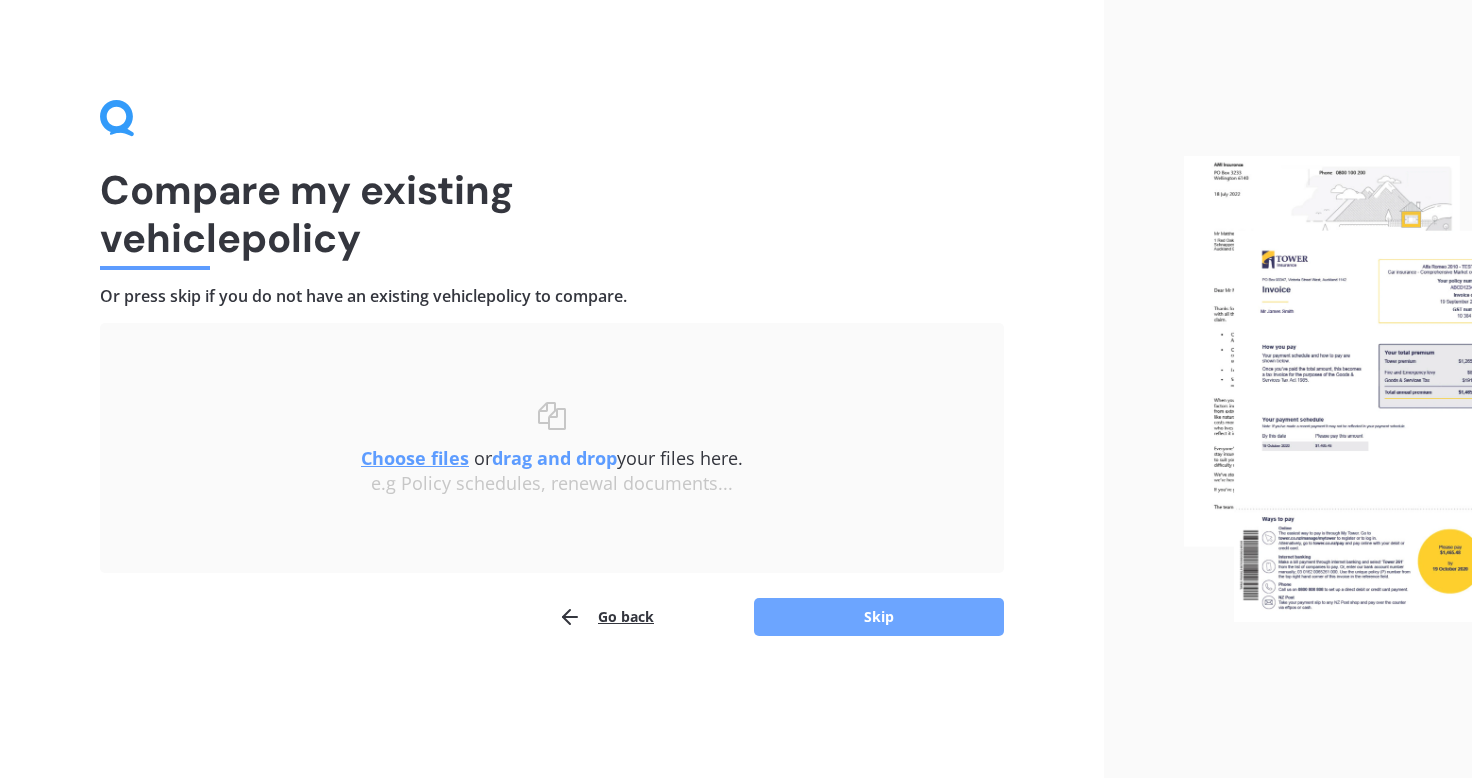 click on "Skip" at bounding box center (879, 617) 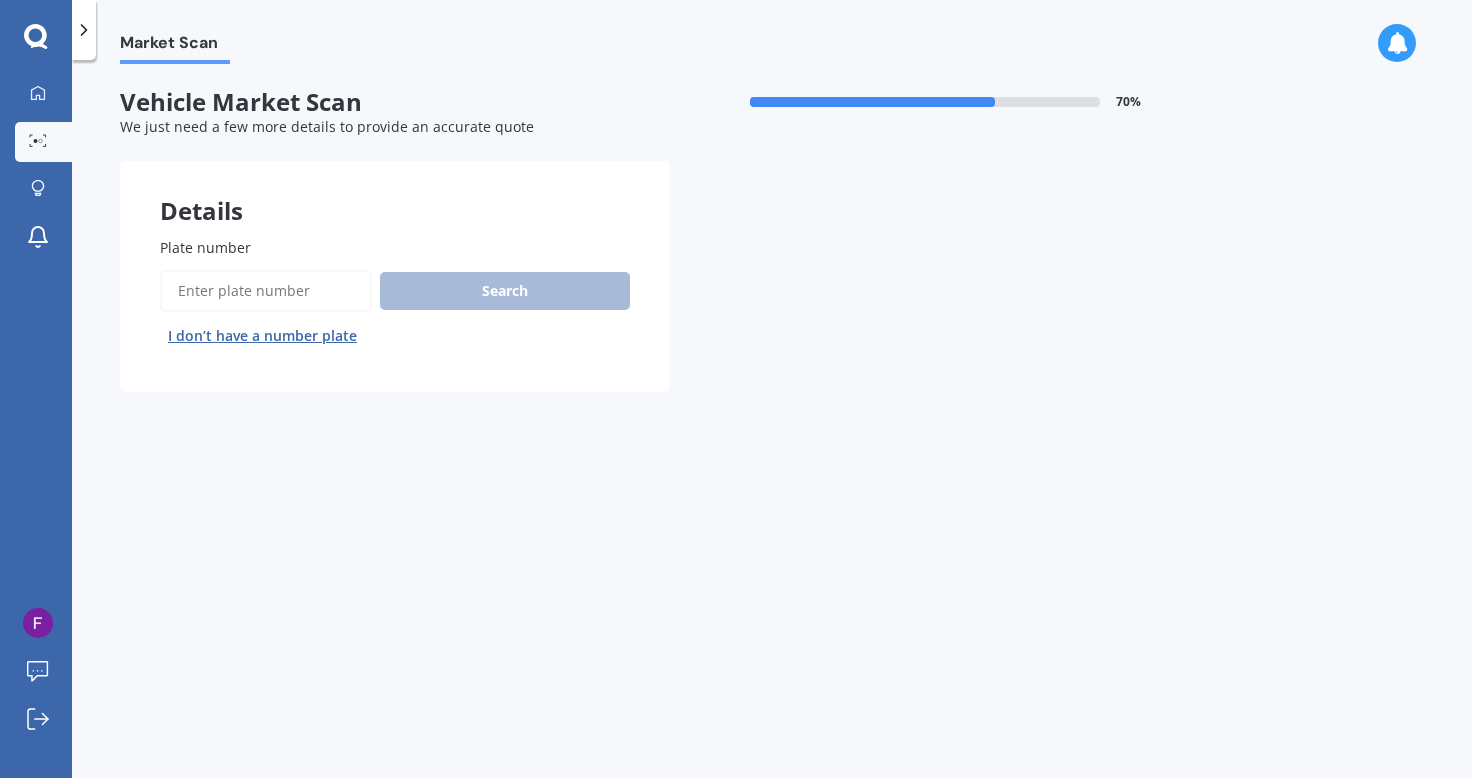 click on "Plate number" at bounding box center (266, 291) 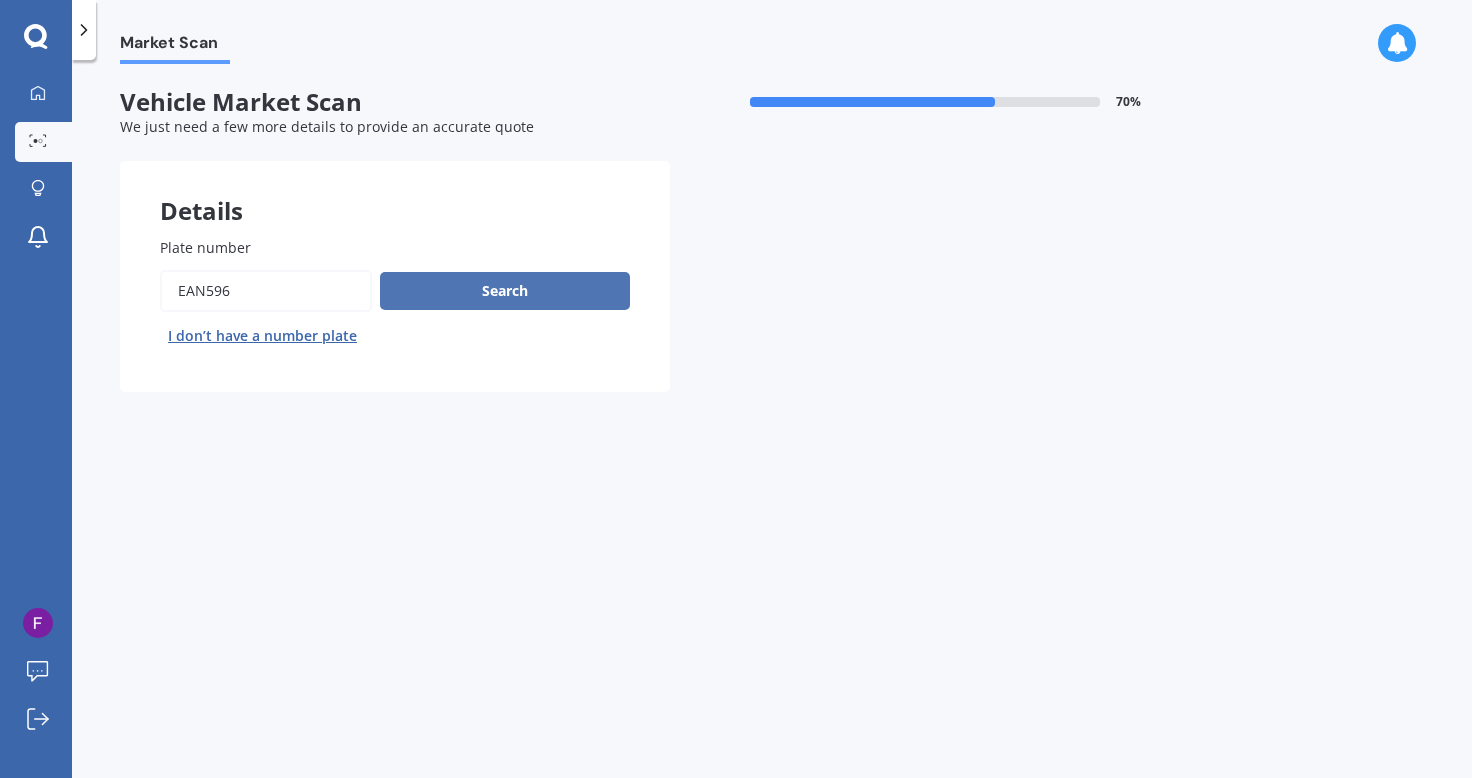 type on "EAN596" 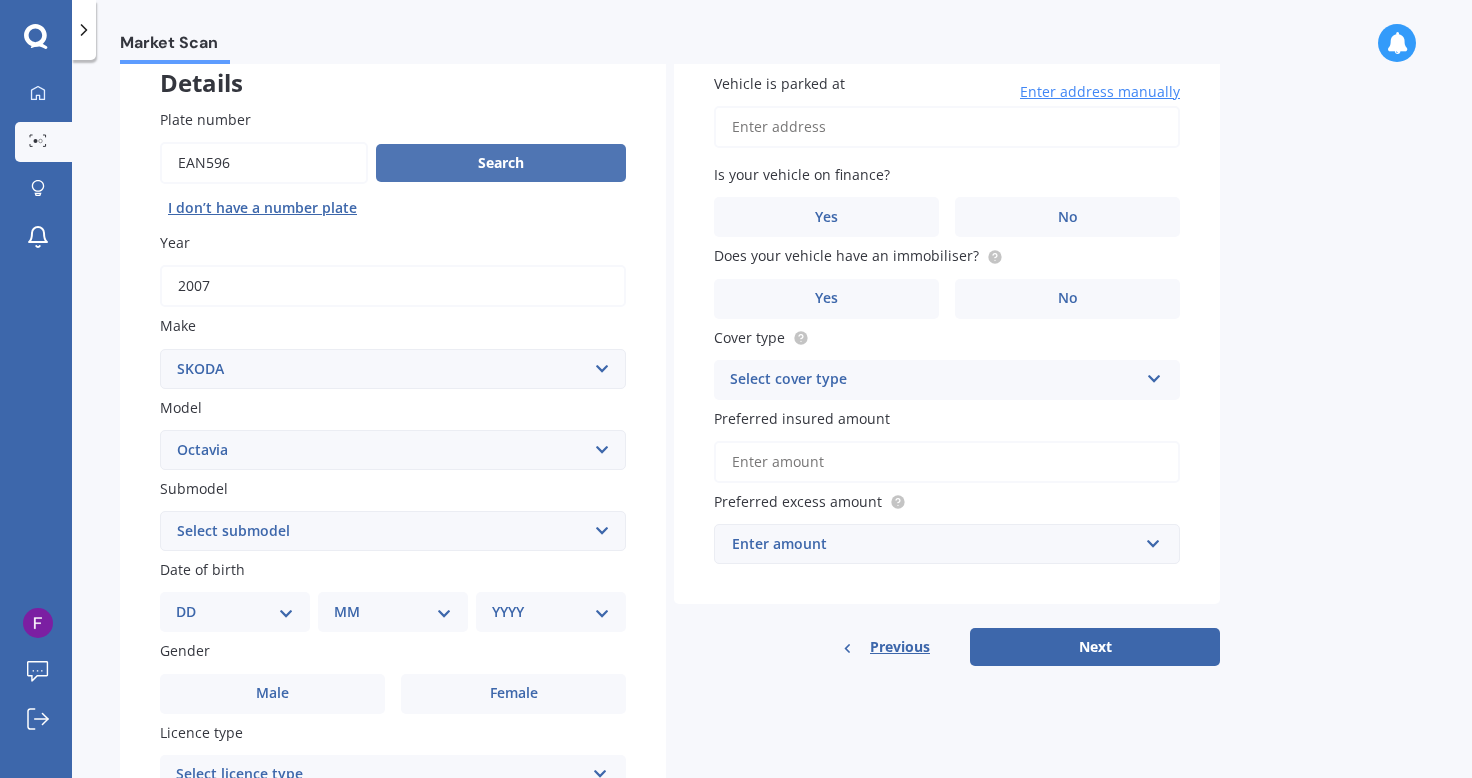 scroll, scrollTop: 140, scrollLeft: 0, axis: vertical 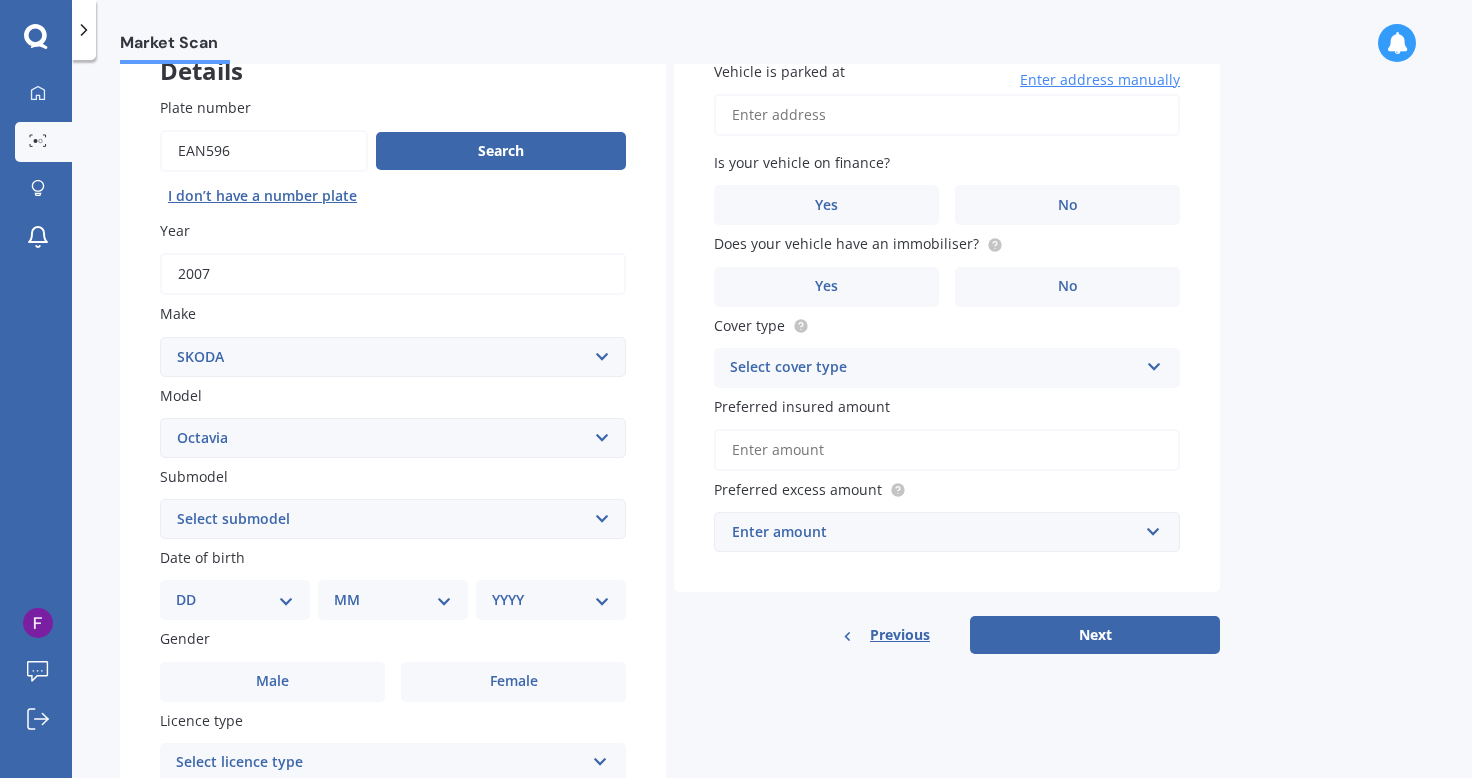 click on "Select submodel (All other) Combi  vRS 2.0 TDI Combi 1.6 TDI Combi 1.9 TDI Combi 2.0 FSI Combi 2.0 TDI Combi 4X4 2.0 Turbo Diesel Combi Scout 4X4 2.0 Turbo Diesel Combi vRS 2.0 Turbo Petrol Liftback 1.9 TDI Liftback 2.0 FSI Liftback 2.0 TDI Liftback 2.0 vRS  Turbo Petrol Liftback 2.0 vRS TDI RS TSI 169KW DSG WGN Saloon 1.8 TSI Turbo Petrol TSI 90 DSG" at bounding box center [393, 519] 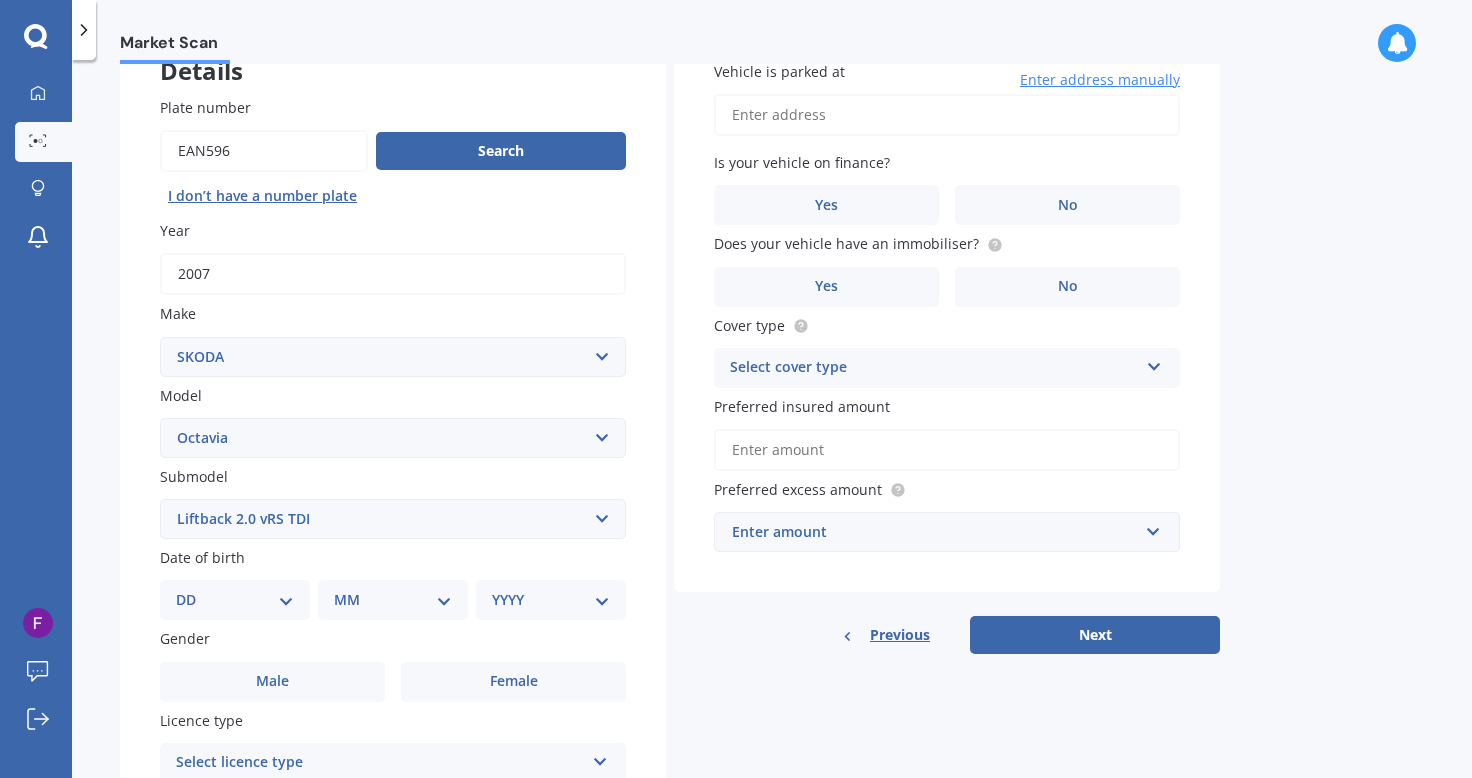 click on "Select submodel (All other) Combi  vRS 2.0 TDI Combi 1.6 TDI Combi 1.9 TDI Combi 2.0 FSI Combi 2.0 TDI Combi 4X4 2.0 Turbo Diesel Combi Scout 4X4 2.0 Turbo Diesel Combi vRS 2.0 Turbo Petrol Liftback 1.9 TDI Liftback 2.0 FSI Liftback 2.0 TDI Liftback 2.0 vRS  Turbo Petrol Liftback 2.0 vRS TDI RS TSI 169KW DSG WGN Saloon 1.8 TSI Turbo Petrol TSI 90 DSG" at bounding box center [393, 519] 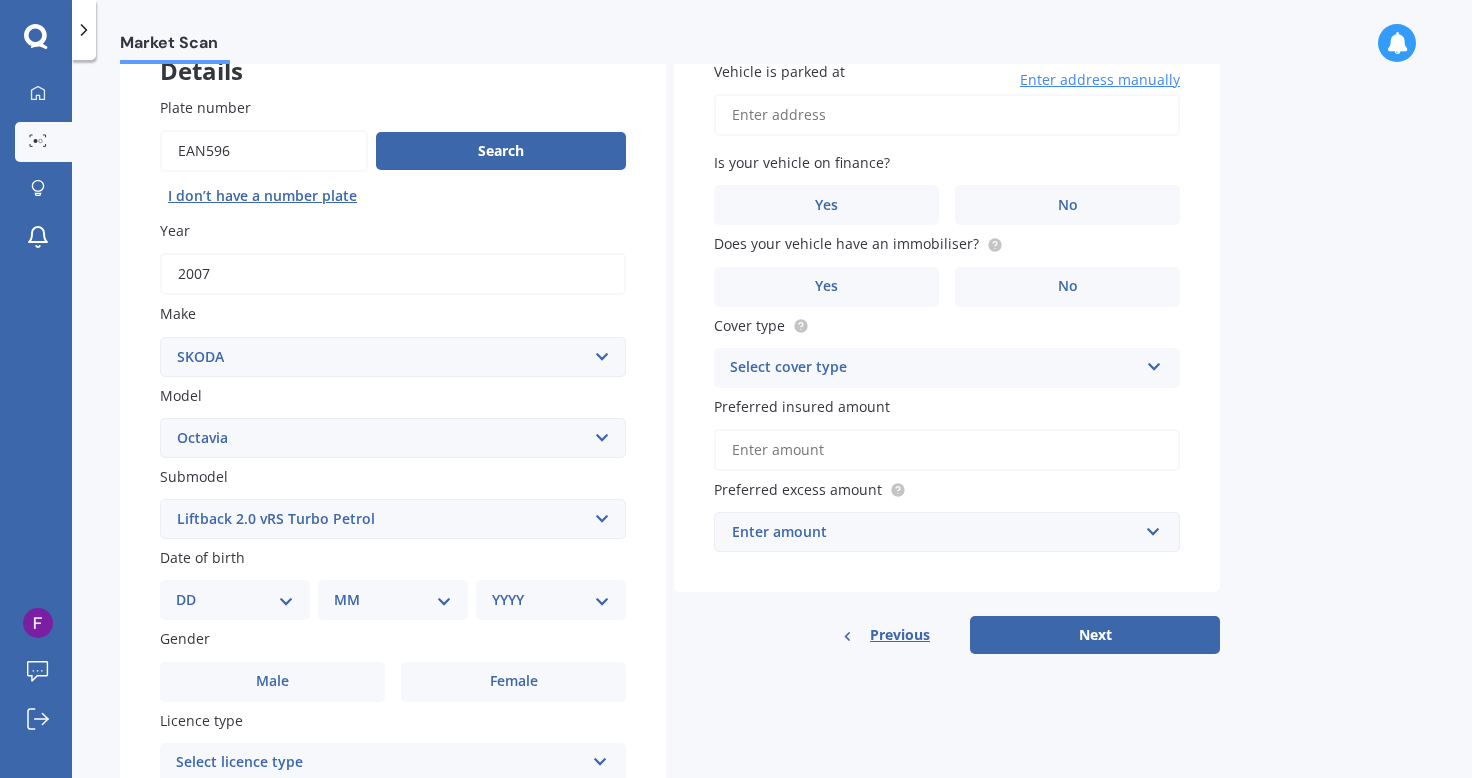 click on "Select submodel (All other) Combi  vRS 2.0 TDI Combi 1.6 TDI Combi 1.9 TDI Combi 2.0 FSI Combi 2.0 TDI Combi 4X4 2.0 Turbo Diesel Combi Scout 4X4 2.0 Turbo Diesel Combi vRS 2.0 Turbo Petrol Liftback 1.9 TDI Liftback 2.0 FSI Liftback 2.0 TDI Liftback 2.0 vRS  Turbo Petrol Liftback 2.0 vRS TDI RS TSI 169KW DSG WGN Saloon 1.8 TSI Turbo Petrol TSI 90 DSG" at bounding box center [393, 519] 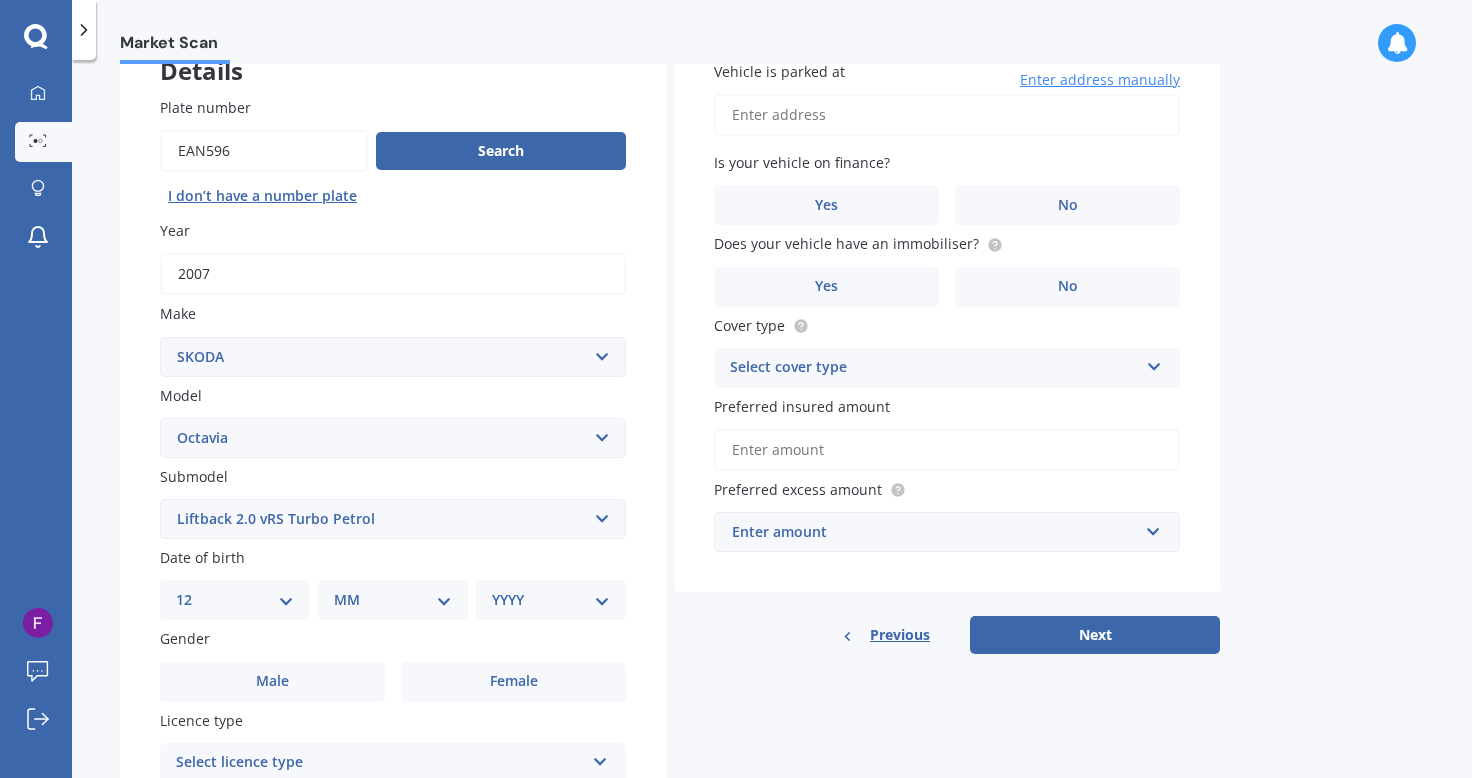click on "DD 01 02 03 04 05 06 07 08 09 10 11 12 13 14 15 16 17 18 19 20 21 22 23 24 25 26 27 28 29 30 31" at bounding box center (235, 600) 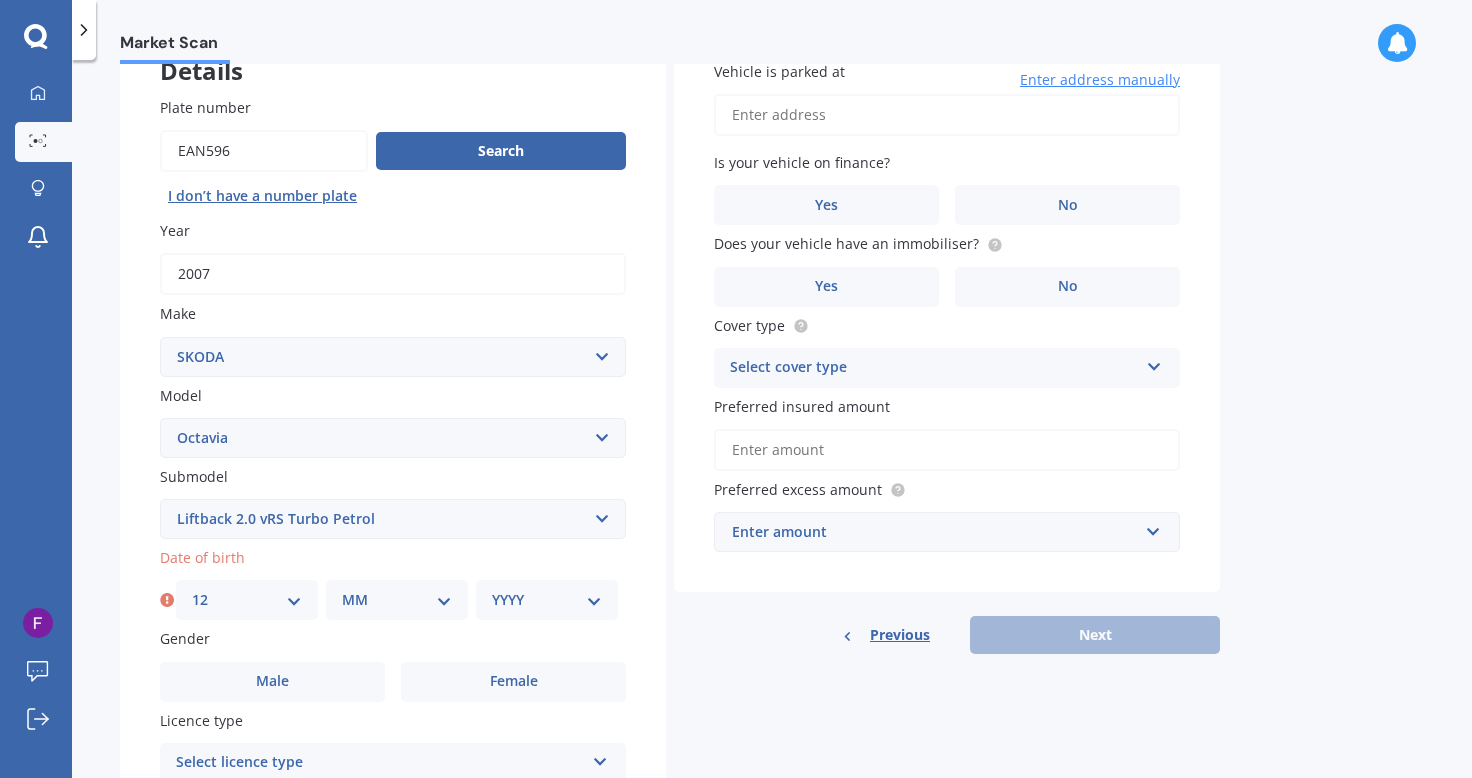 click on "MM 01 02 03 04 05 06 07 08 09 10 11 12" at bounding box center (397, 600) 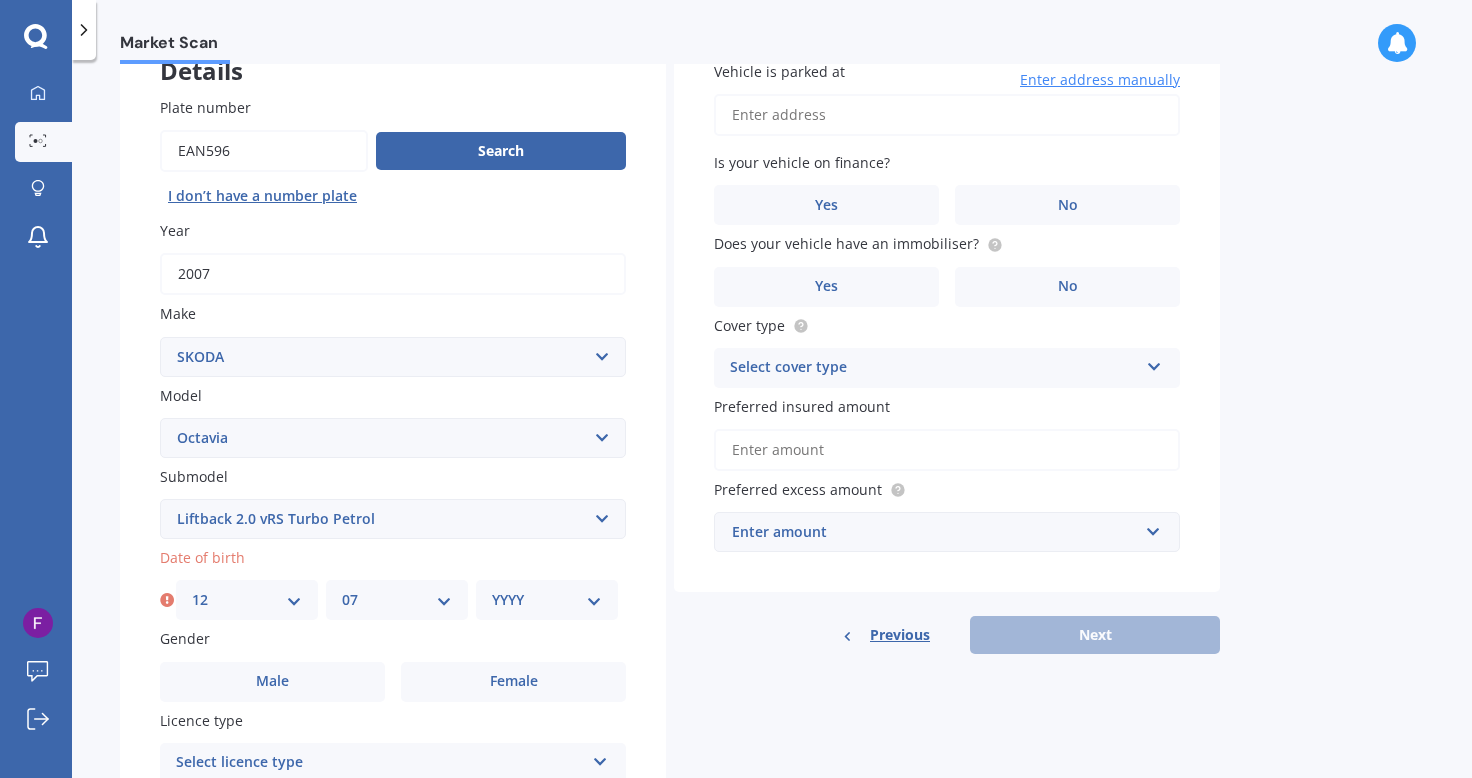 click on "MM 01 02 03 04 05 06 07 08 09 10 11 12" at bounding box center [397, 600] 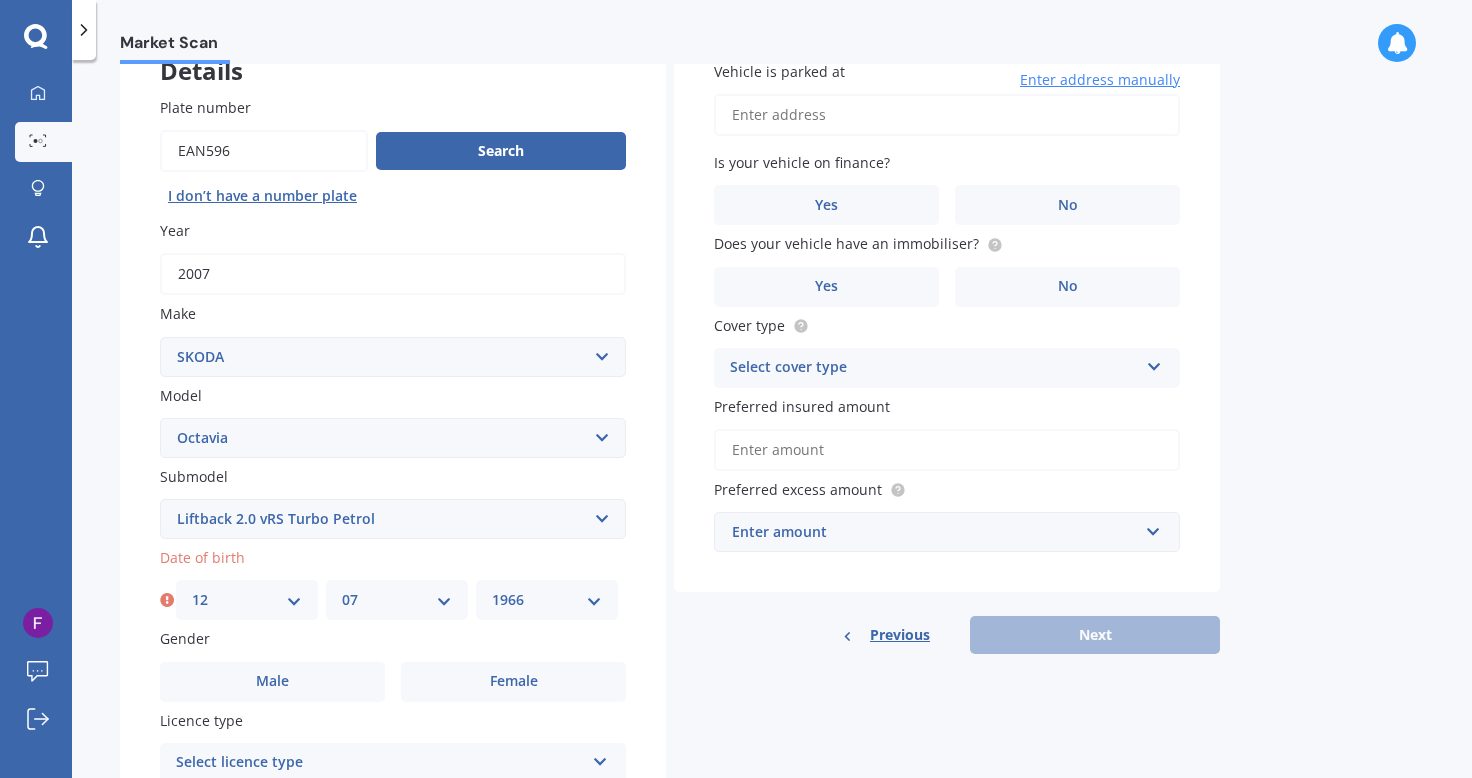 click on "YYYY 2025 2024 2023 2022 2021 2020 2019 2018 2017 2016 2015 2014 2013 2012 2011 2010 2009 2008 2007 2006 2005 2004 2003 2002 2001 2000 1999 1998 1997 1996 1995 1994 1993 1992 1991 1990 1989 1988 1987 1986 1985 1984 1983 1982 1981 1980 1979 1978 1977 1976 1975 1974 1973 1972 1971 1970 1969 1968 1967 1966 1965 1964 1963 1962 1961 1960 1959 1958 1957 1956 1955 1954 1953 1952 1951 1950 1949 1948 1947 1946 1945 1944 1943 1942 1941 1940 1939 1938 1937 1936 1935 1934 1933 1932 1931 1930 1929 1928 1927 1926" at bounding box center [547, 600] 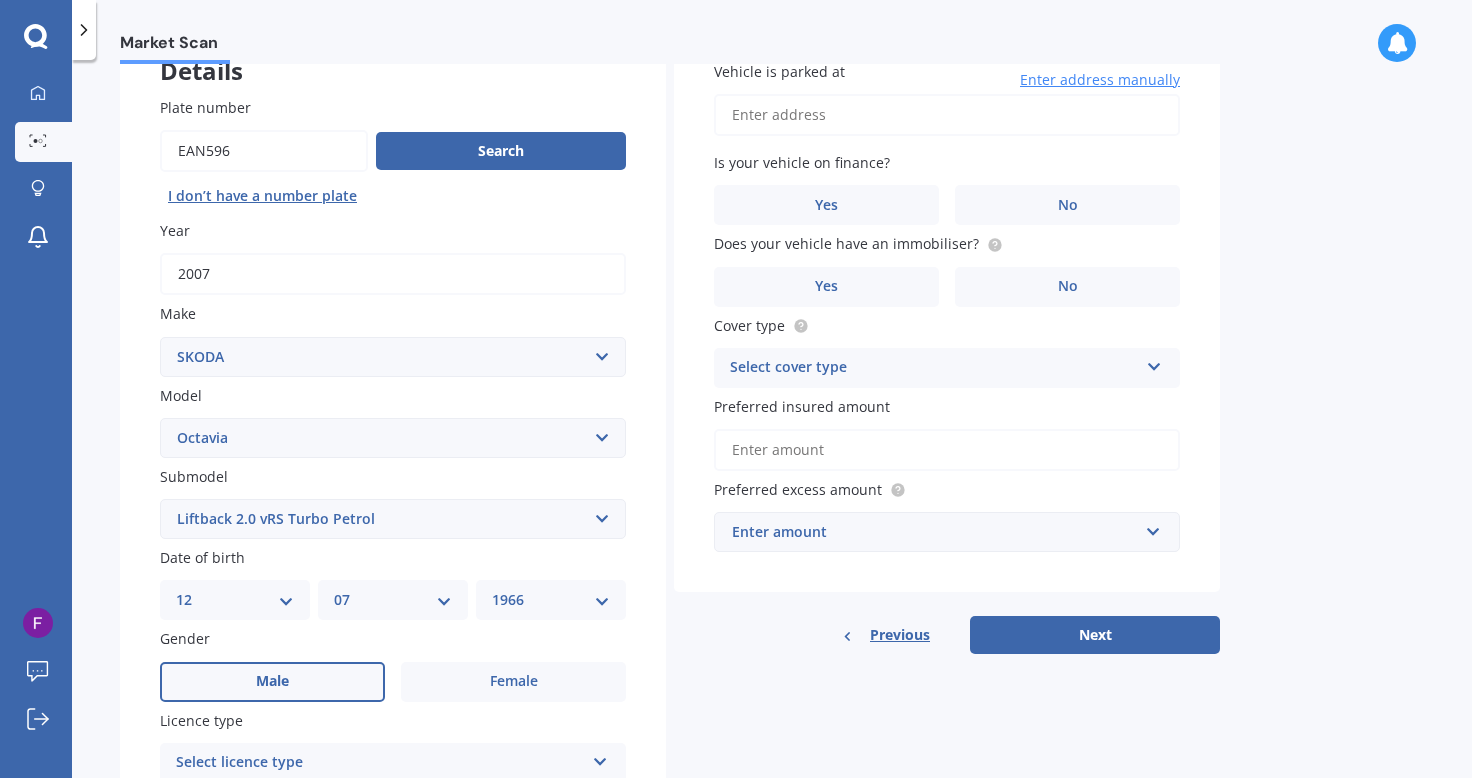 click on "Male" at bounding box center [272, 682] 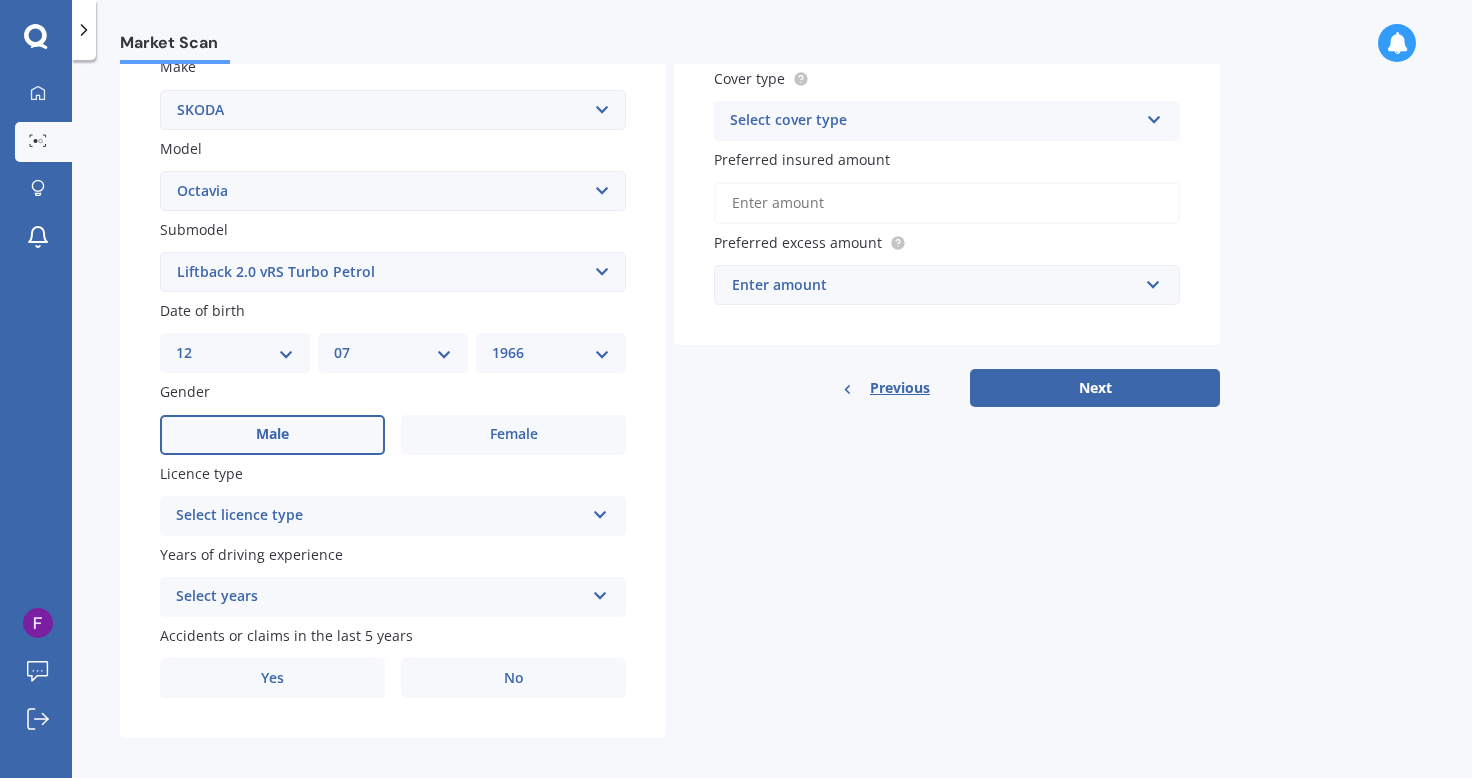 scroll, scrollTop: 400, scrollLeft: 0, axis: vertical 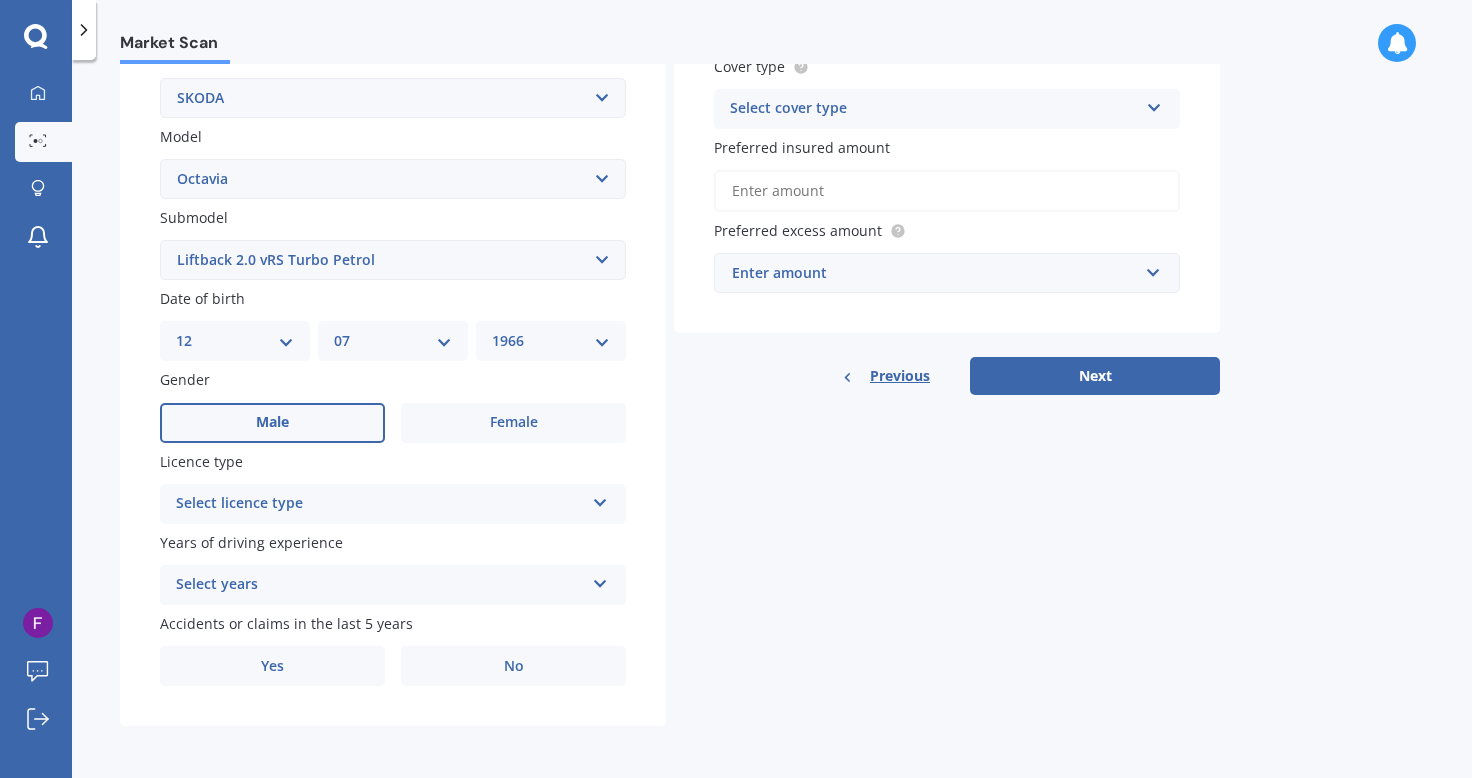 click at bounding box center (600, 499) 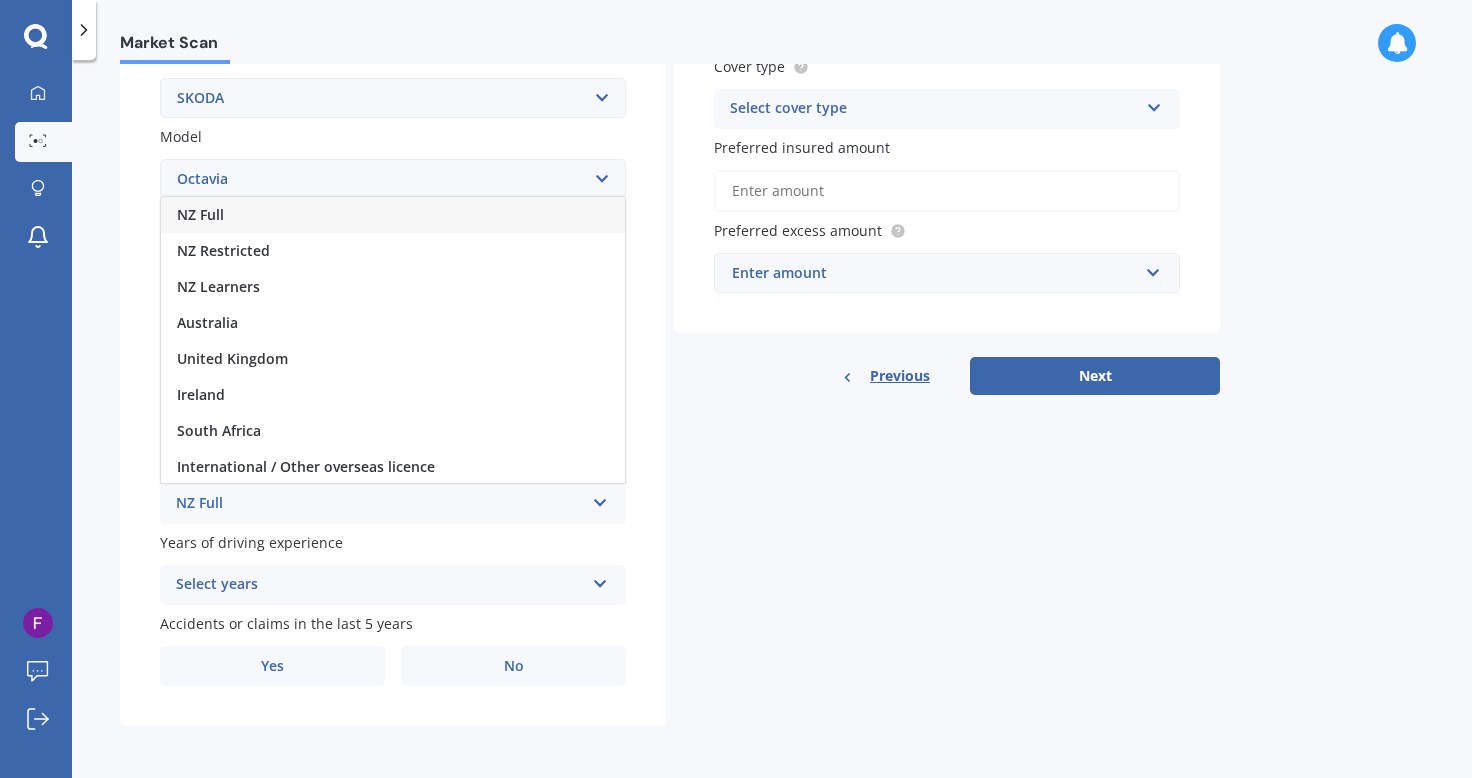 click on "NZ Full" at bounding box center [393, 215] 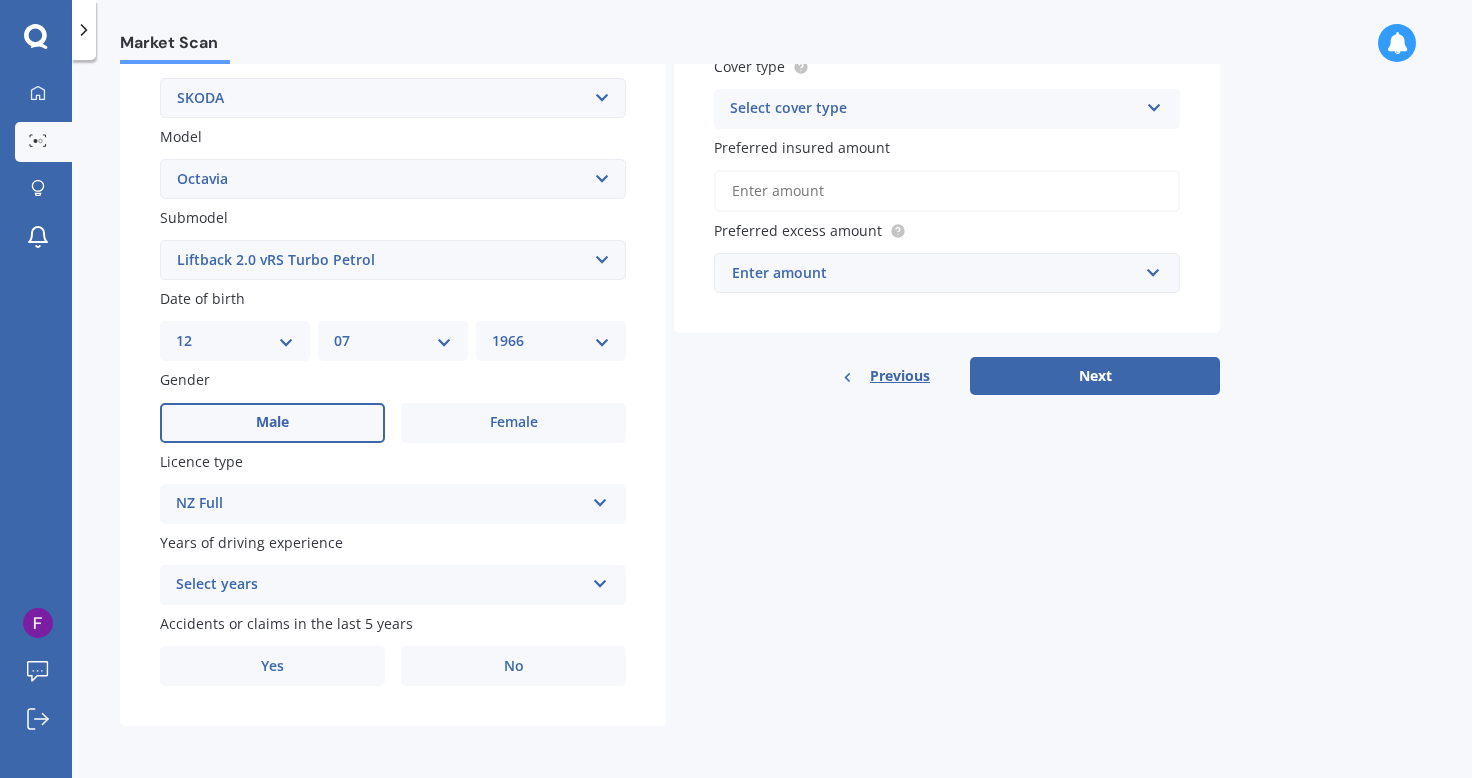 click at bounding box center [600, 499] 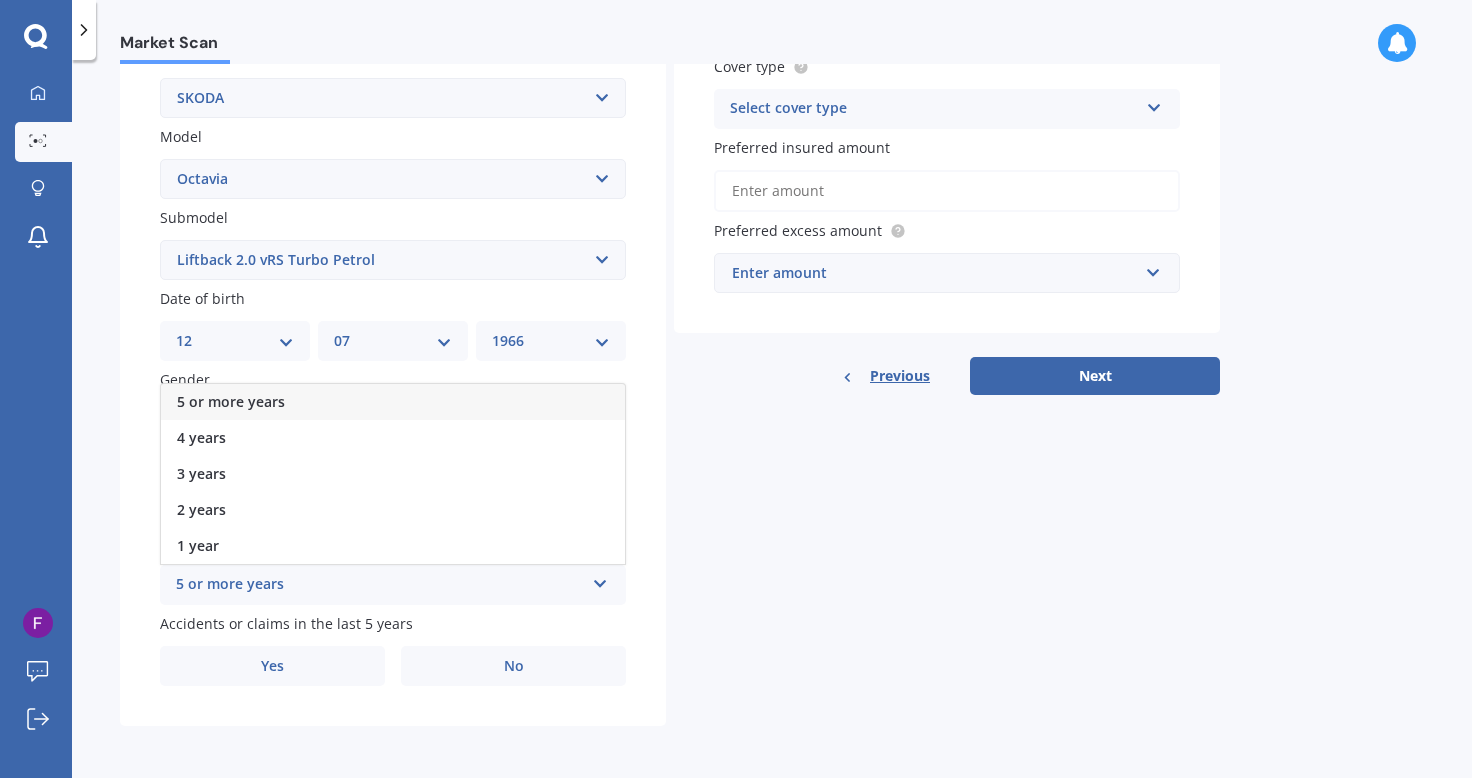 click on "5 or more years" at bounding box center (393, 402) 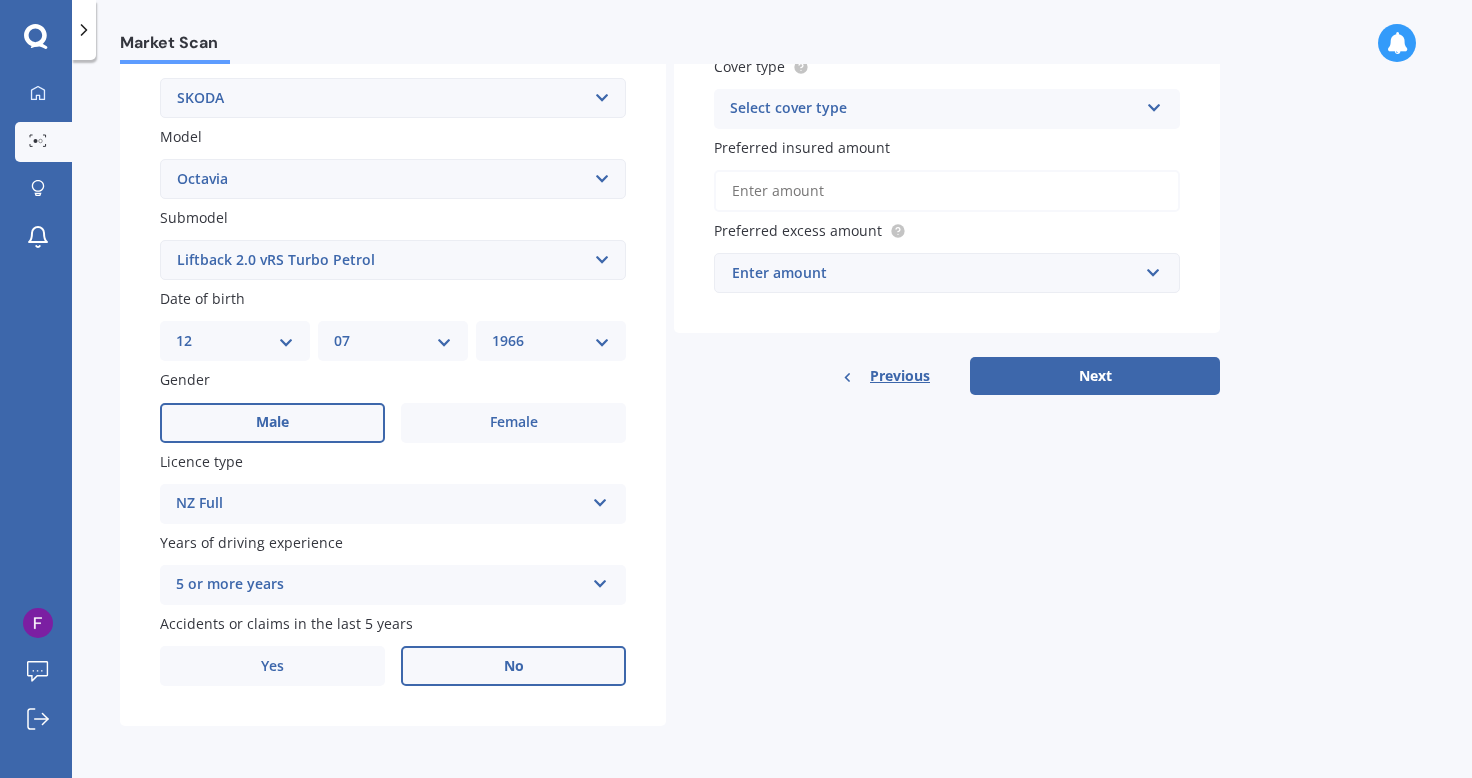 click on "No" at bounding box center (513, 423) 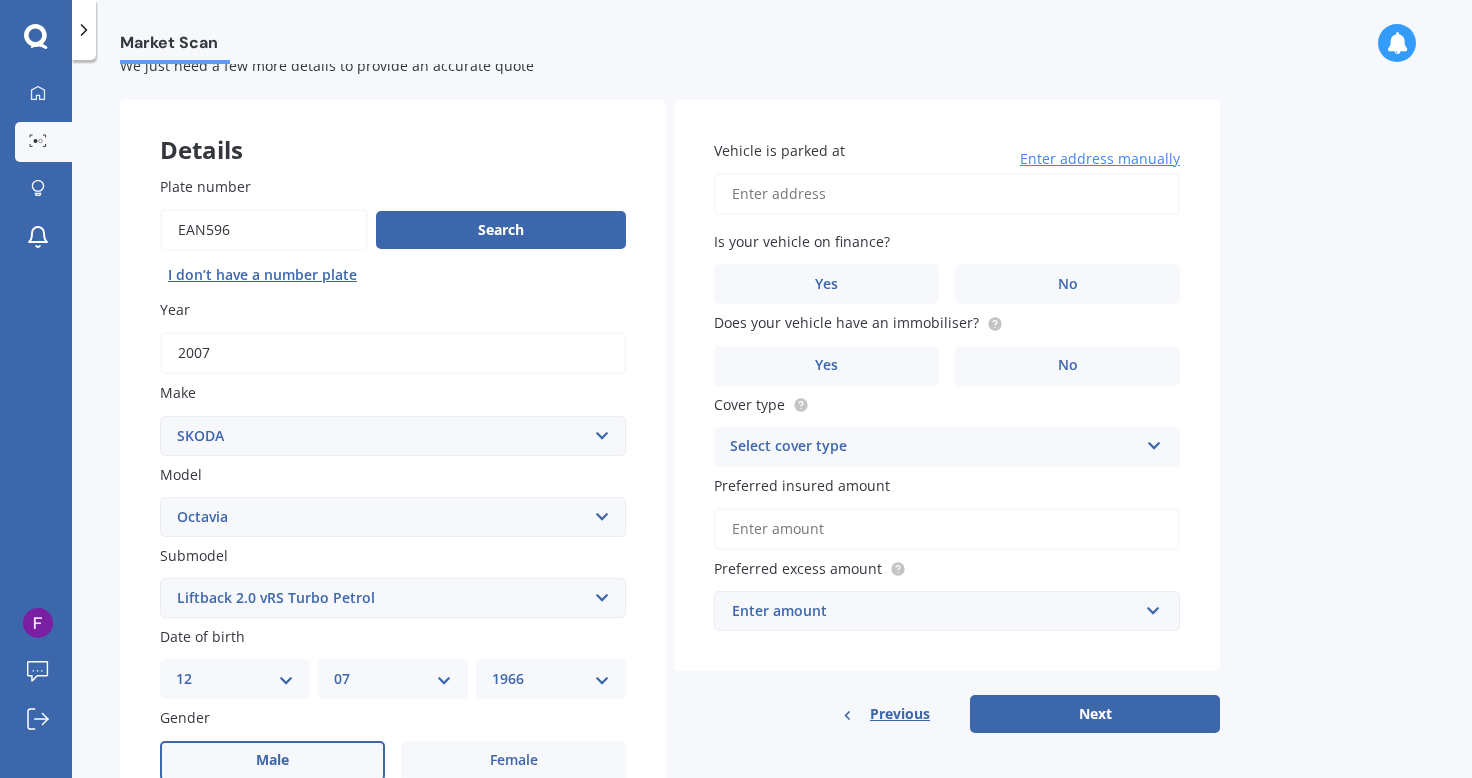 scroll, scrollTop: 0, scrollLeft: 0, axis: both 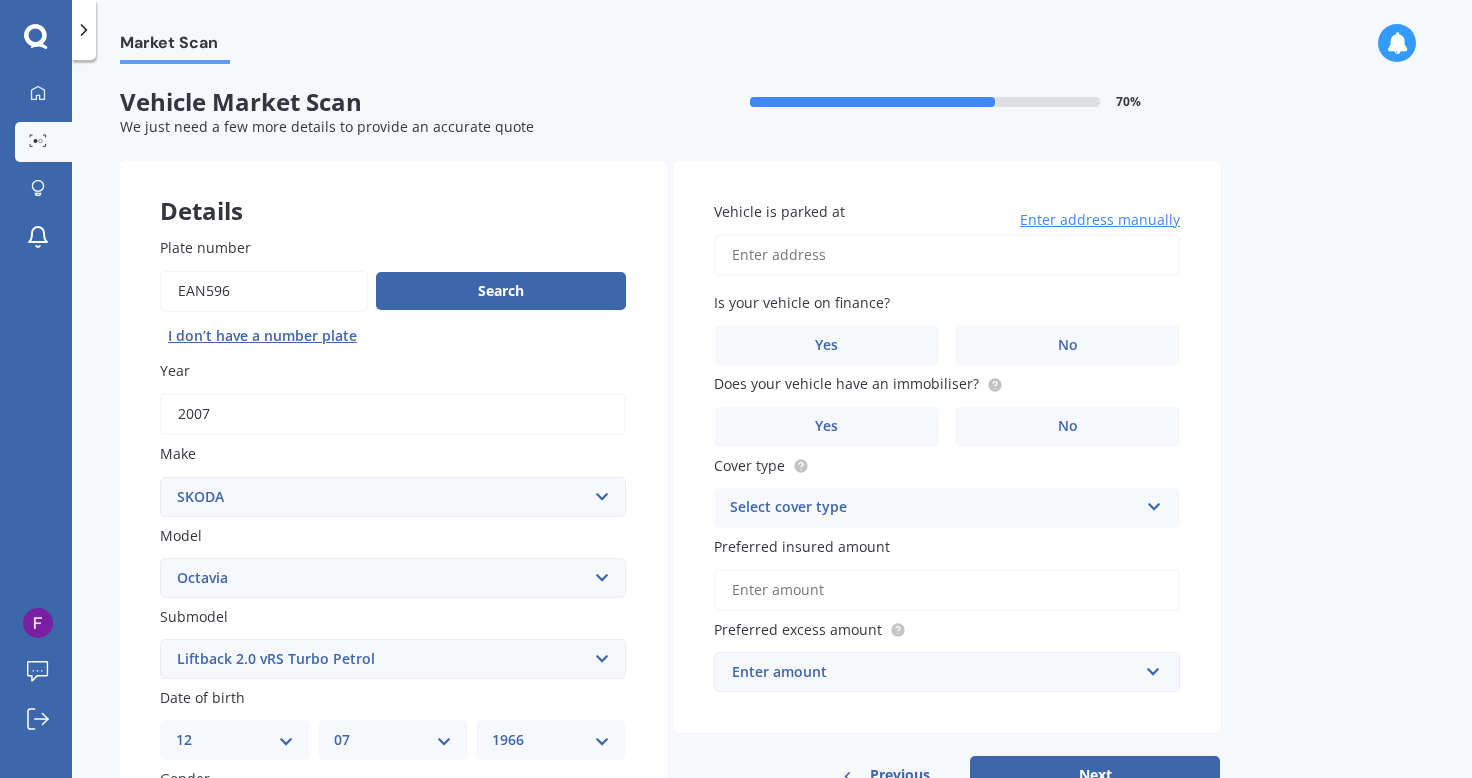 click on "Vehicle is parked at" at bounding box center (947, 255) 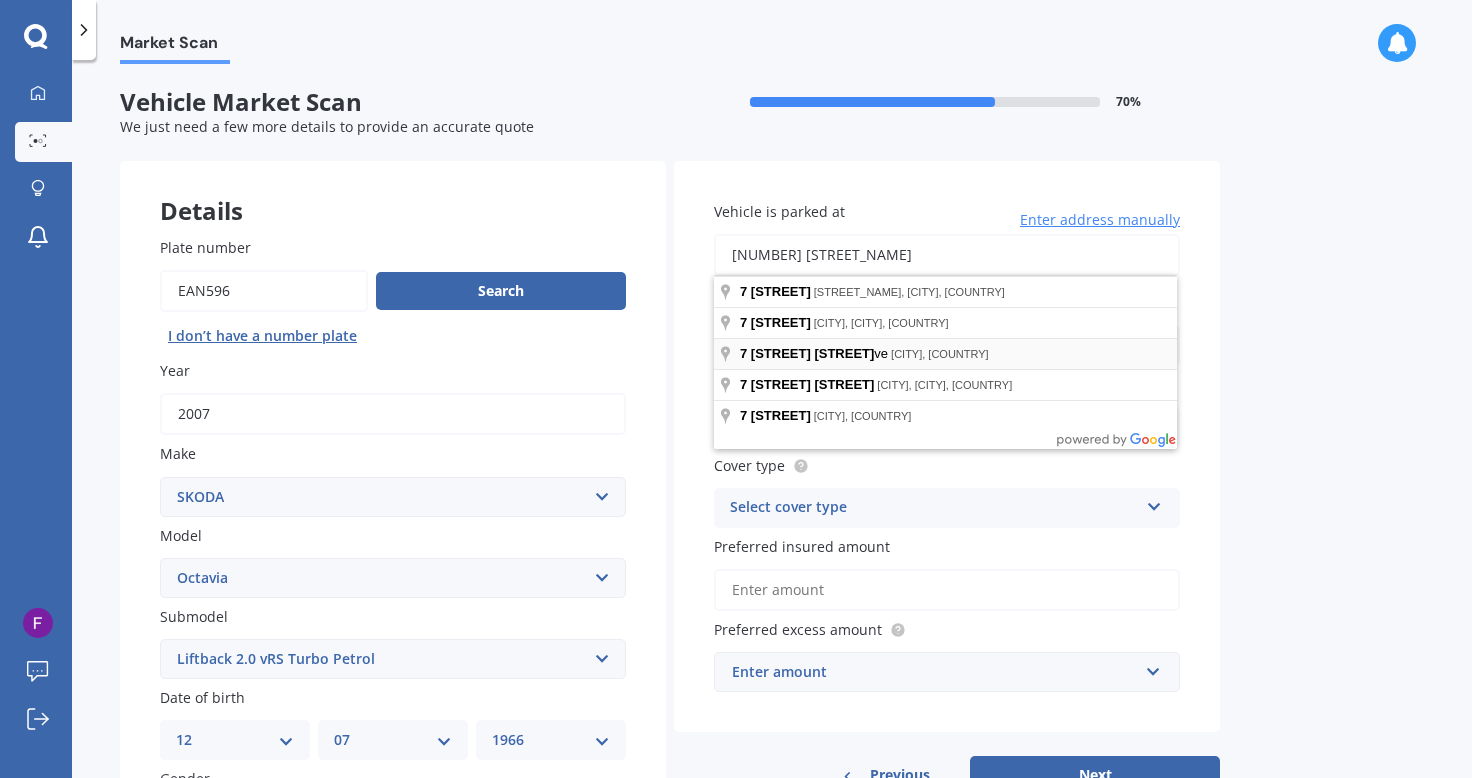 type on "[NUMBER] [STREET_NAME]" 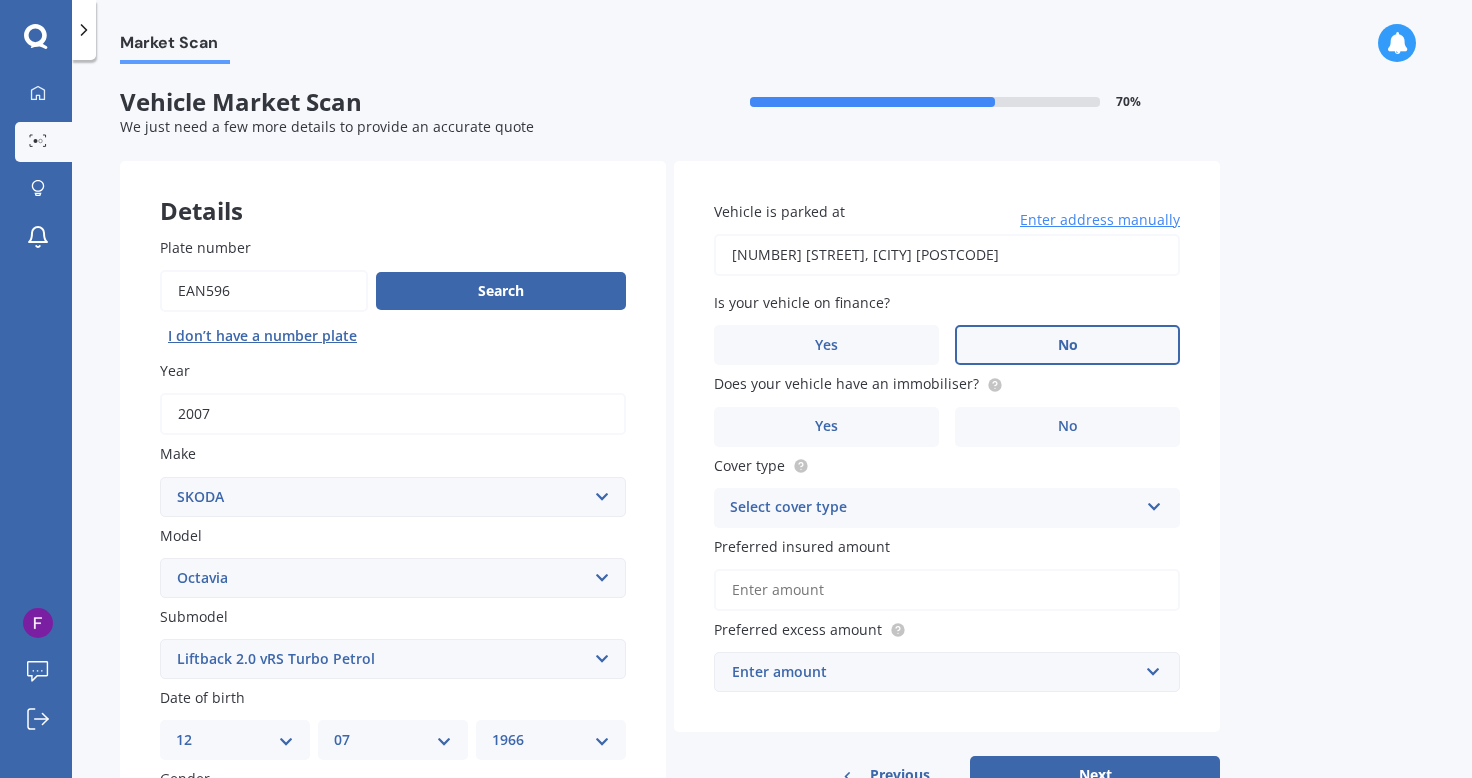 click on "No" at bounding box center [513, 822] 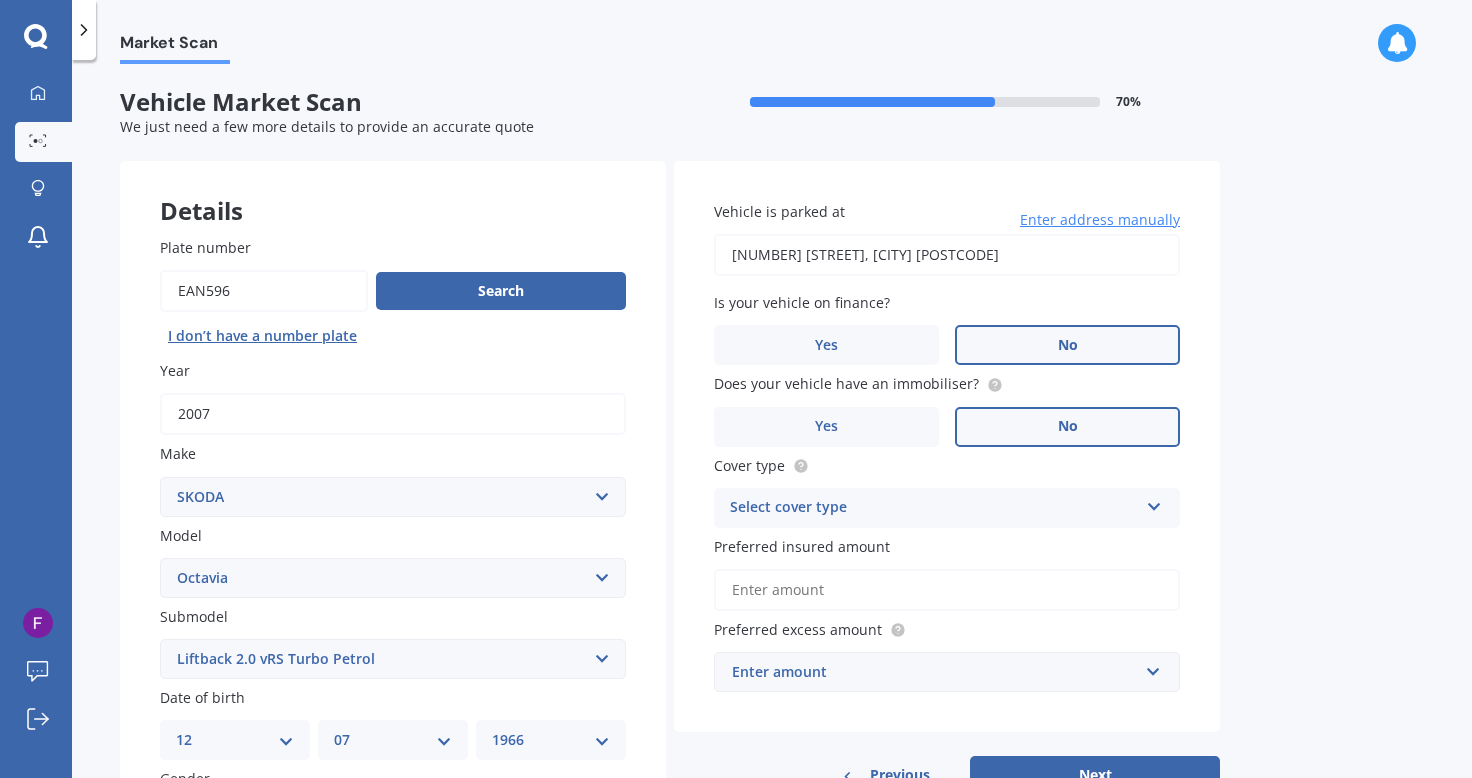 click on "No" at bounding box center (513, 822) 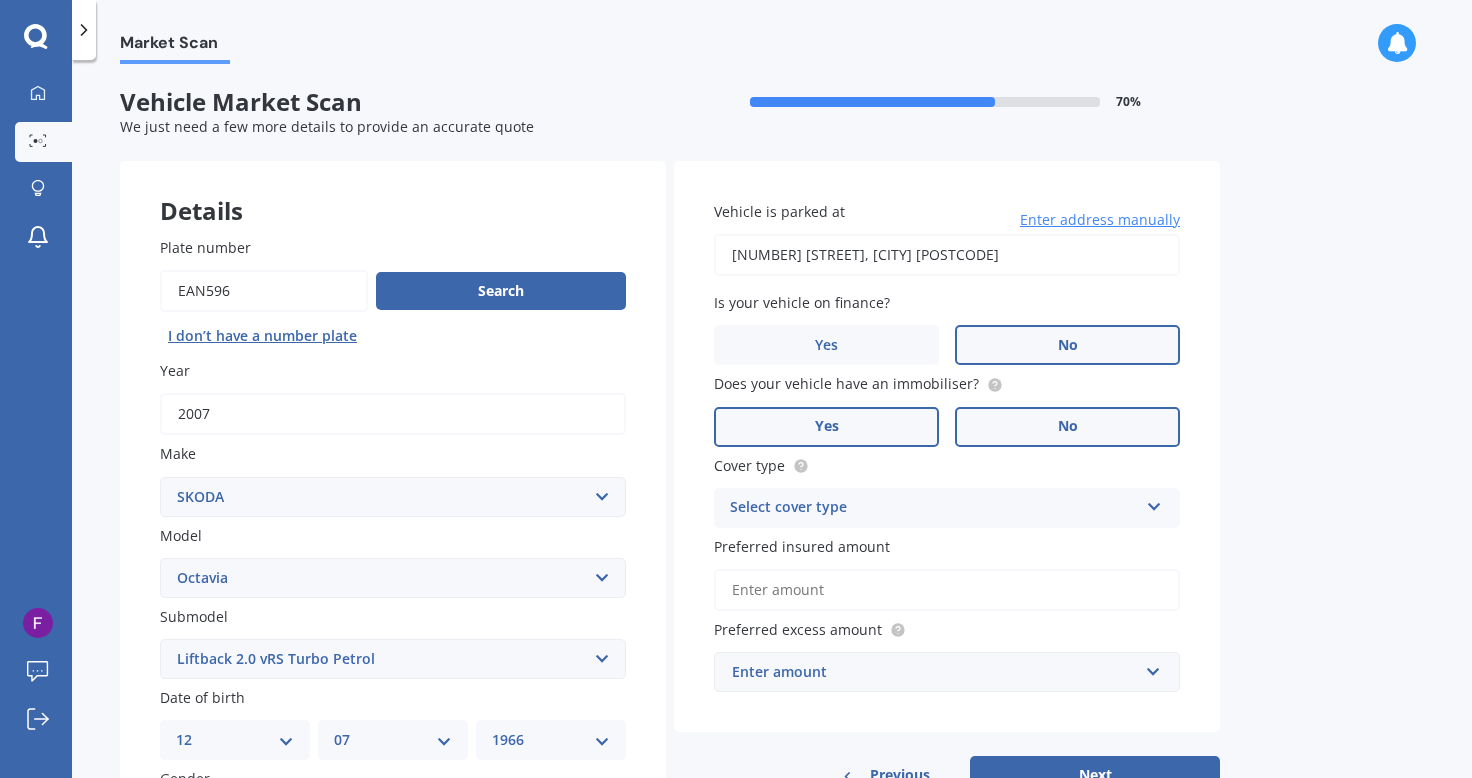 click on "Yes" at bounding box center [272, 822] 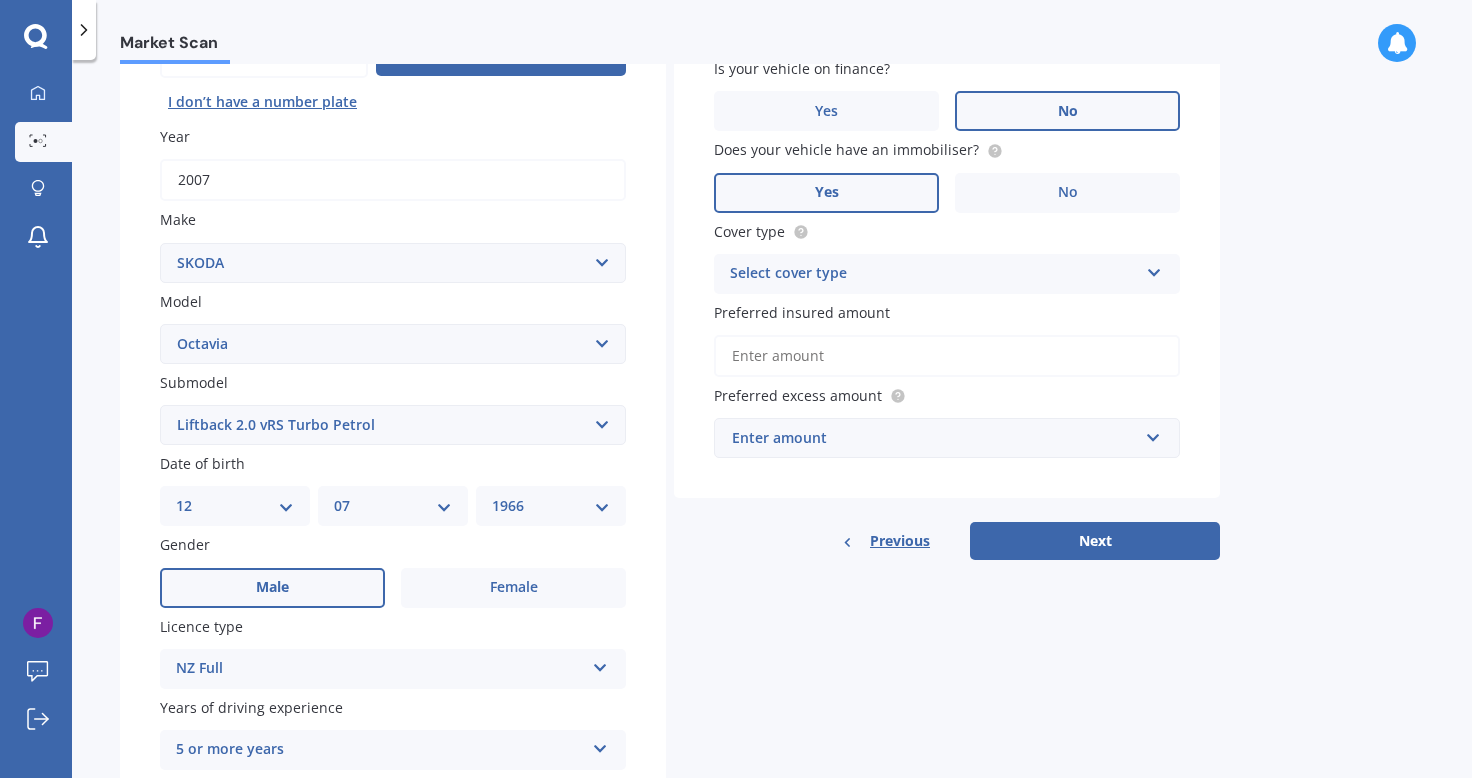 scroll, scrollTop: 280, scrollLeft: 0, axis: vertical 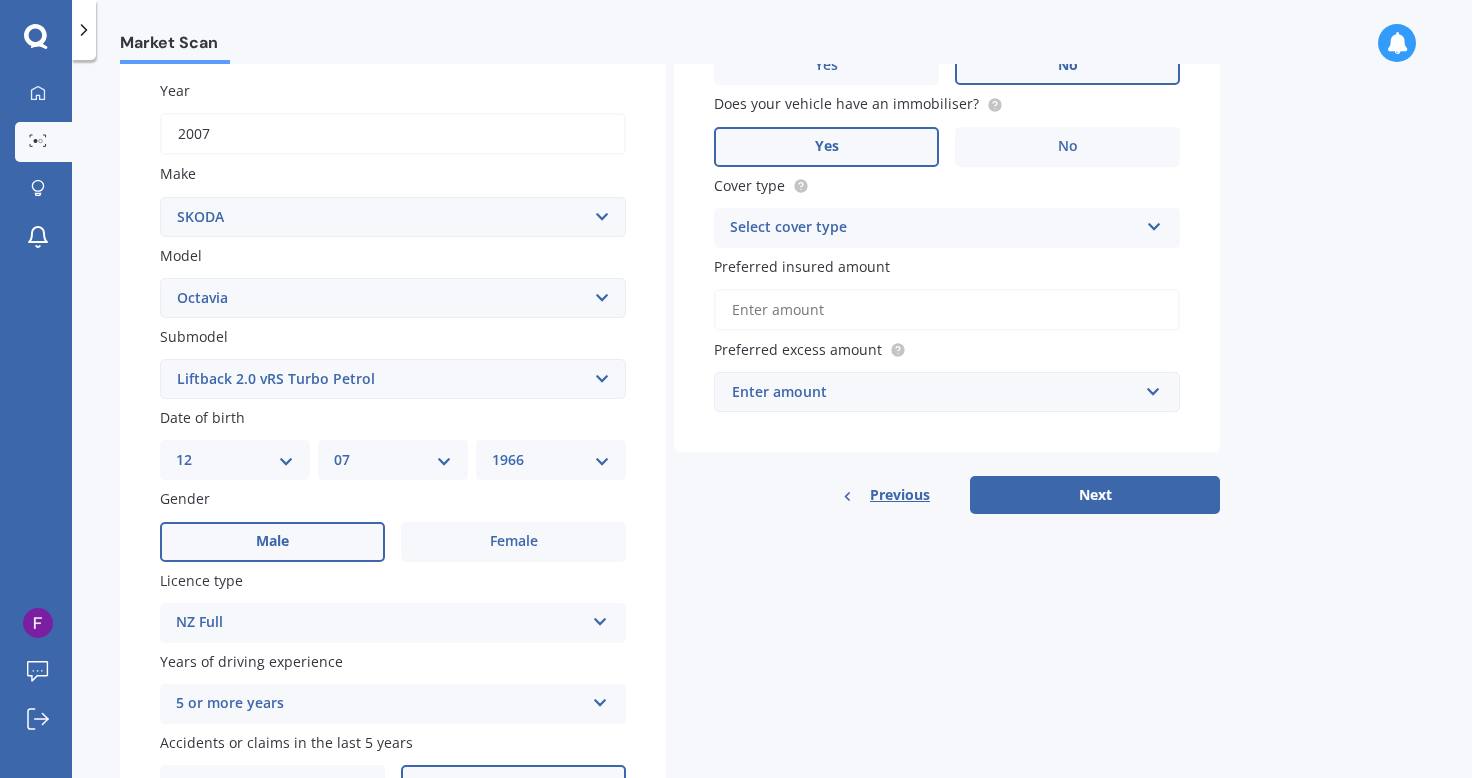 click at bounding box center [600, 618] 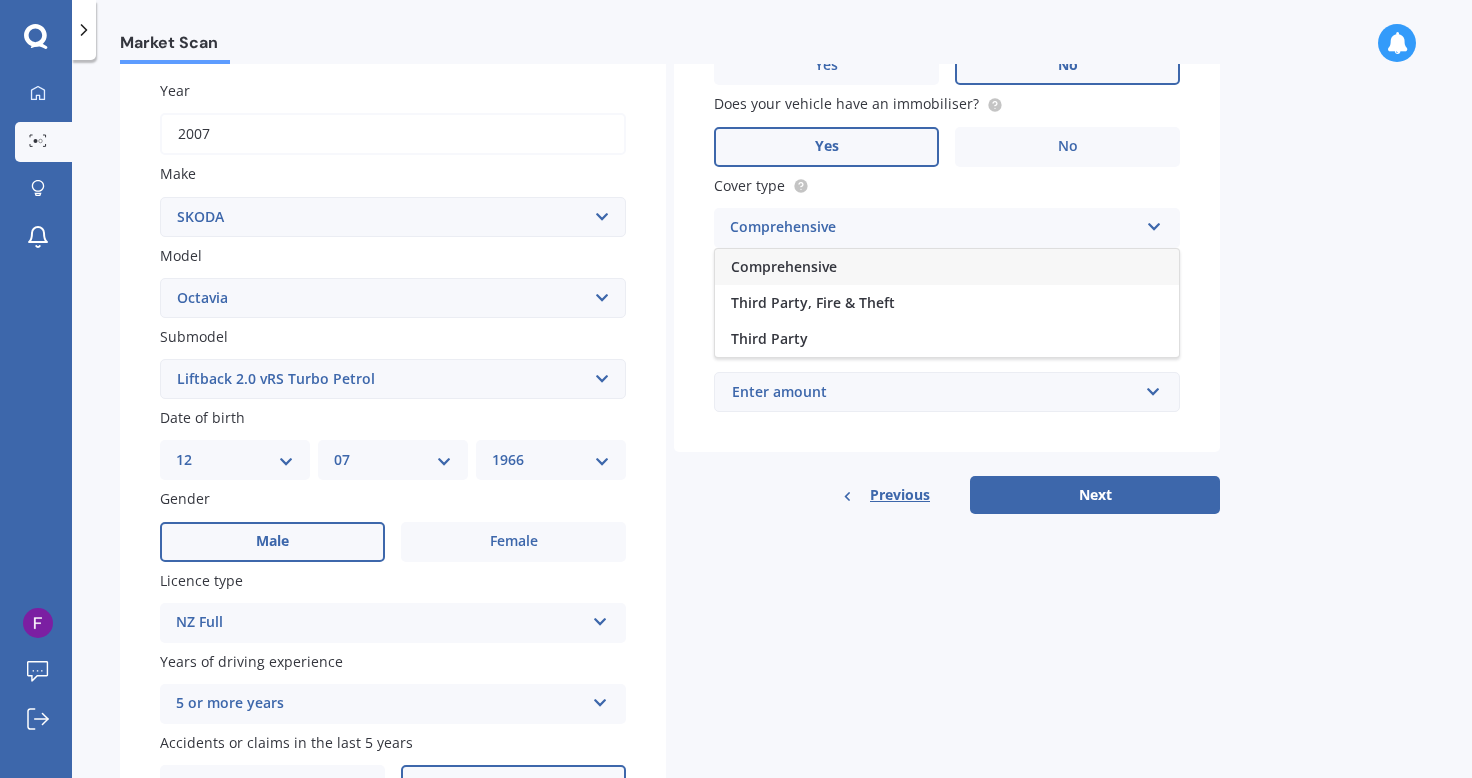 click on "Comprehensive" at bounding box center (947, 267) 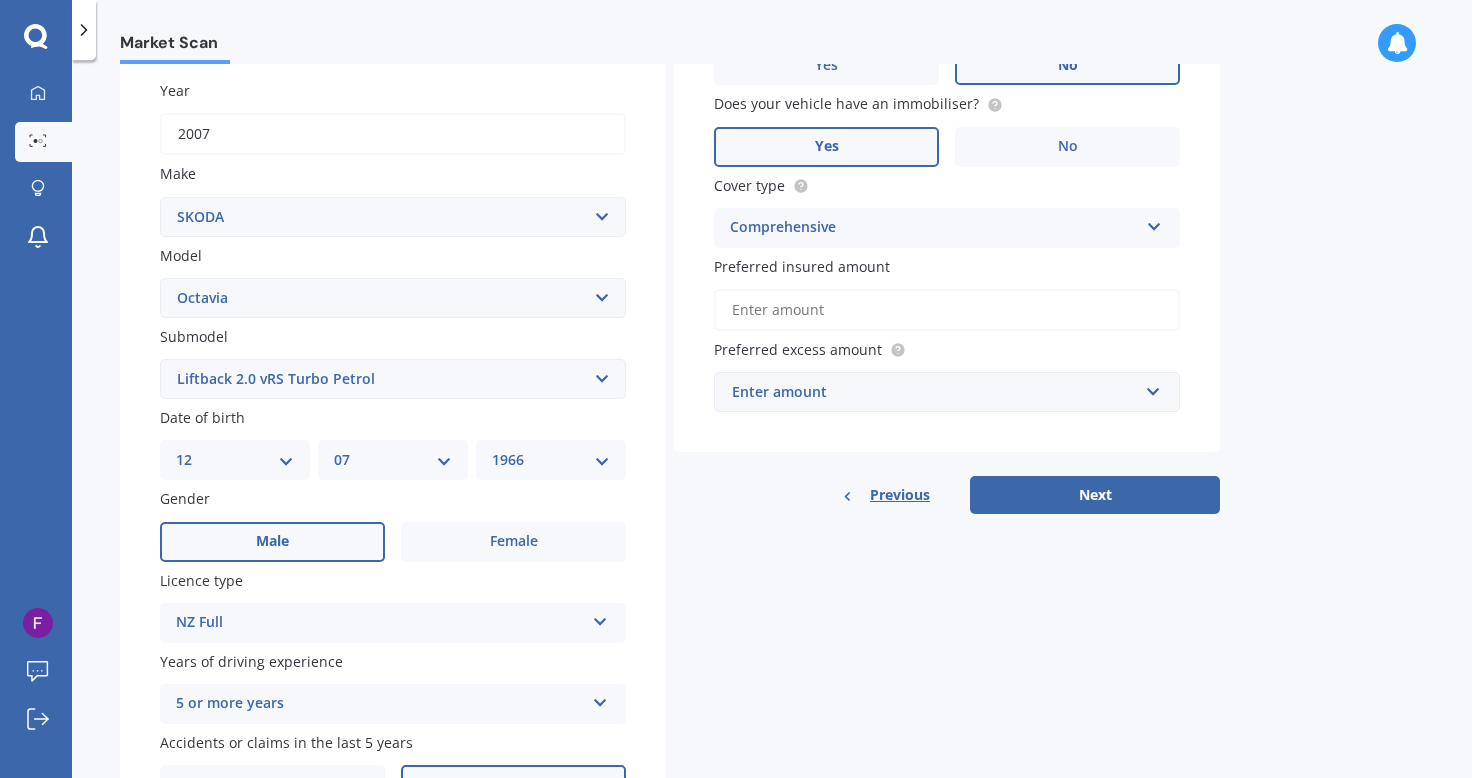 click on "Preferred insured amount" at bounding box center [947, 310] 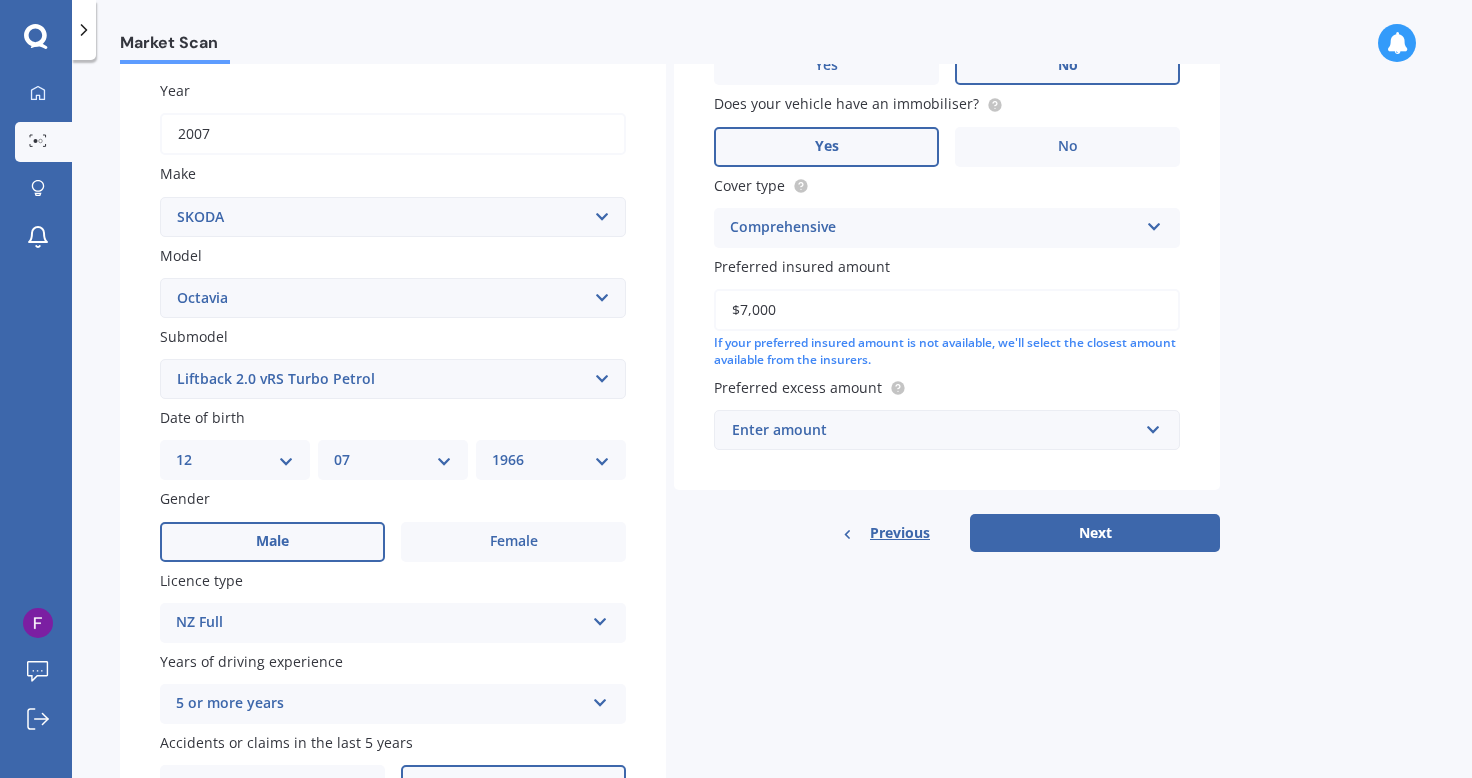 type on "$7,000" 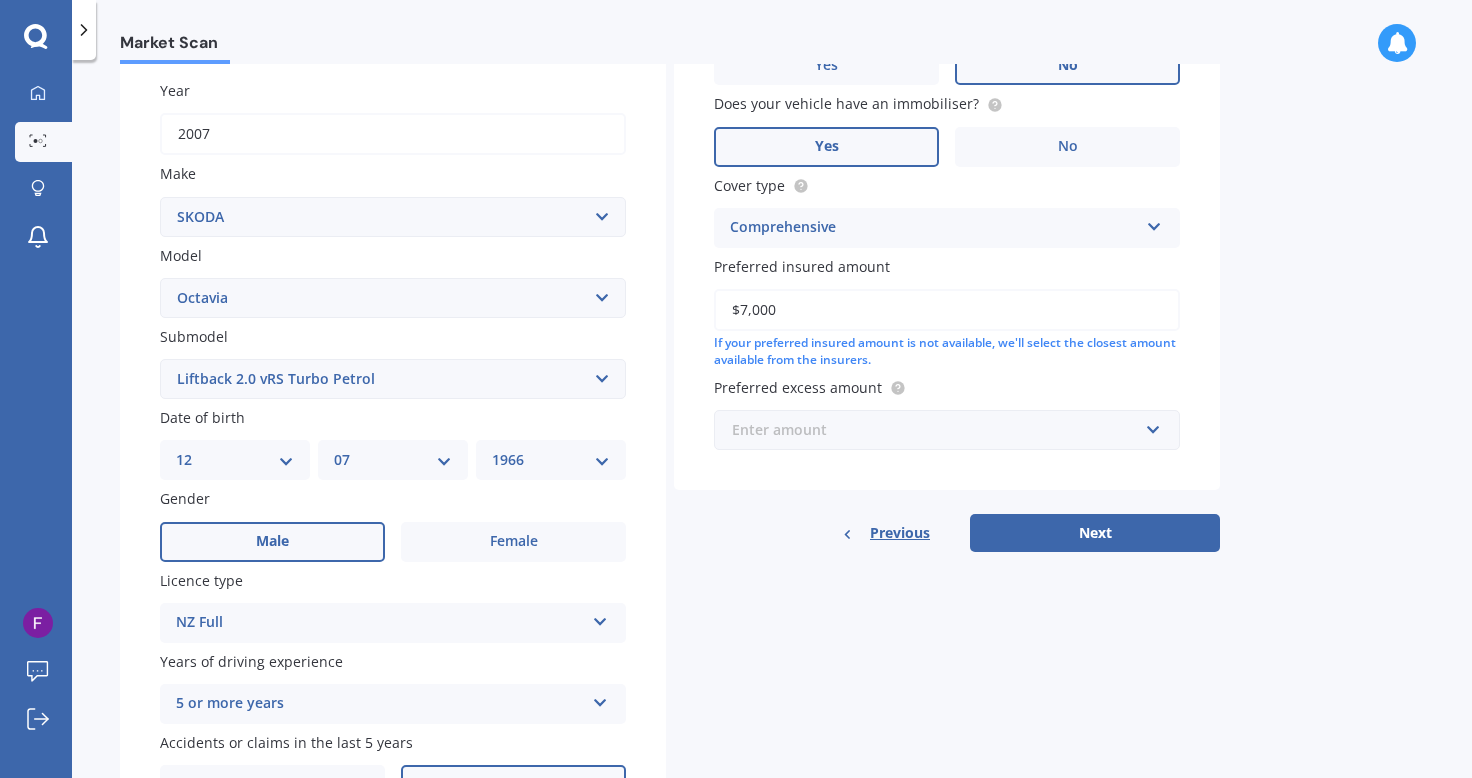 click at bounding box center [940, 430] 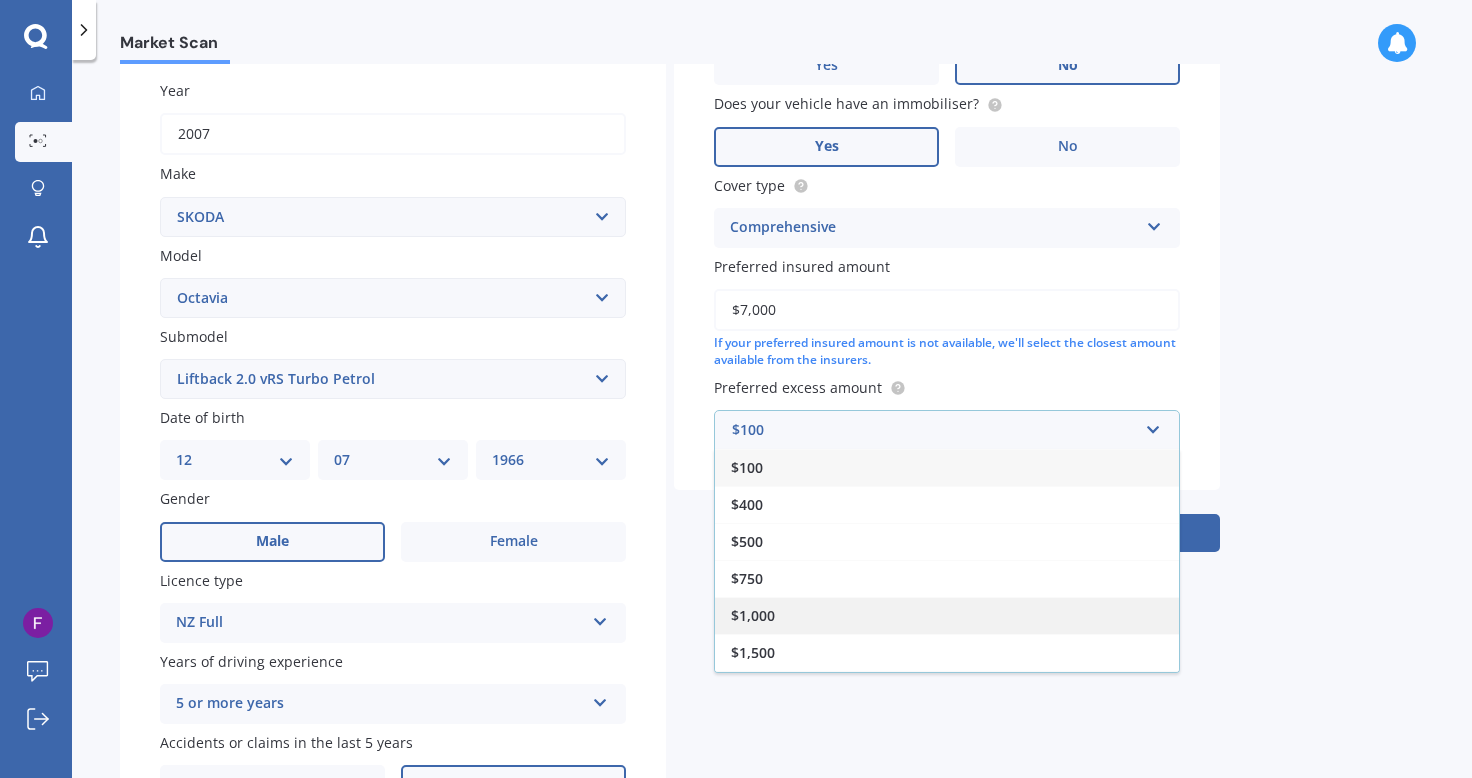click on "$1,000" at bounding box center (947, 615) 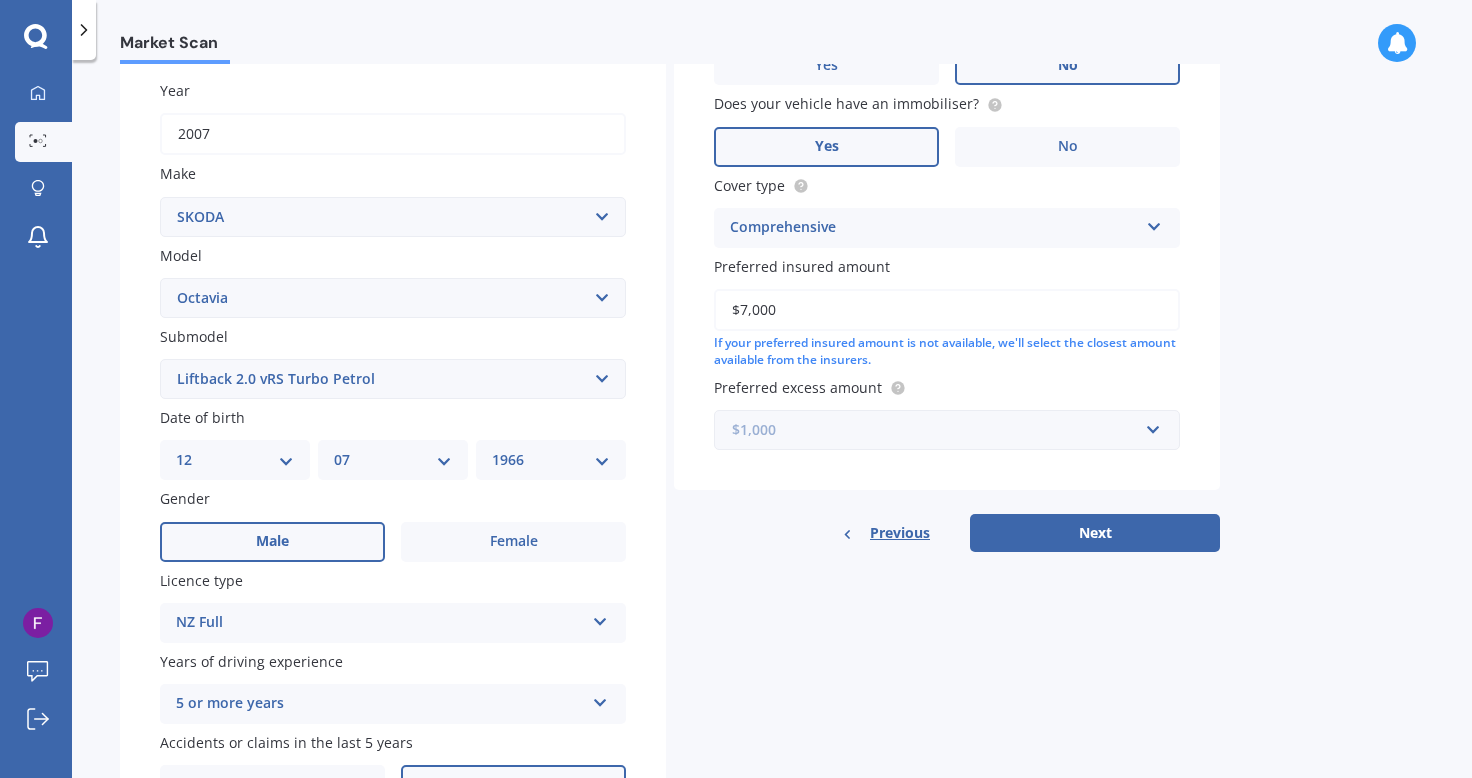 click at bounding box center [940, 430] 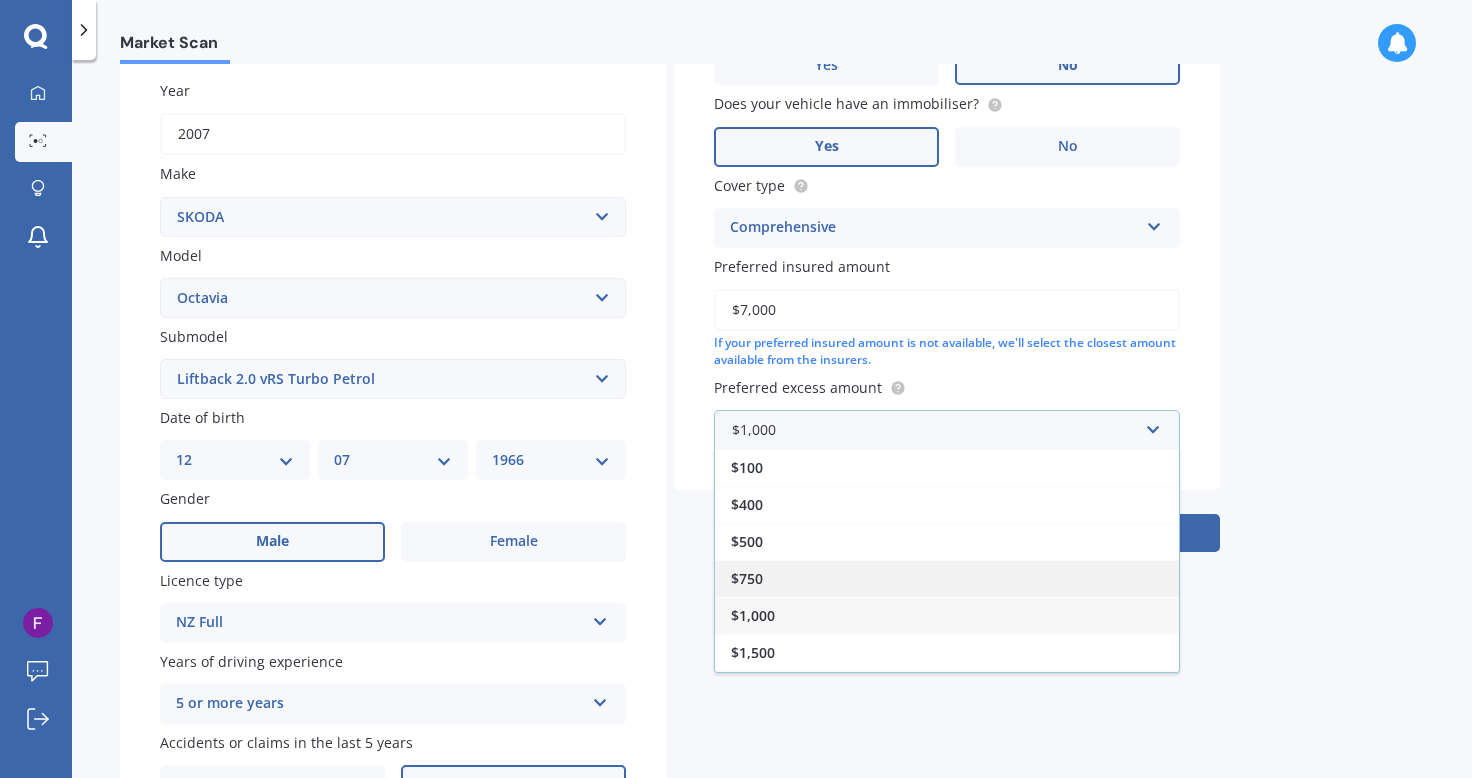 click on "$750" at bounding box center (947, 578) 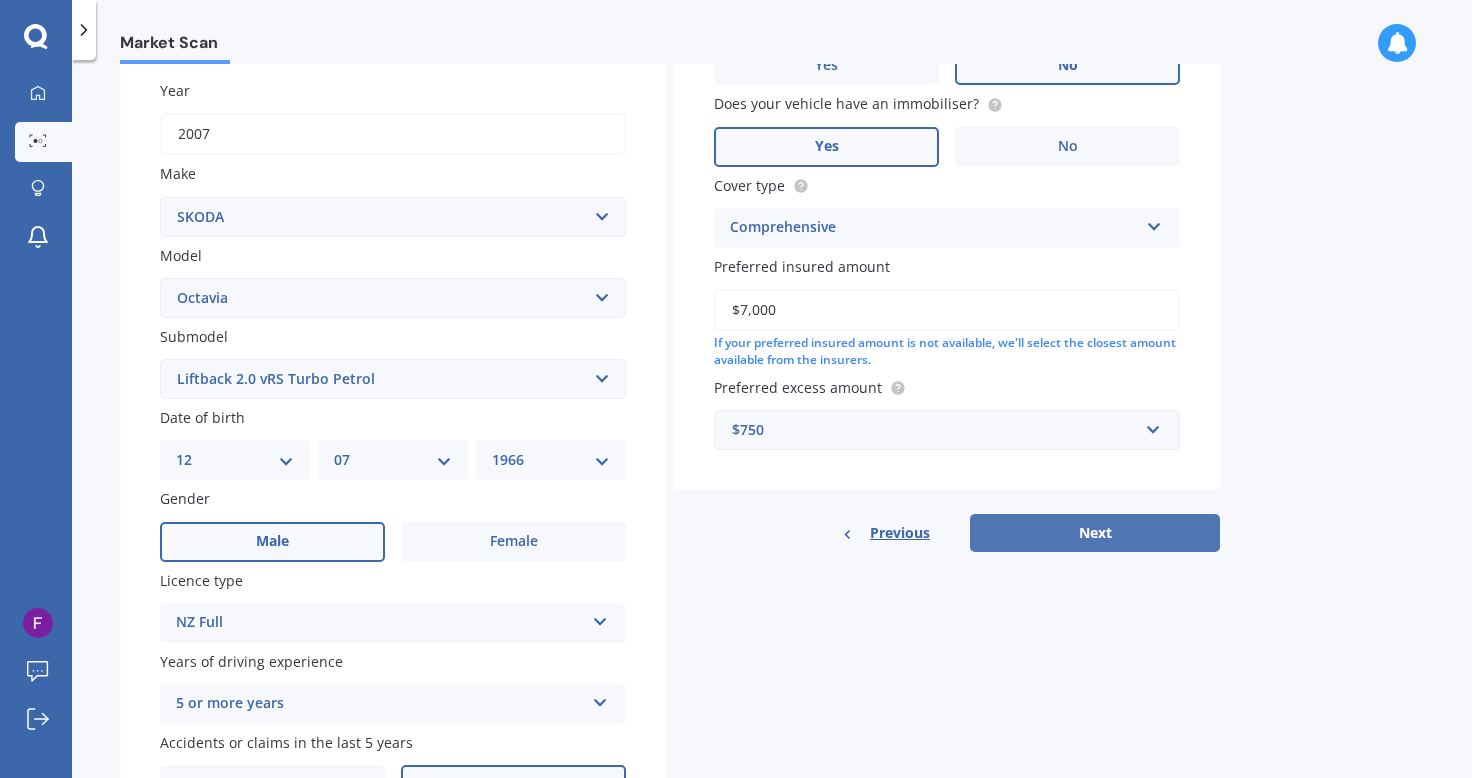 click on "Next" at bounding box center [1095, 533] 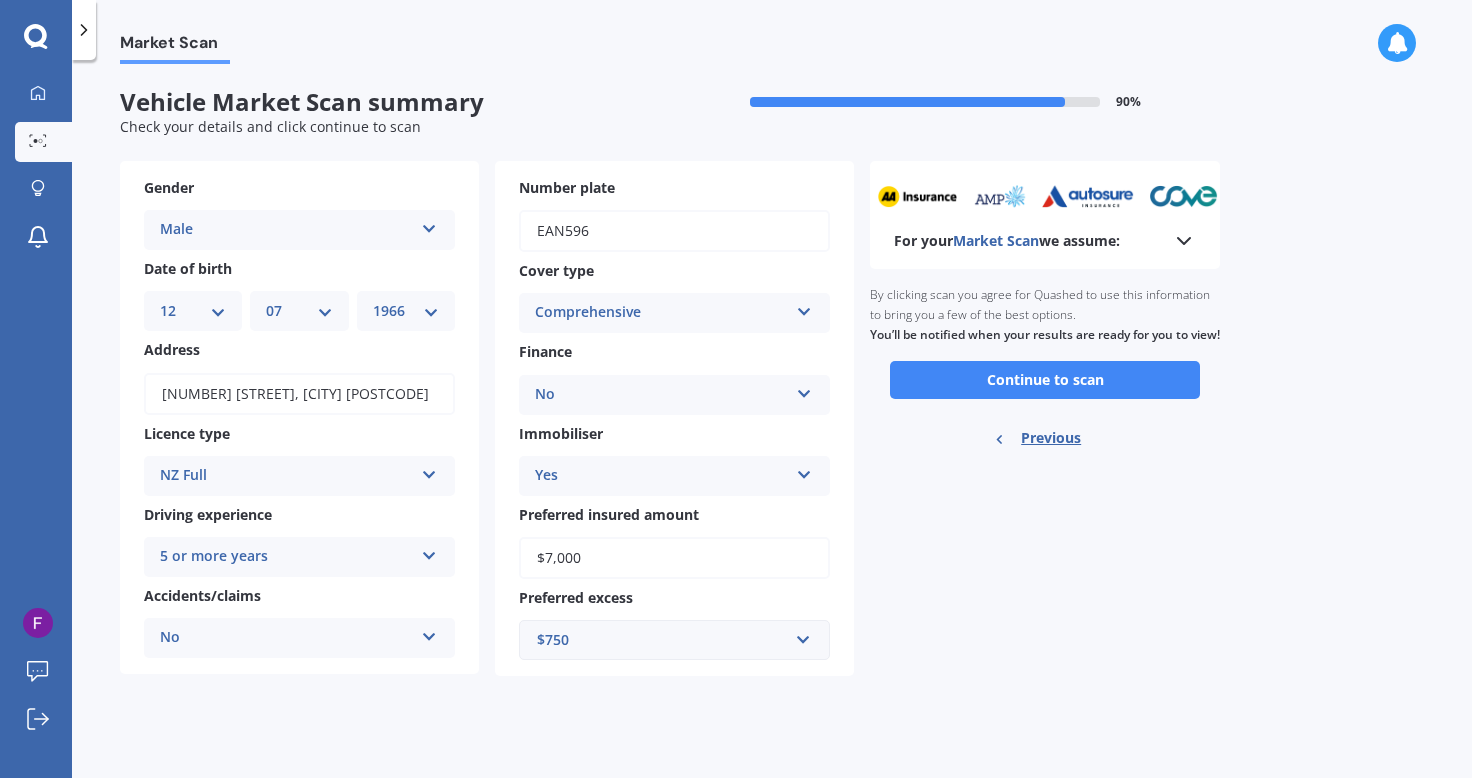 scroll, scrollTop: 0, scrollLeft: 0, axis: both 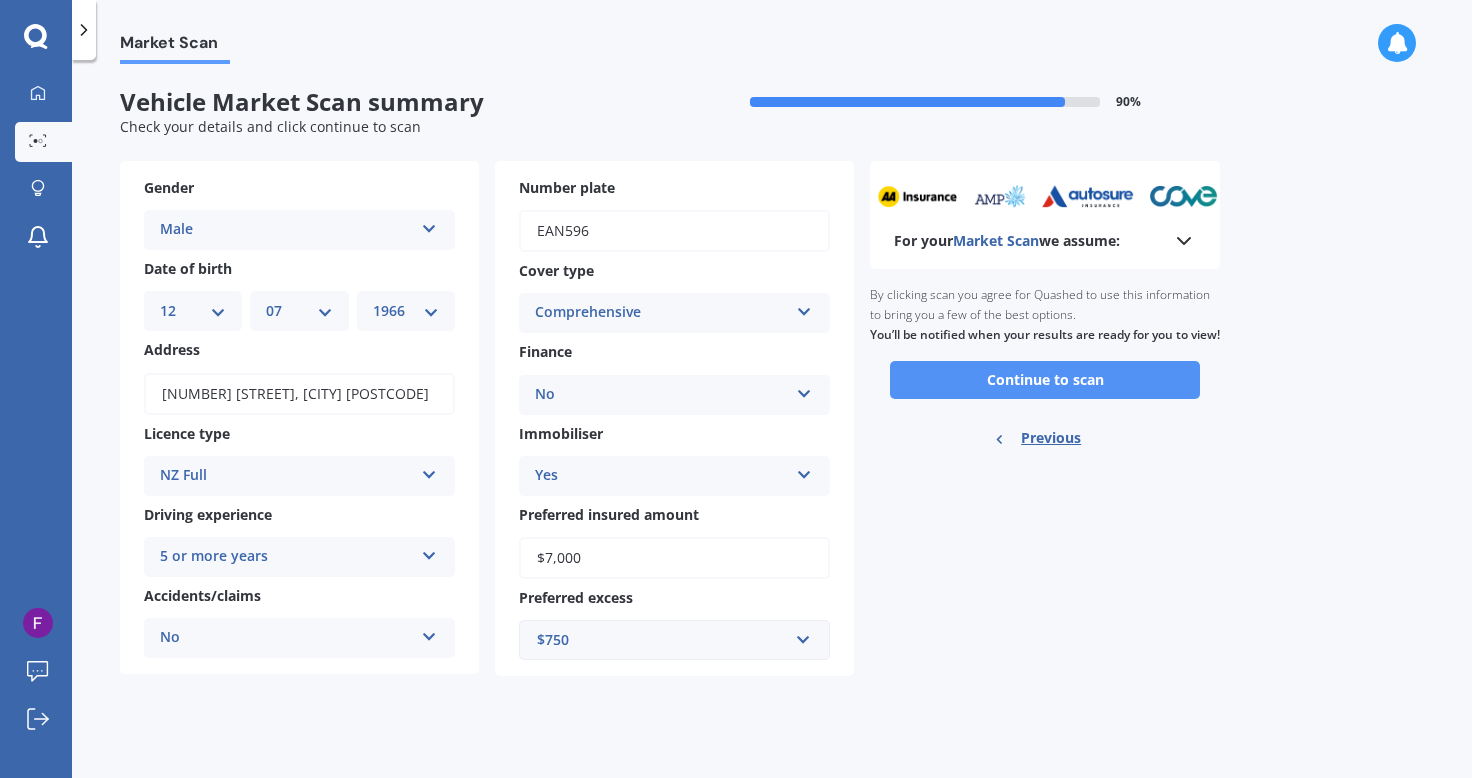 click on "Continue to scan" at bounding box center [1045, 380] 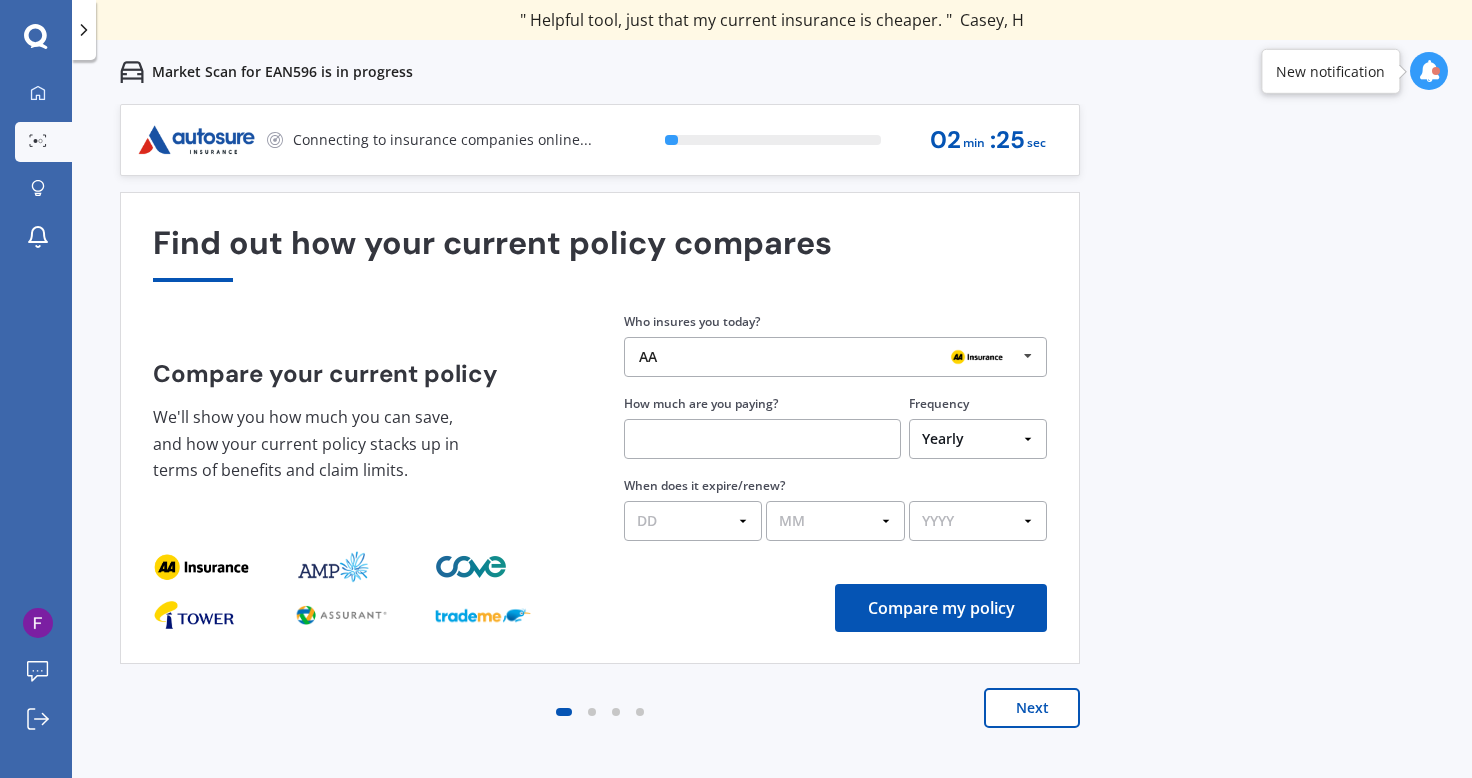 click at bounding box center [1028, 356] 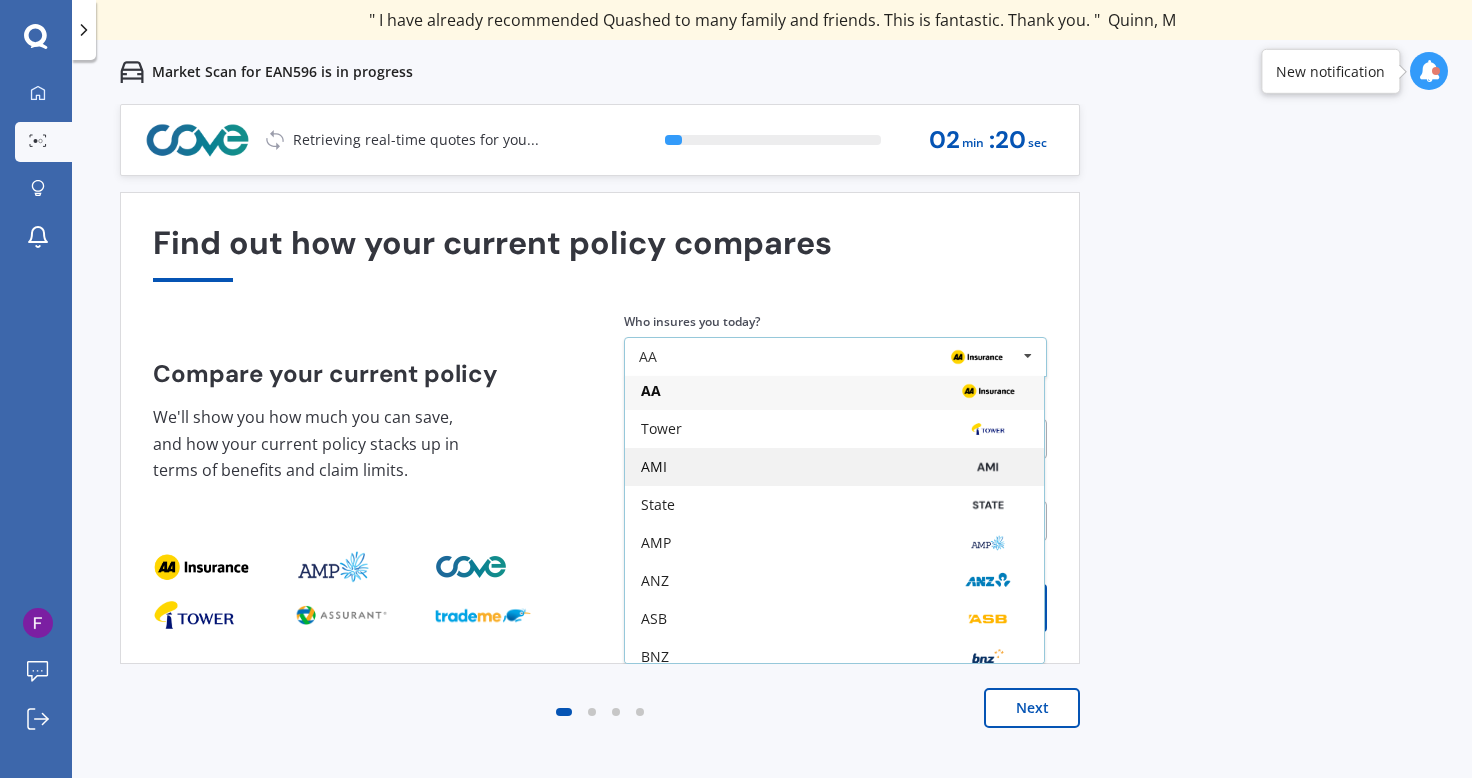 scroll, scrollTop: 0, scrollLeft: 0, axis: both 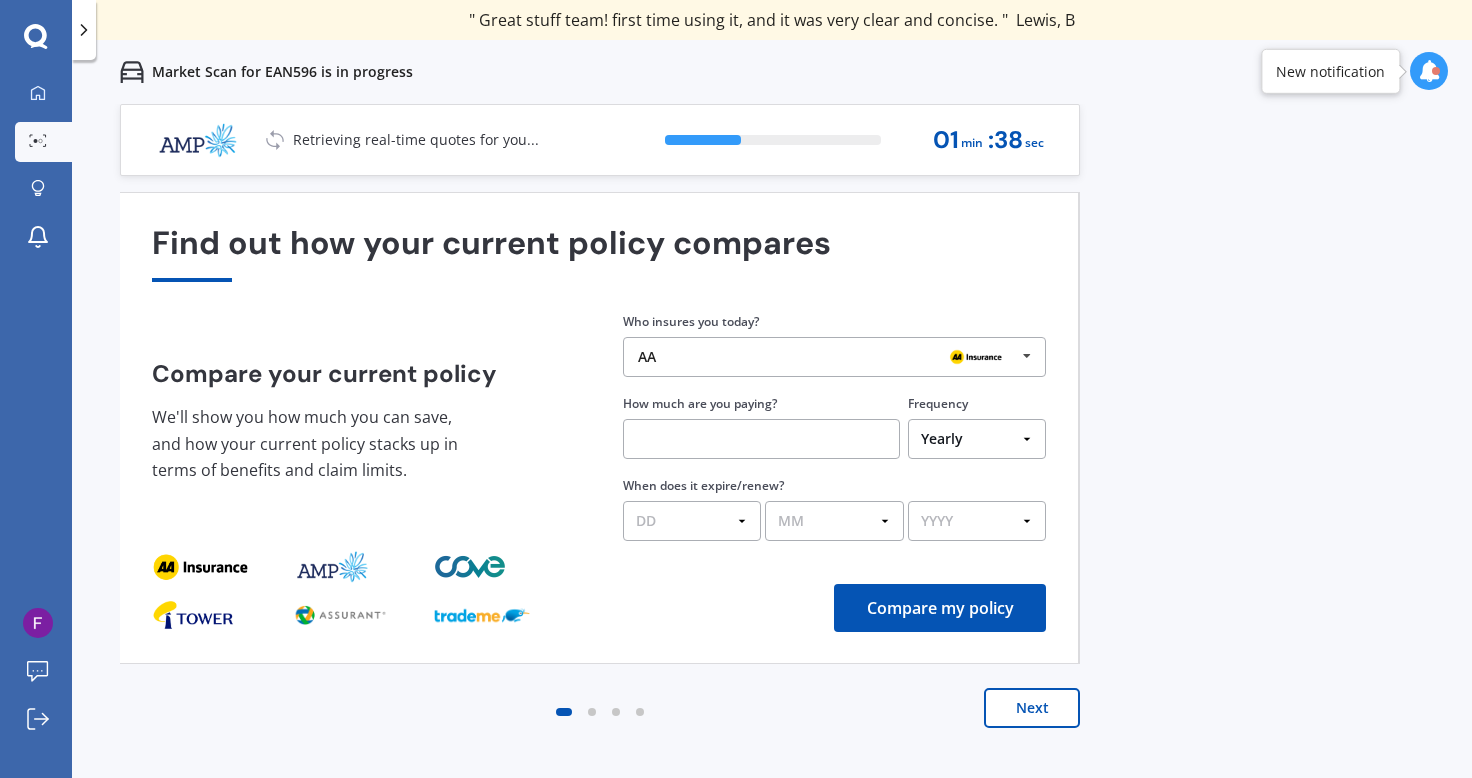 drag, startPoint x: 1045, startPoint y: 448, endPoint x: 1044, endPoint y: 401, distance: 47.010635 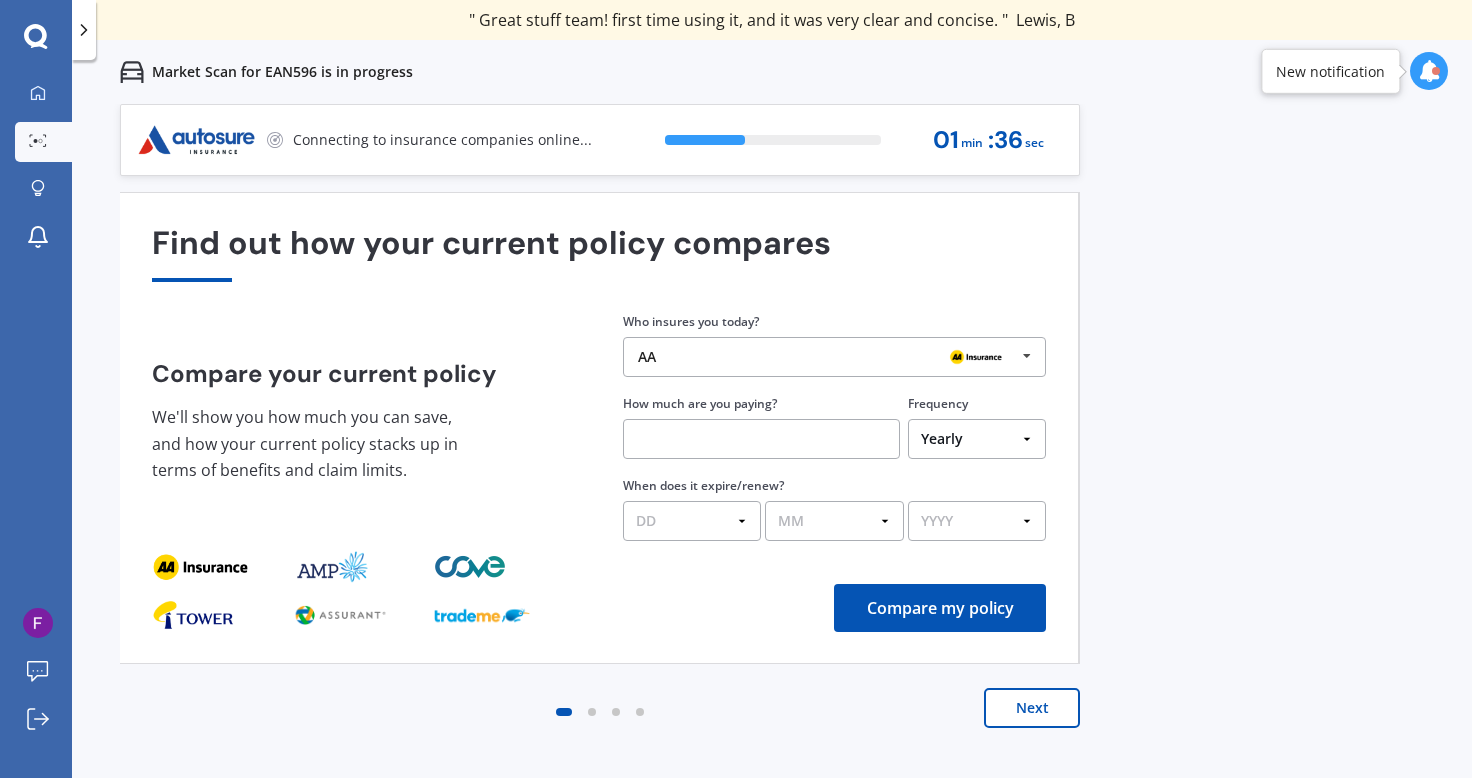 click at bounding box center [1027, 356] 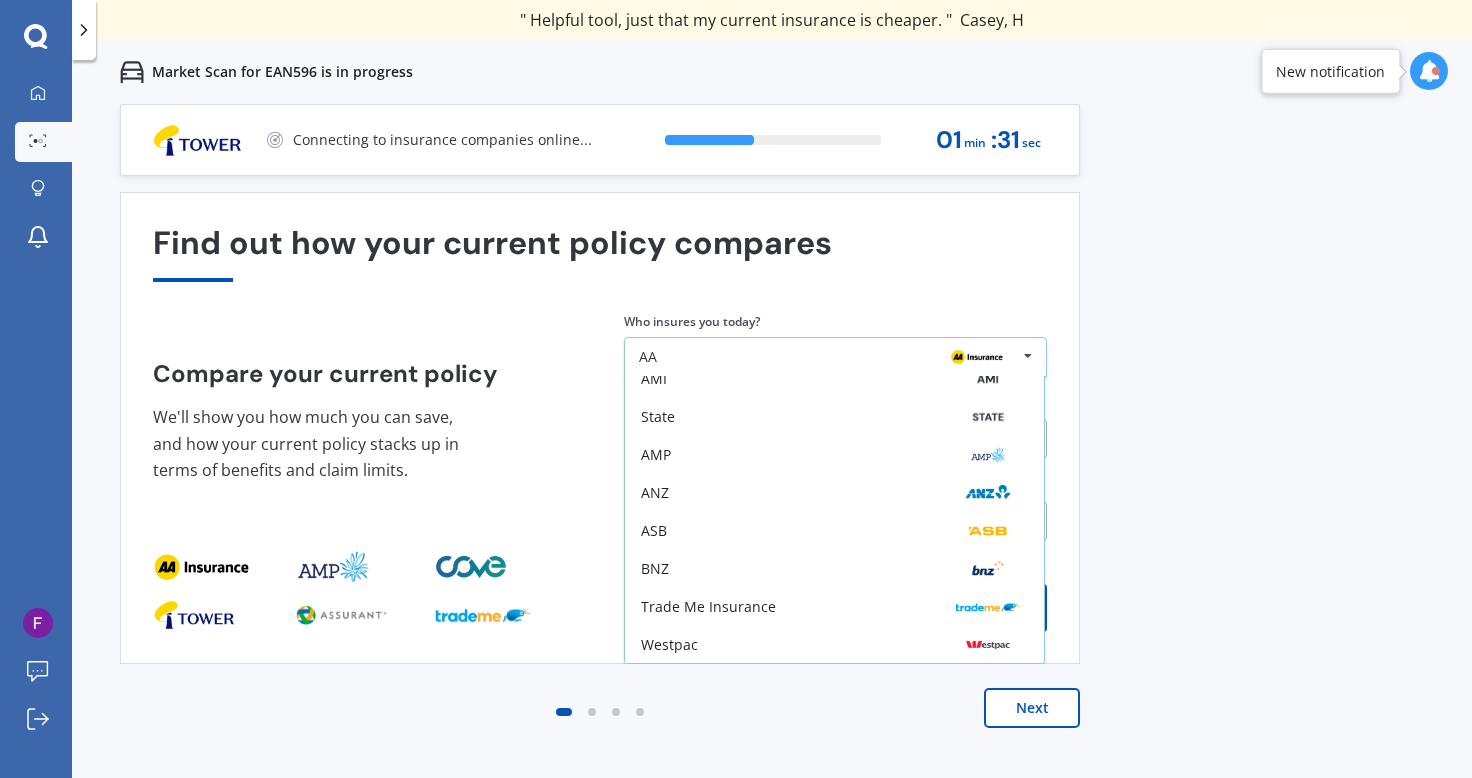 scroll, scrollTop: 131, scrollLeft: 0, axis: vertical 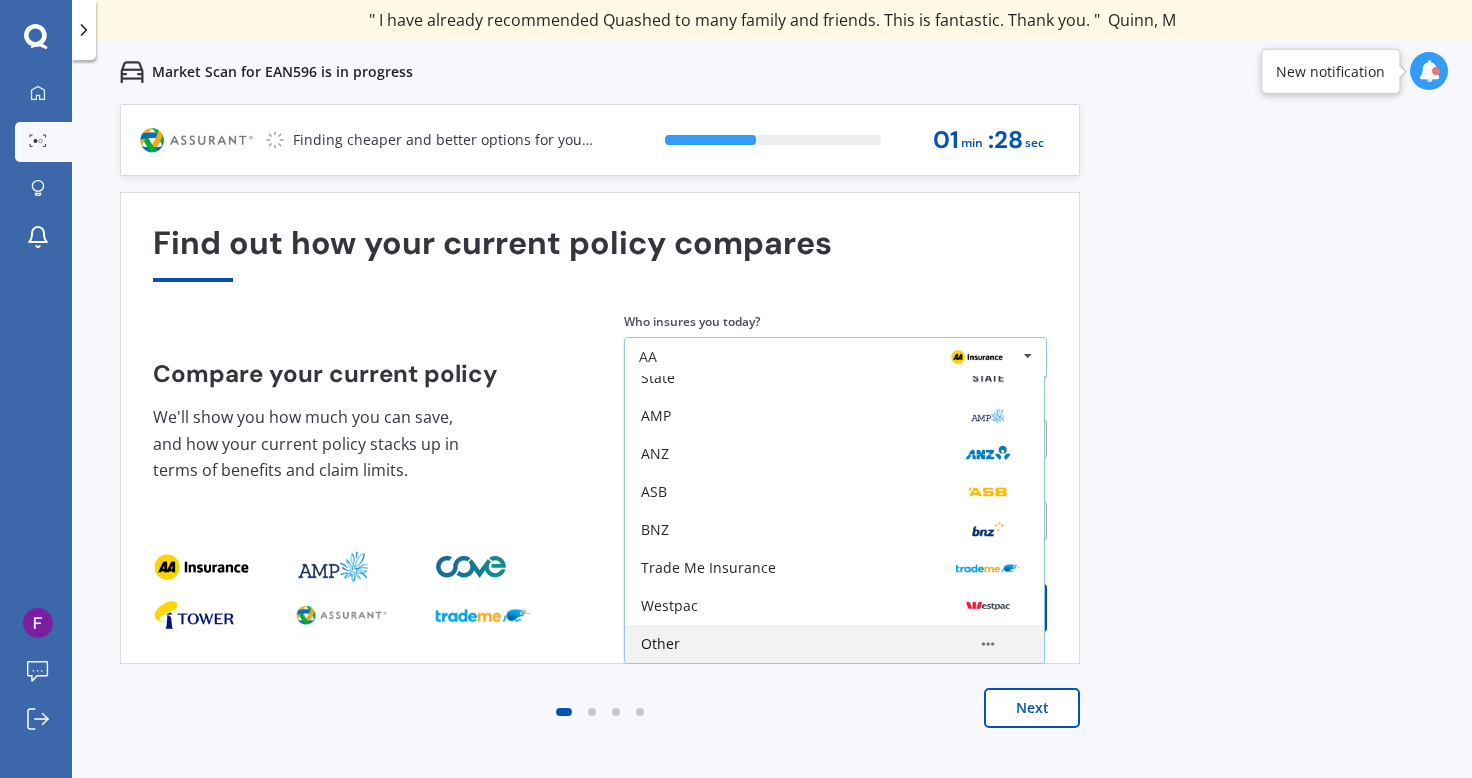 click at bounding box center [988, 264] 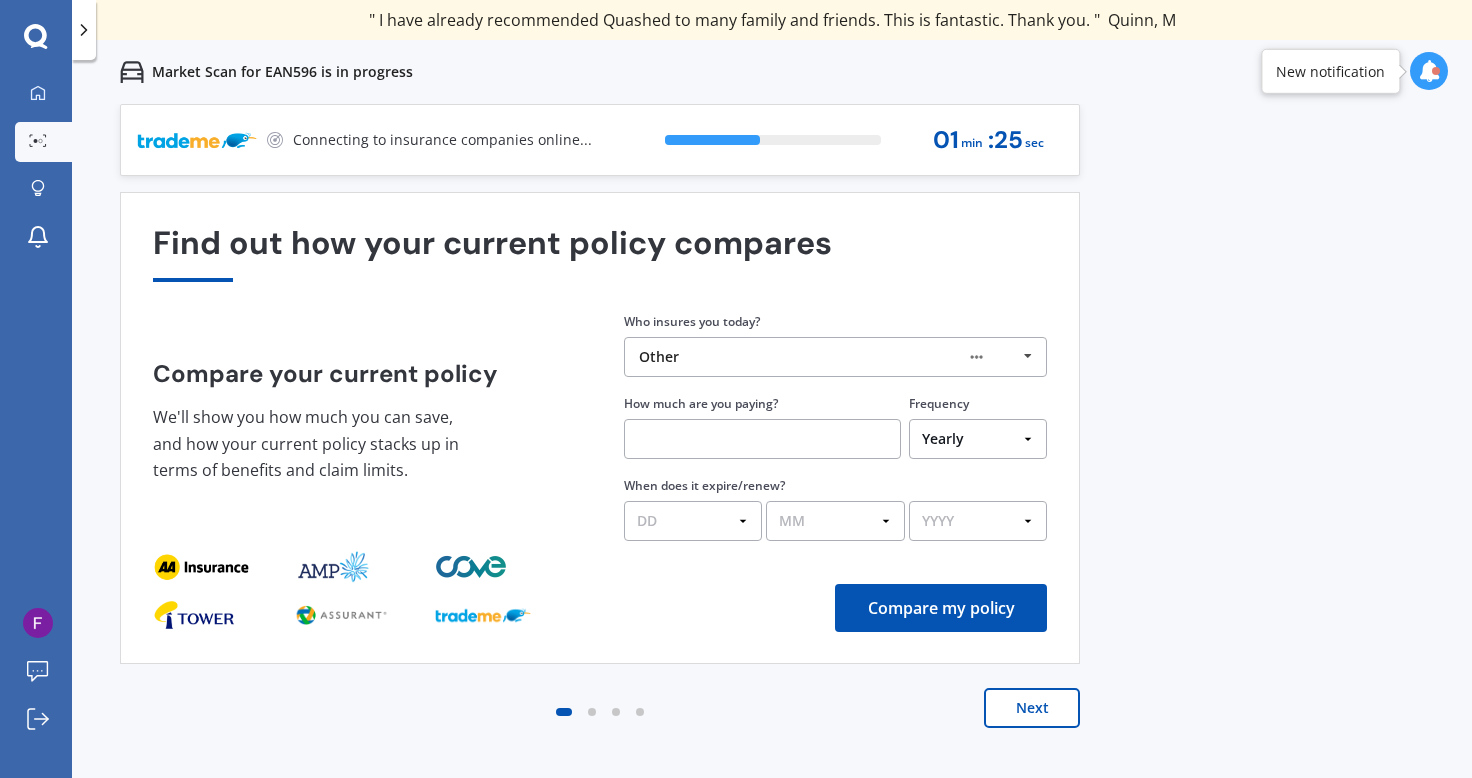 click at bounding box center [762, 439] 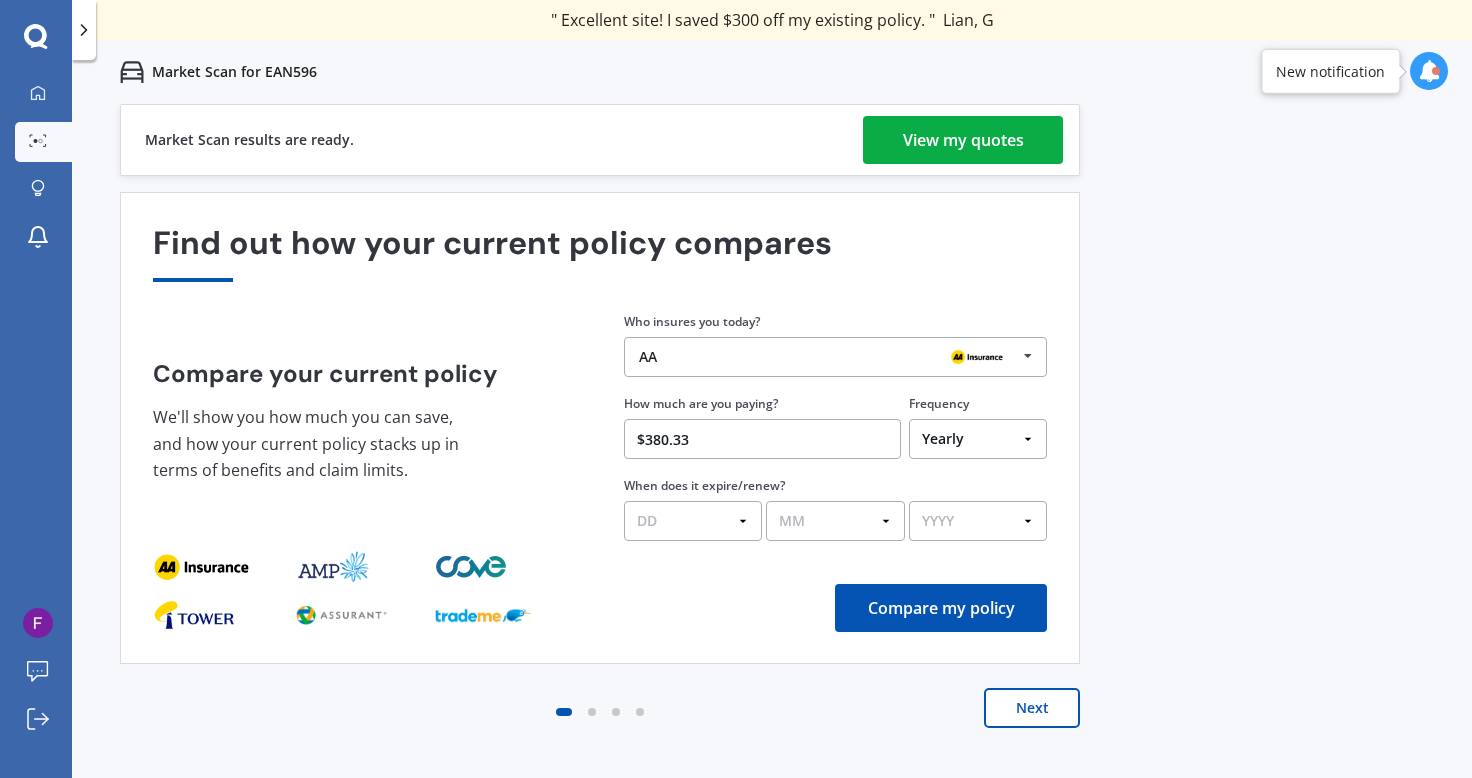 type on "$380.33" 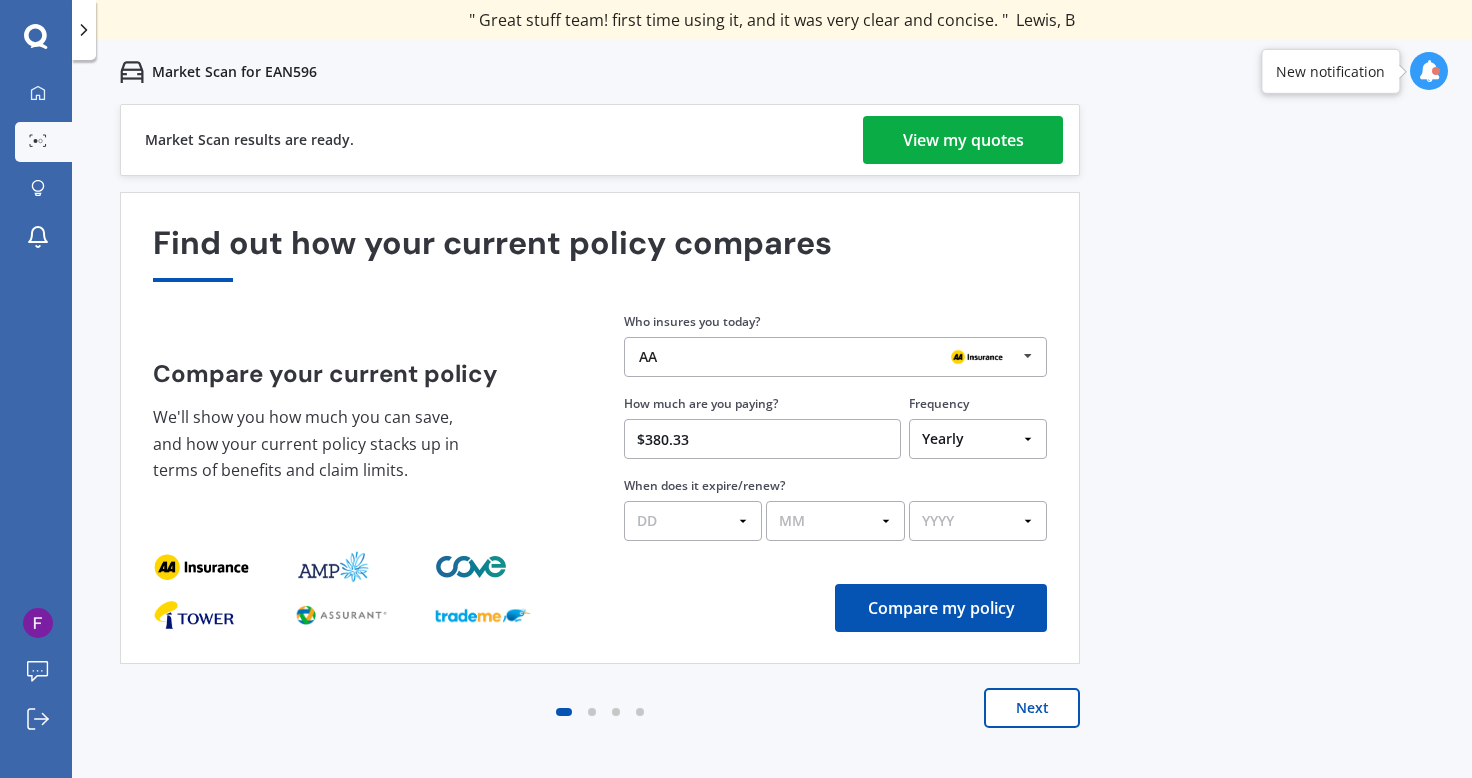 select on "25" 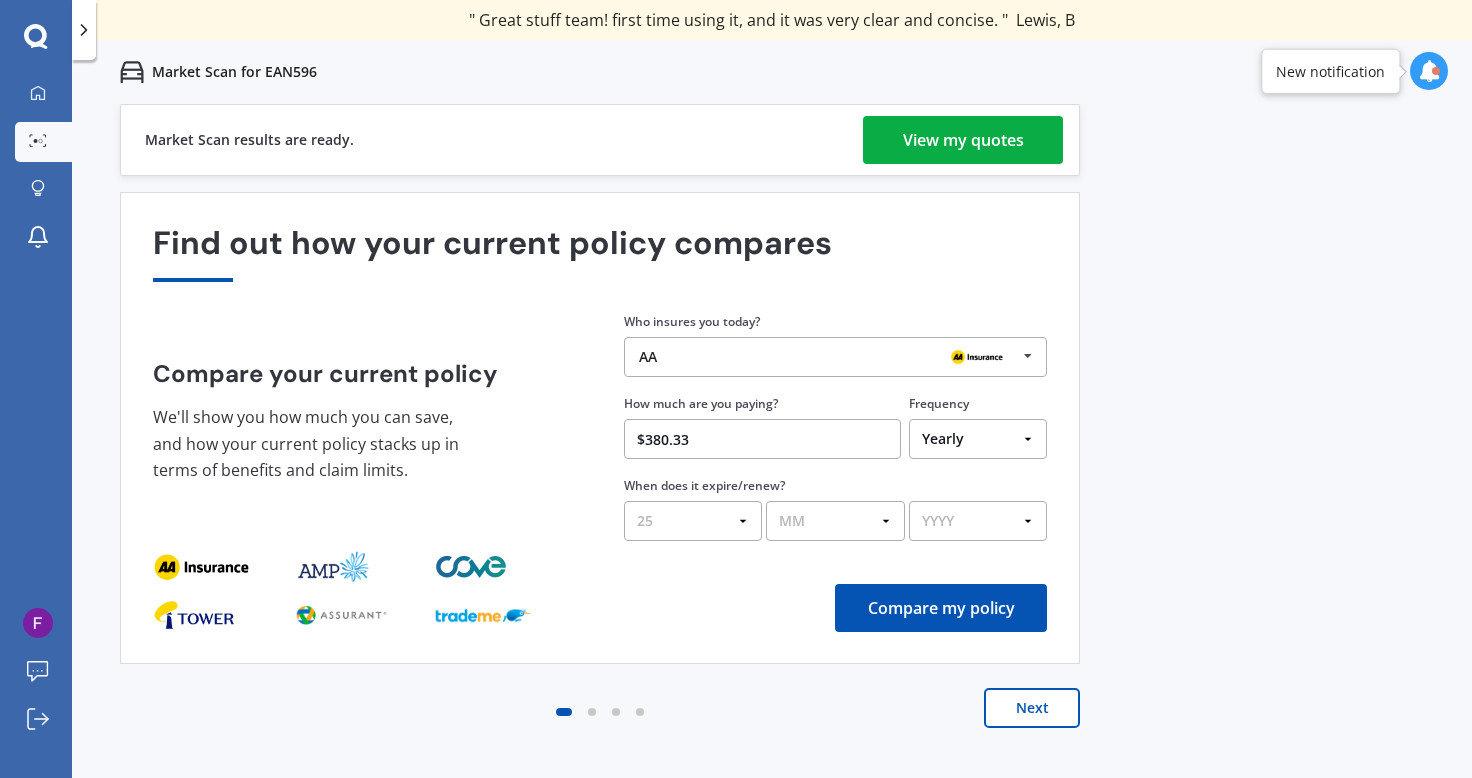 click on "DD 01 02 03 04 05 06 07 08 09 10 11 12 13 14 15 16 17 18 19 20 21 22 23 24 25 26 27 28 29 30 31" at bounding box center [693, 521] 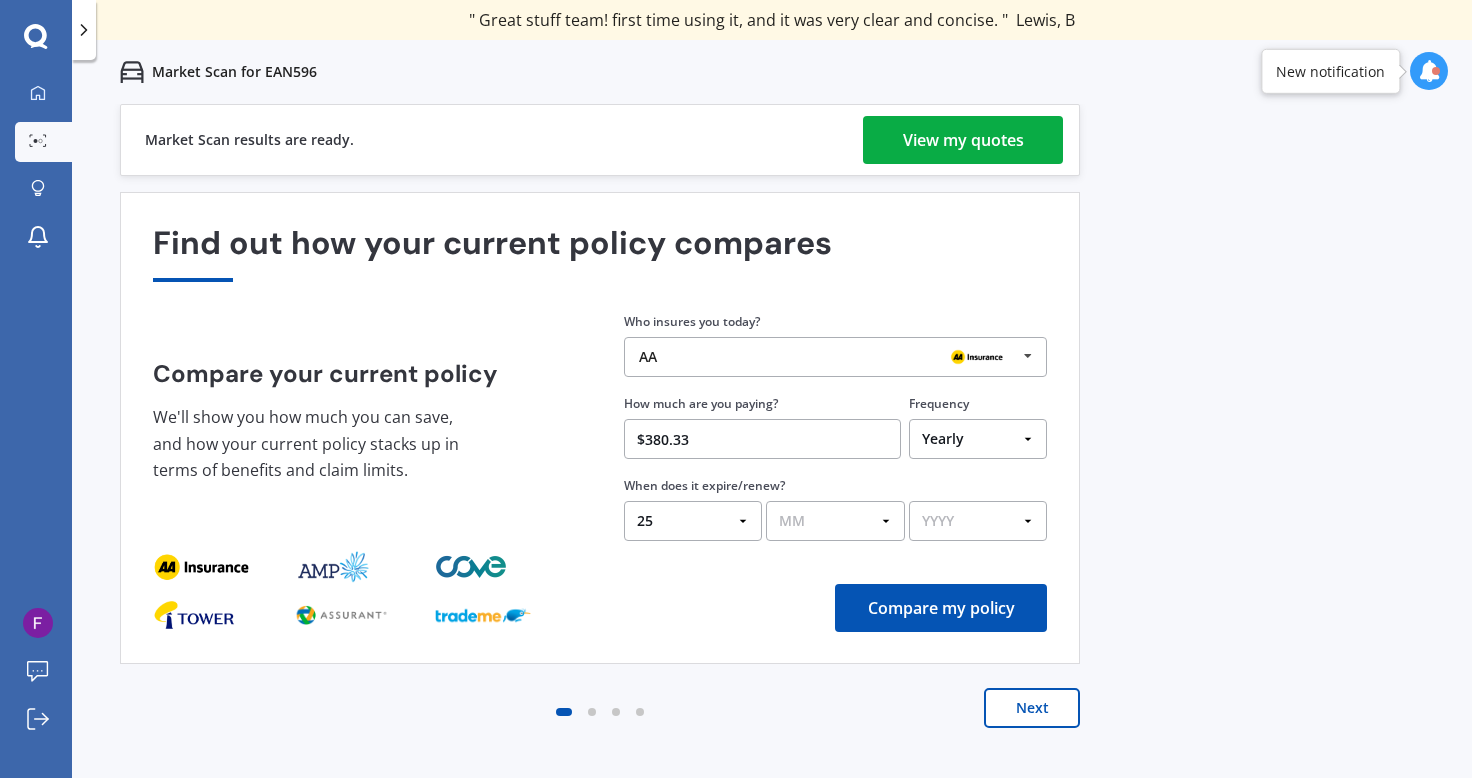 click on "MM 01 02 03 04 05 06 07 08 09 10 11 12" at bounding box center [835, 521] 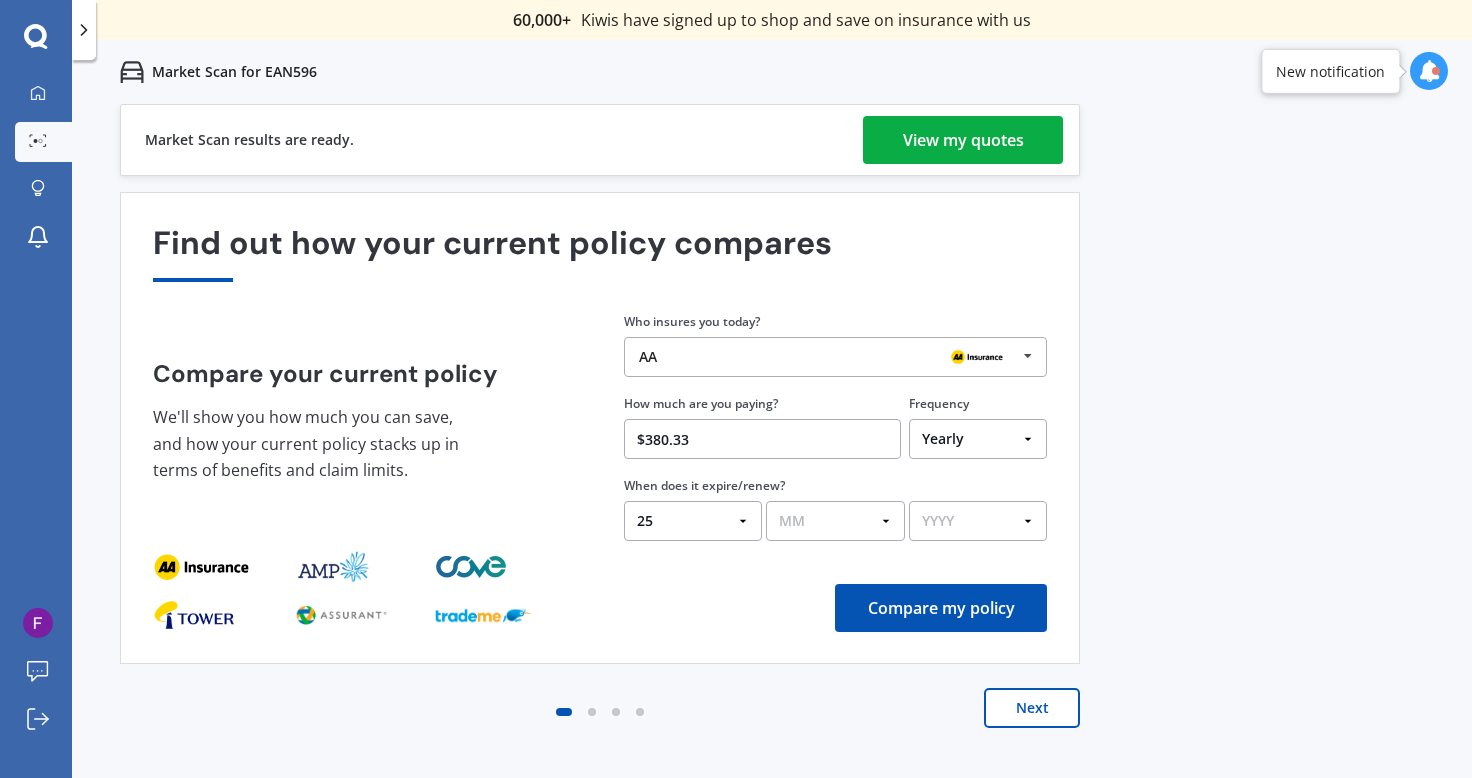 select on "07" 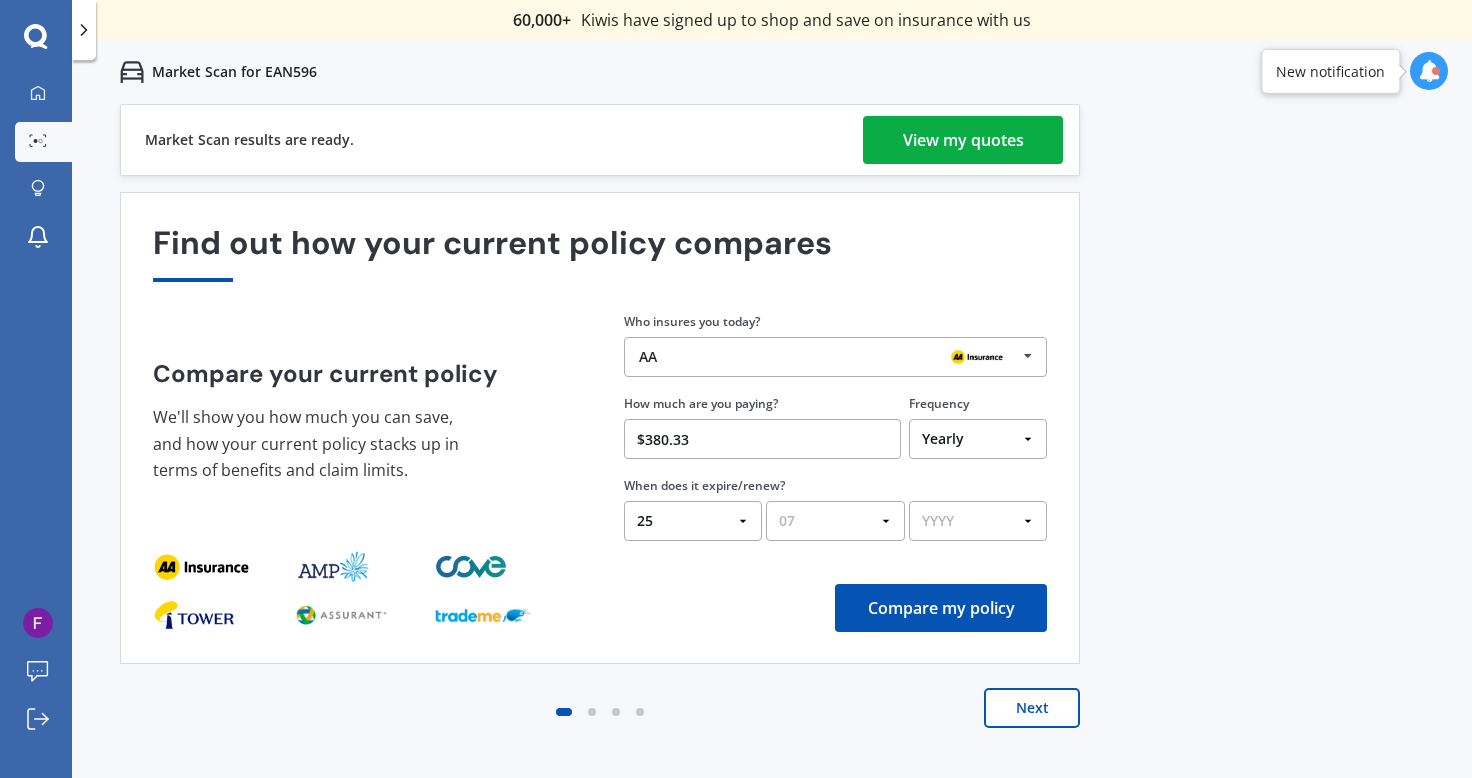 click on "MM 01 02 03 04 05 06 07 08 09 10 11 12" at bounding box center (835, 521) 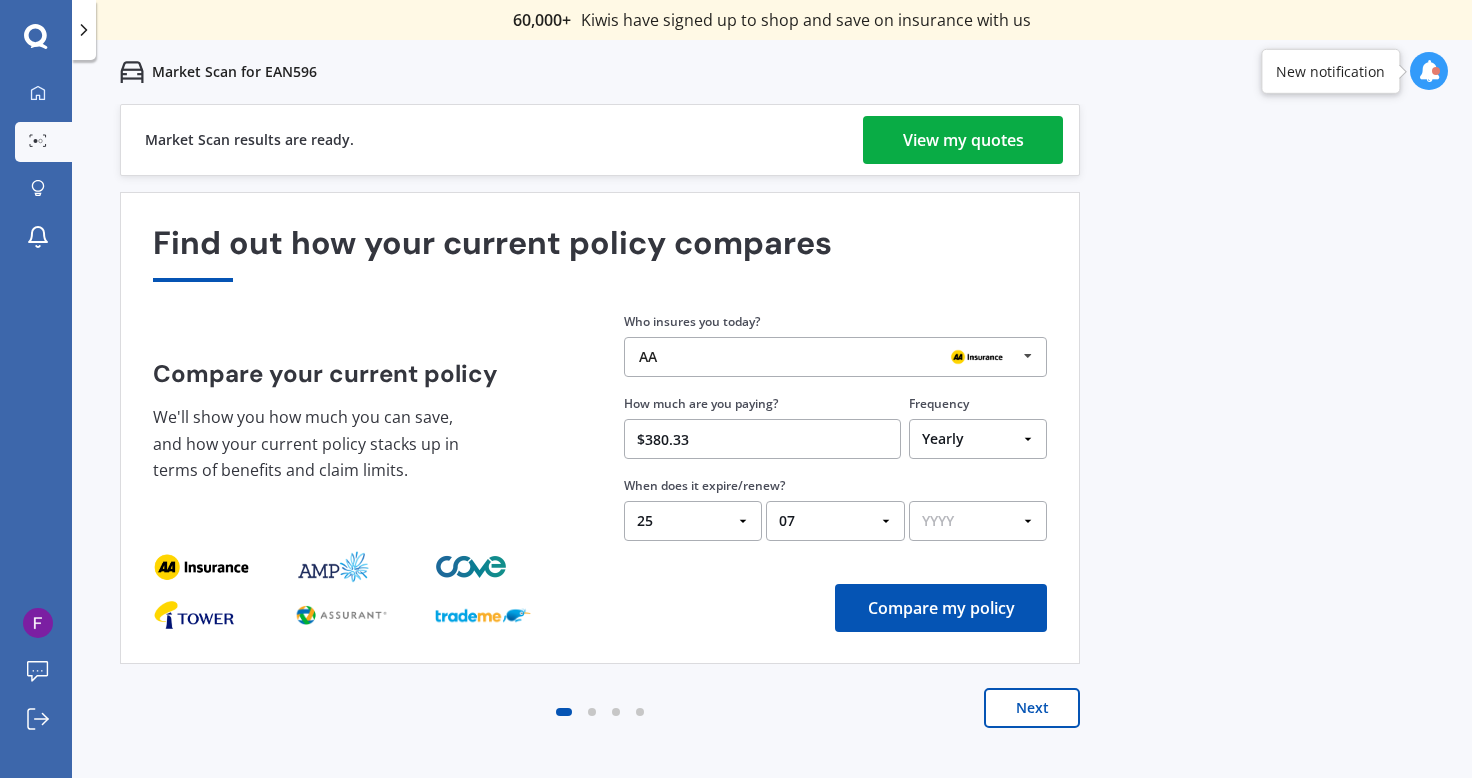 click on "YYYY 2026 2025 2024" at bounding box center [978, 521] 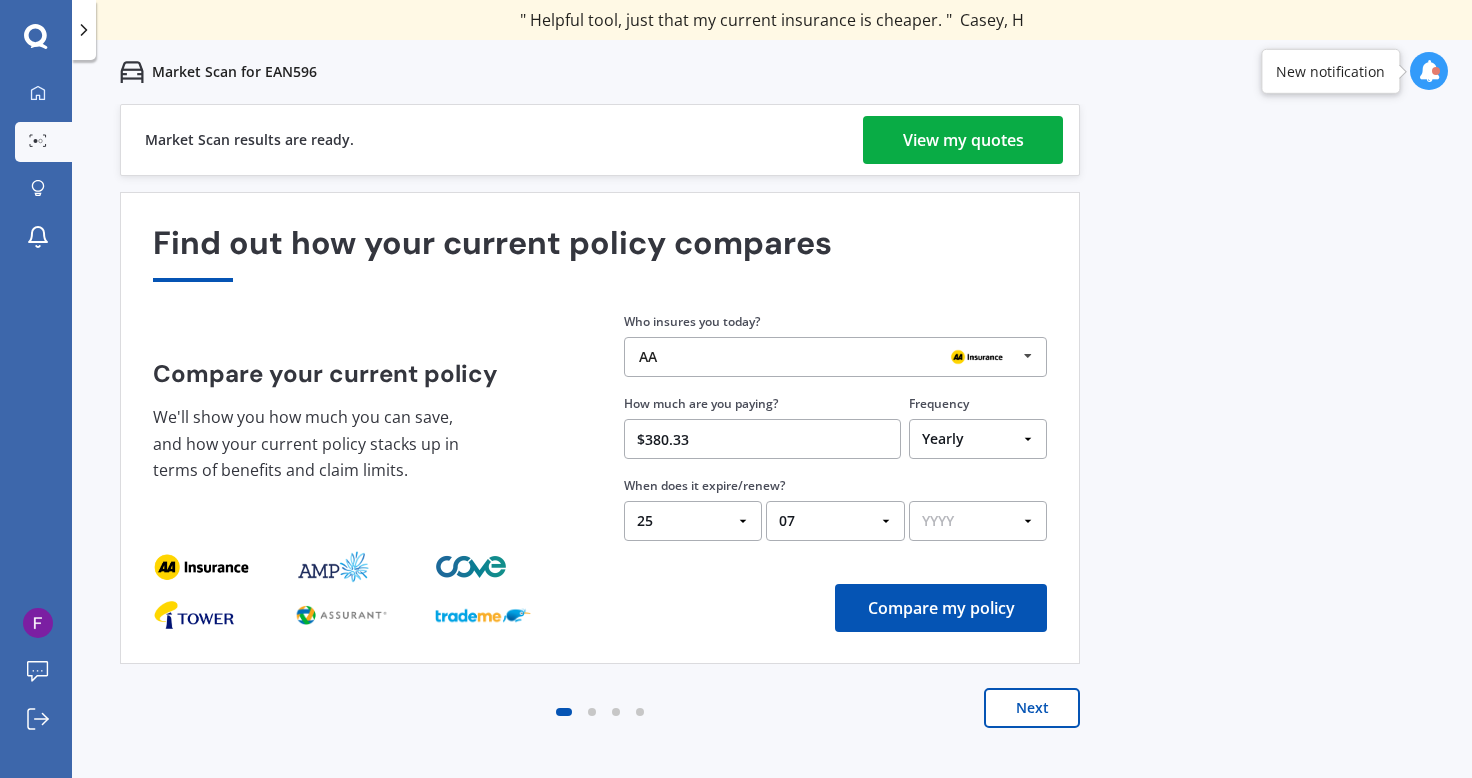 select on "2025" 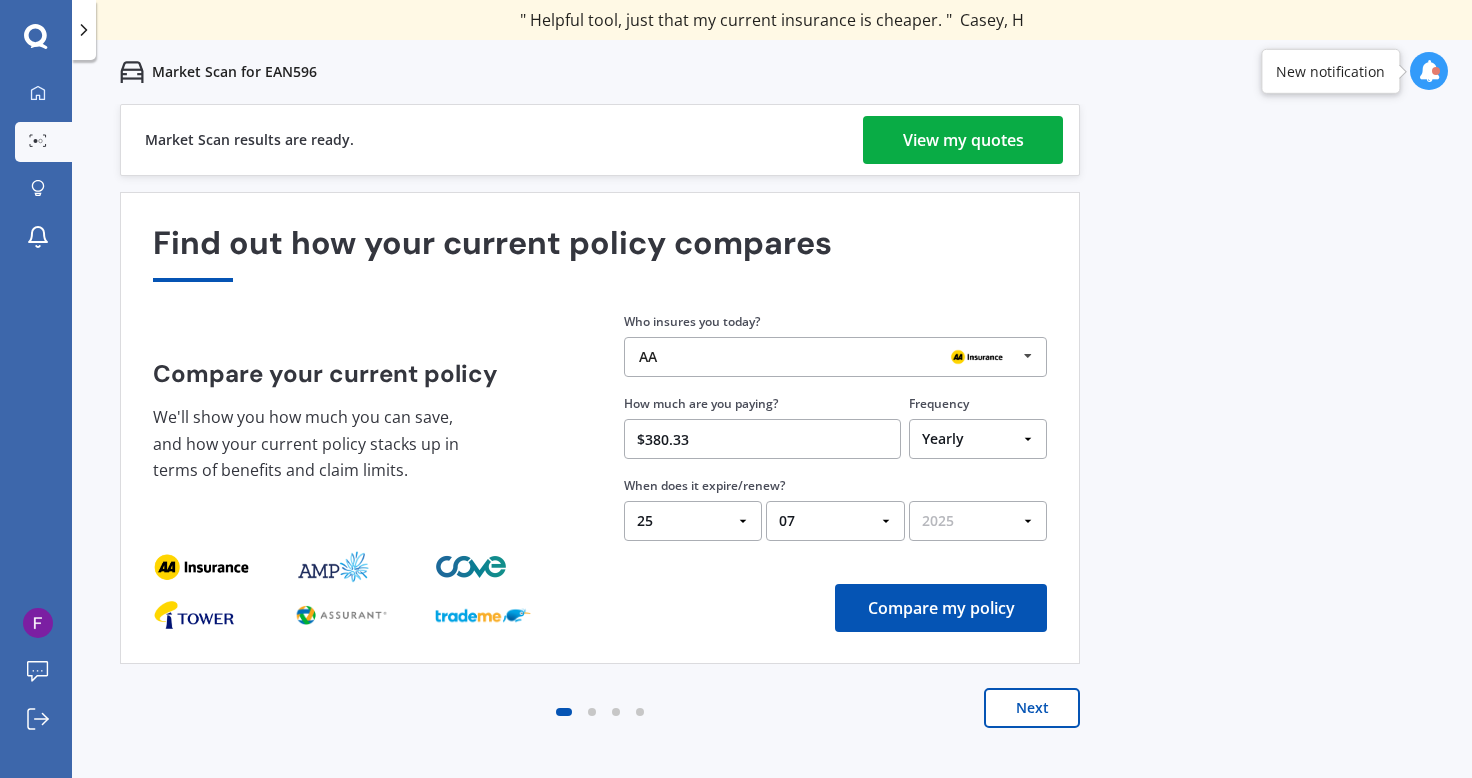 click on "YYYY 2026 2025 2024" at bounding box center (978, 521) 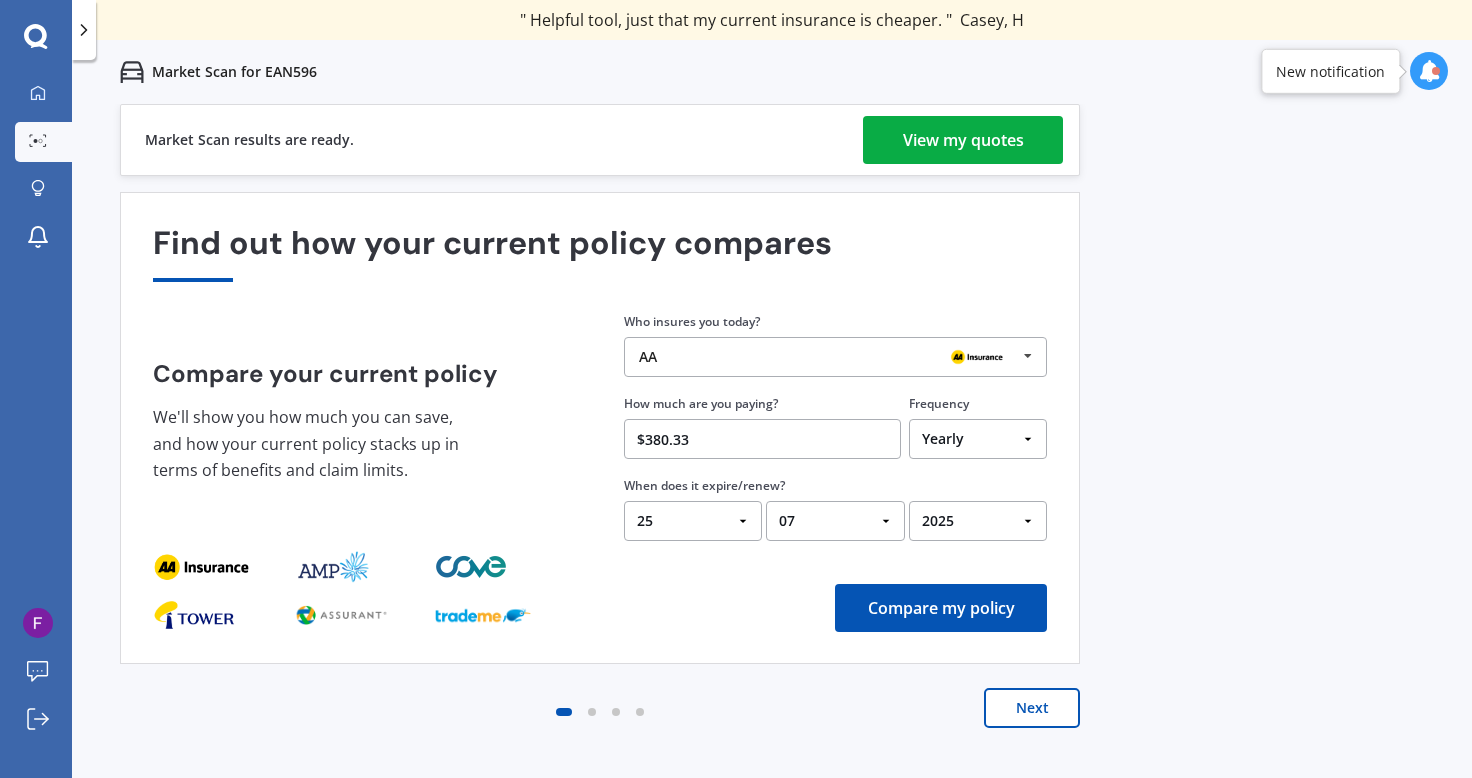 click on "Compare my policy" at bounding box center [941, 608] 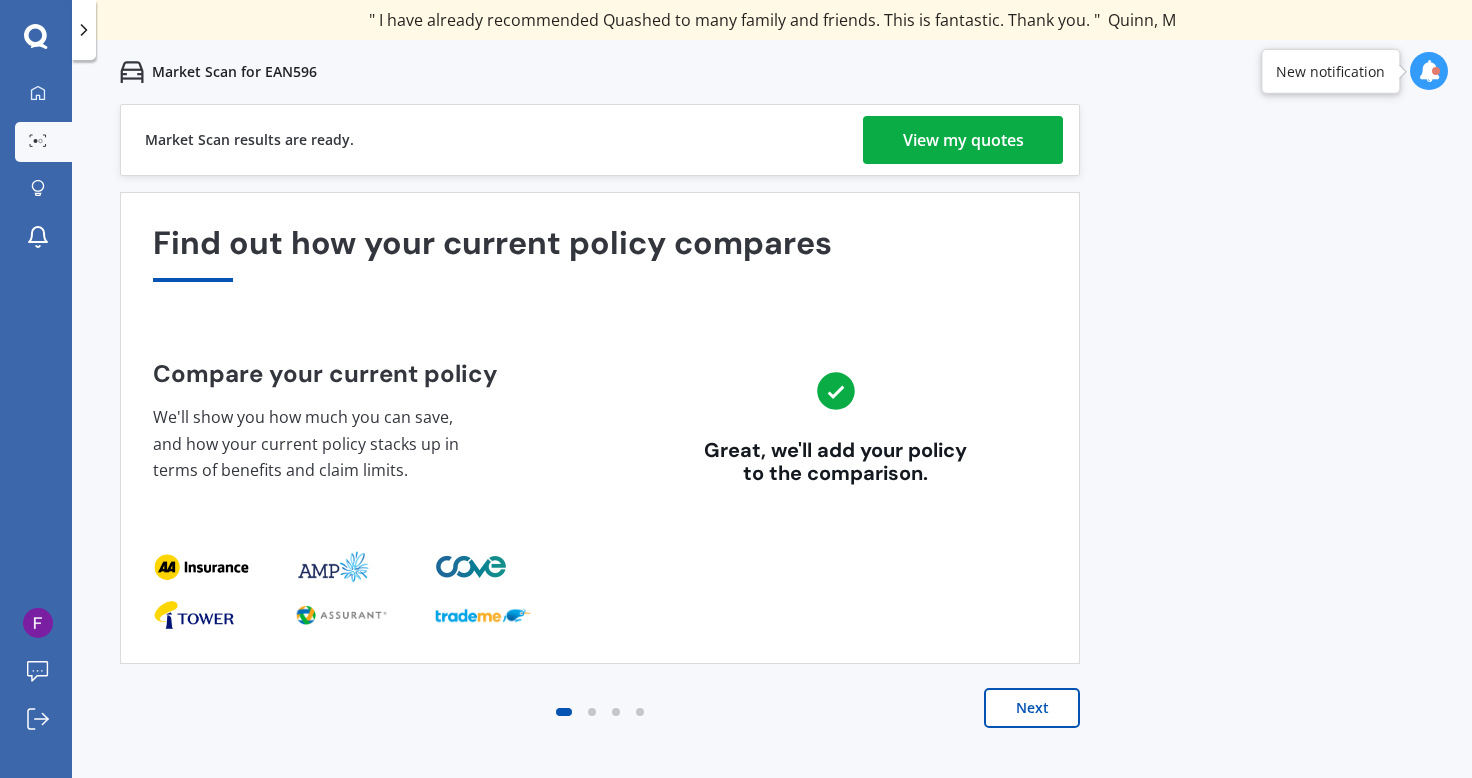 click on "Next" at bounding box center (1032, 708) 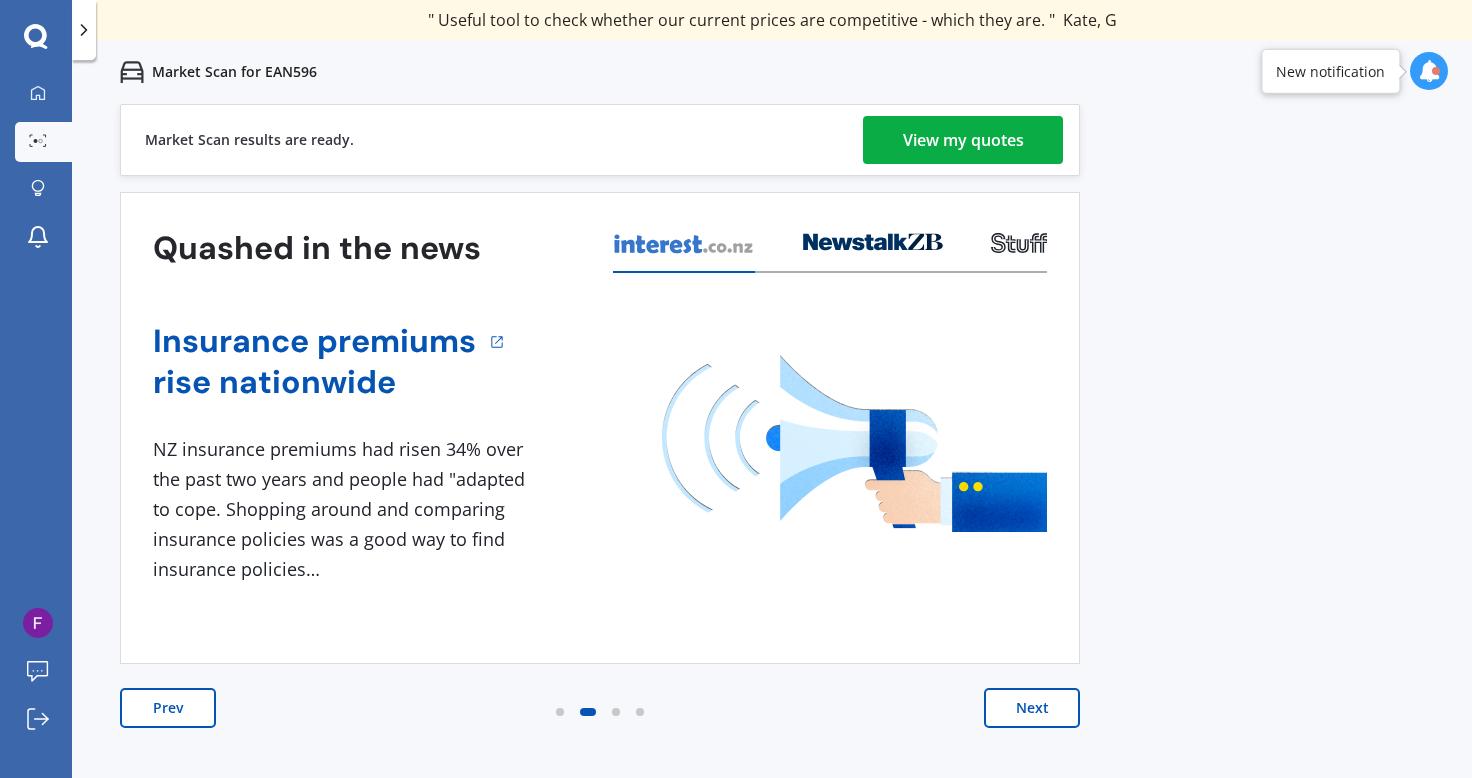 click on "Next" at bounding box center (1032, 708) 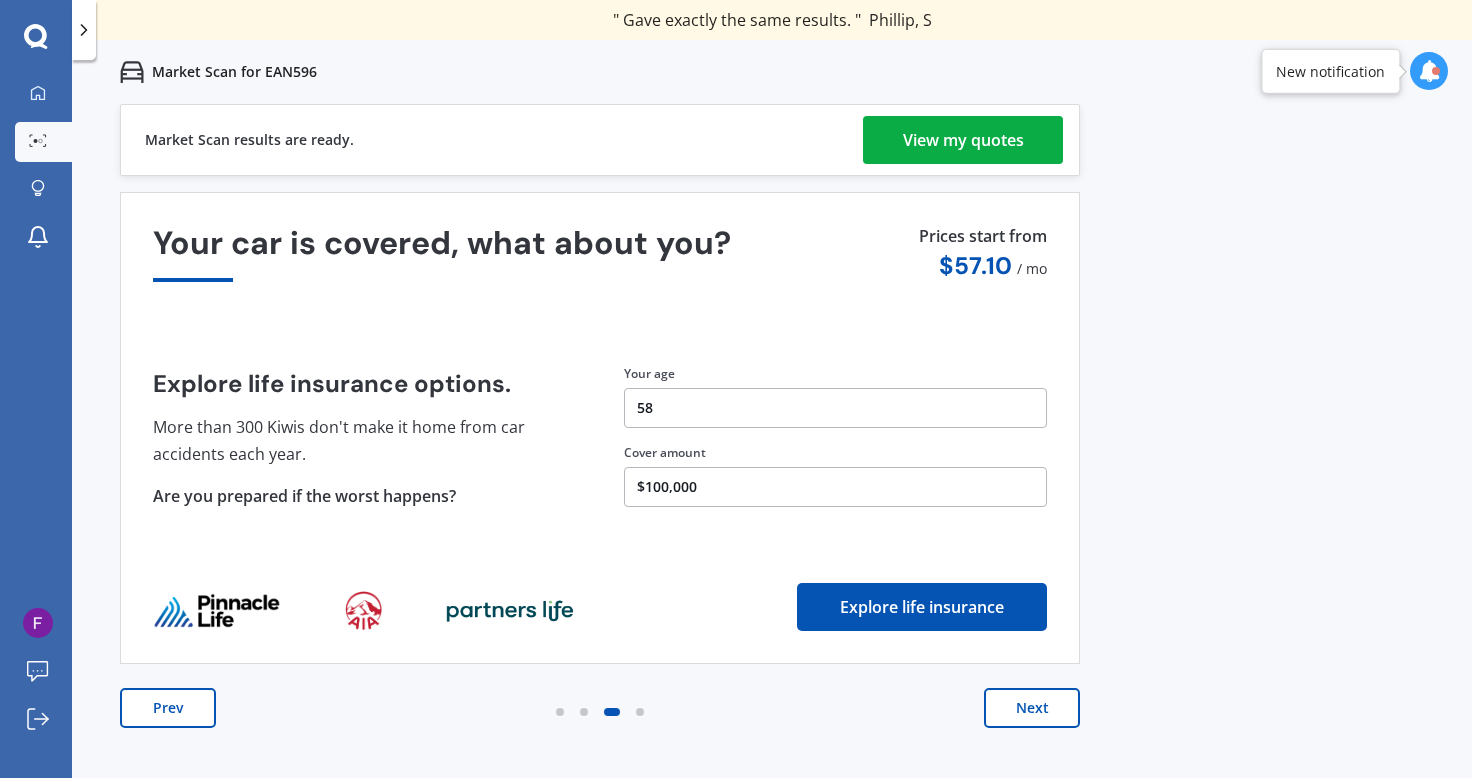 click on "Next" at bounding box center (1032, 708) 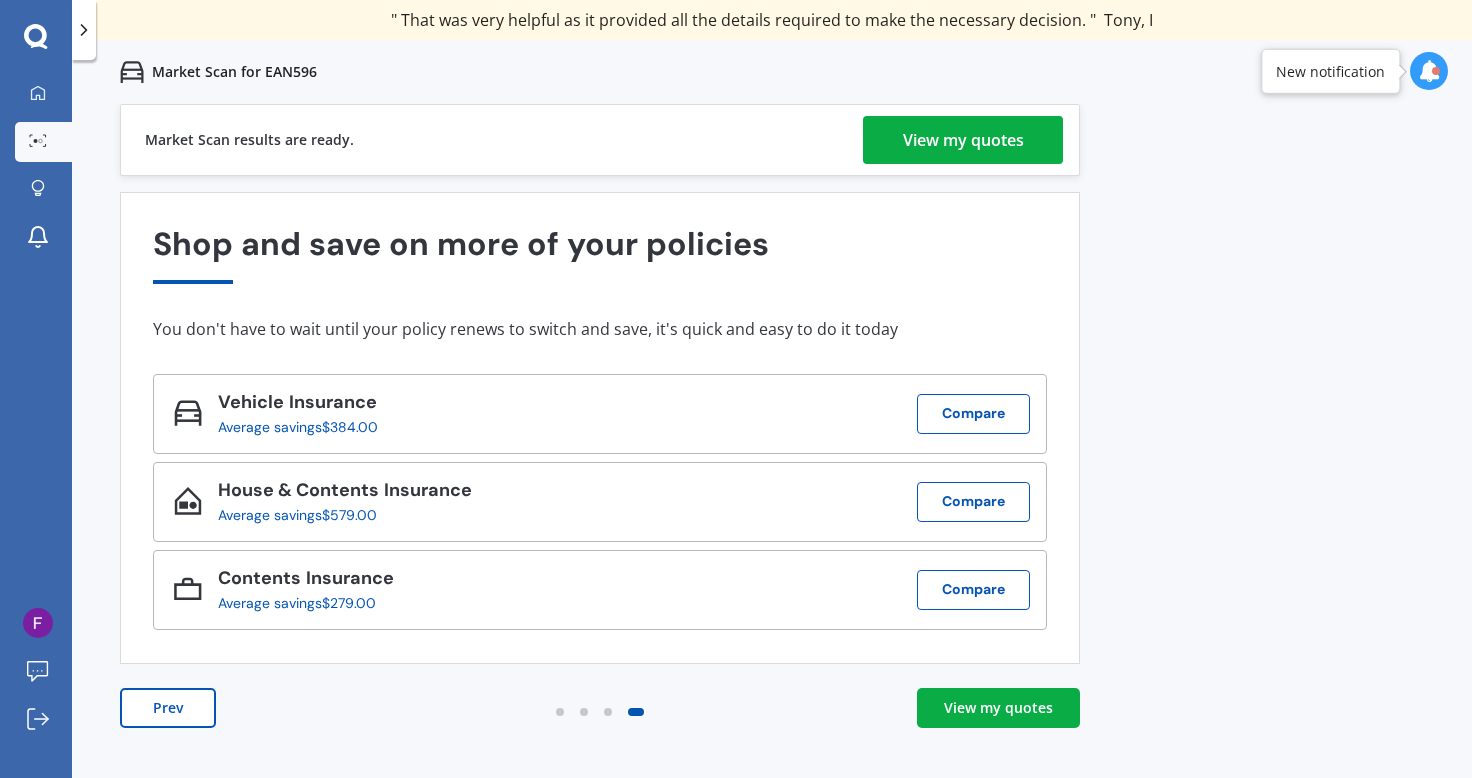 click on "View my quotes" at bounding box center (963, 140) 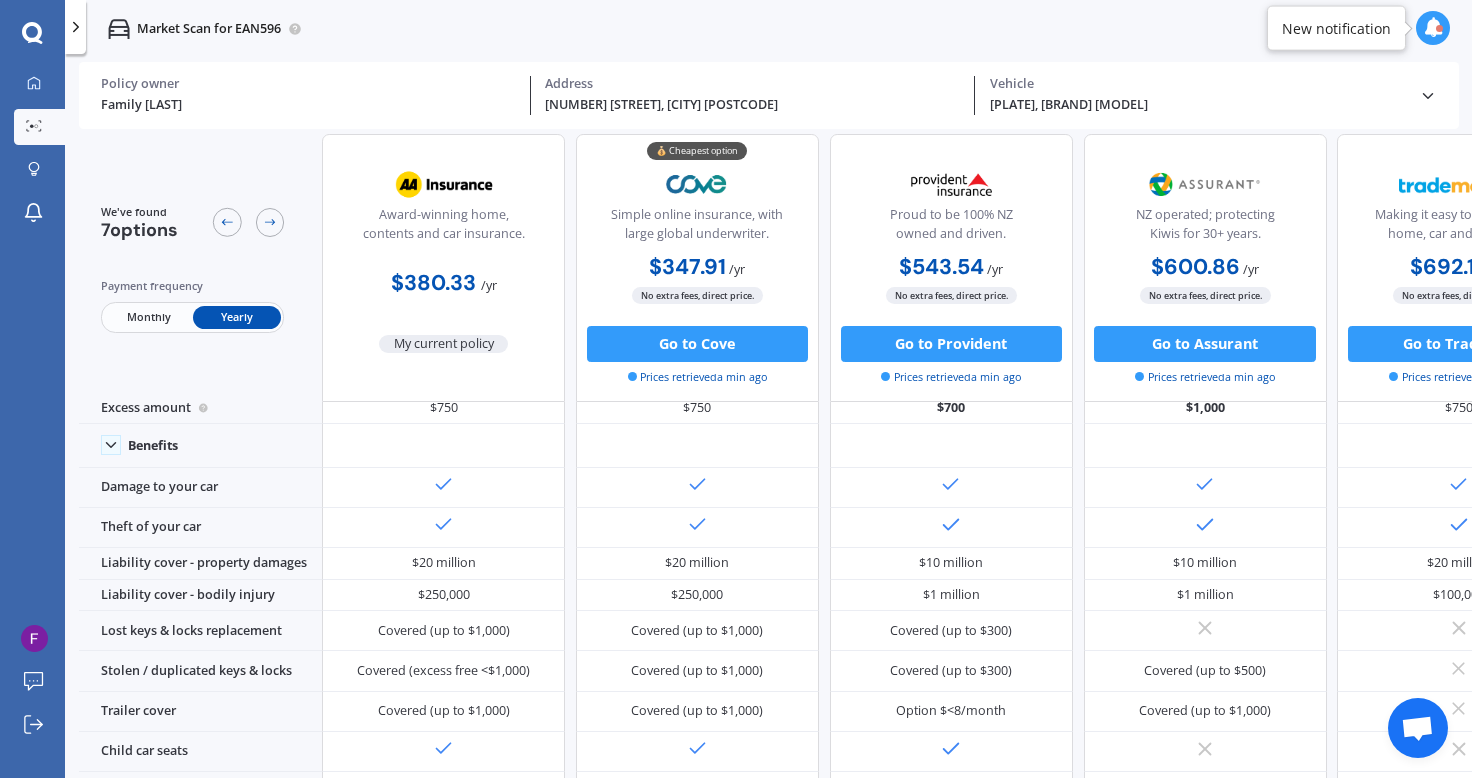 scroll, scrollTop: 0, scrollLeft: 0, axis: both 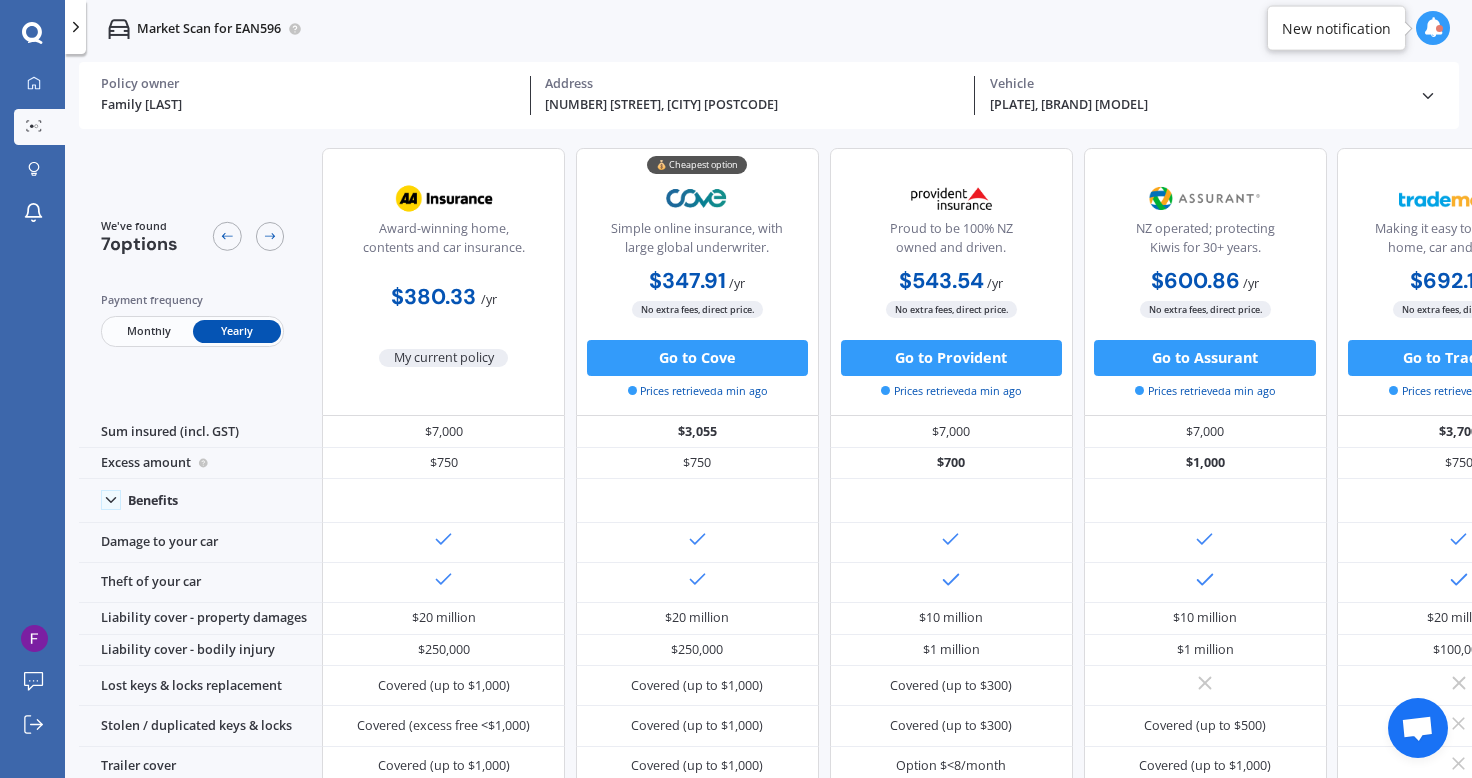 click at bounding box center [1433, 28] 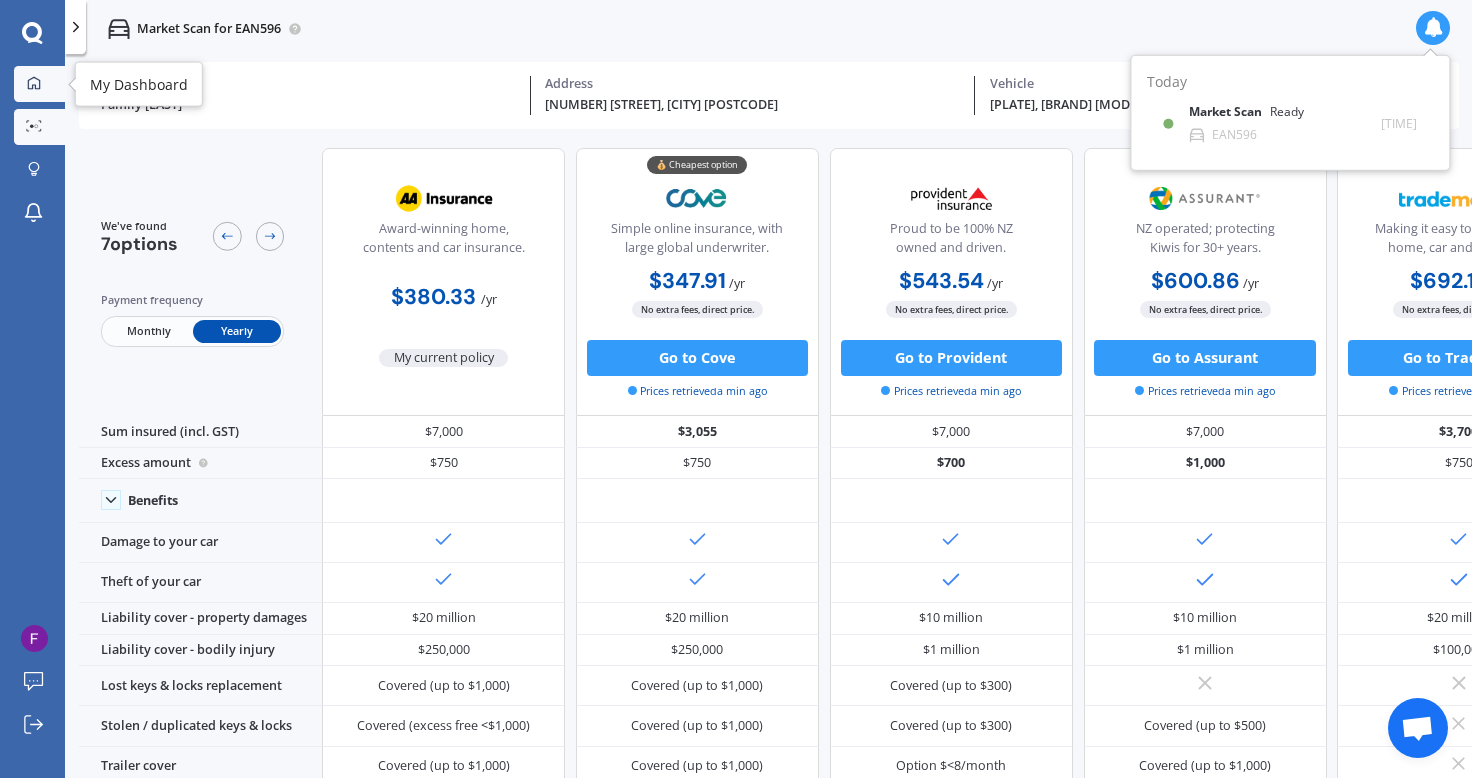 click at bounding box center [34, 83] 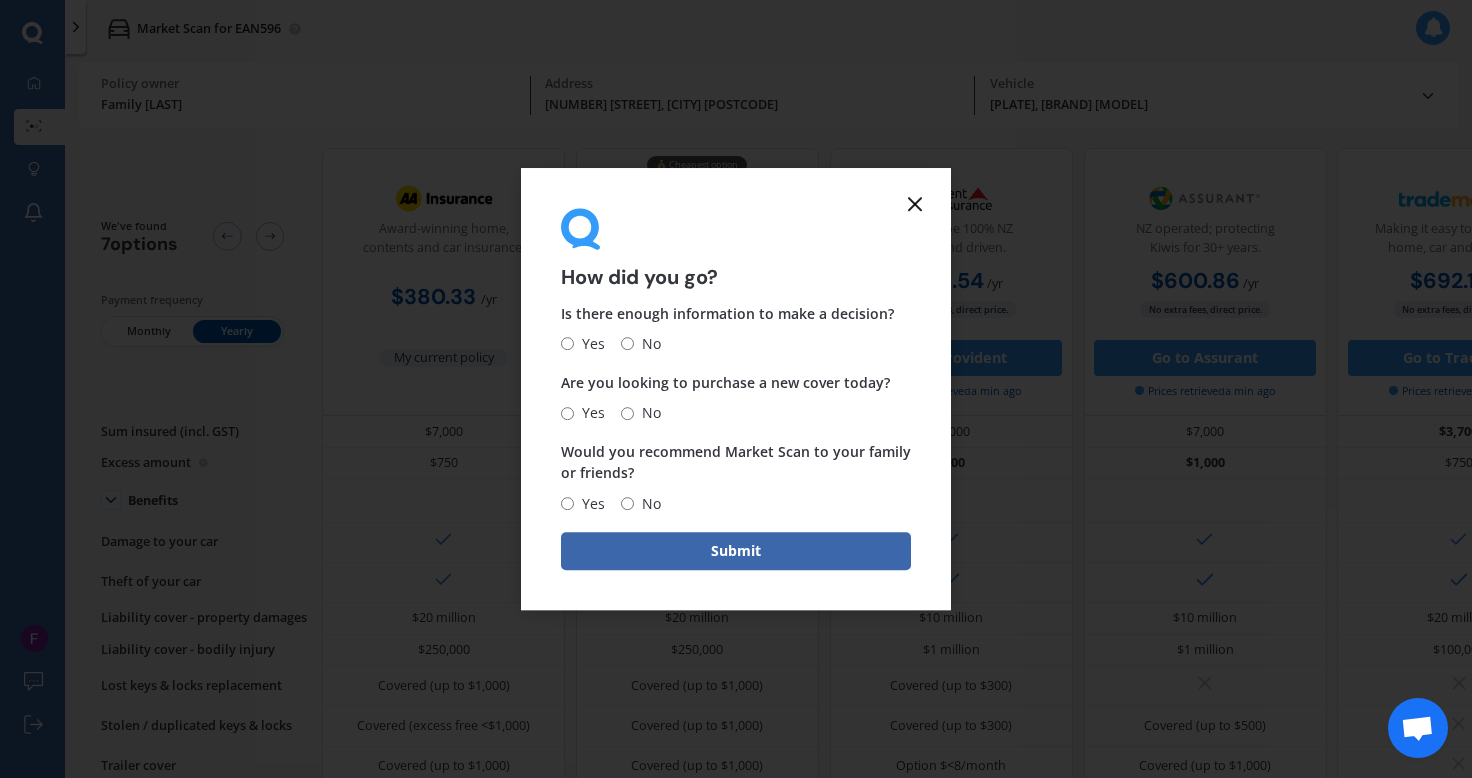 click at bounding box center [915, 204] 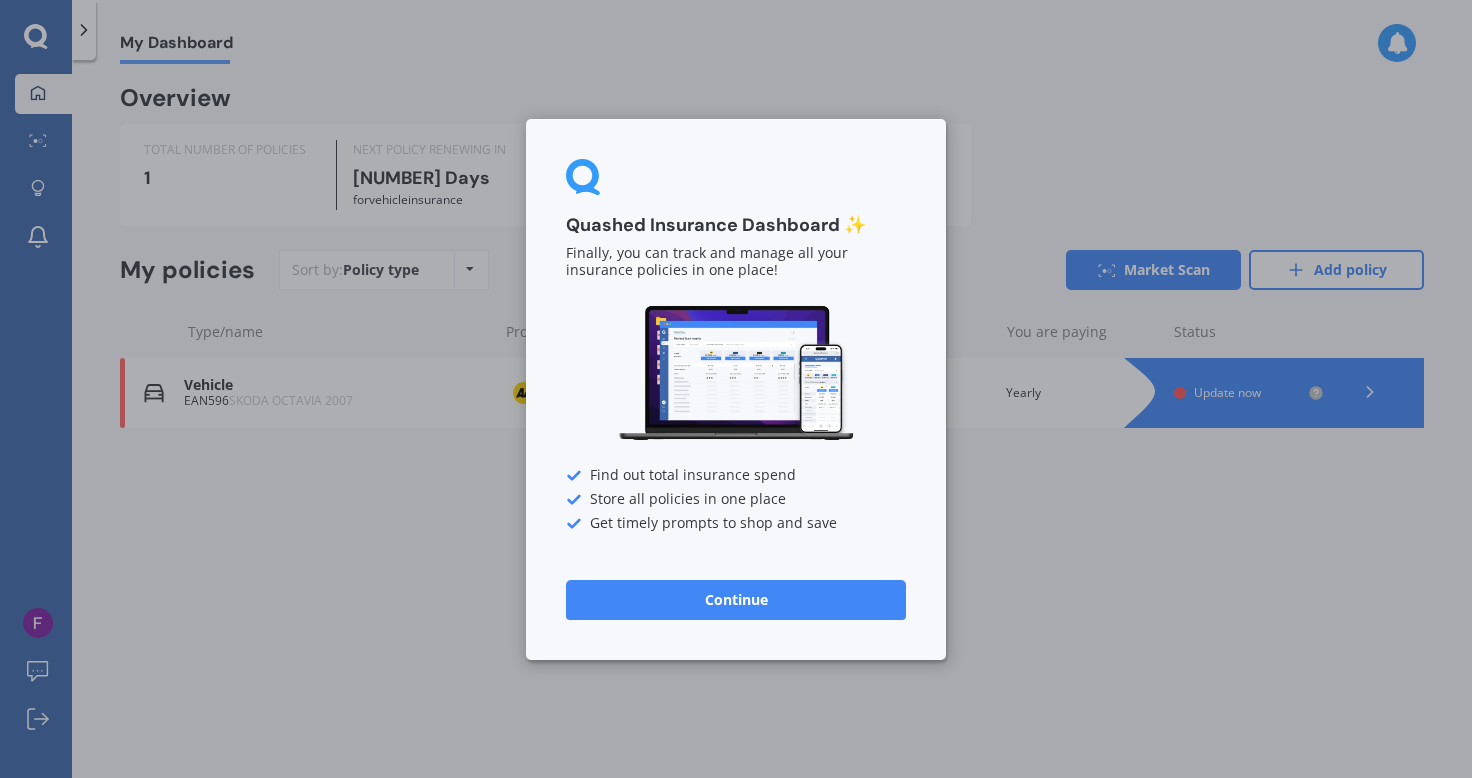click on "Continue" at bounding box center [736, 599] 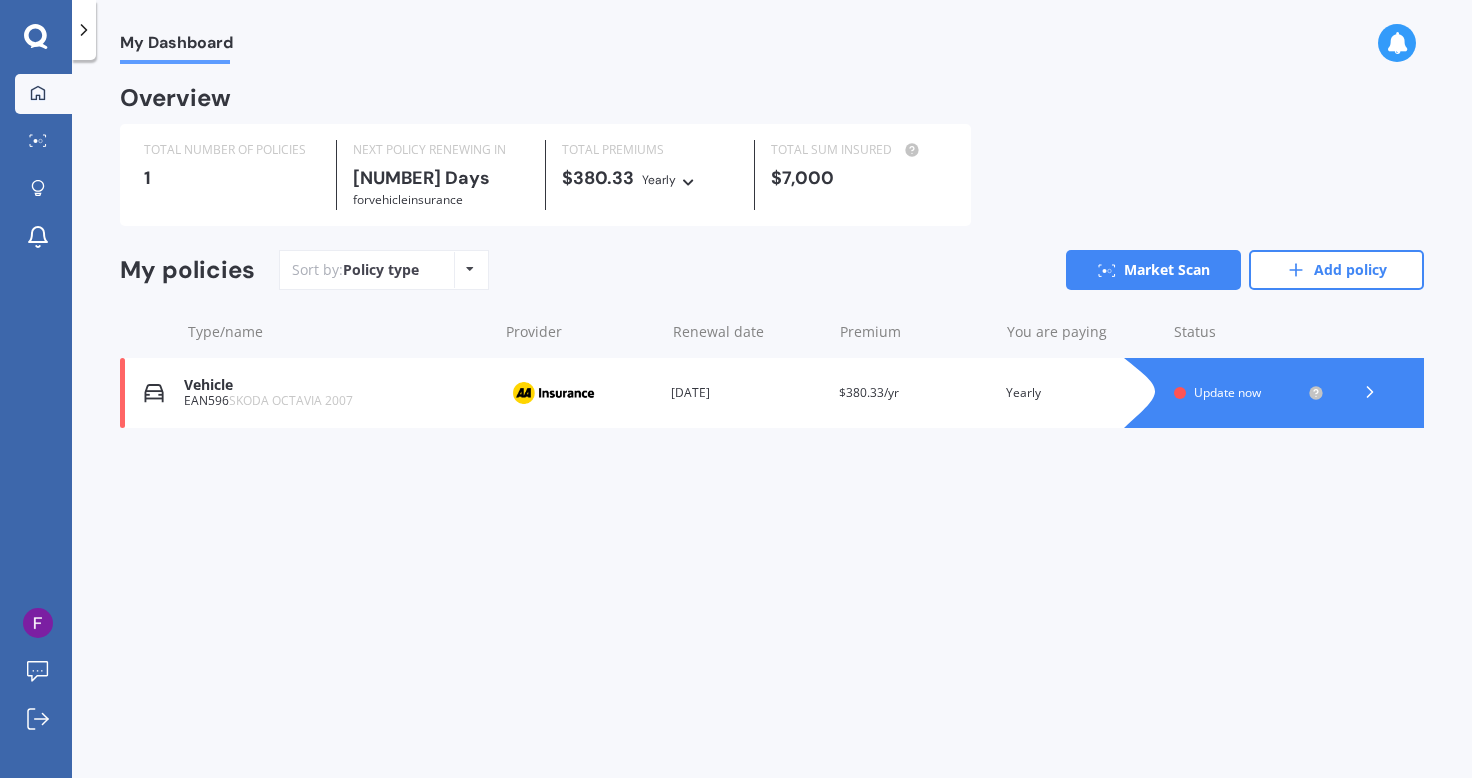 click at bounding box center [36, 37] 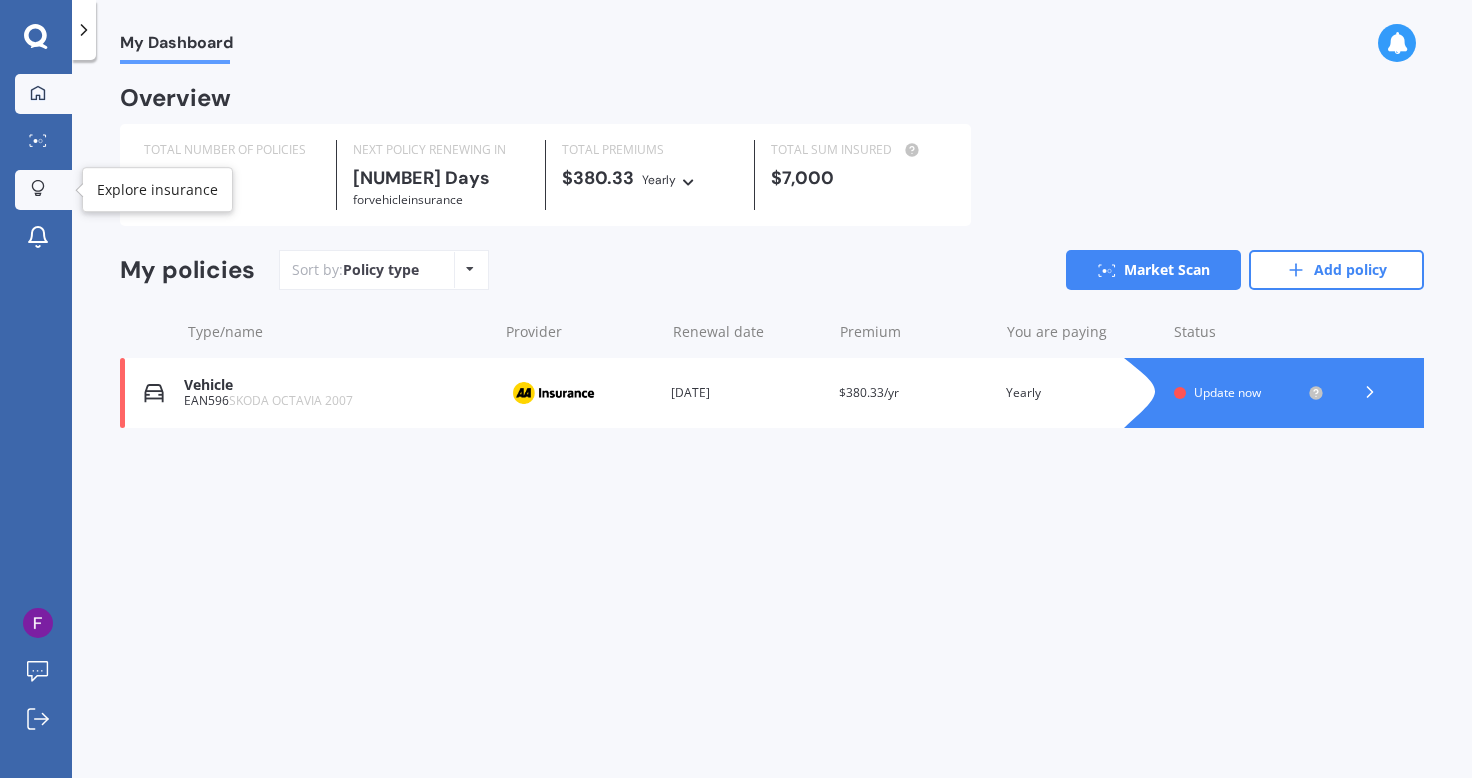 click at bounding box center [38, 188] 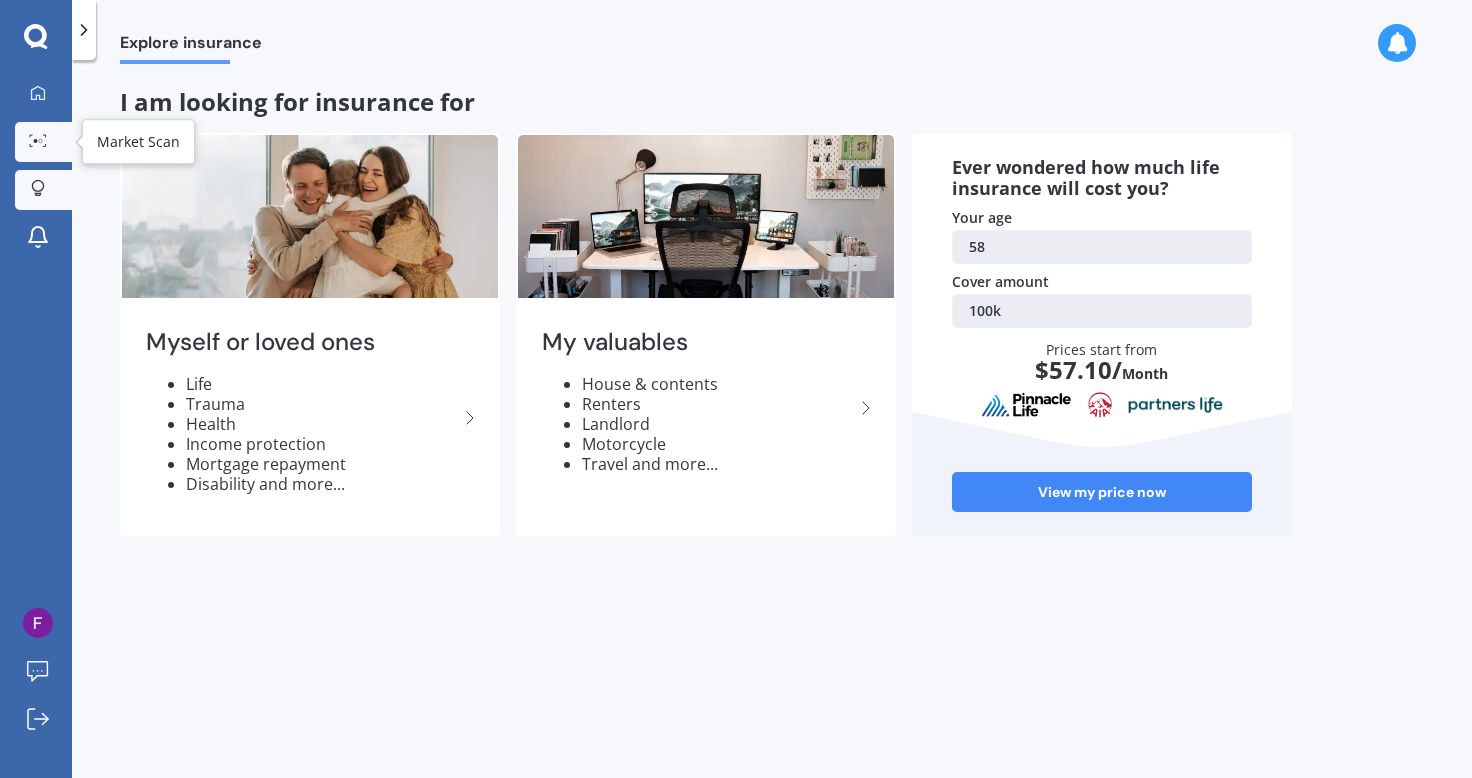 click at bounding box center (38, 141) 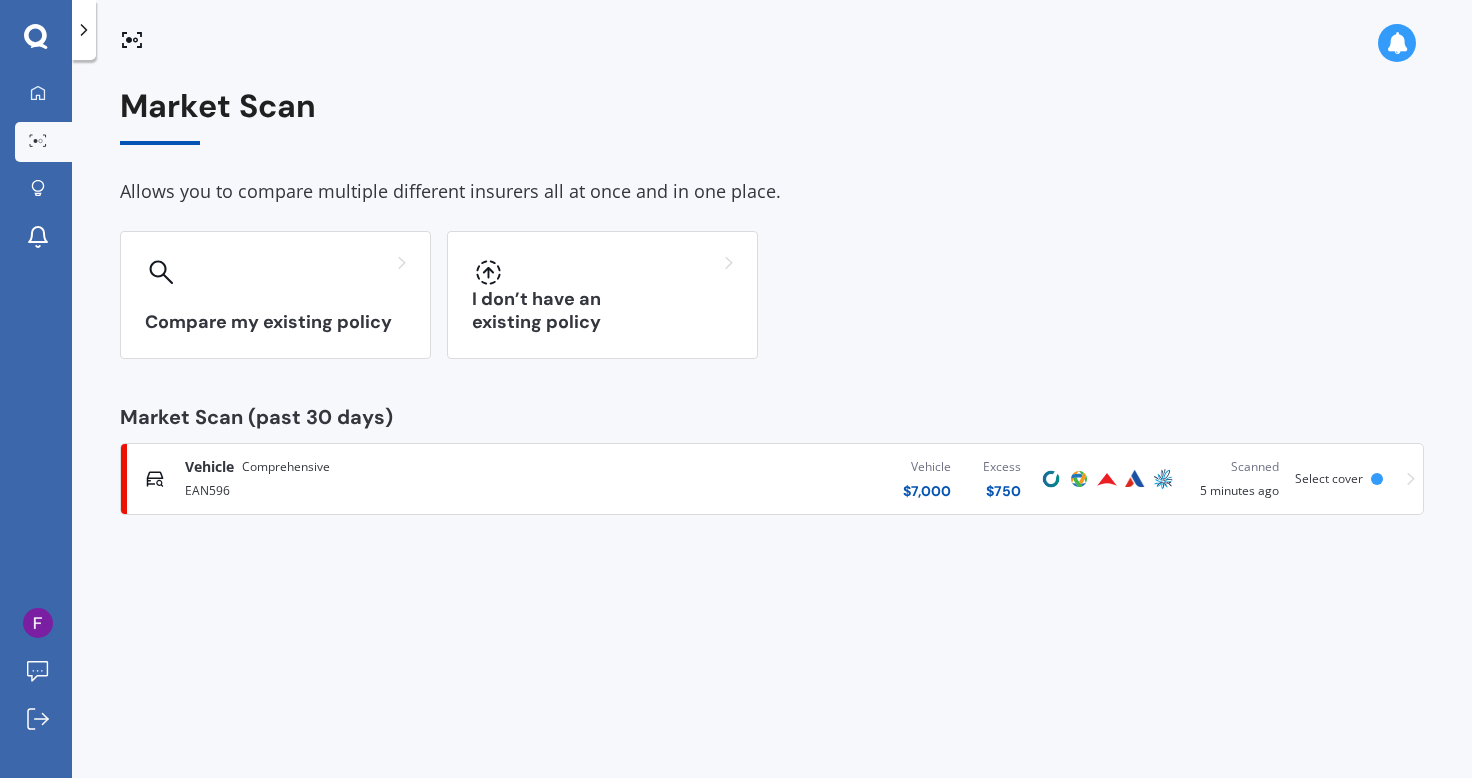 click at bounding box center (36, 37) 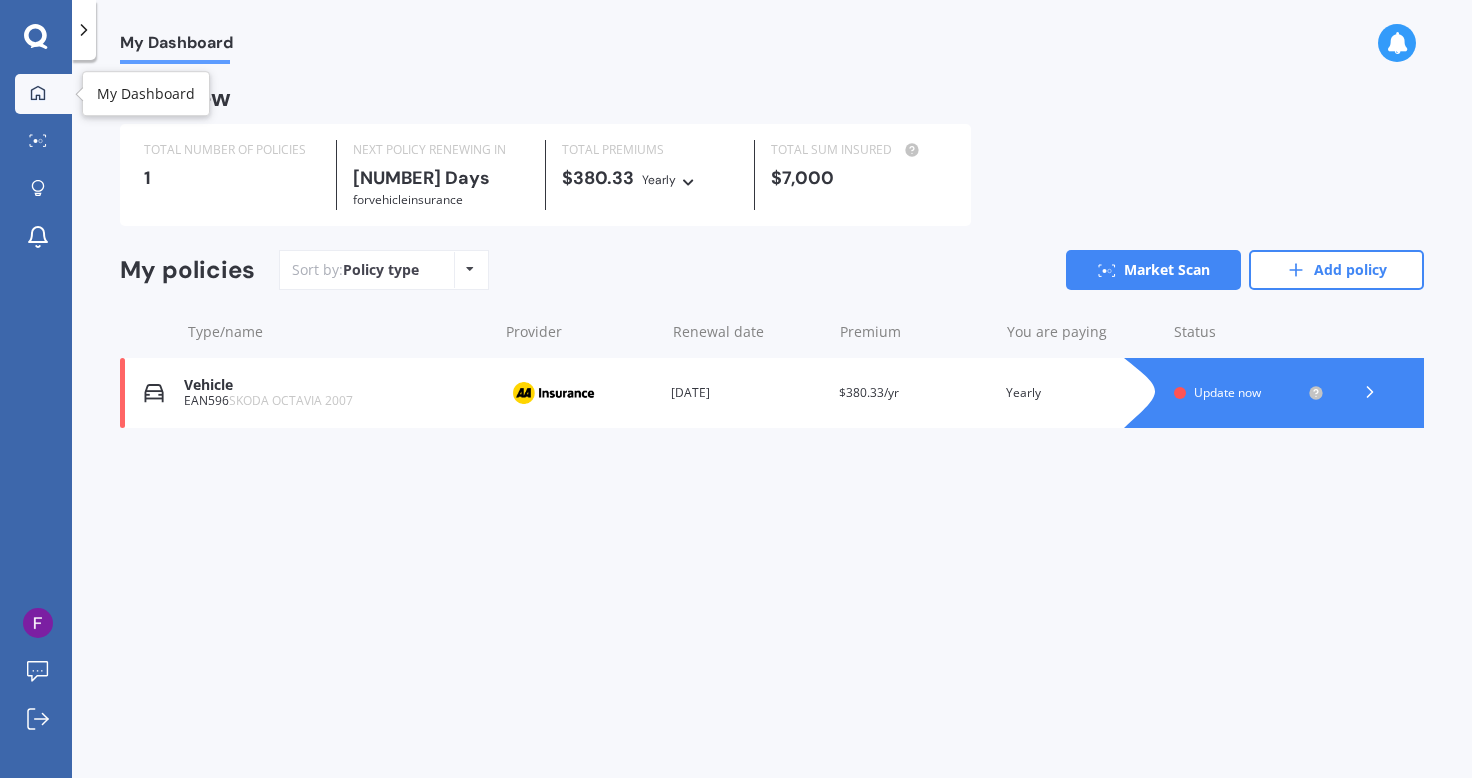 click at bounding box center [38, 92] 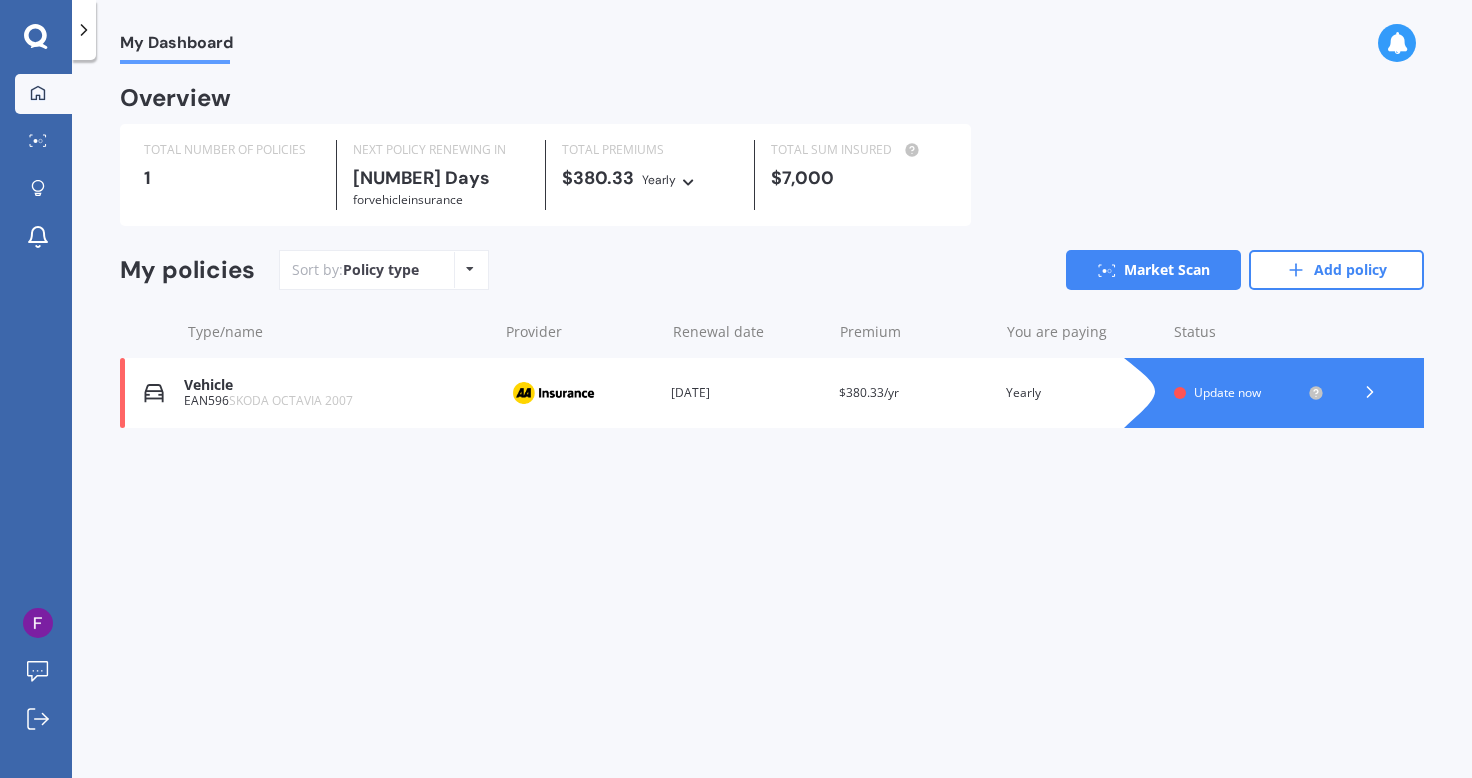 click at bounding box center (38, 93) 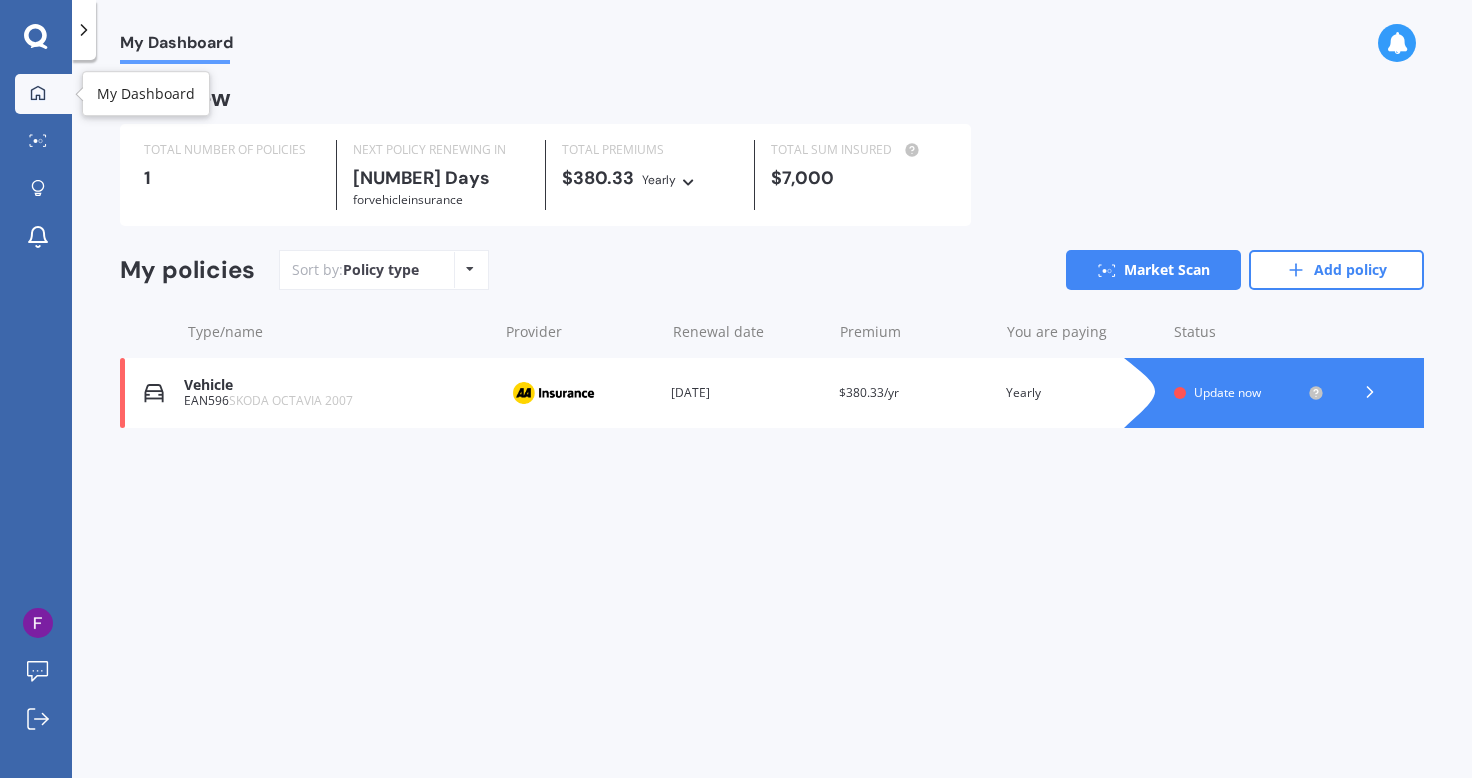 click at bounding box center [38, 93] 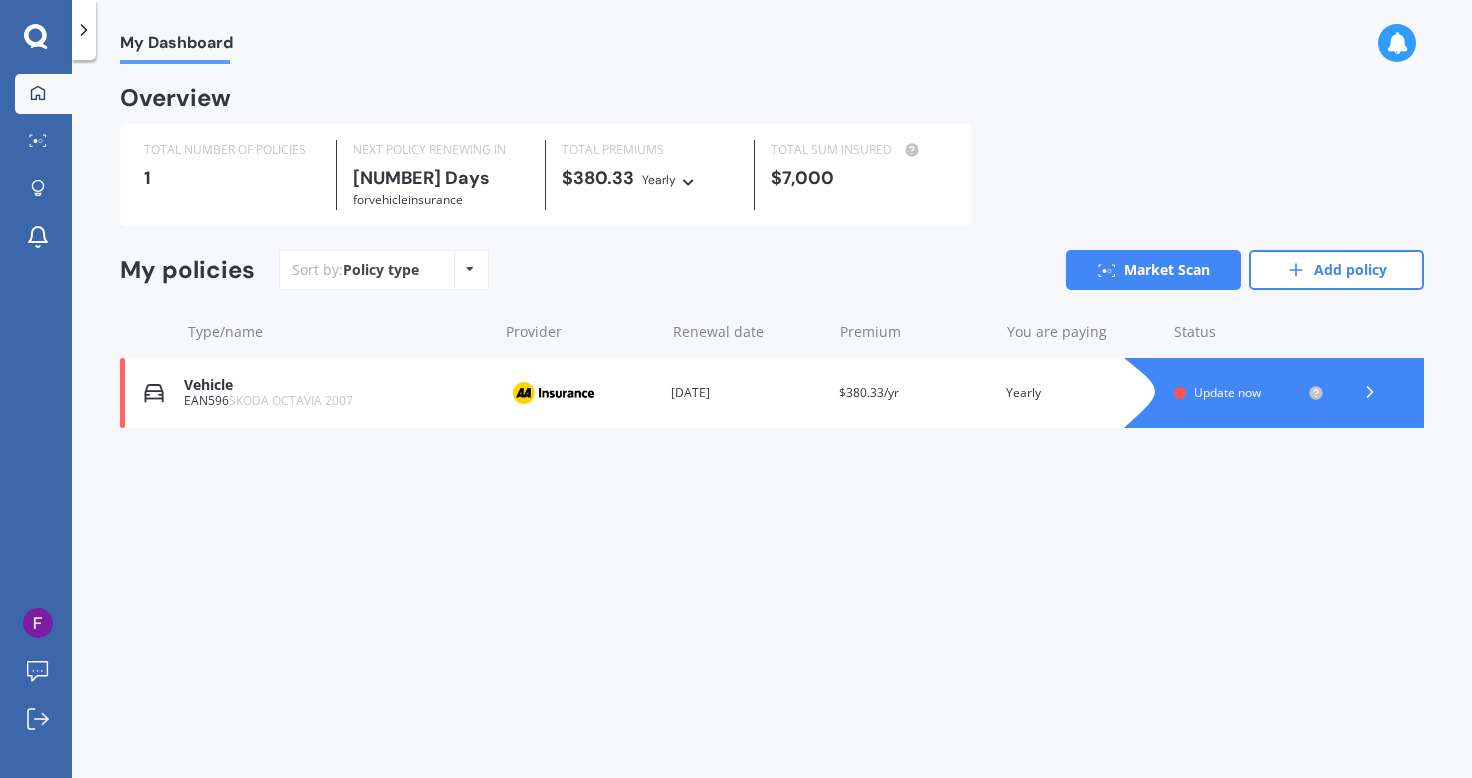 click at bounding box center (38, 93) 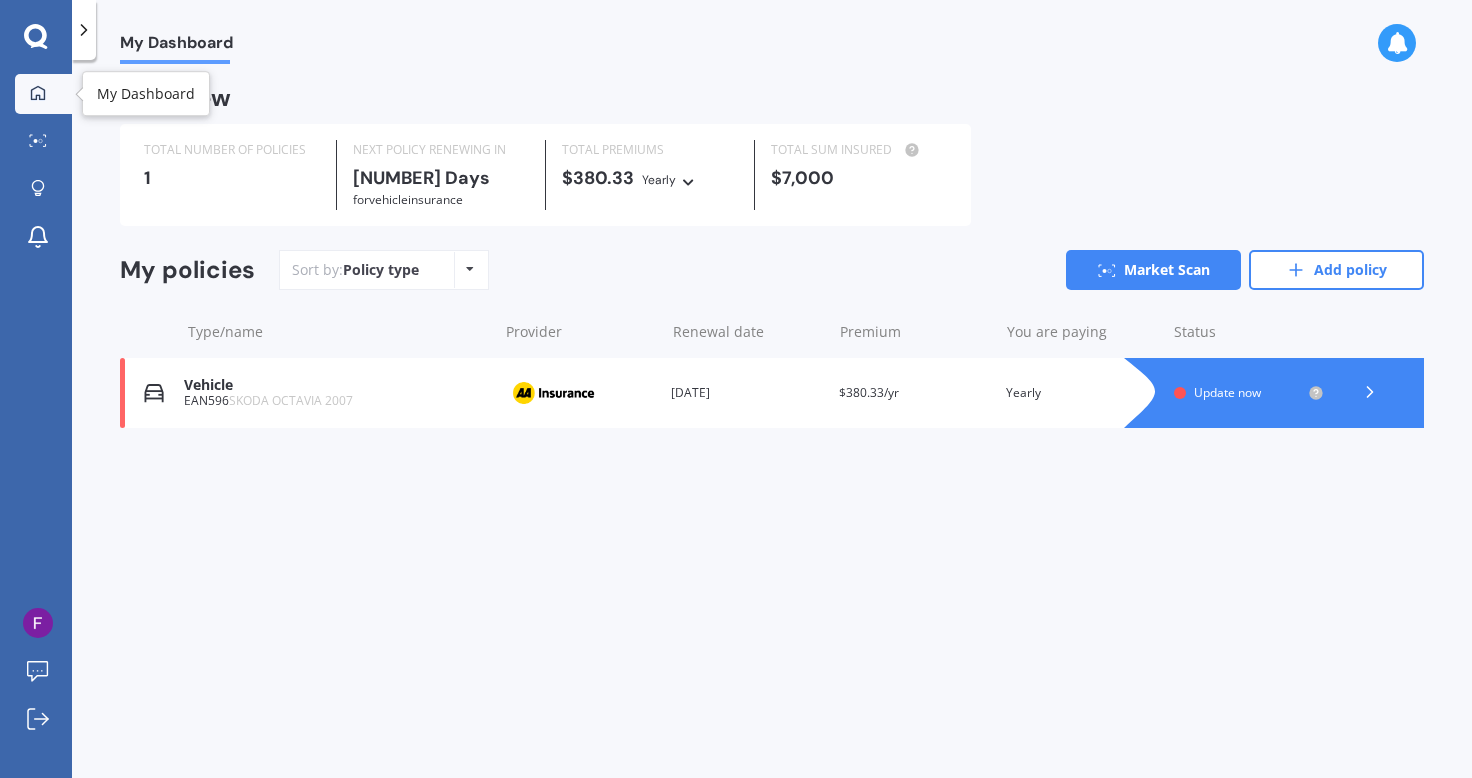 click at bounding box center [38, 93] 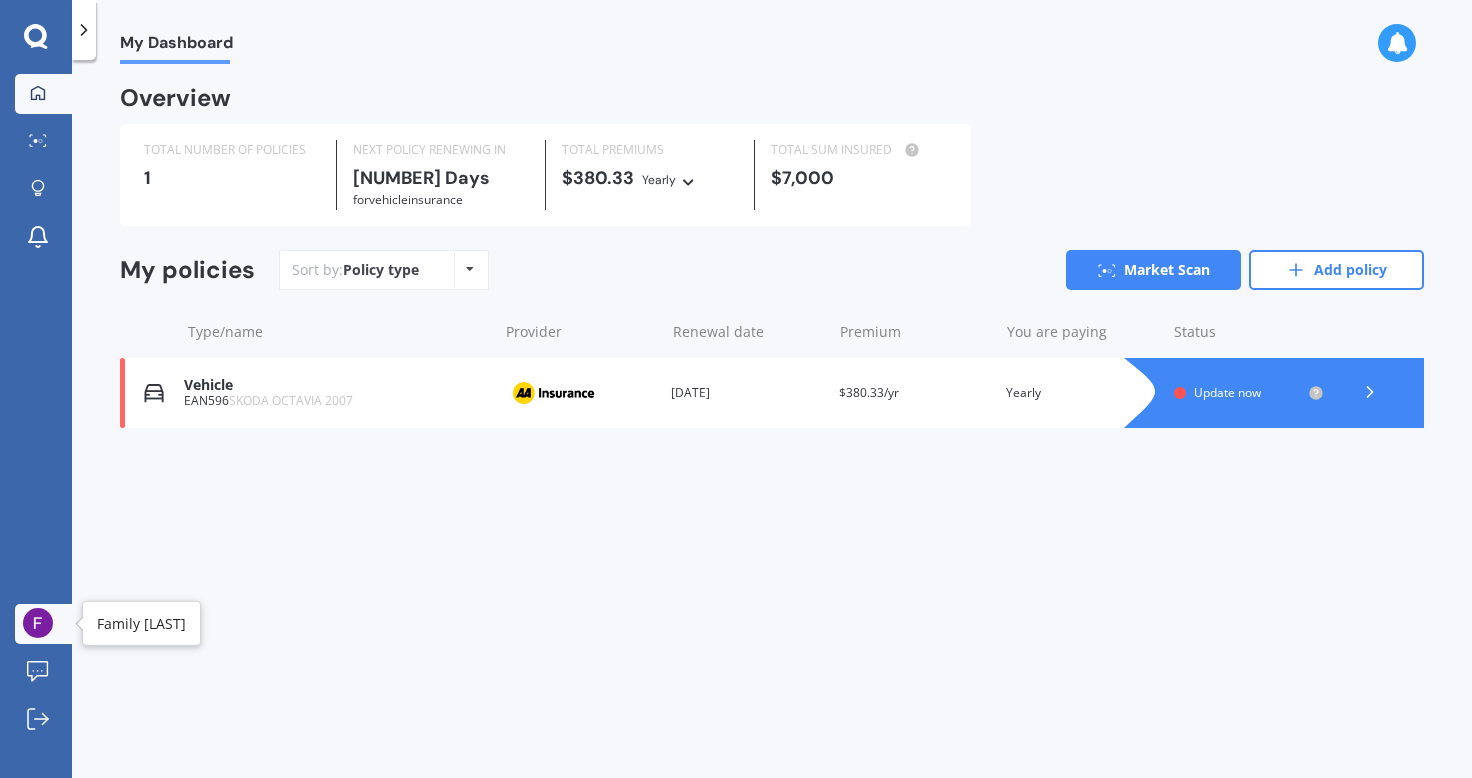 click at bounding box center (38, 623) 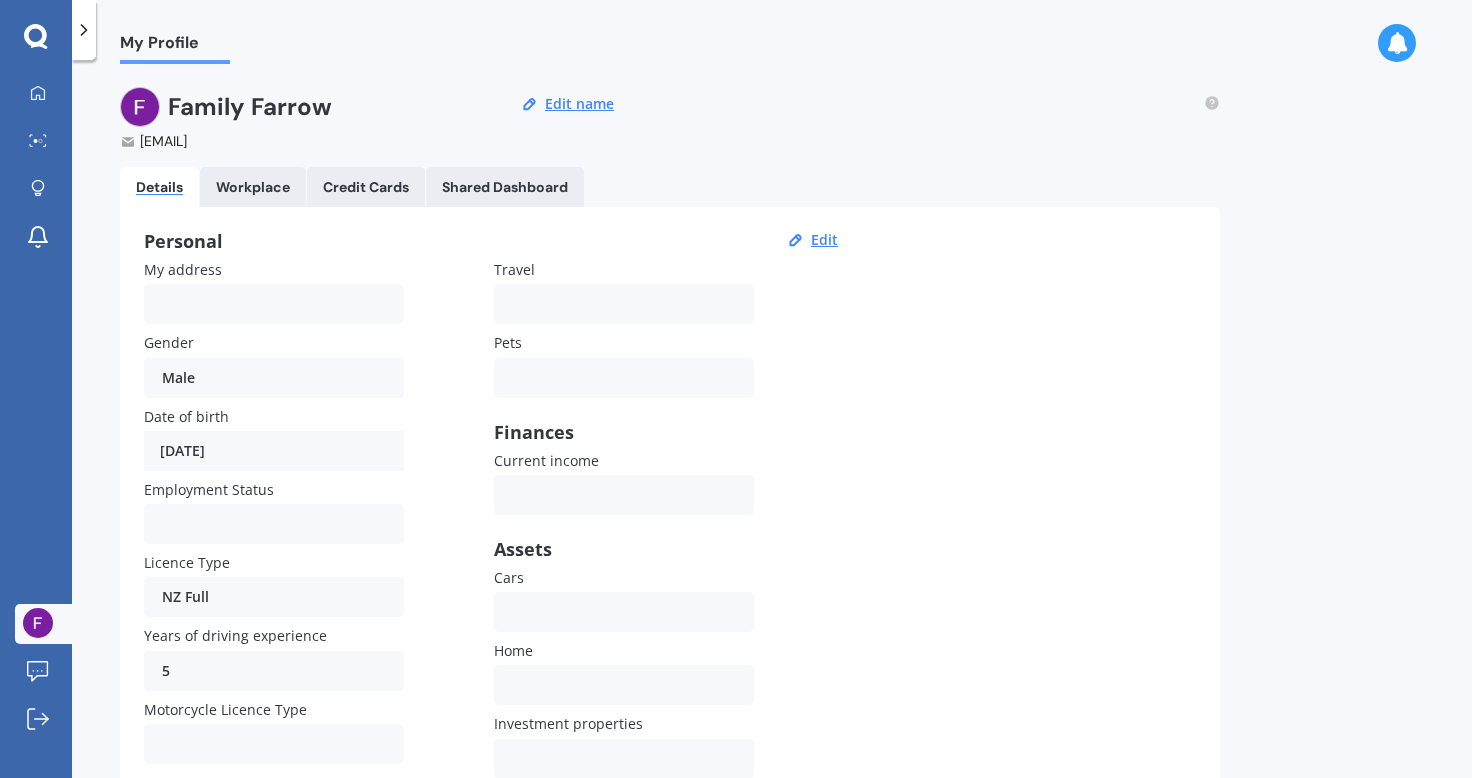scroll, scrollTop: 0, scrollLeft: 0, axis: both 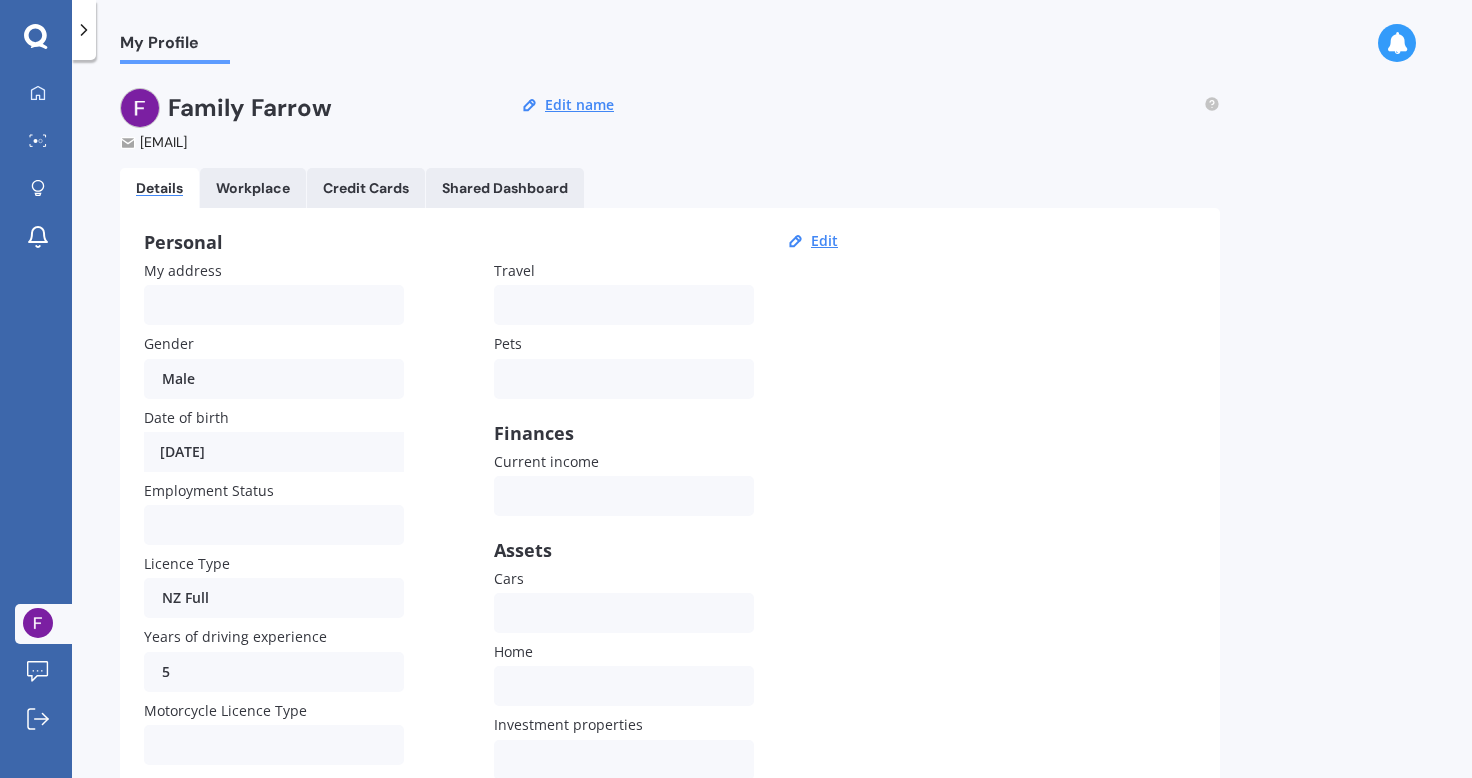 click at bounding box center [36, 37] 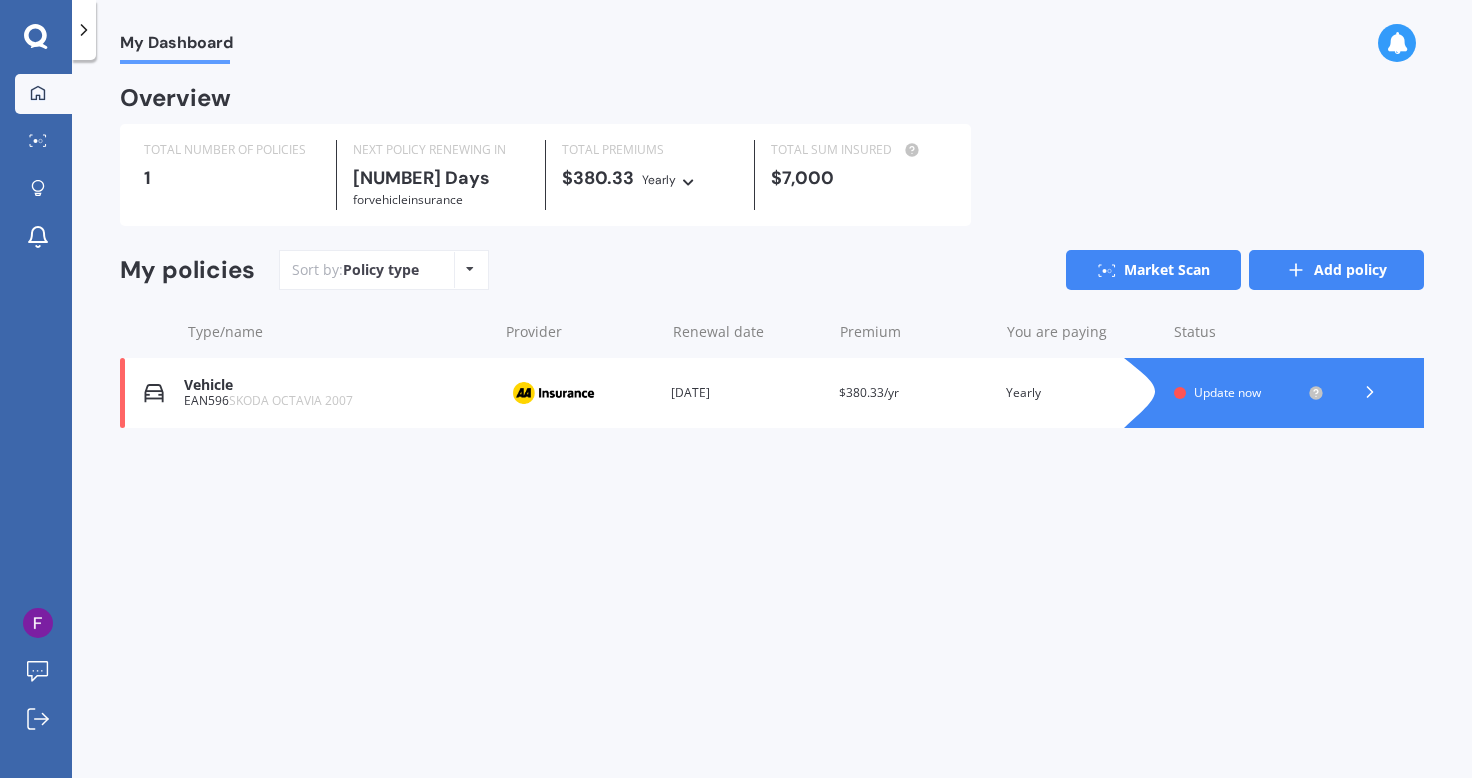 click on "Add policy" at bounding box center [1336, 270] 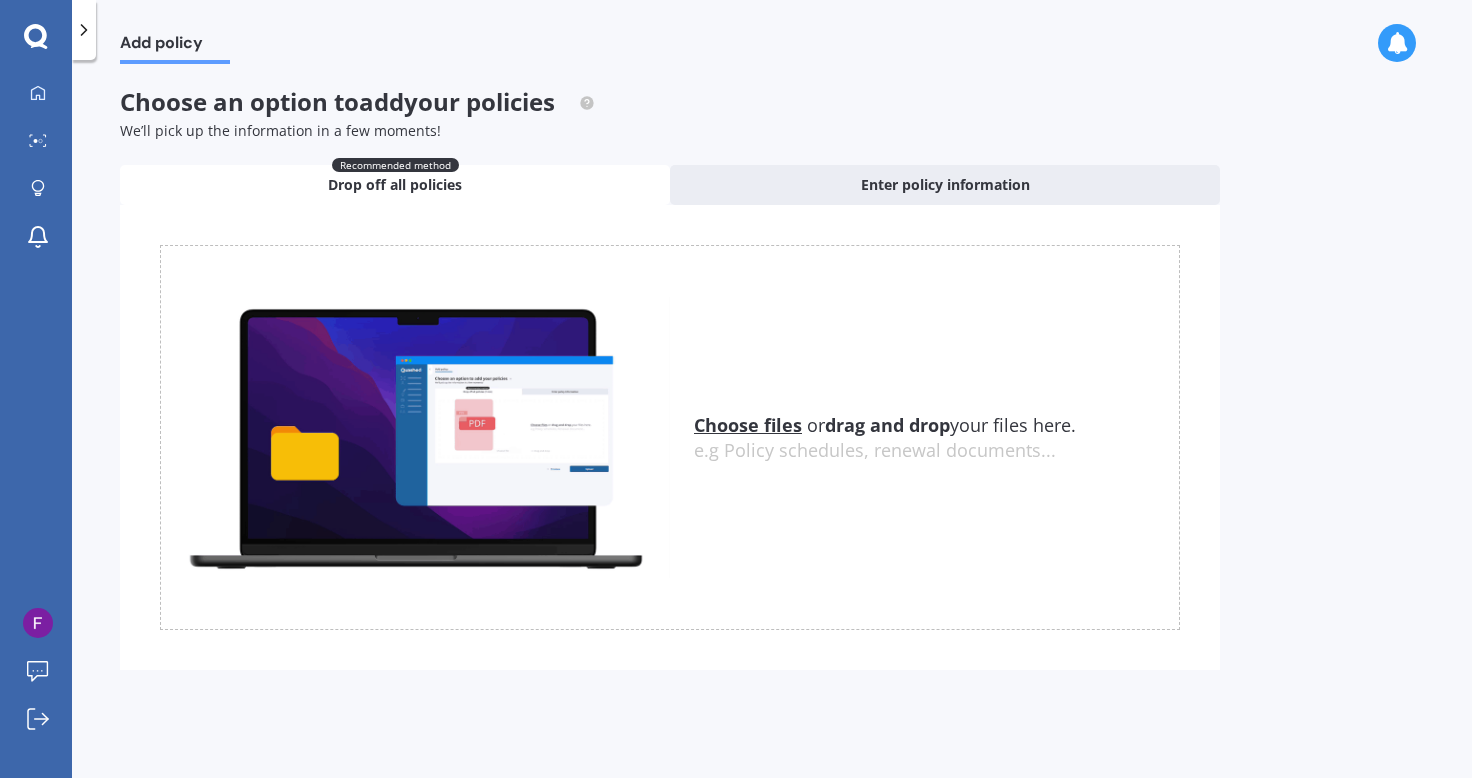 click at bounding box center (84, 30) 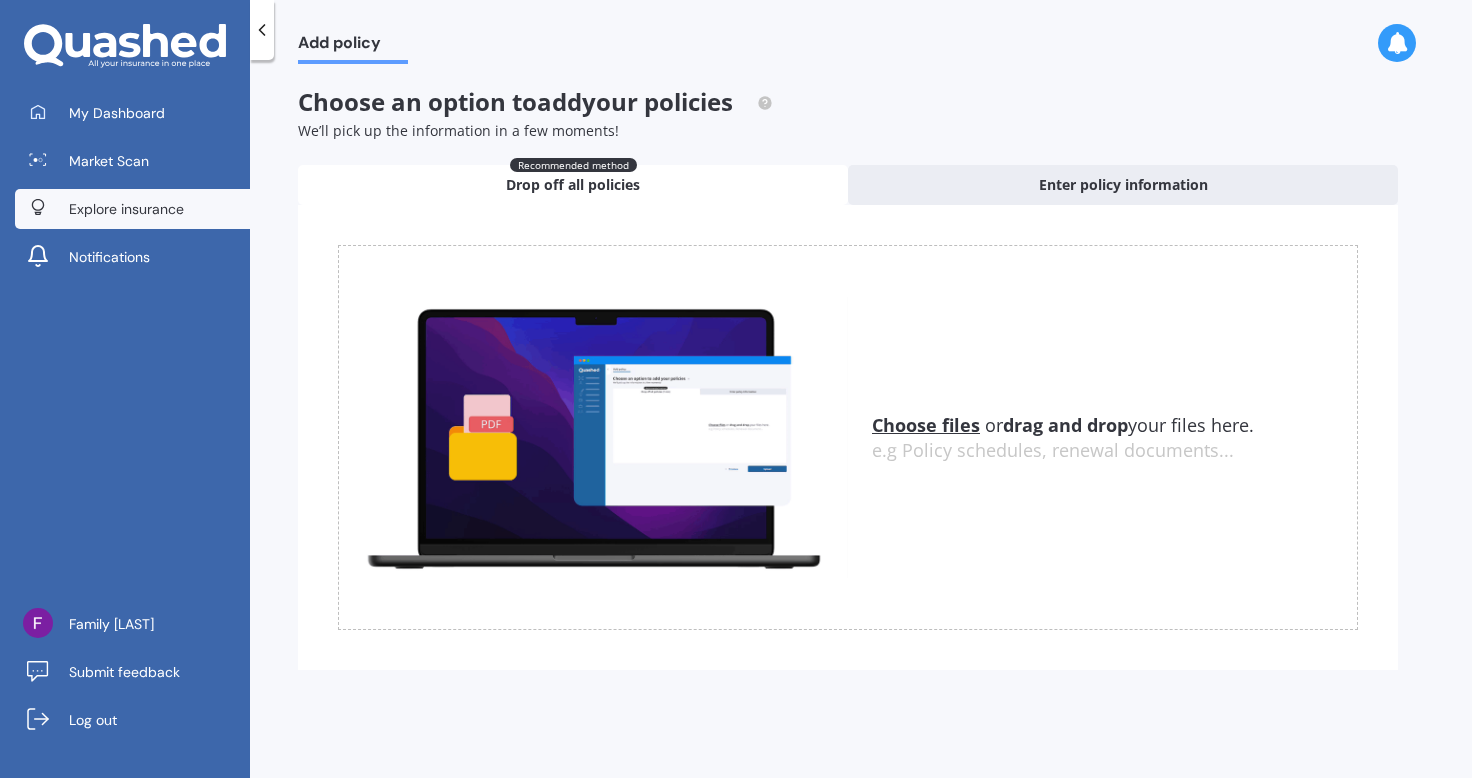 click on "Explore insurance" at bounding box center (126, 209) 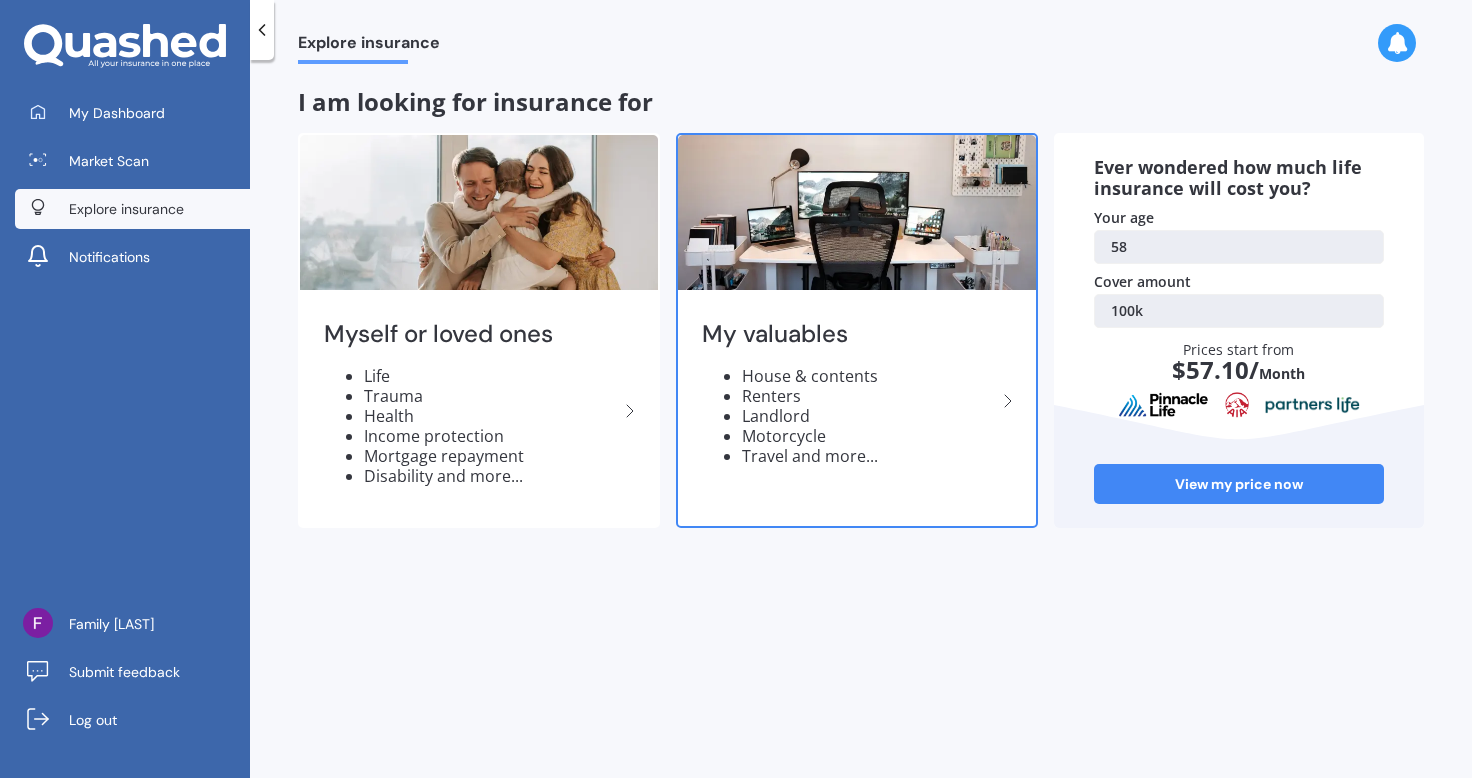 click on "Landlord" at bounding box center [491, 416] 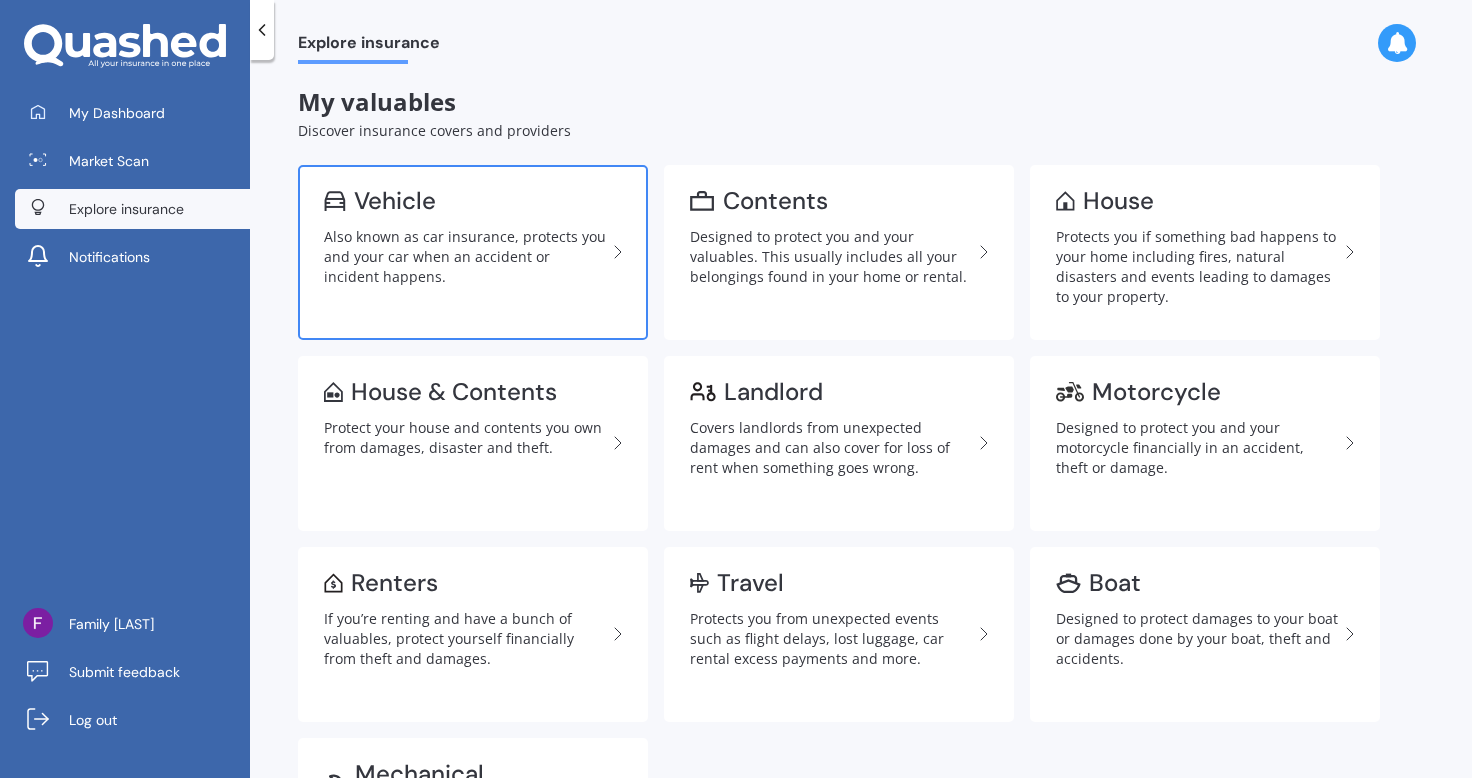 click on "Also known as car insurance, protects you and your car when an accident or incident happens." at bounding box center (465, 257) 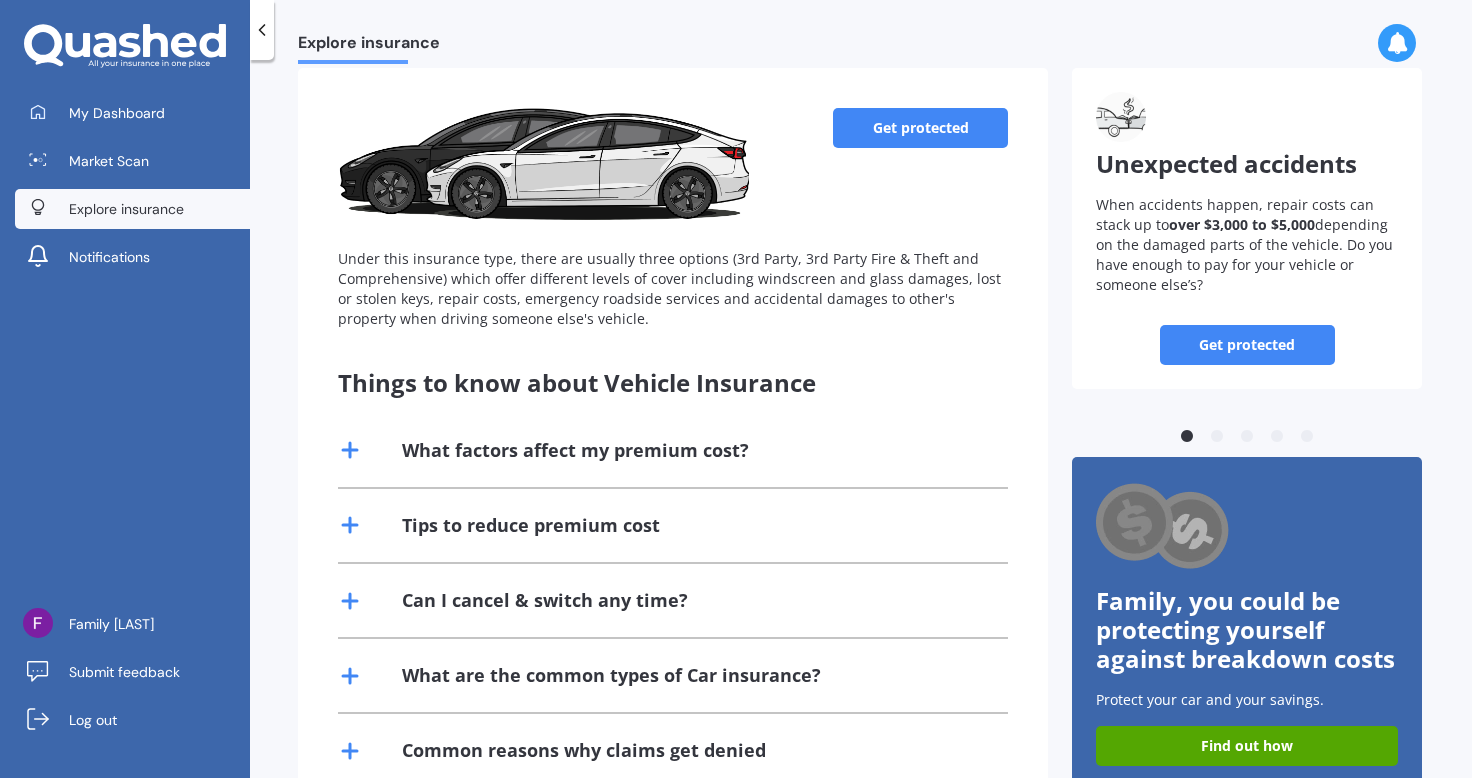 scroll, scrollTop: 0, scrollLeft: 0, axis: both 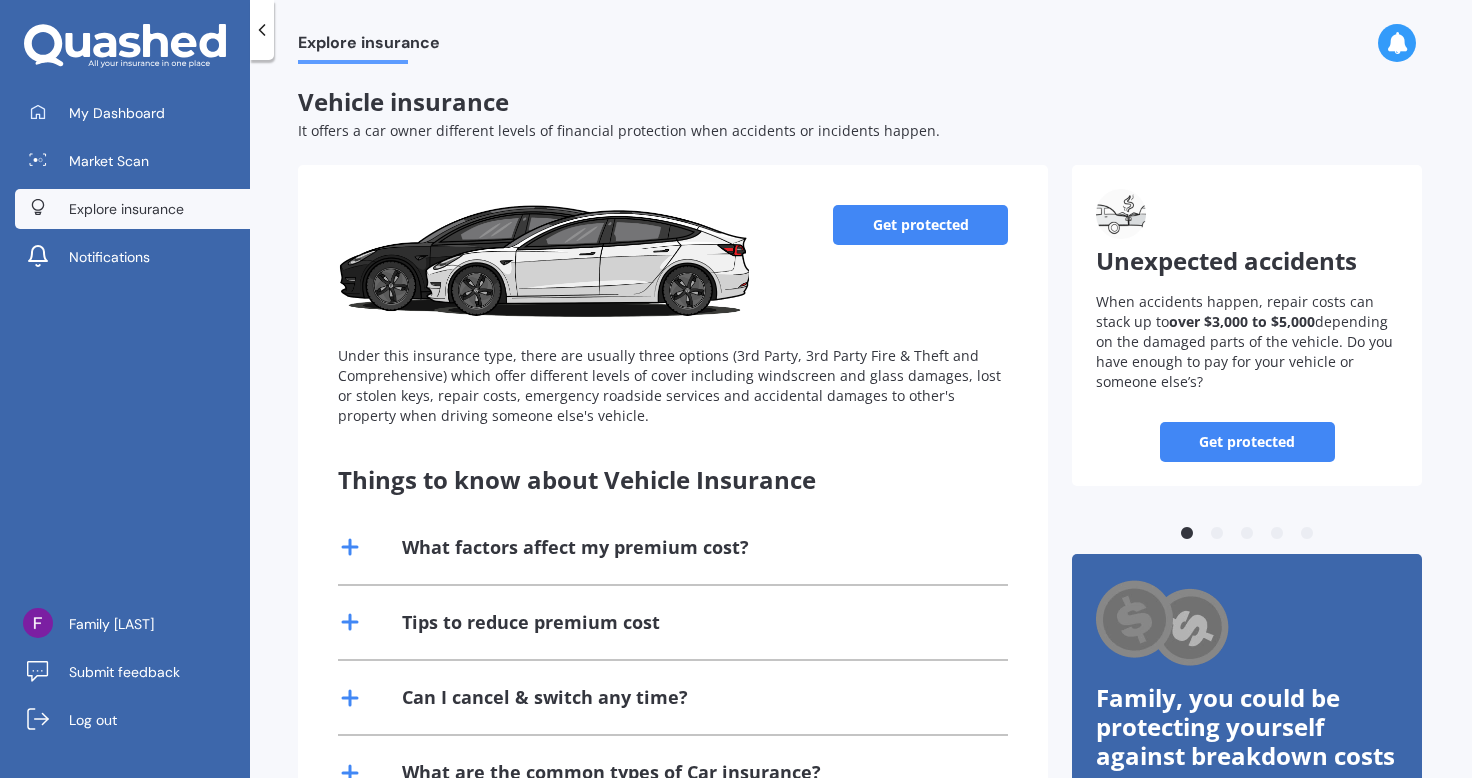 click on "Get protected" at bounding box center (920, 225) 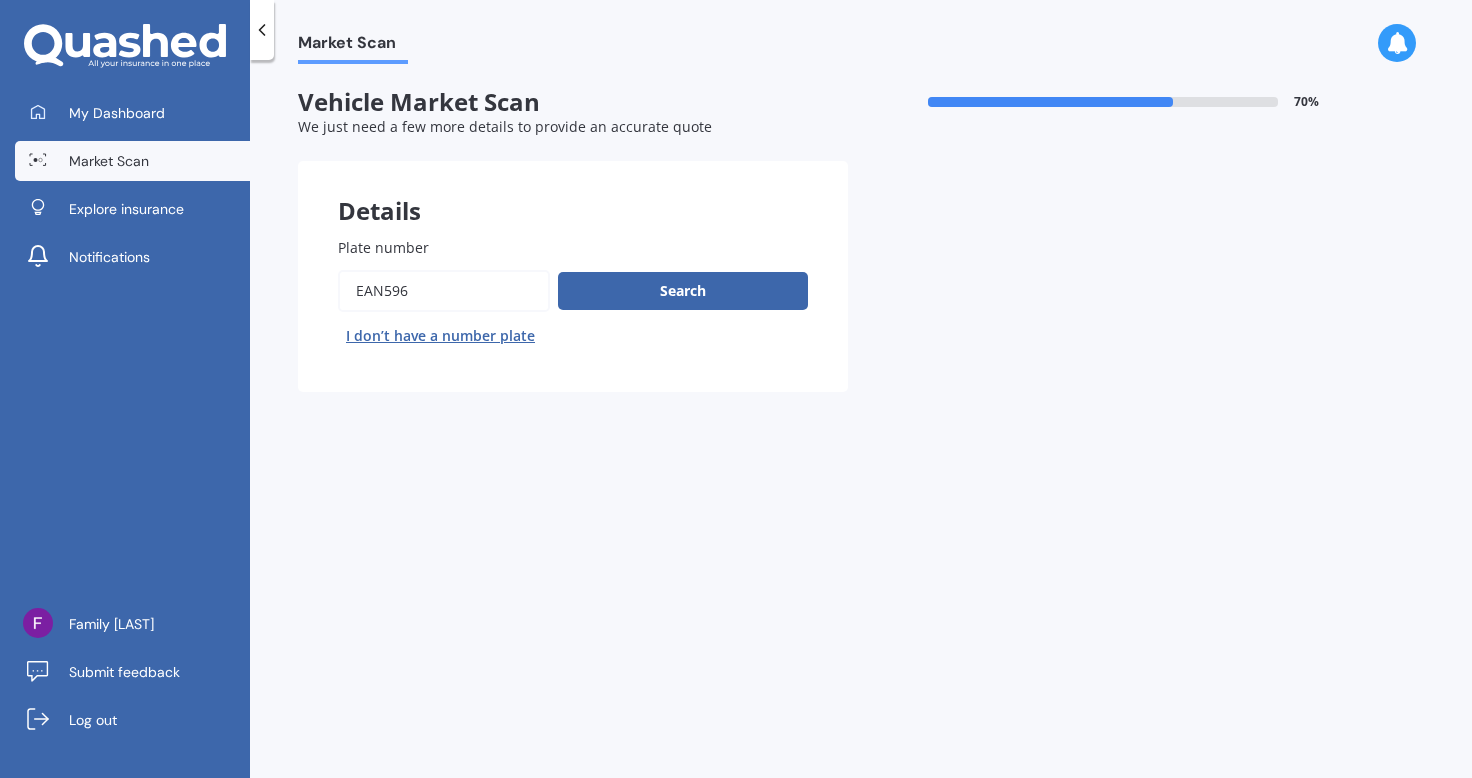 click at bounding box center [262, 30] 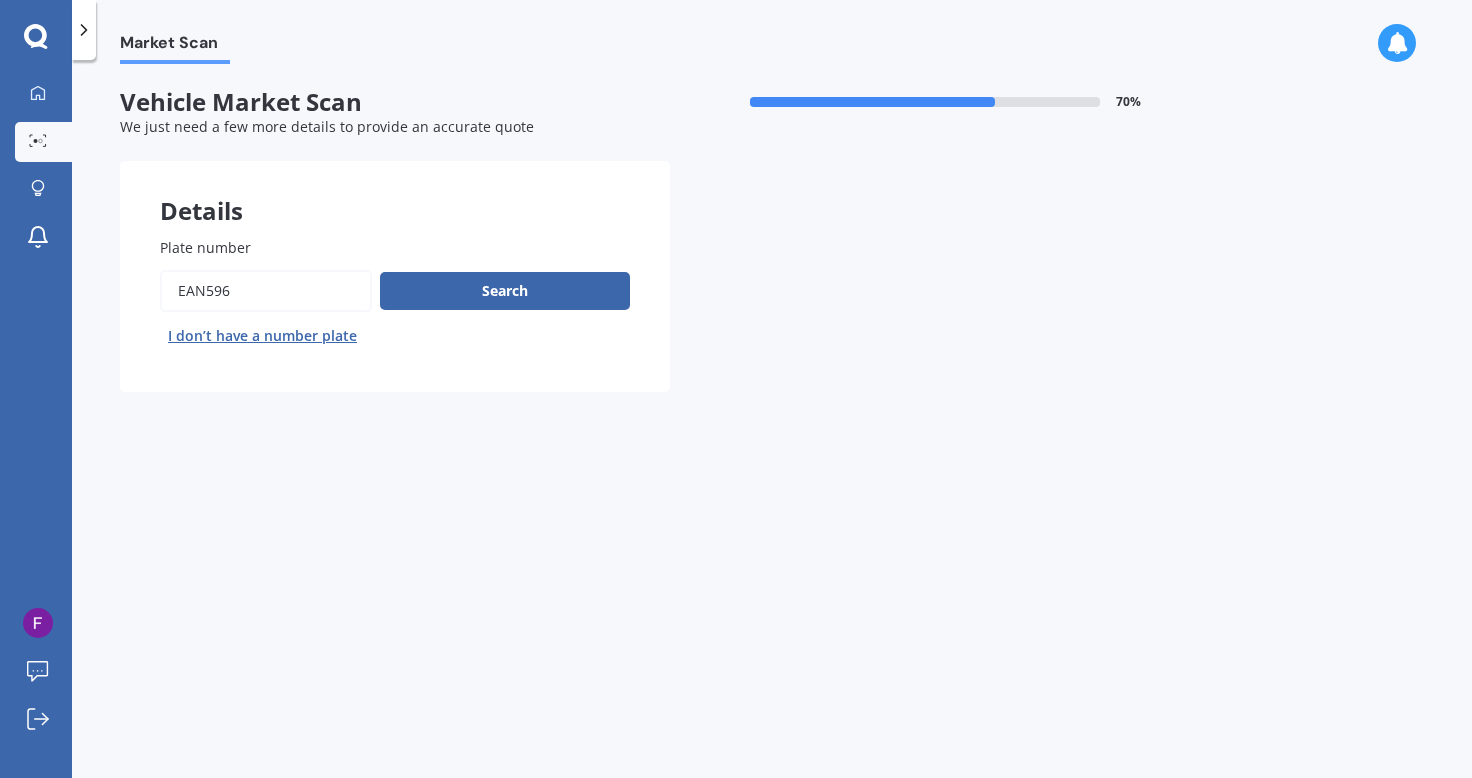 click at bounding box center [84, 30] 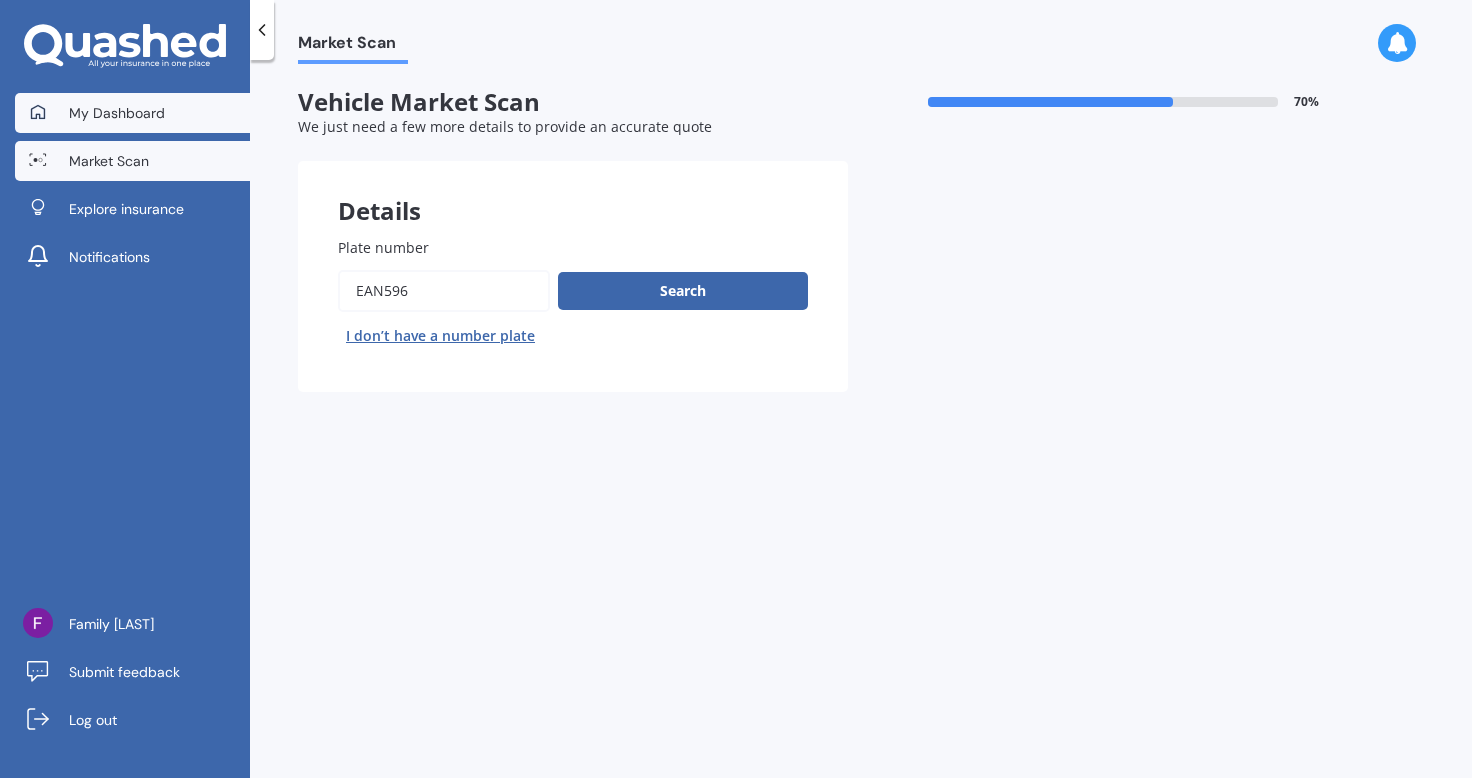 click on "My Dashboard" at bounding box center [132, 113] 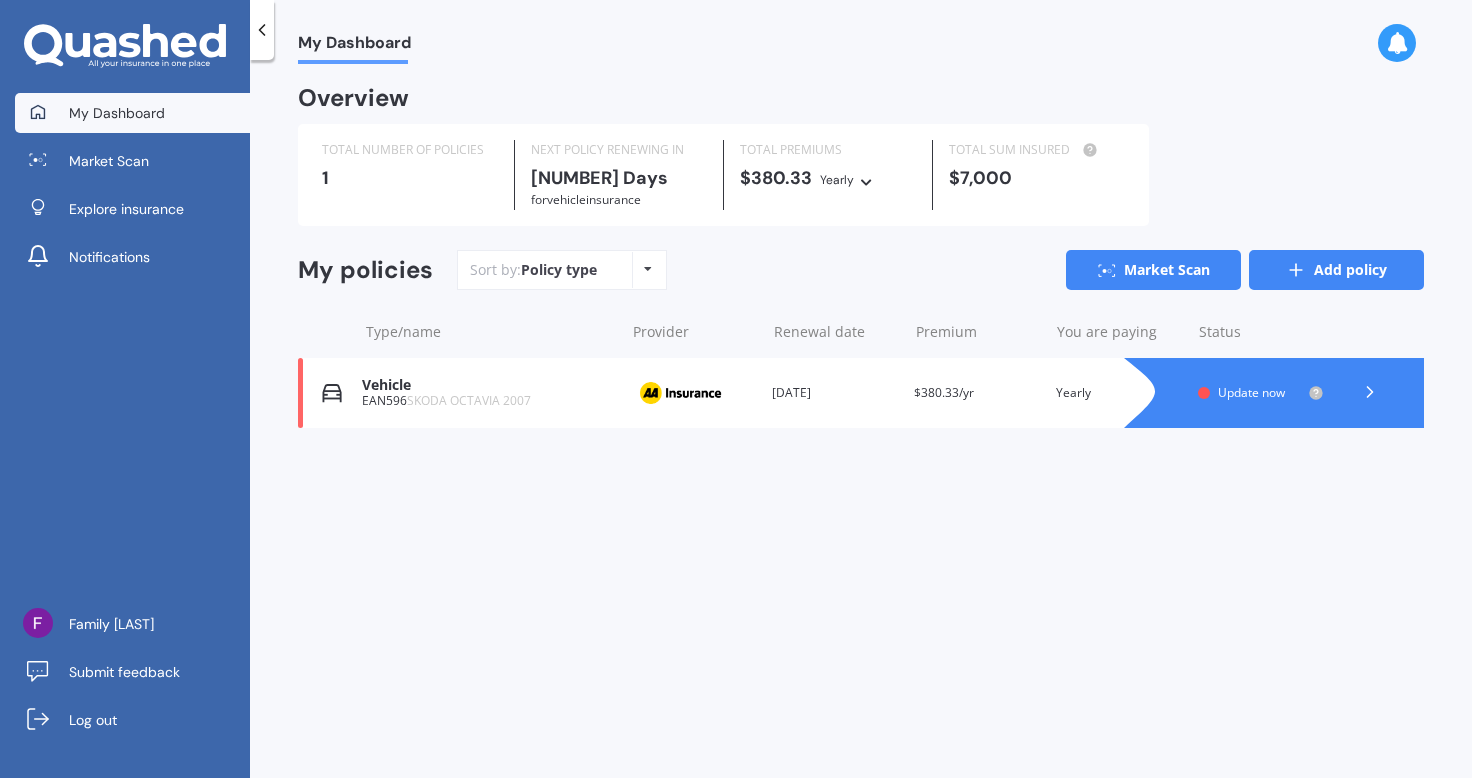 click on "Add policy" at bounding box center [1336, 270] 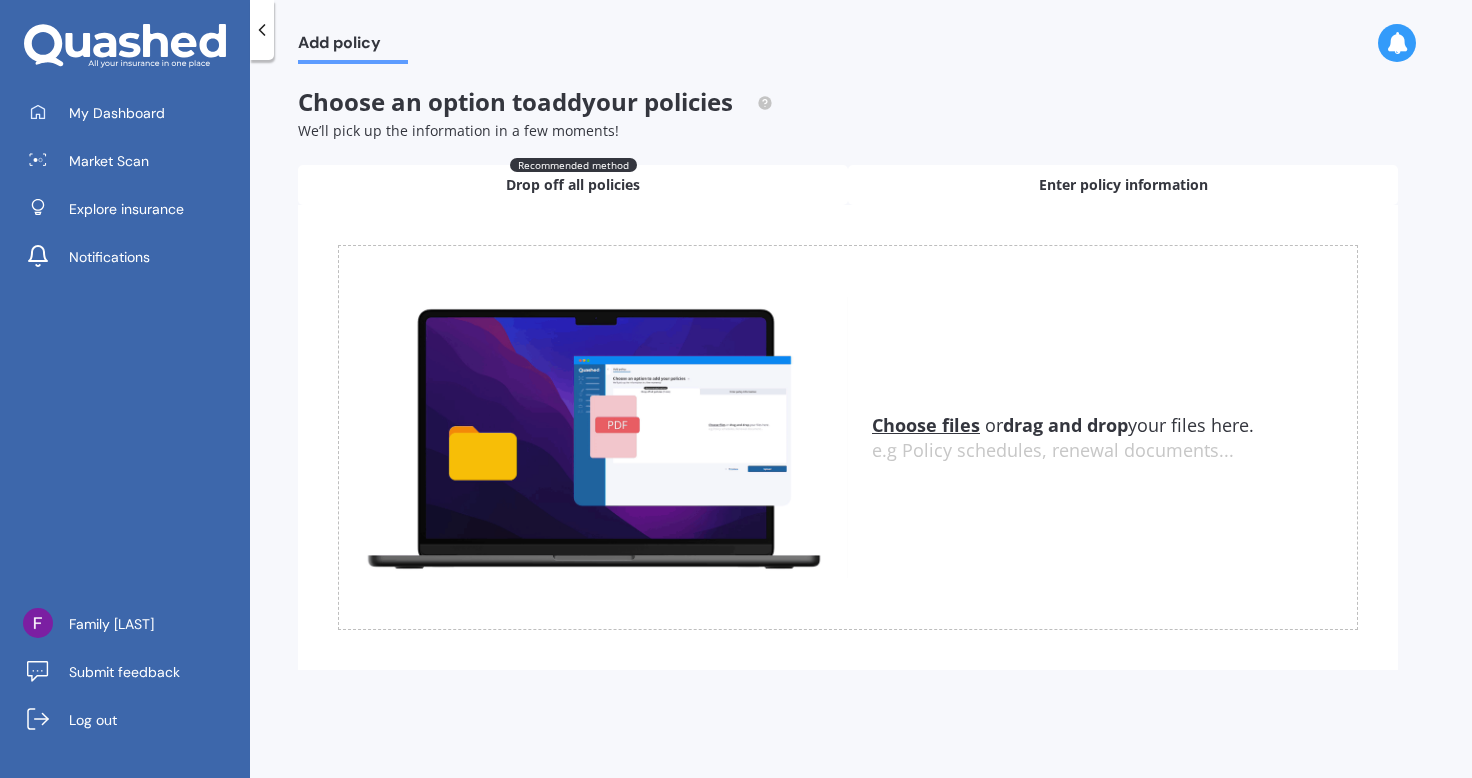 click on "Enter policy information" at bounding box center (1123, 185) 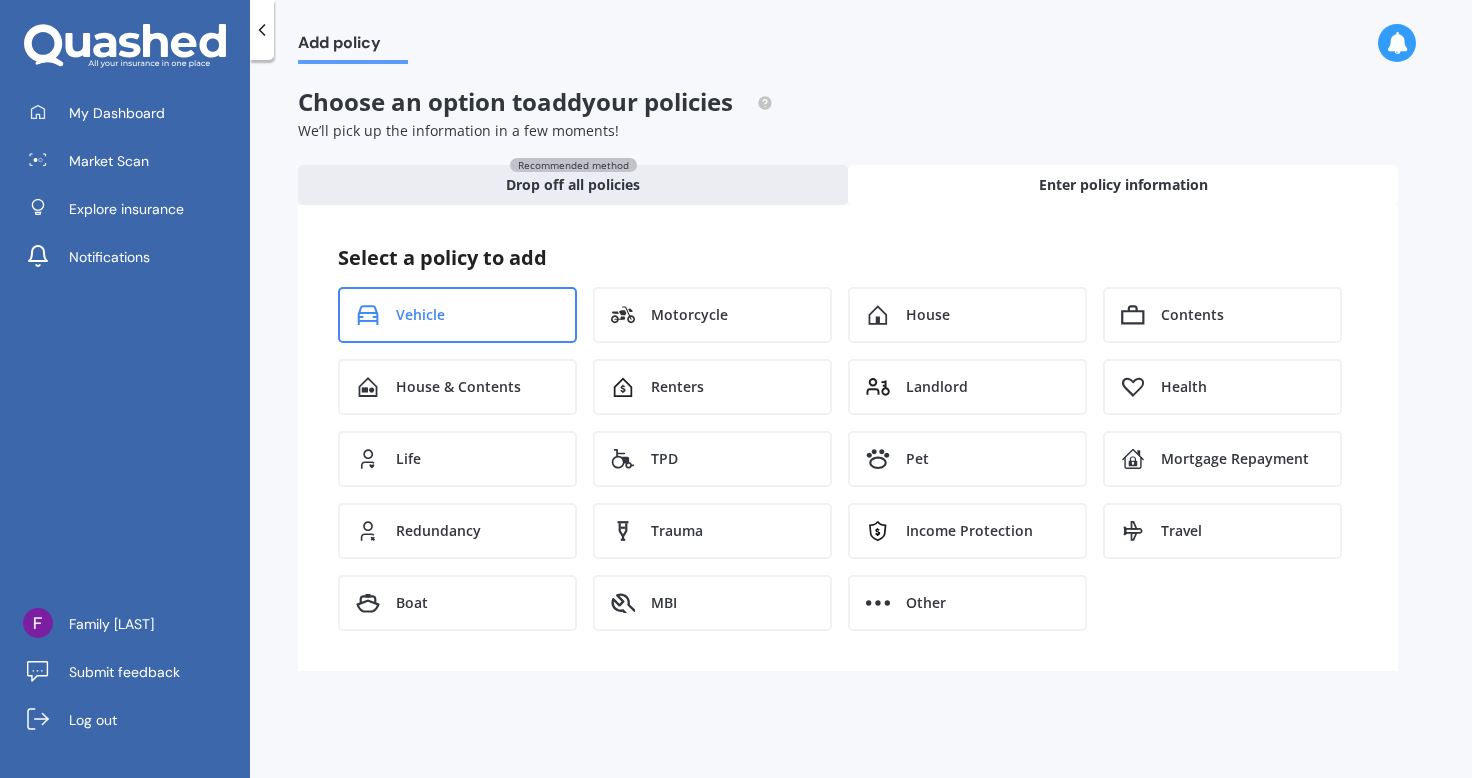click on "Vehicle" at bounding box center (457, 315) 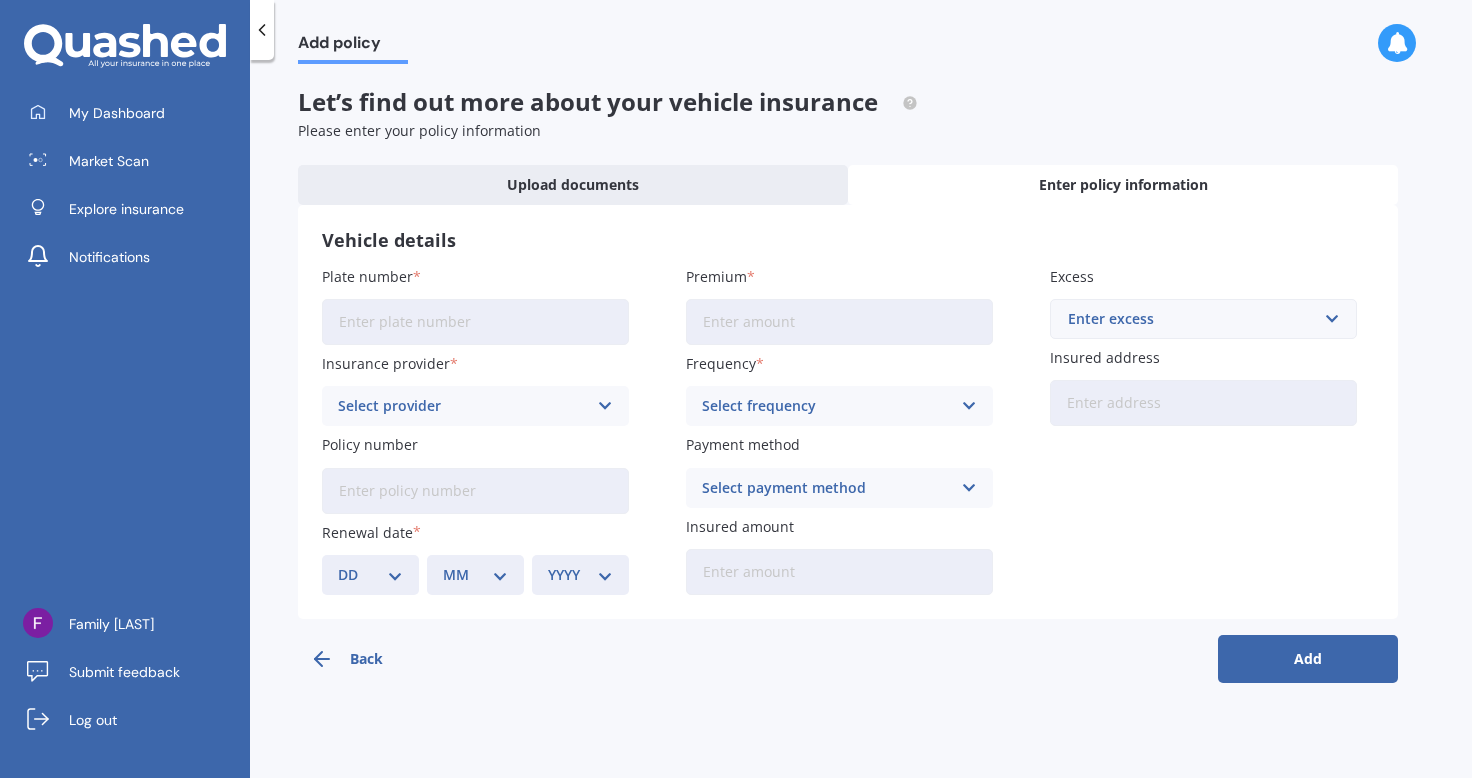 click on "Plate number" at bounding box center (475, 322) 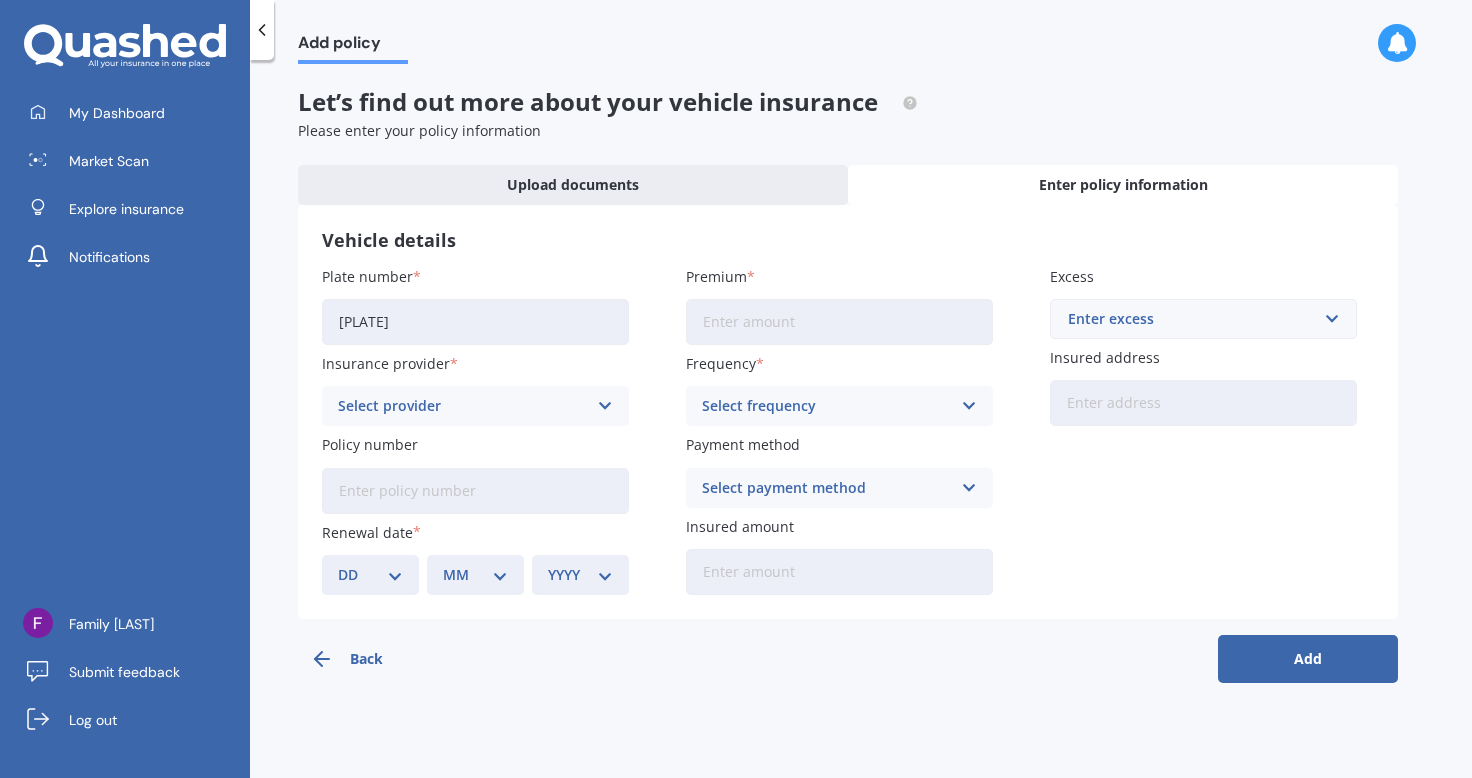 type on "[PLATE]" 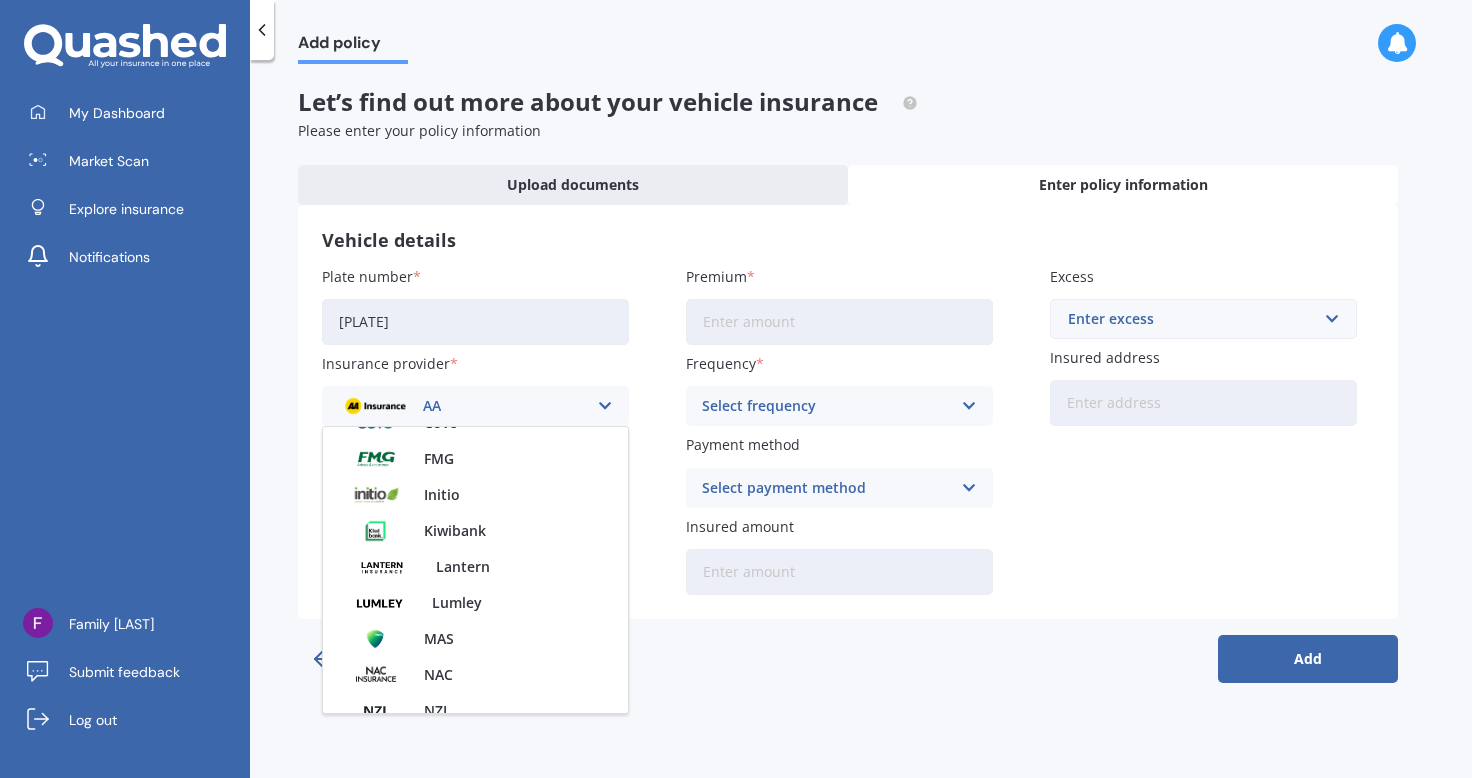 scroll, scrollTop: 424, scrollLeft: 0, axis: vertical 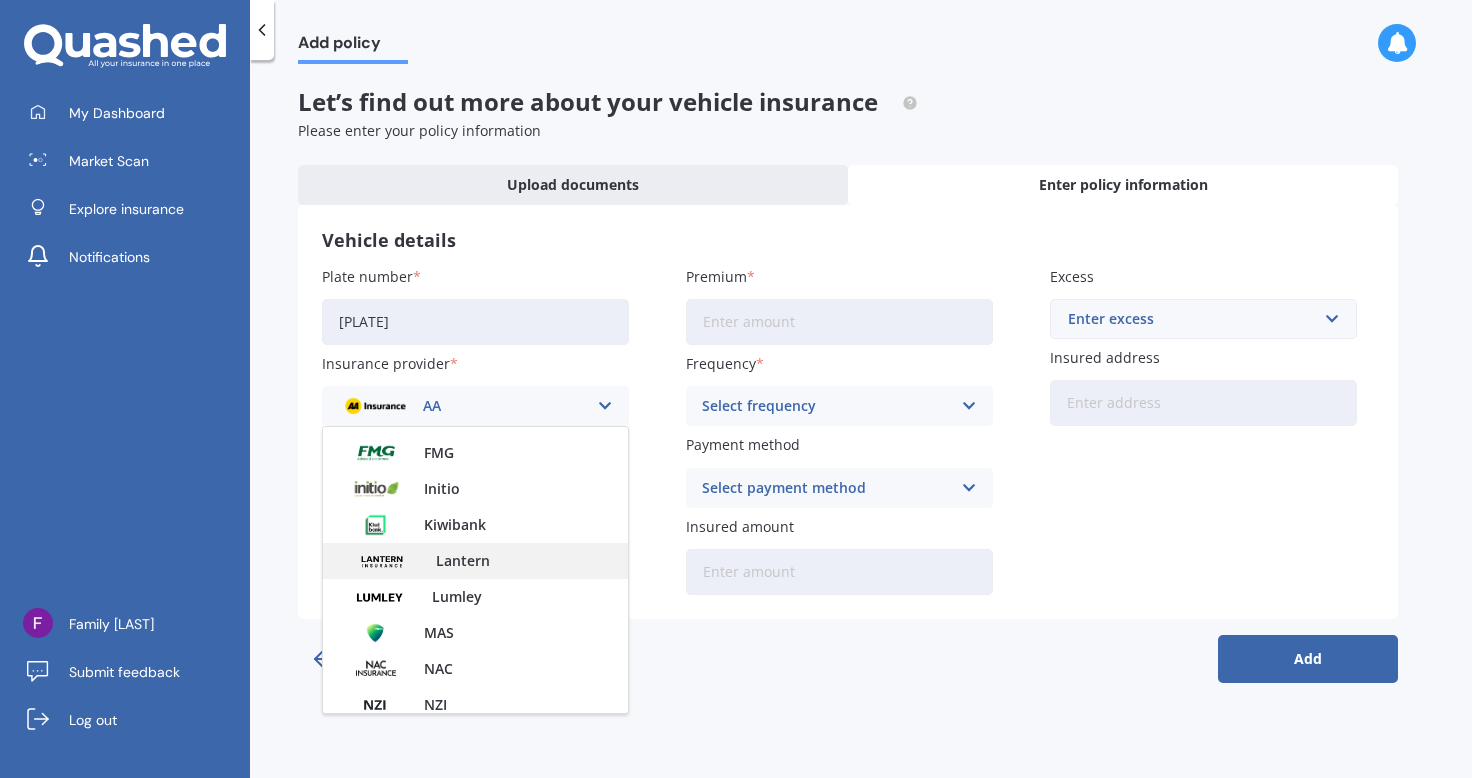 click on "Lantern" at bounding box center [475, 561] 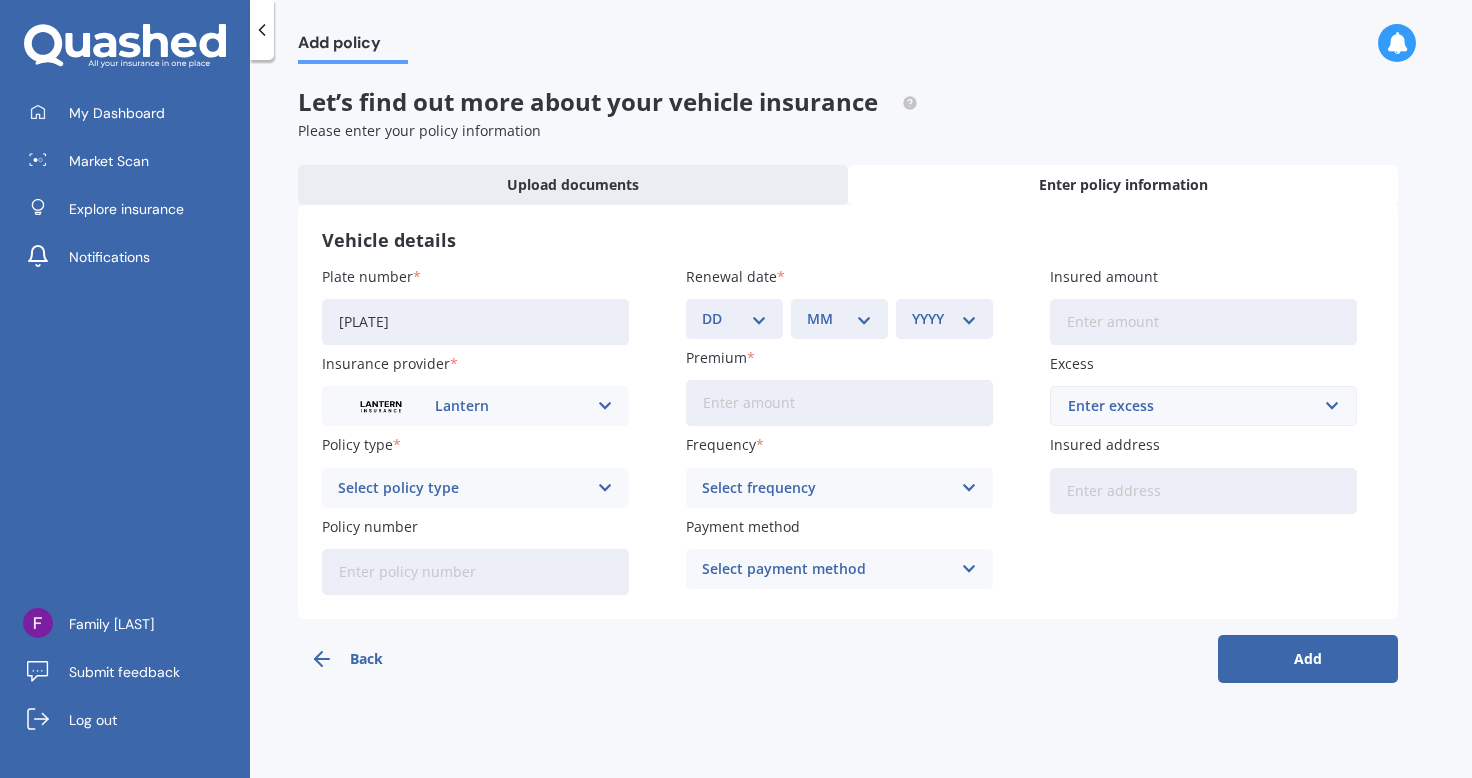 click at bounding box center [605, 406] 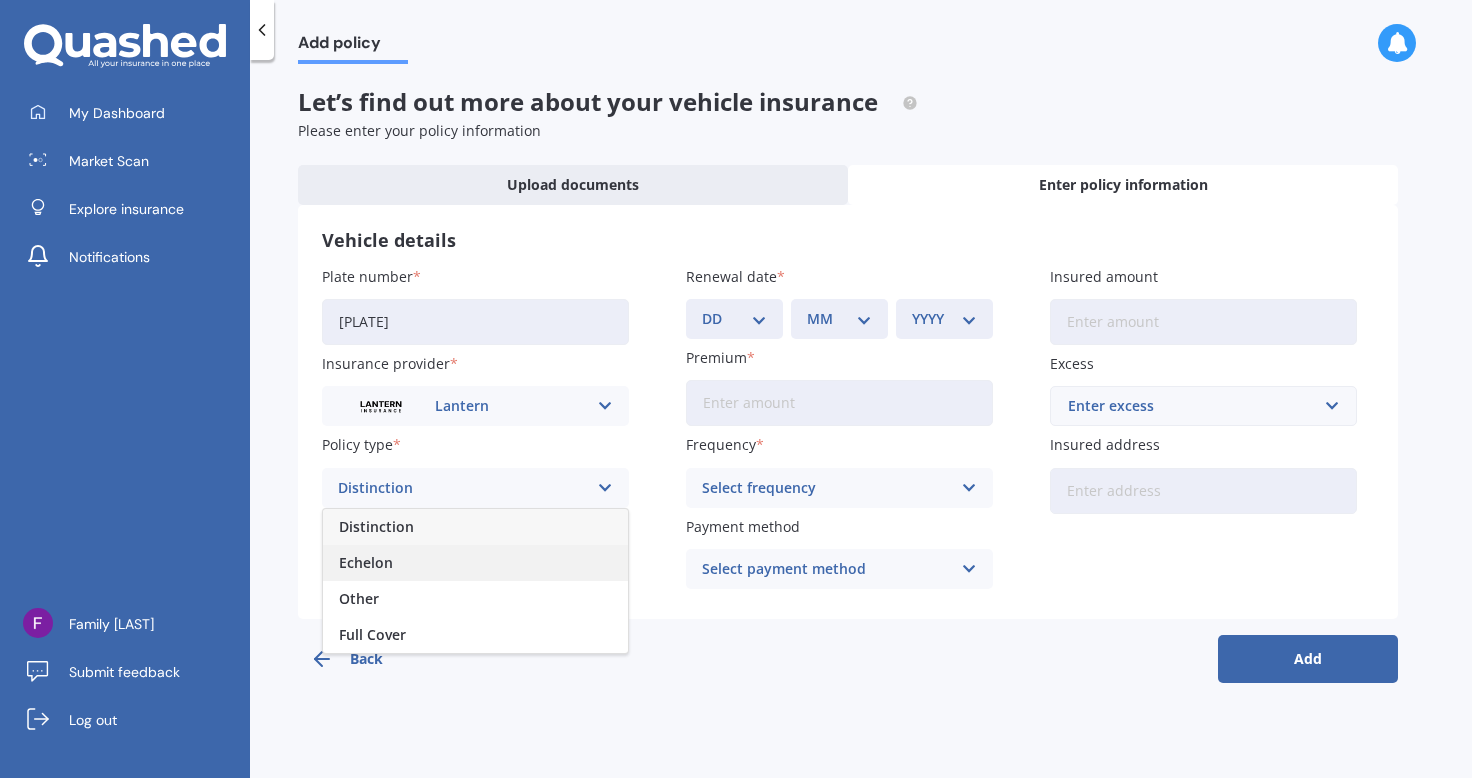click on "Echelon" at bounding box center (376, 527) 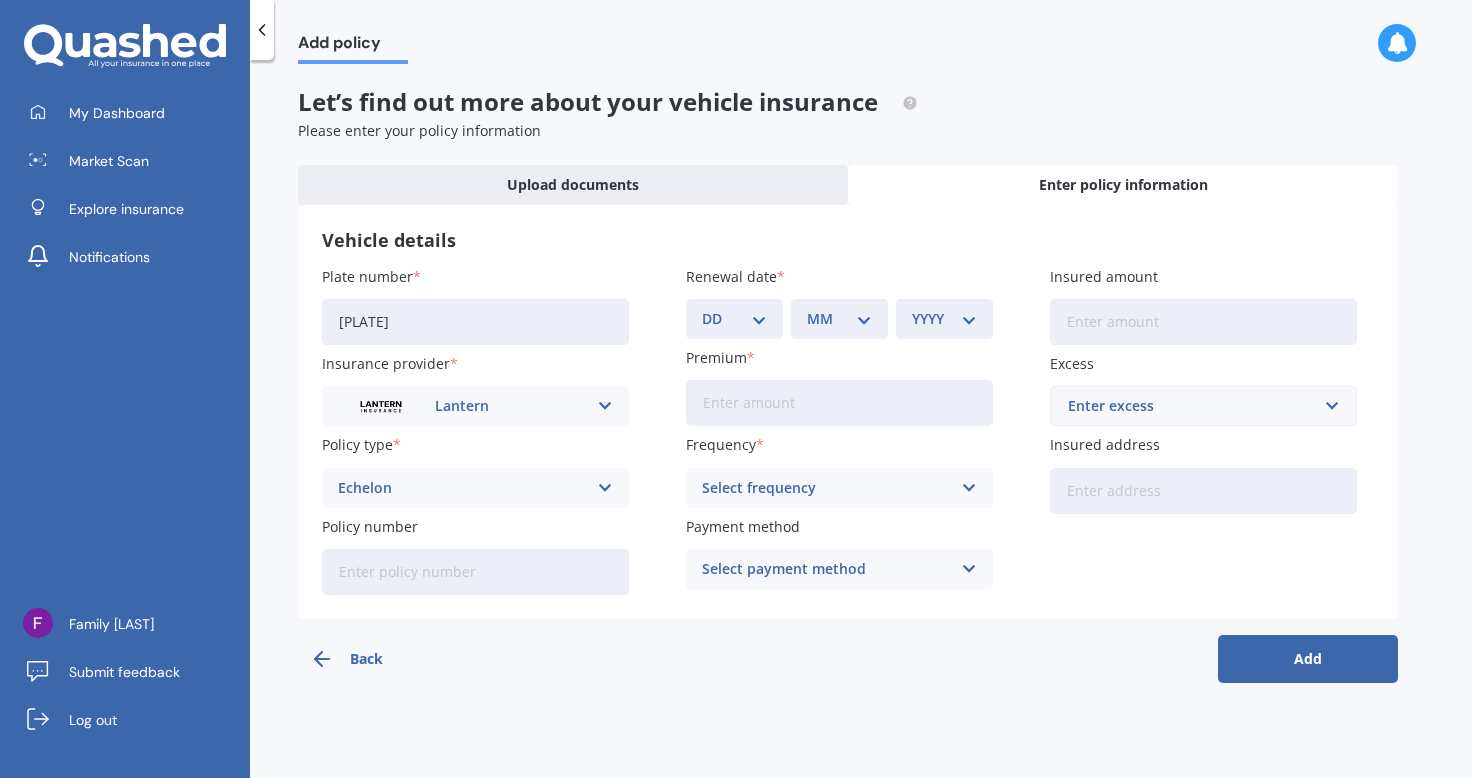 click on "DD 01 02 03 04 05 06 07 08 09 10 11 12 13 14 15 16 17 18 19 20 21 22 23 24 25 26 27 28 29 30 31" at bounding box center [734, 319] 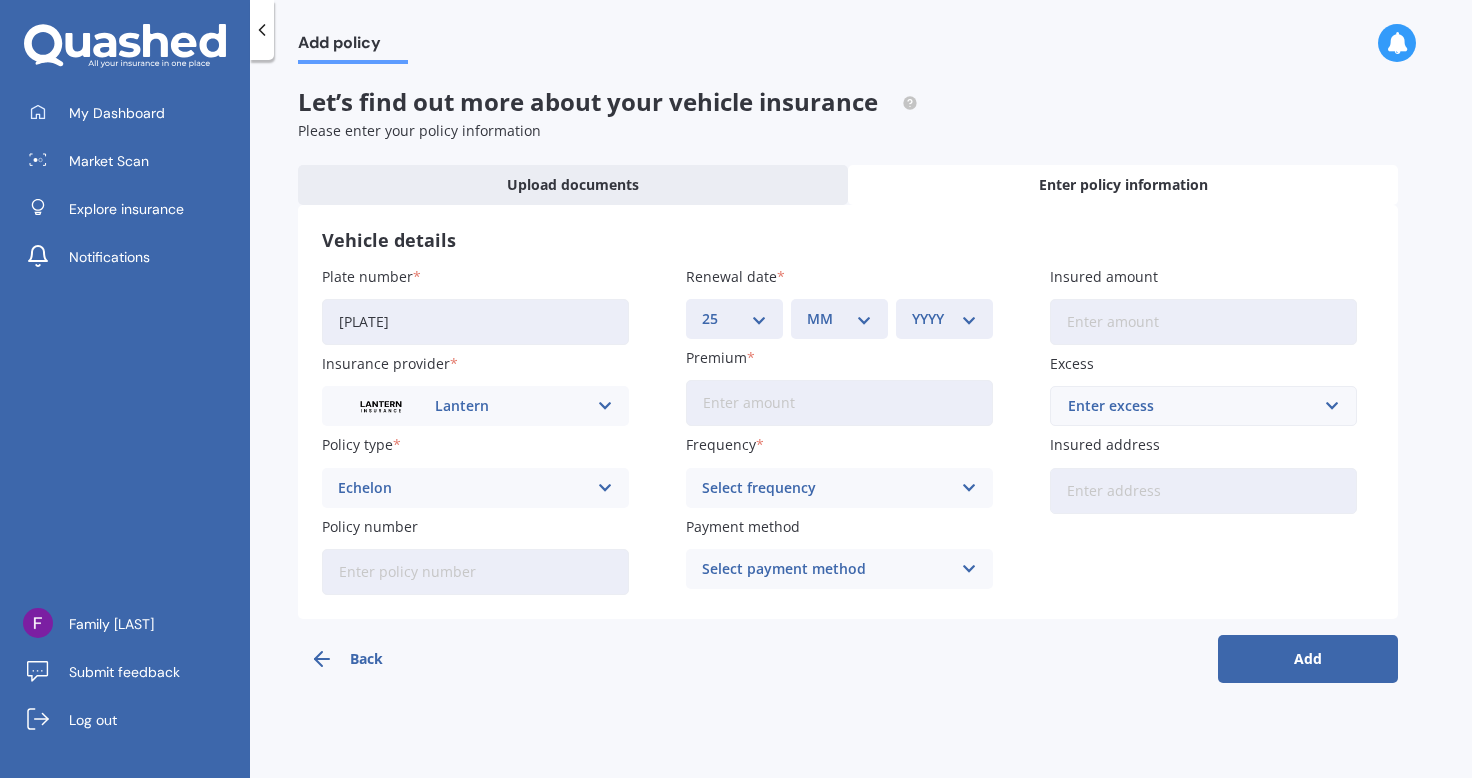 click on "DD 01 02 03 04 05 06 07 08 09 10 11 12 13 14 15 16 17 18 19 20 21 22 23 24 25 26 27 28 29 30 31" at bounding box center (734, 319) 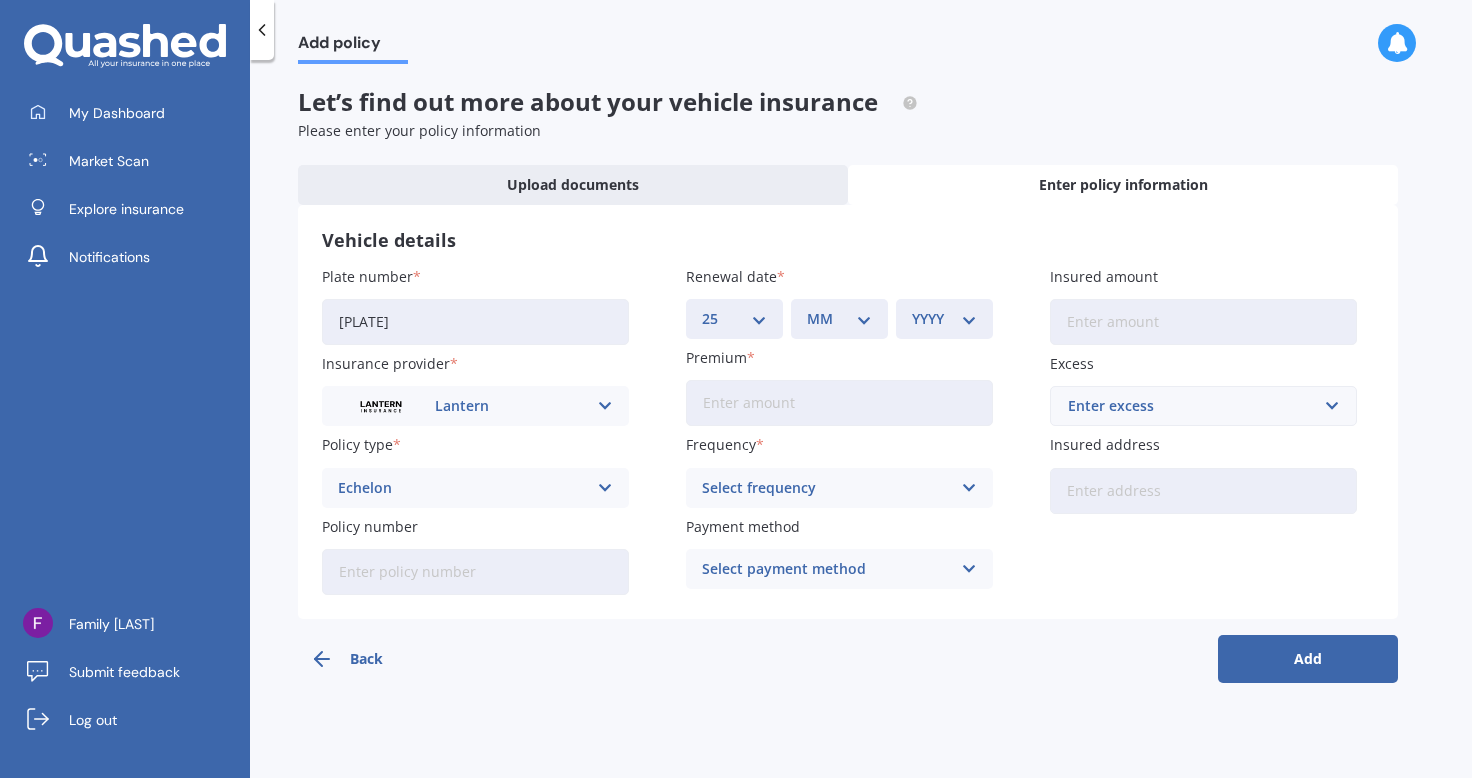 click on "MM 01 02 03 04 05 06 07 08 09 10 11 12" at bounding box center (839, 319) 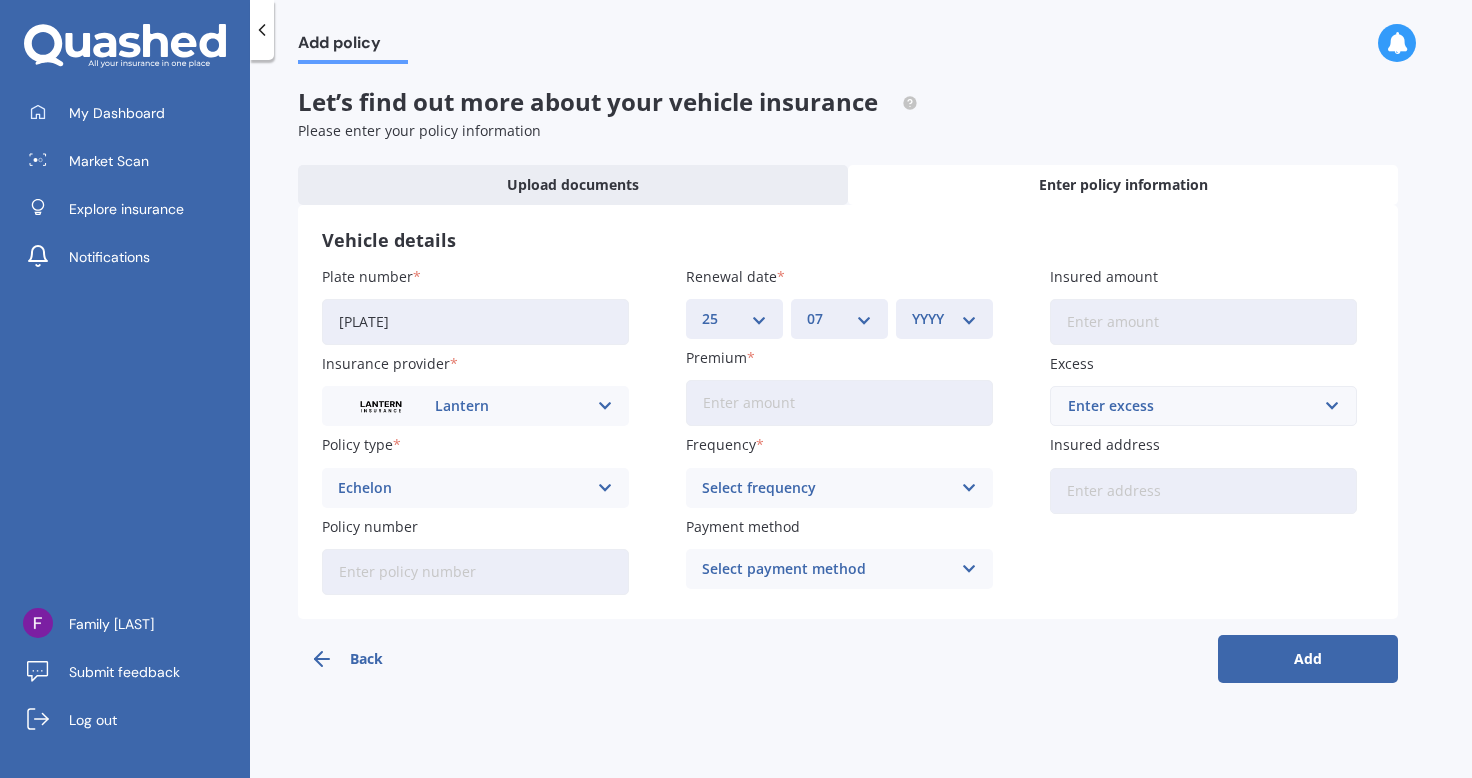 click on "MM 01 02 03 04 05 06 07 08 09 10 11 12" at bounding box center [839, 319] 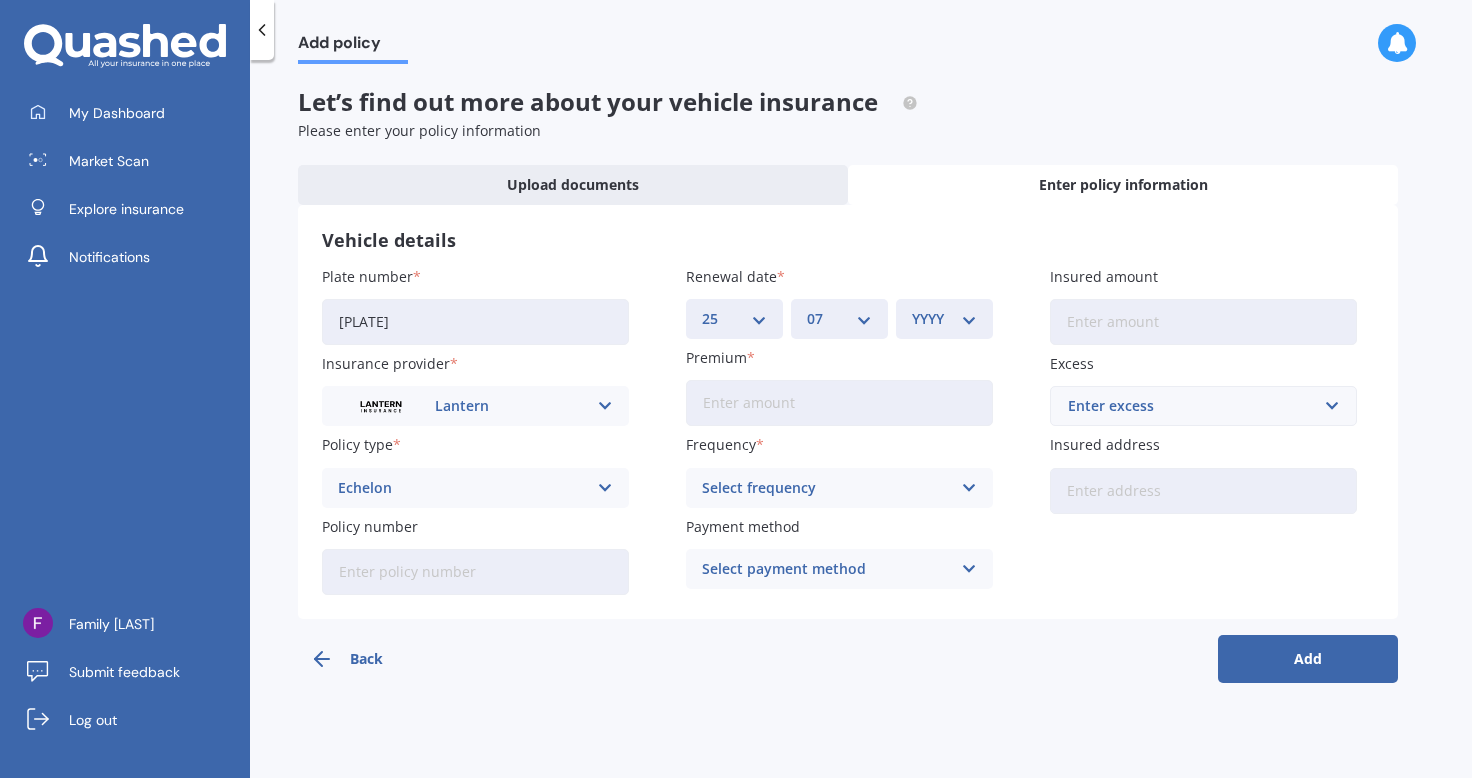 click on "YYYY 2027 2026 2025 2024 2023 2022 2021 2020 2019 2018 2017 2016 2015 2014 2013 2012 2011 2010 2009 2008 2007 2006 2005 2004 2003 2002 2001 2000 1999 1998 1997 1996 1995 1994 1993 1992 1991 1990 1989 1988 1987 1986 1985 1984 1983 1982 1981 1980 1979 1978 1977 1976 1975 1974 1973 1972 1971 1970 1969 1968 1967 1966 1965 1964 1963 1962 1961 1960 1959 1958 1957 1956 1955 1954 1953 1952 1951 1950 1949 1948 1947 1946 1945 1944 1943 1942 1941 1940 1939 1938 1937 1936 1935 1934 1933 1932 1931 1930 1929 1928" at bounding box center (944, 319) 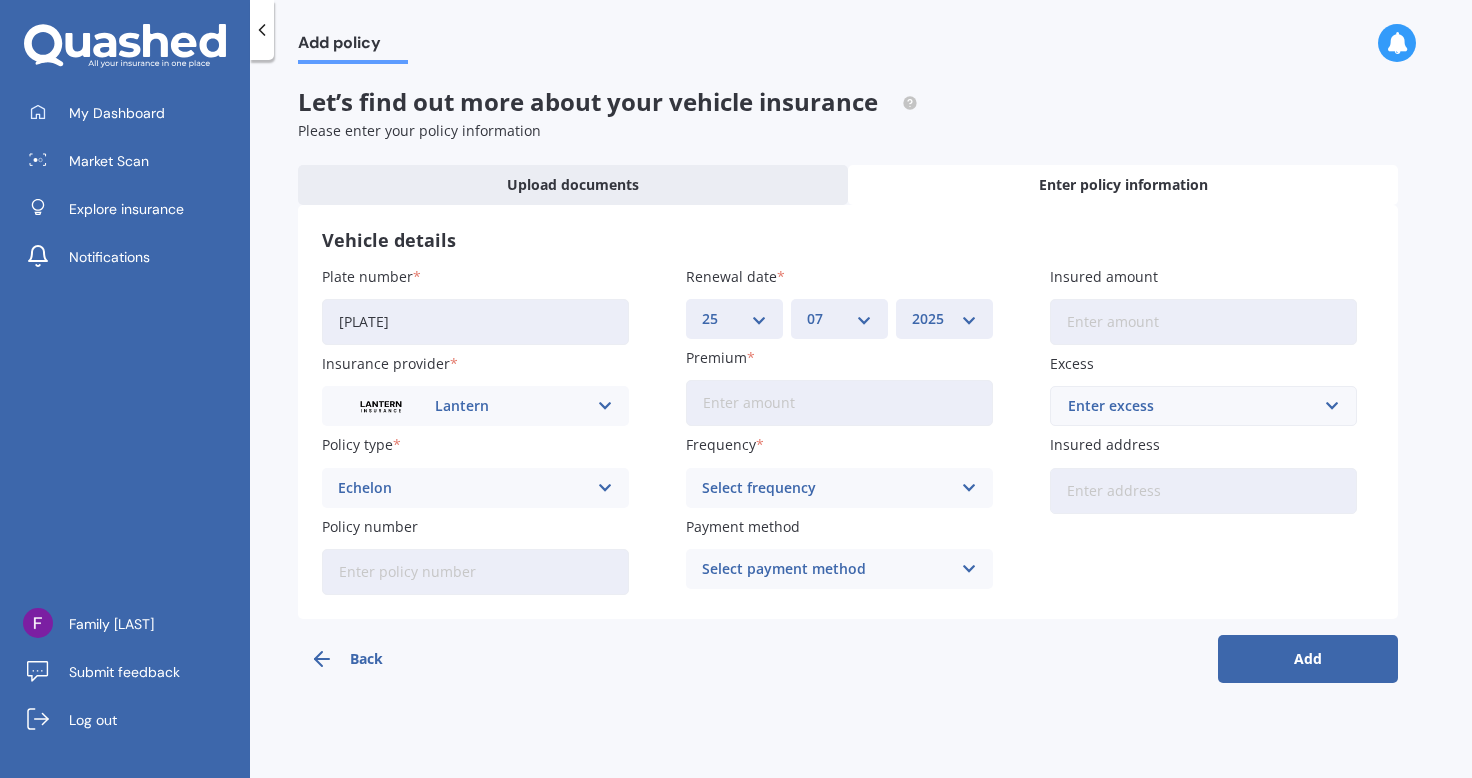 click on "YYYY 2027 2026 2025 2024 2023 2022 2021 2020 2019 2018 2017 2016 2015 2014 2013 2012 2011 2010 2009 2008 2007 2006 2005 2004 2003 2002 2001 2000 1999 1998 1997 1996 1995 1994 1993 1992 1991 1990 1989 1988 1987 1986 1985 1984 1983 1982 1981 1980 1979 1978 1977 1976 1975 1974 1973 1972 1971 1970 1969 1968 1967 1966 1965 1964 1963 1962 1961 1960 1959 1958 1957 1956 1955 1954 1953 1952 1951 1950 1949 1948 1947 1946 1945 1944 1943 1942 1941 1940 1939 1938 1937 1936 1935 1934 1933 1932 1931 1930 1929 1928" at bounding box center (944, 319) 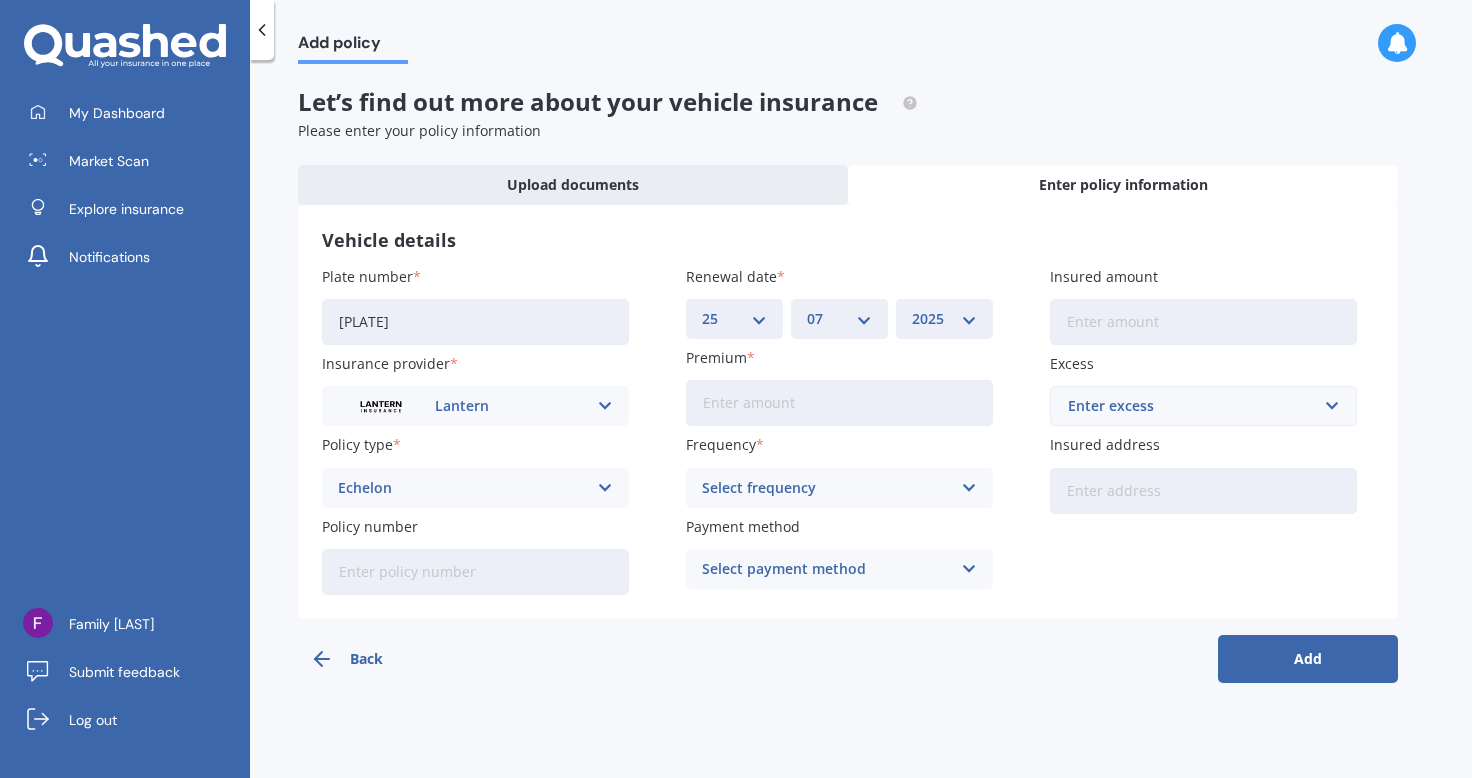 click on "Premium" at bounding box center [839, 403] 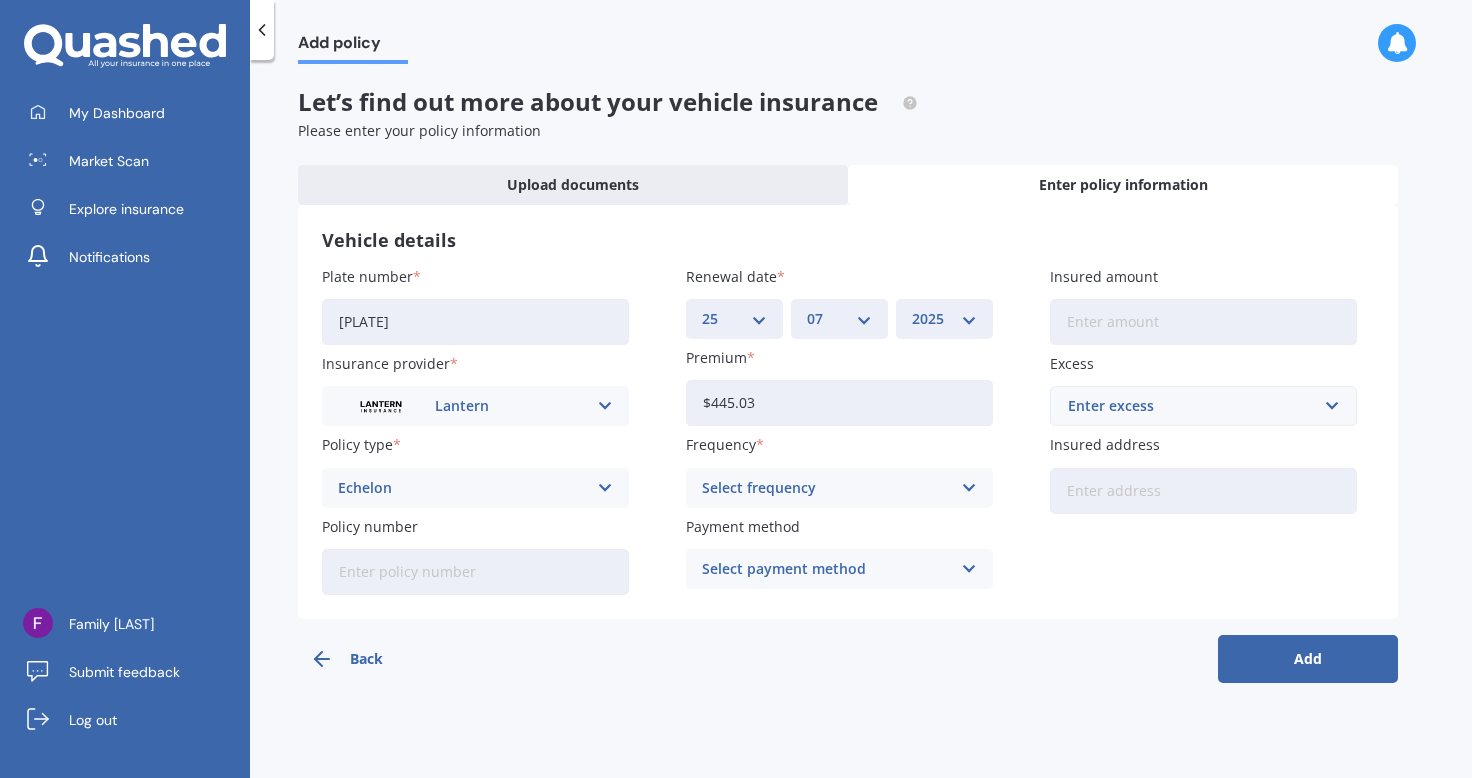 type on "$445.03" 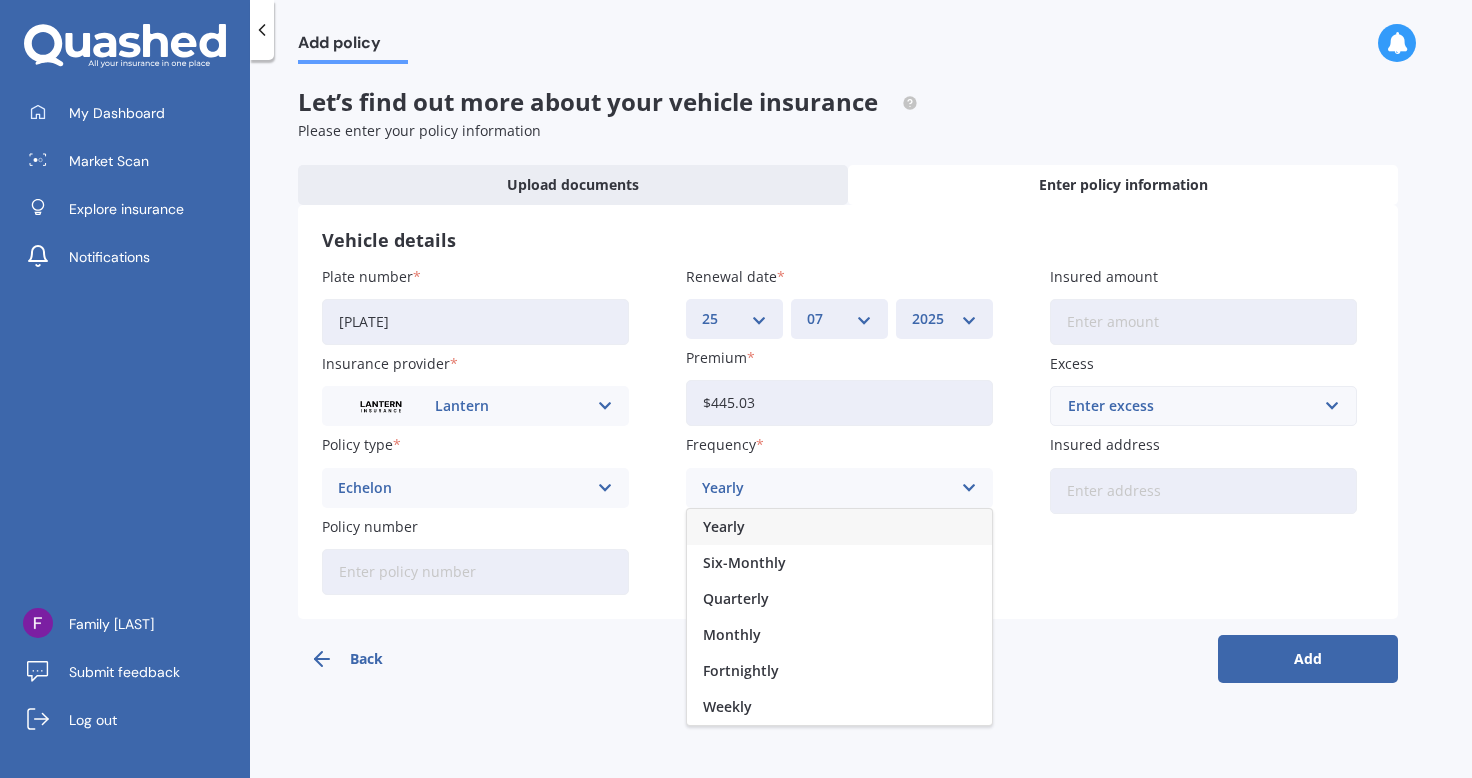 click on "Yearly" at bounding box center [839, 527] 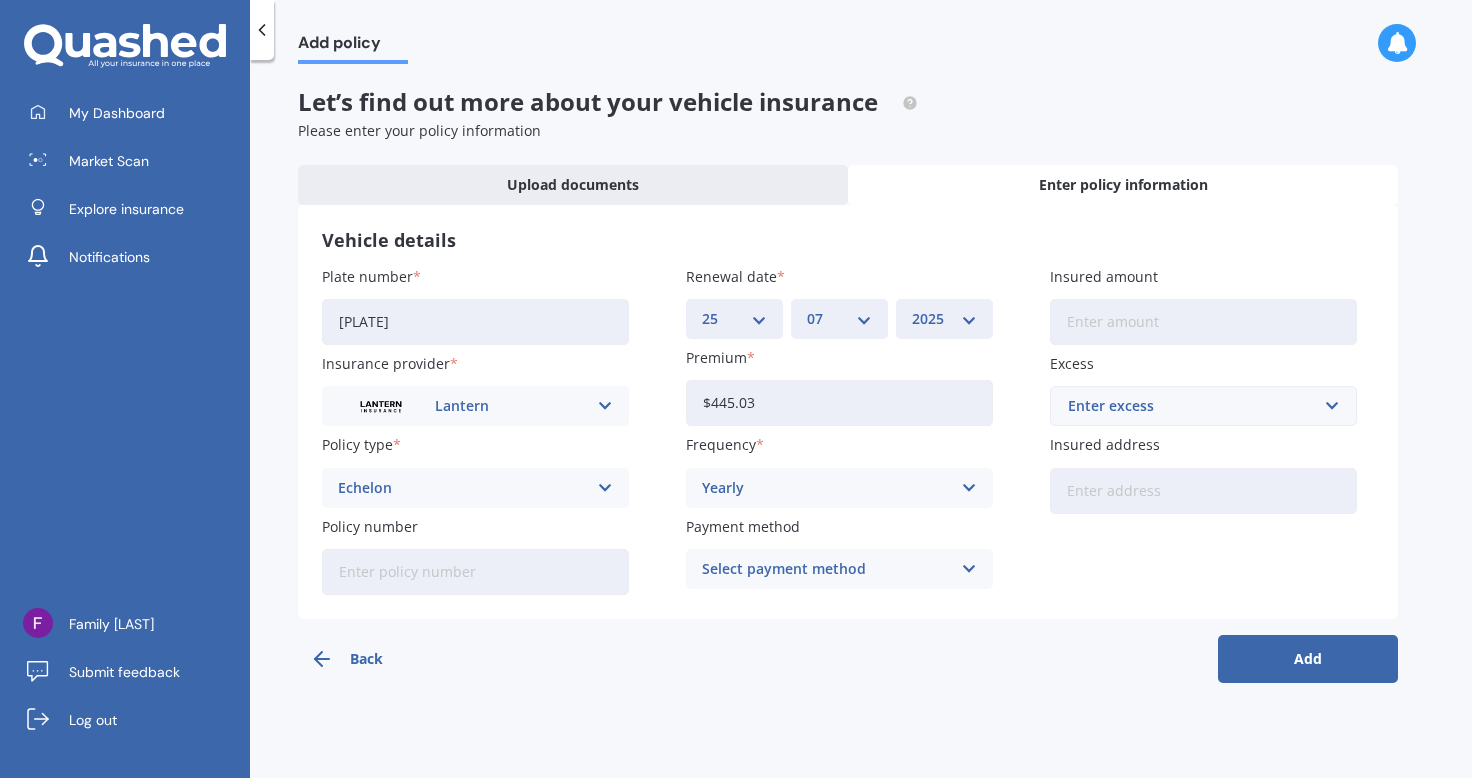 click at bounding box center (605, 406) 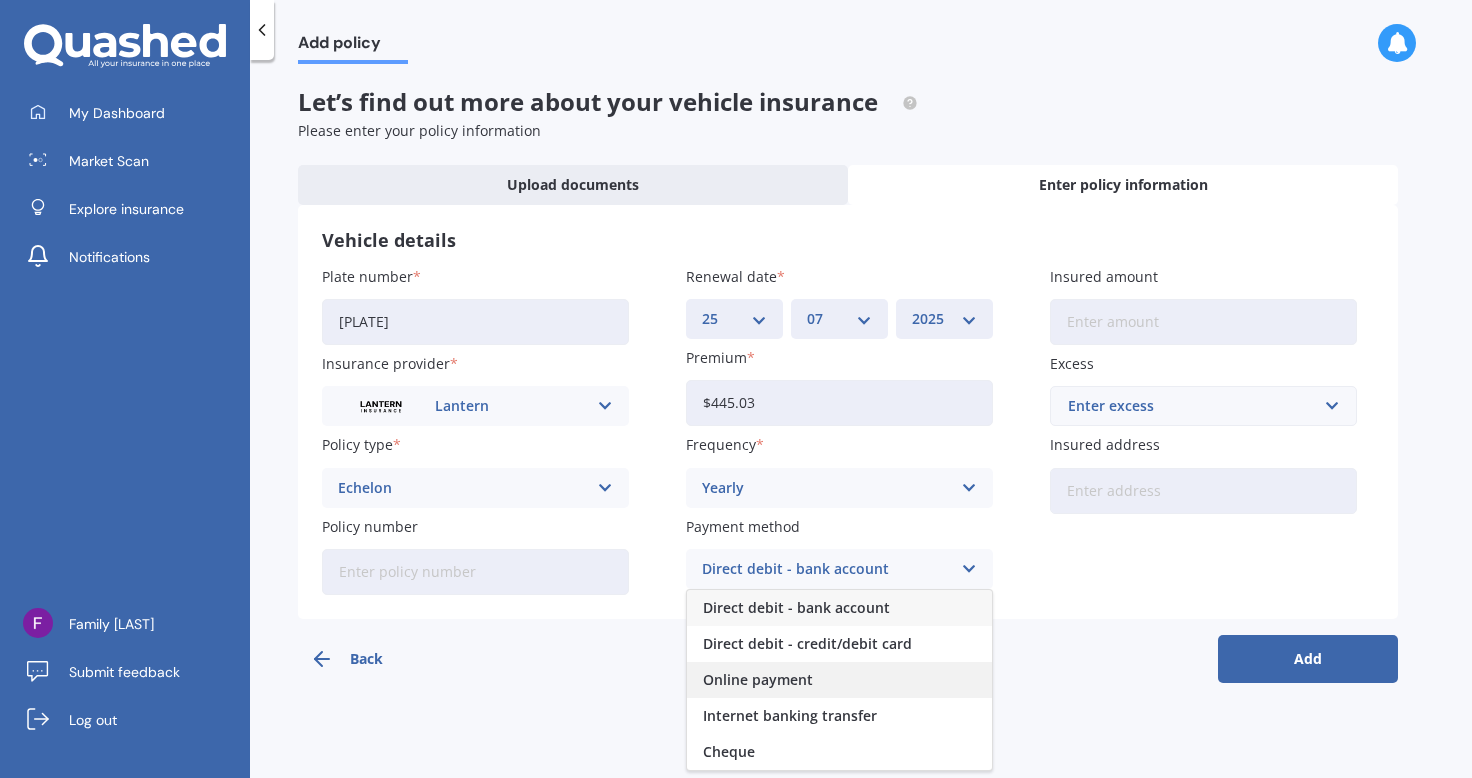 click on "Online payment" at bounding box center [796, 608] 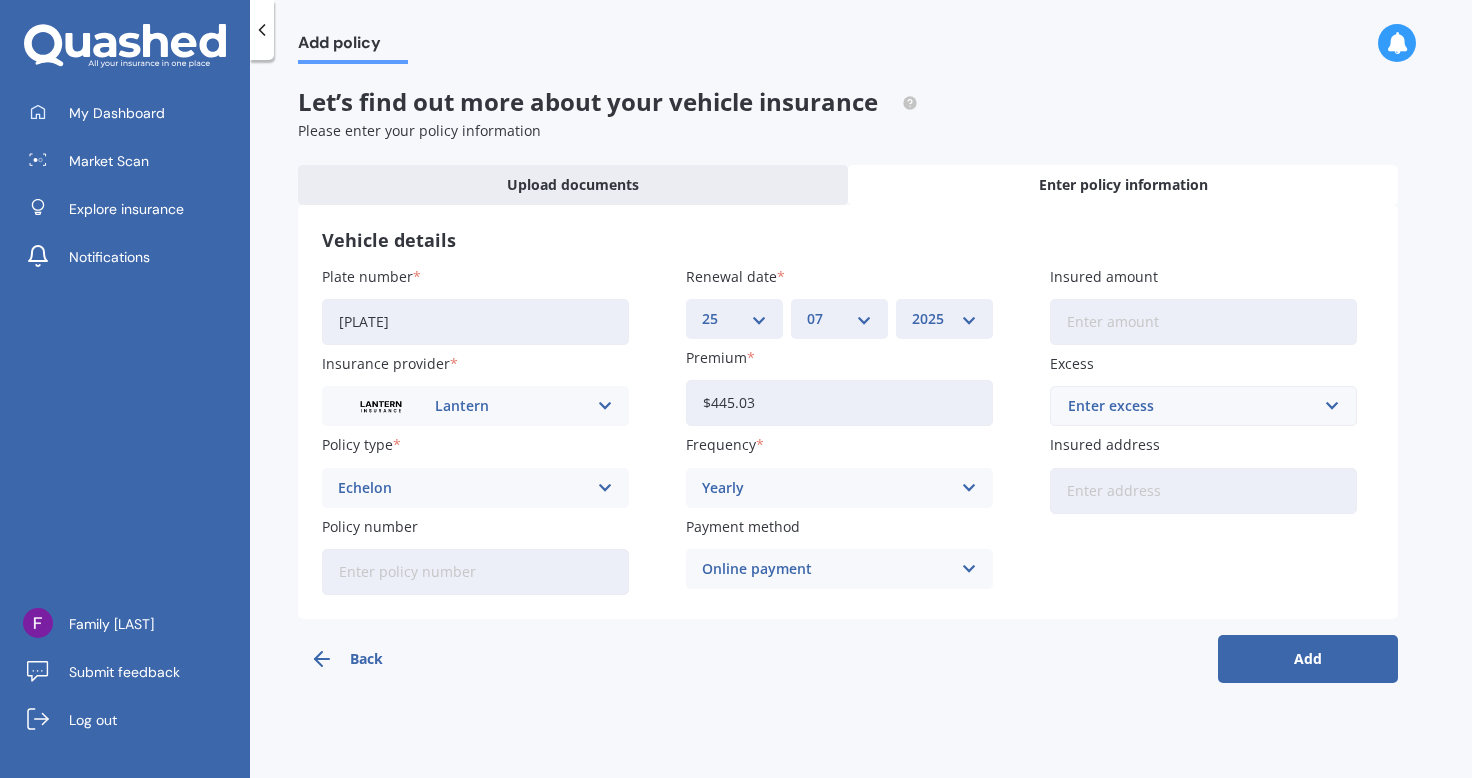 click on "Insured amount" at bounding box center (1203, 322) 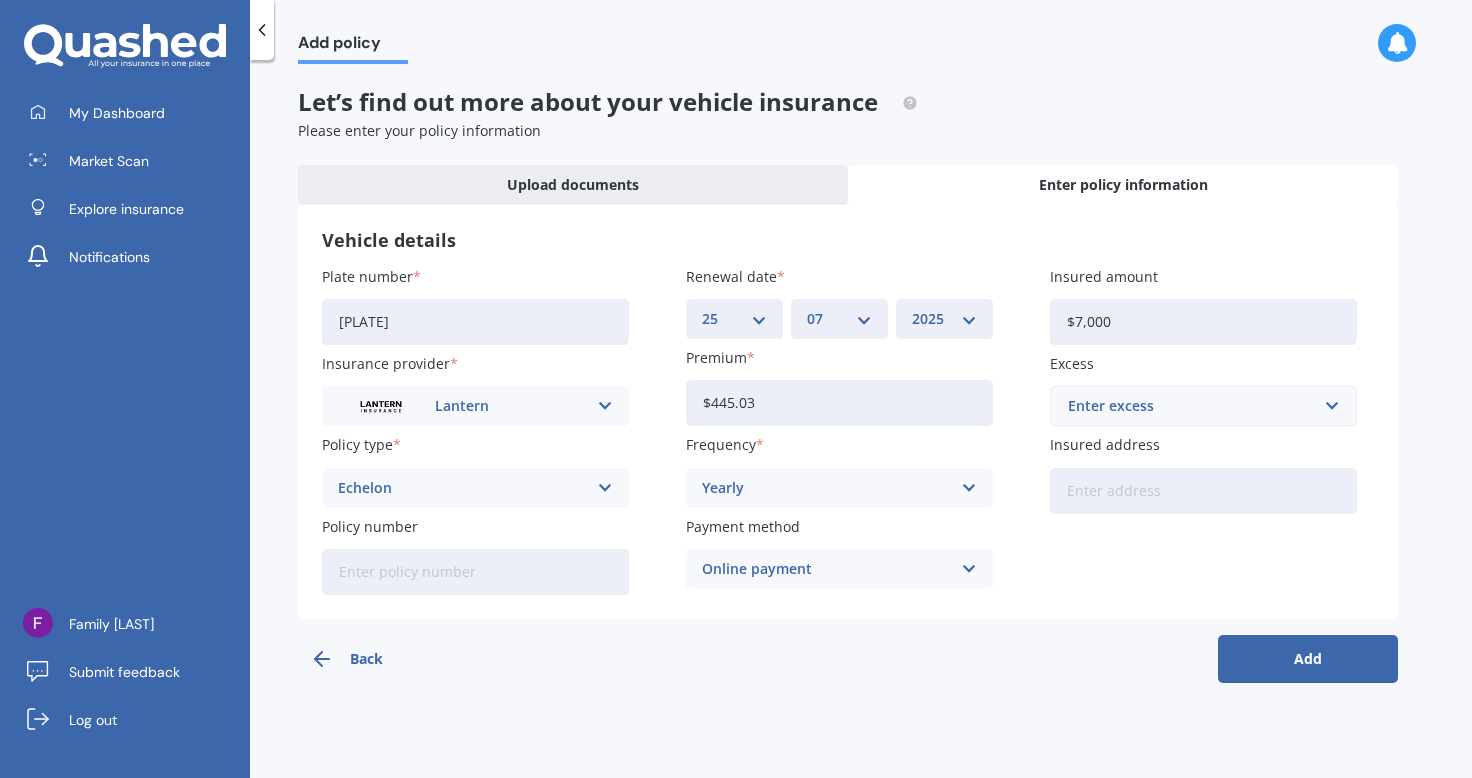 type on "$7,000" 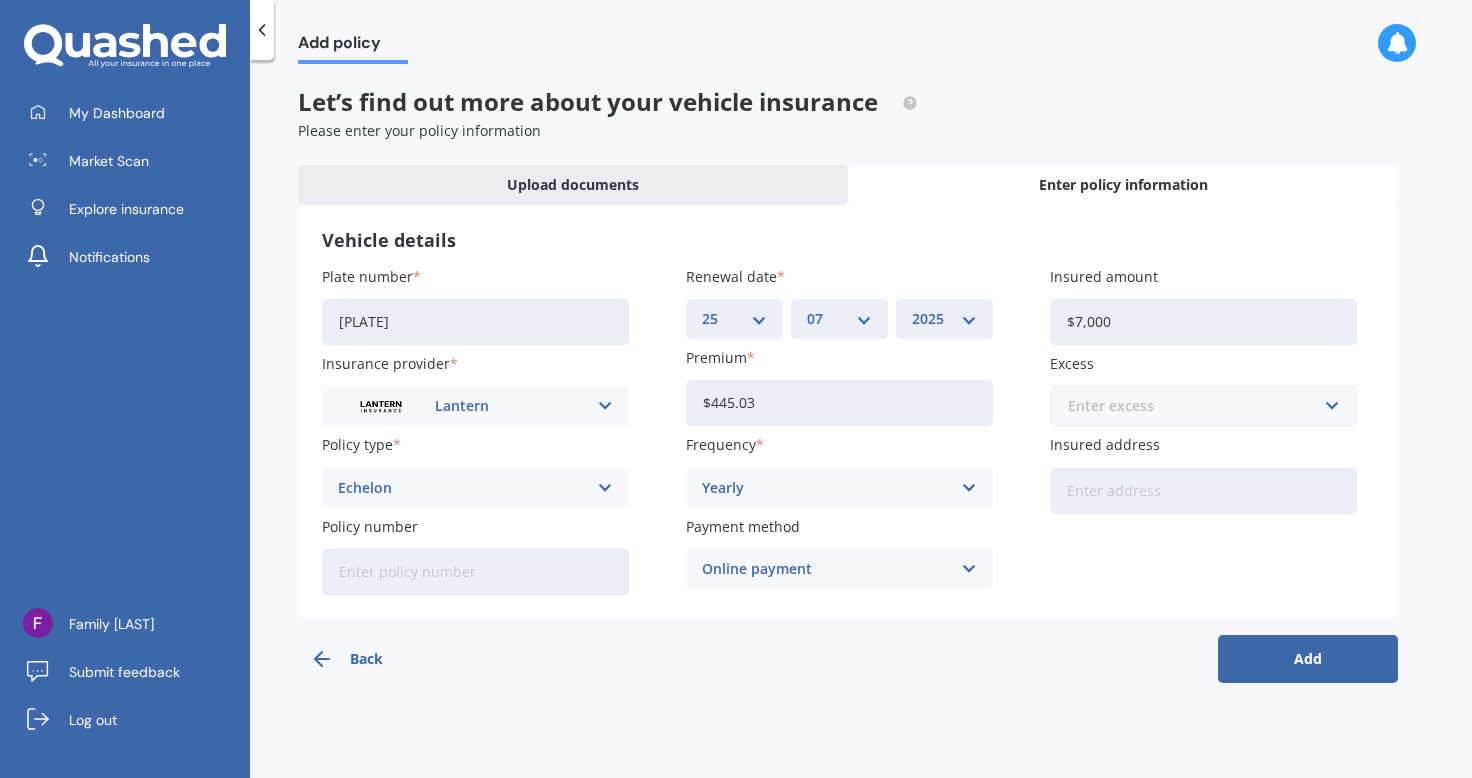 click at bounding box center [1196, 406] 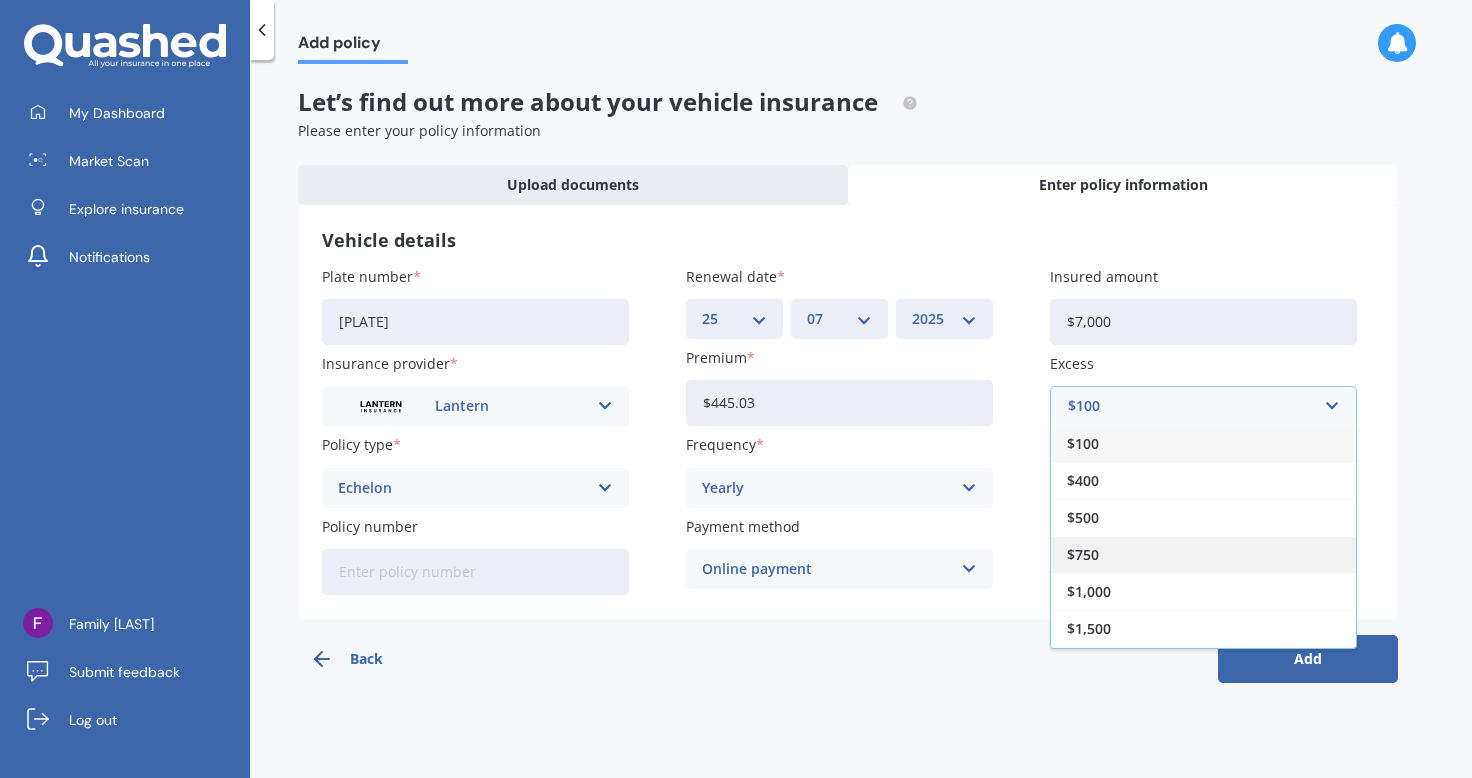 click on "$750" at bounding box center [1203, 554] 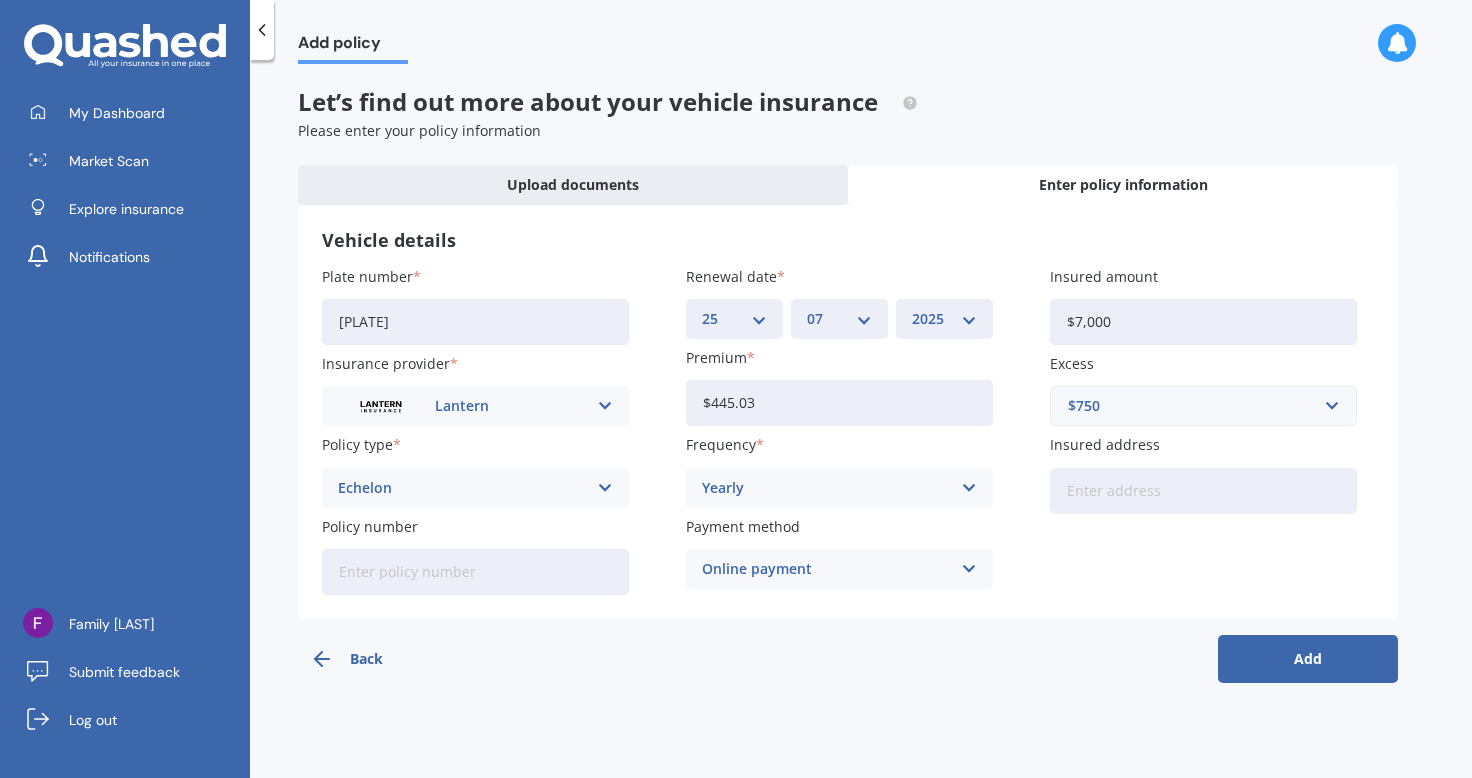 click on "Insured address" at bounding box center [1203, 491] 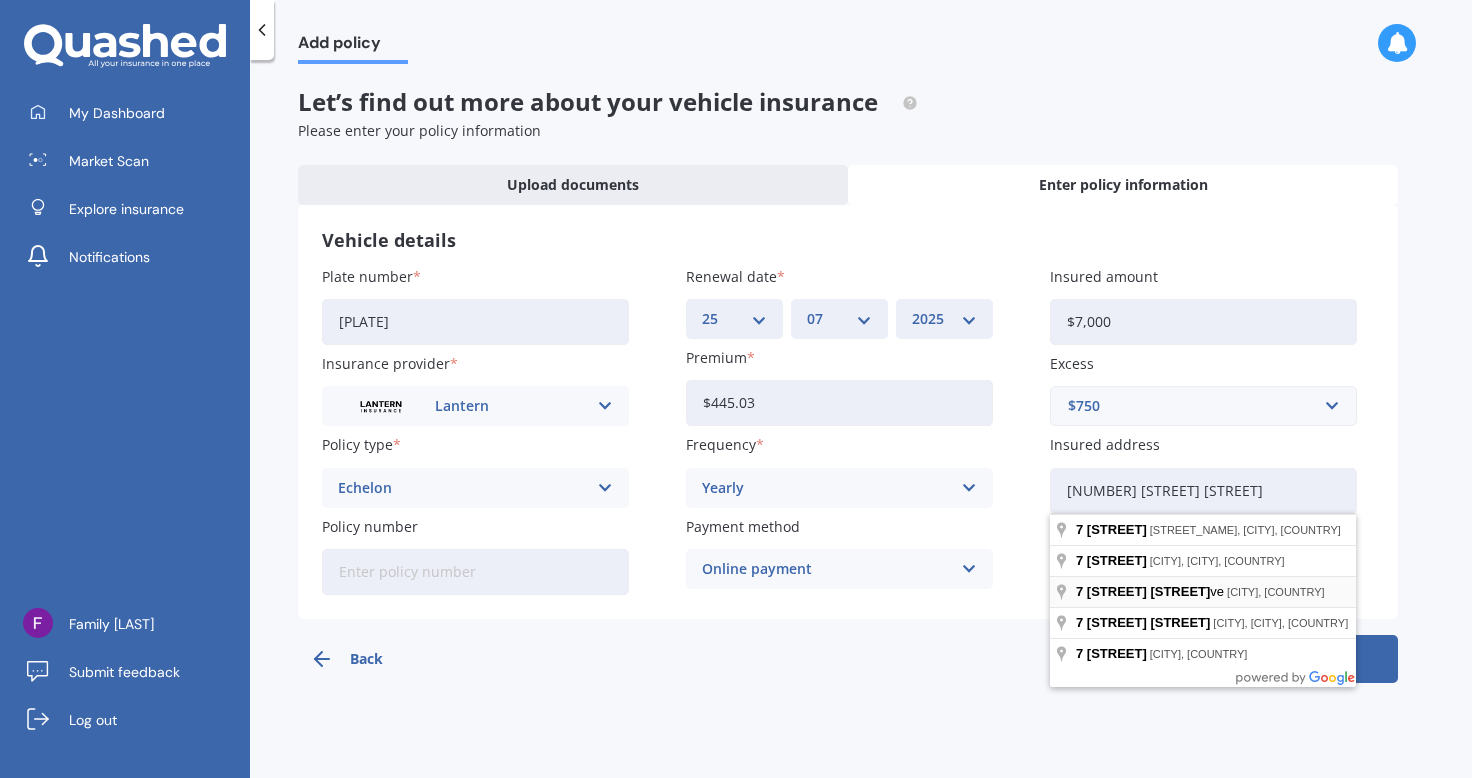 type on "[NUMBER] [STREET] [STREET]" 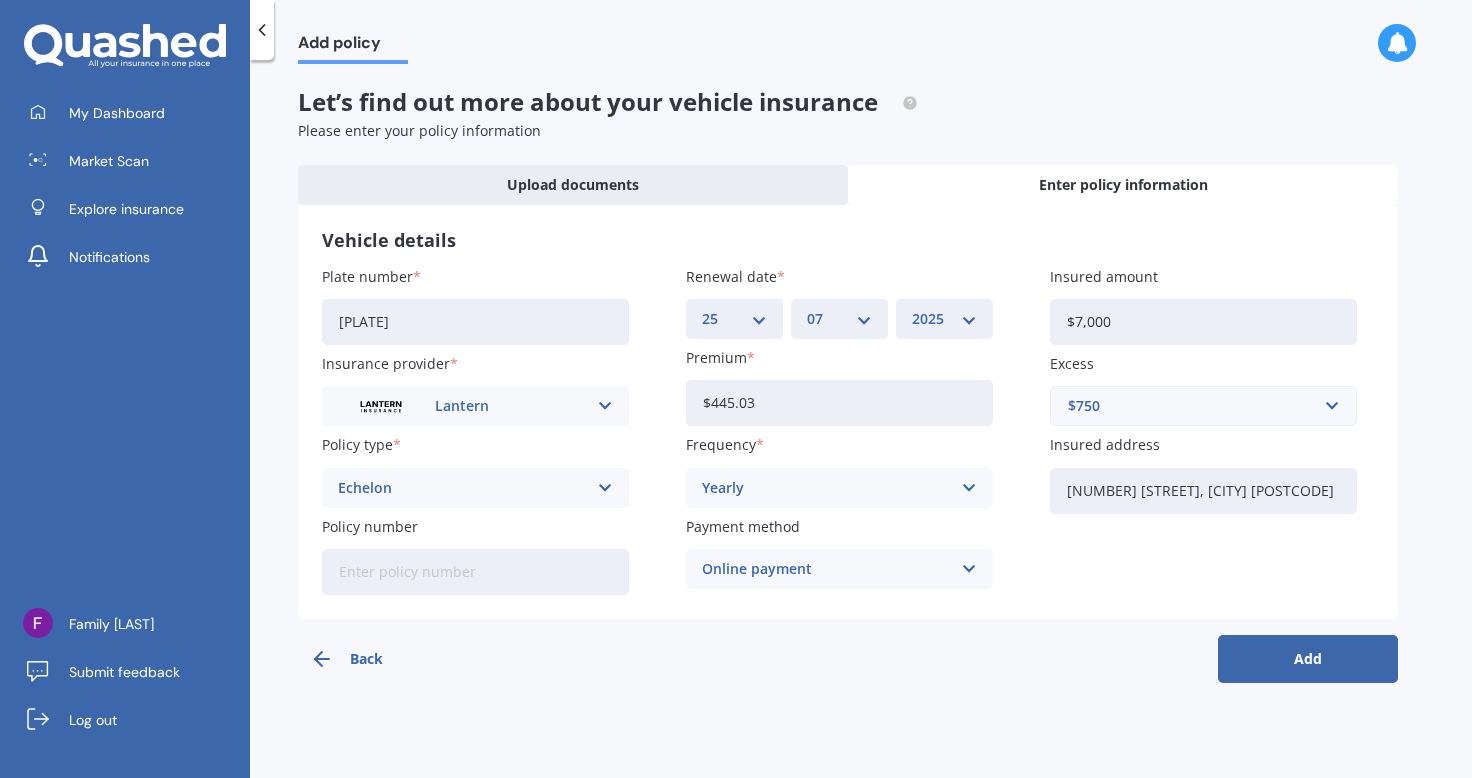 click on "Add" at bounding box center (1308, 659) 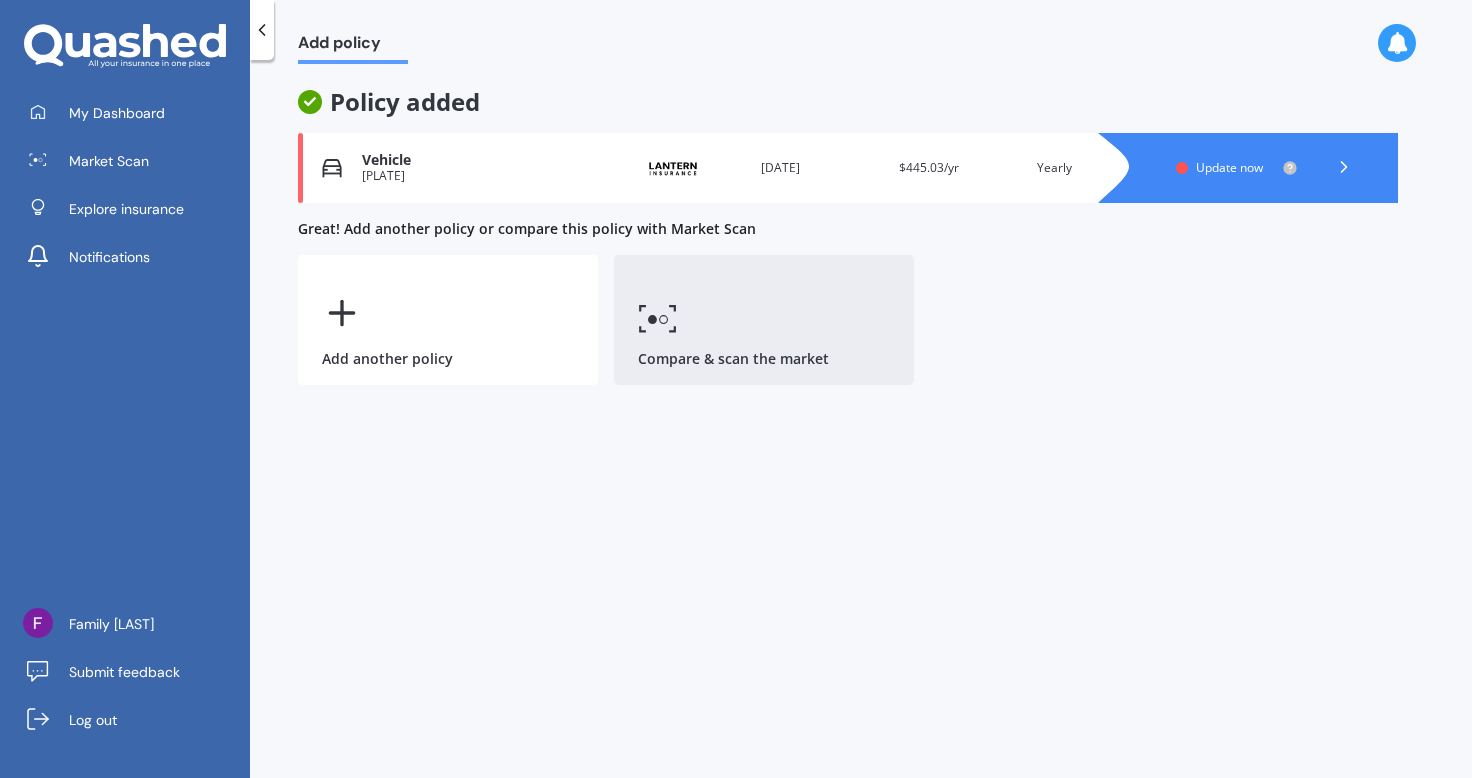 click on "Compare & scan the market" at bounding box center (764, 320) 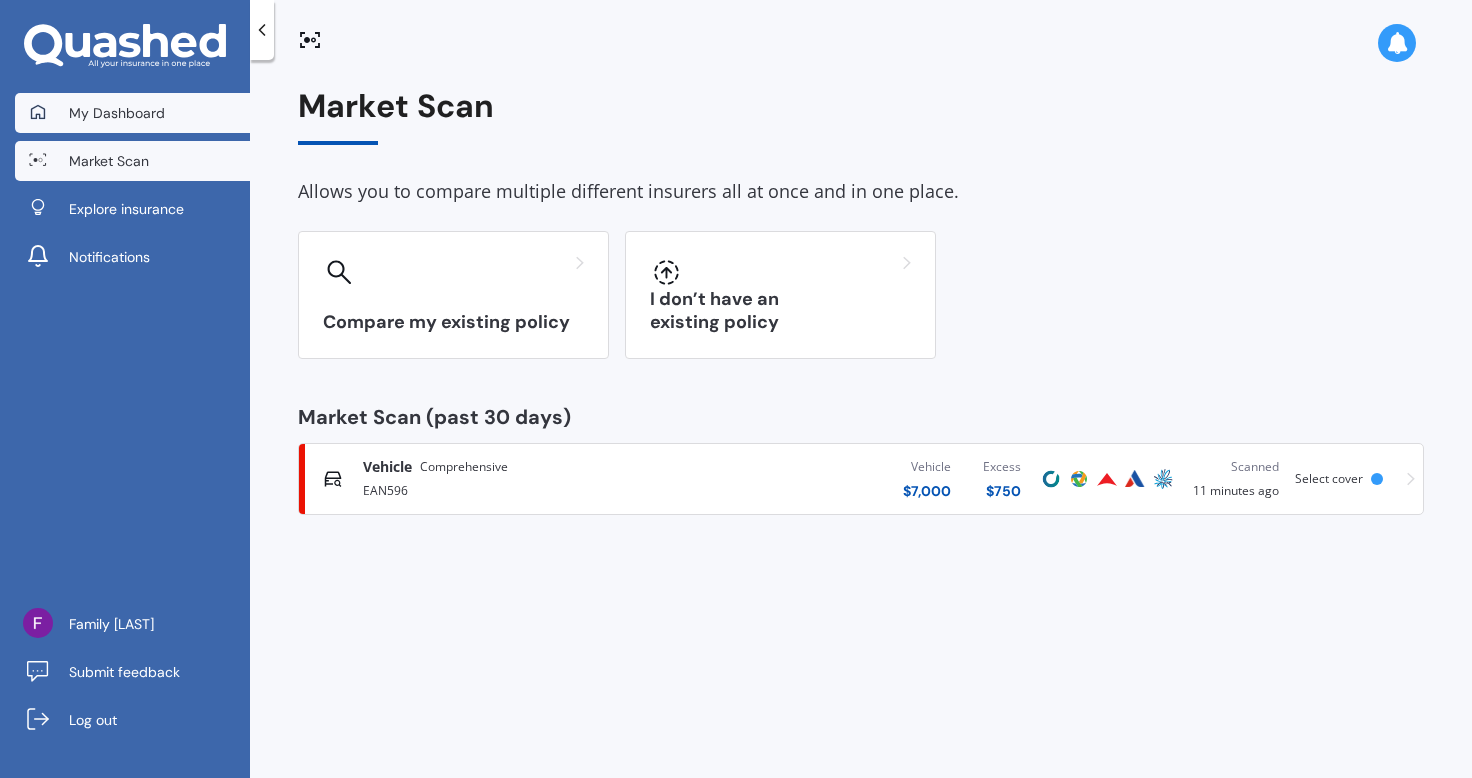 click on "My Dashboard" at bounding box center [117, 113] 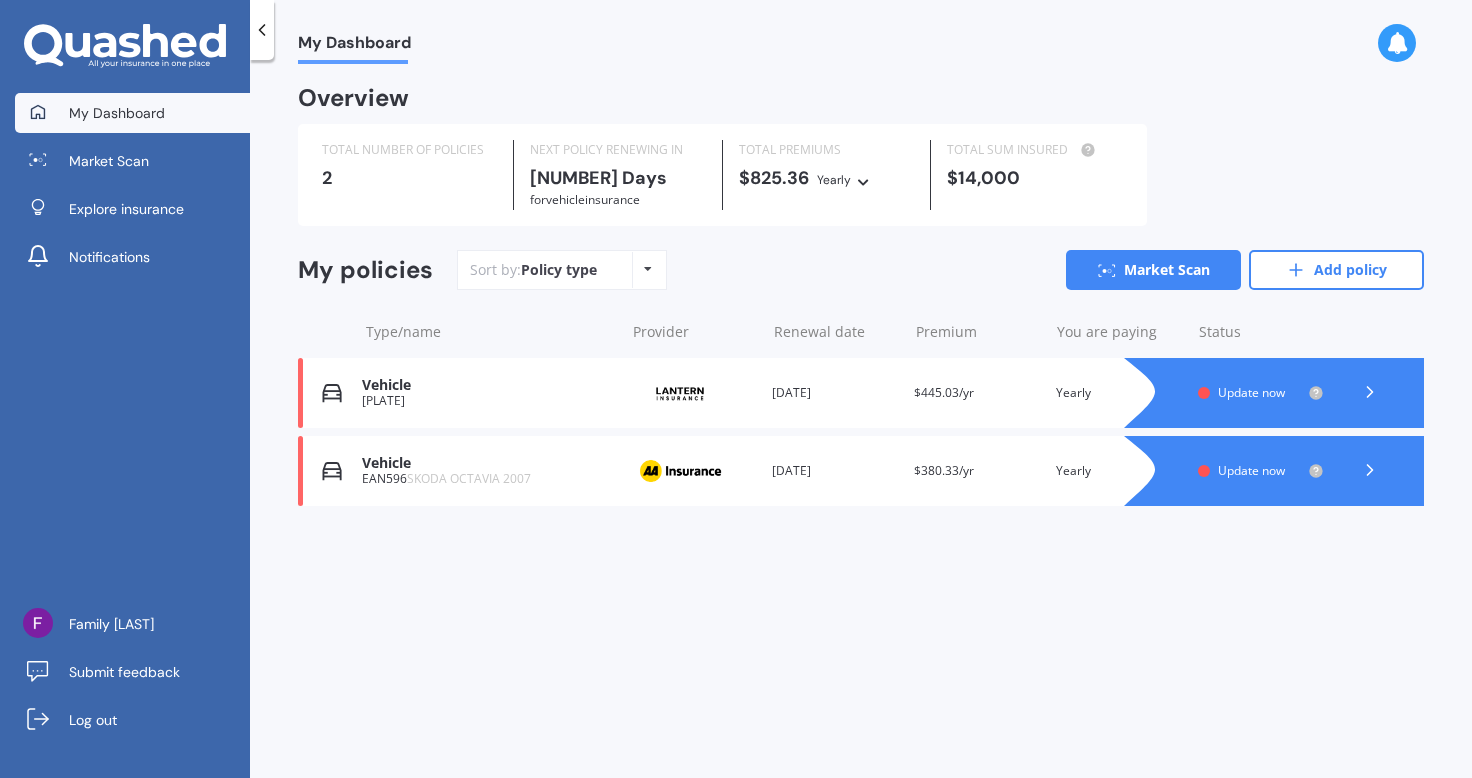 click at bounding box center (1370, 392) 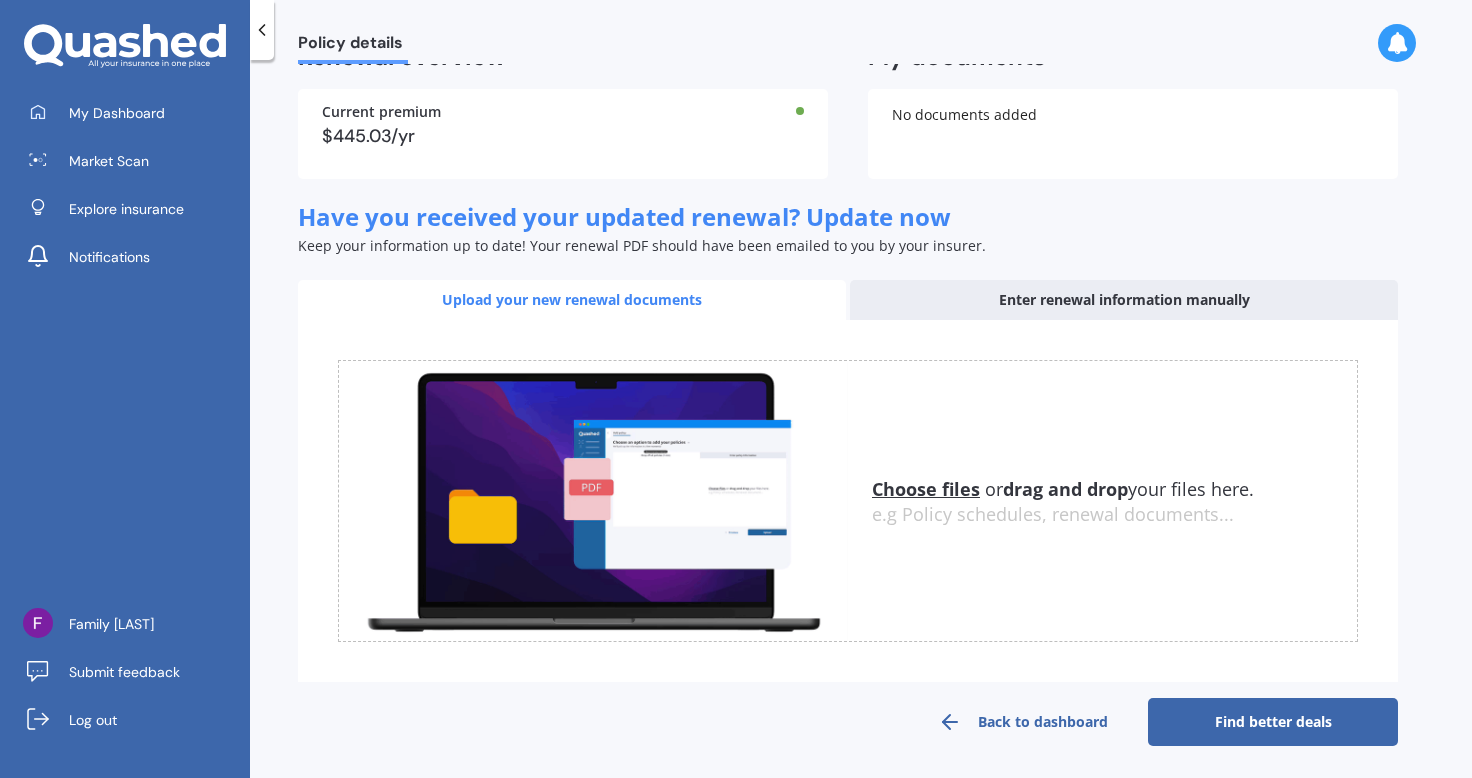 scroll, scrollTop: 164, scrollLeft: 0, axis: vertical 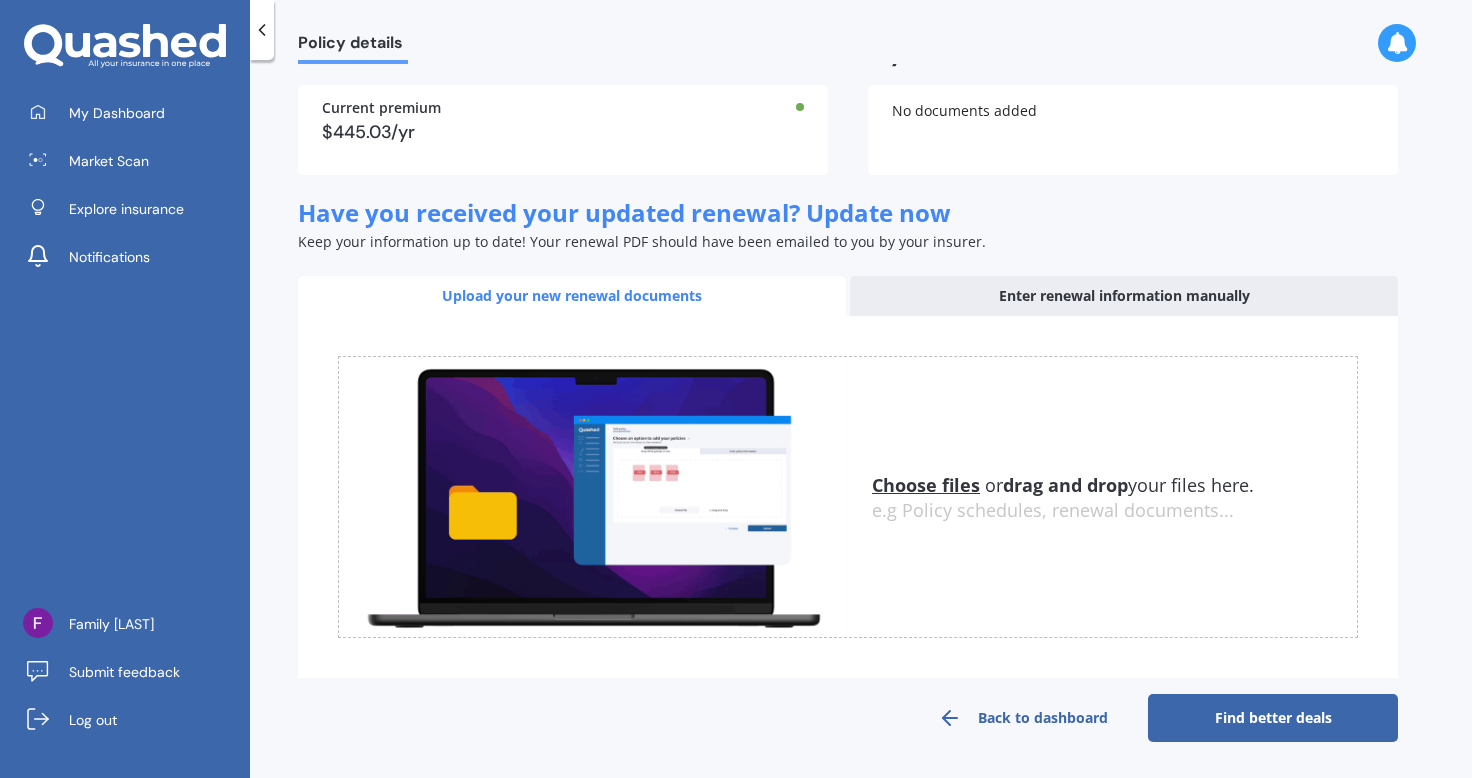 click on "Find better deals" at bounding box center (1273, 718) 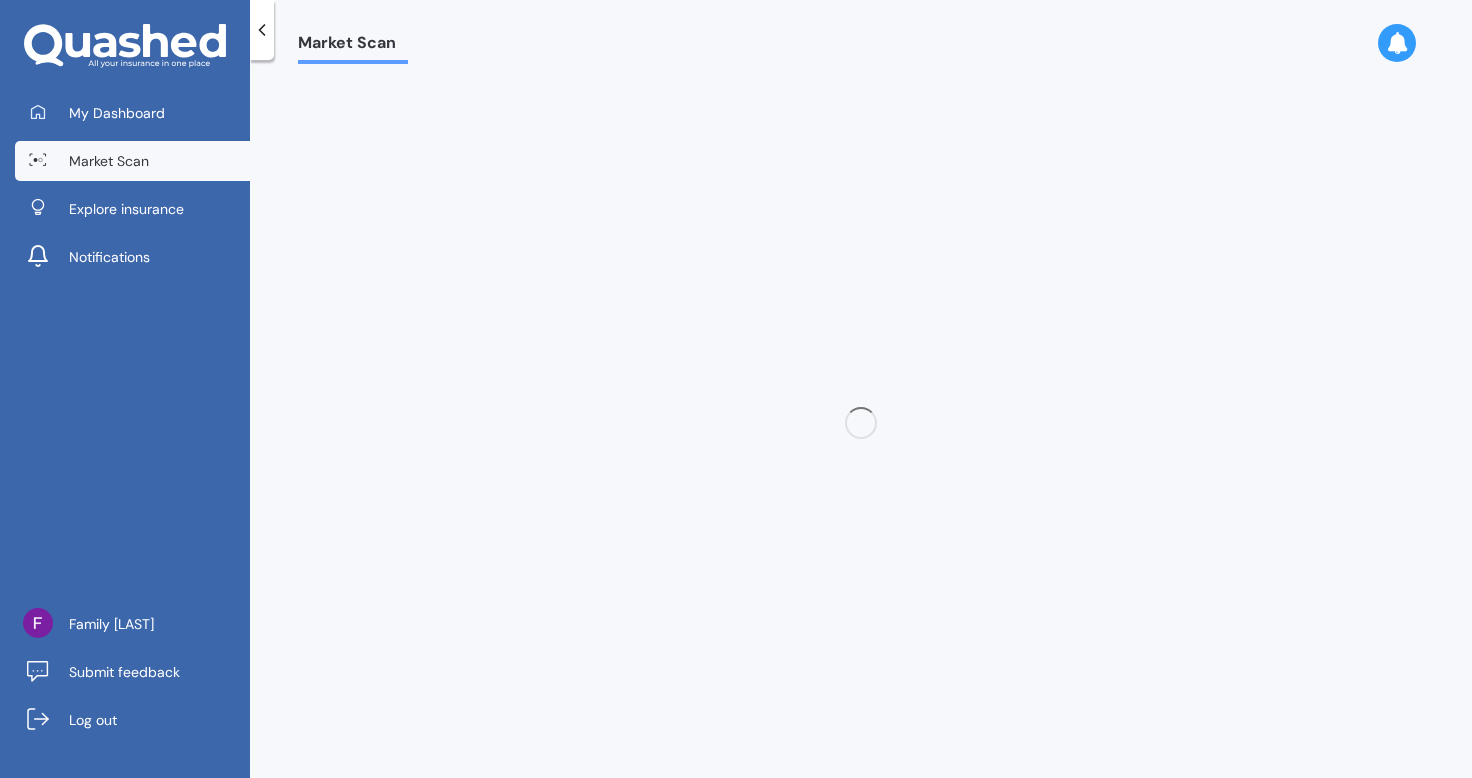scroll, scrollTop: 0, scrollLeft: 0, axis: both 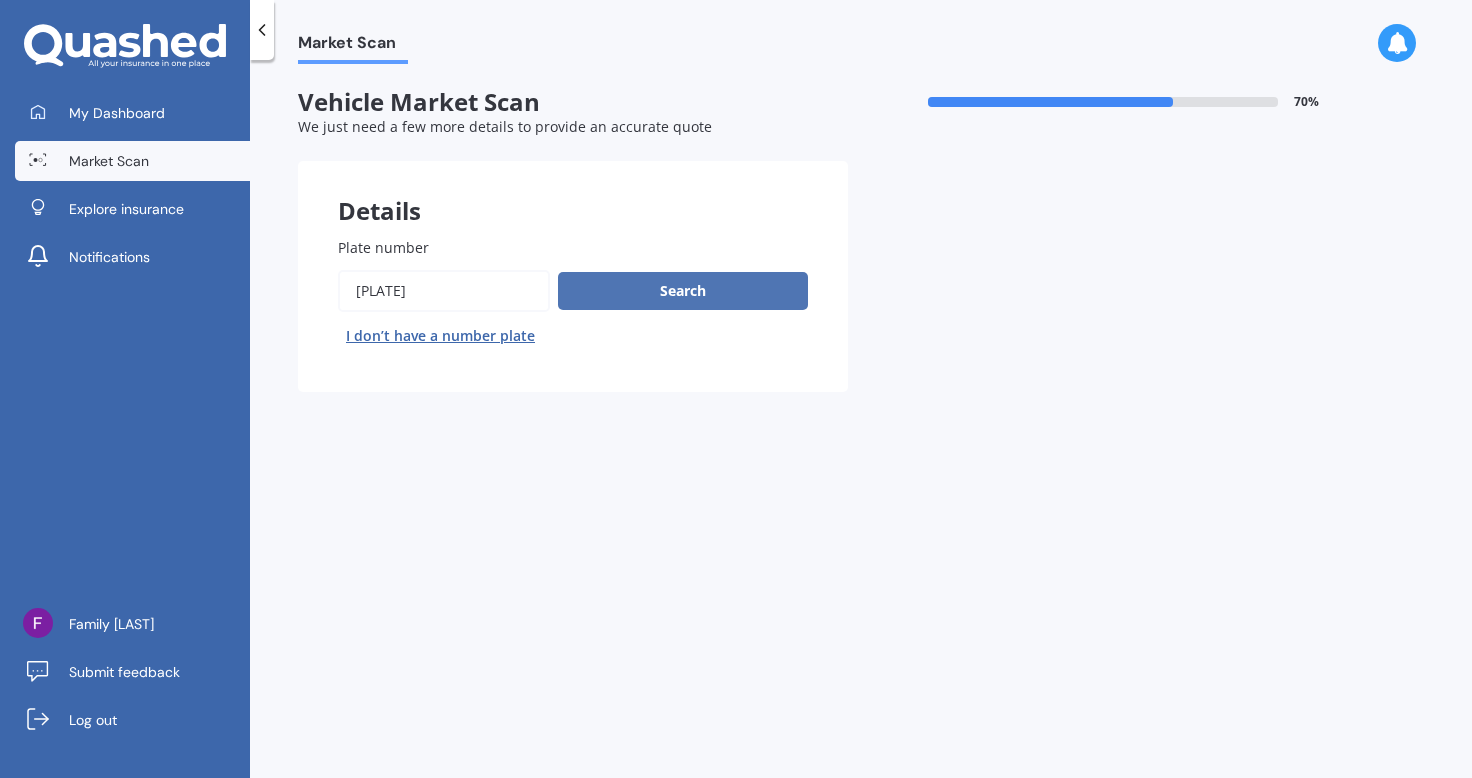 click on "Search" at bounding box center [683, 291] 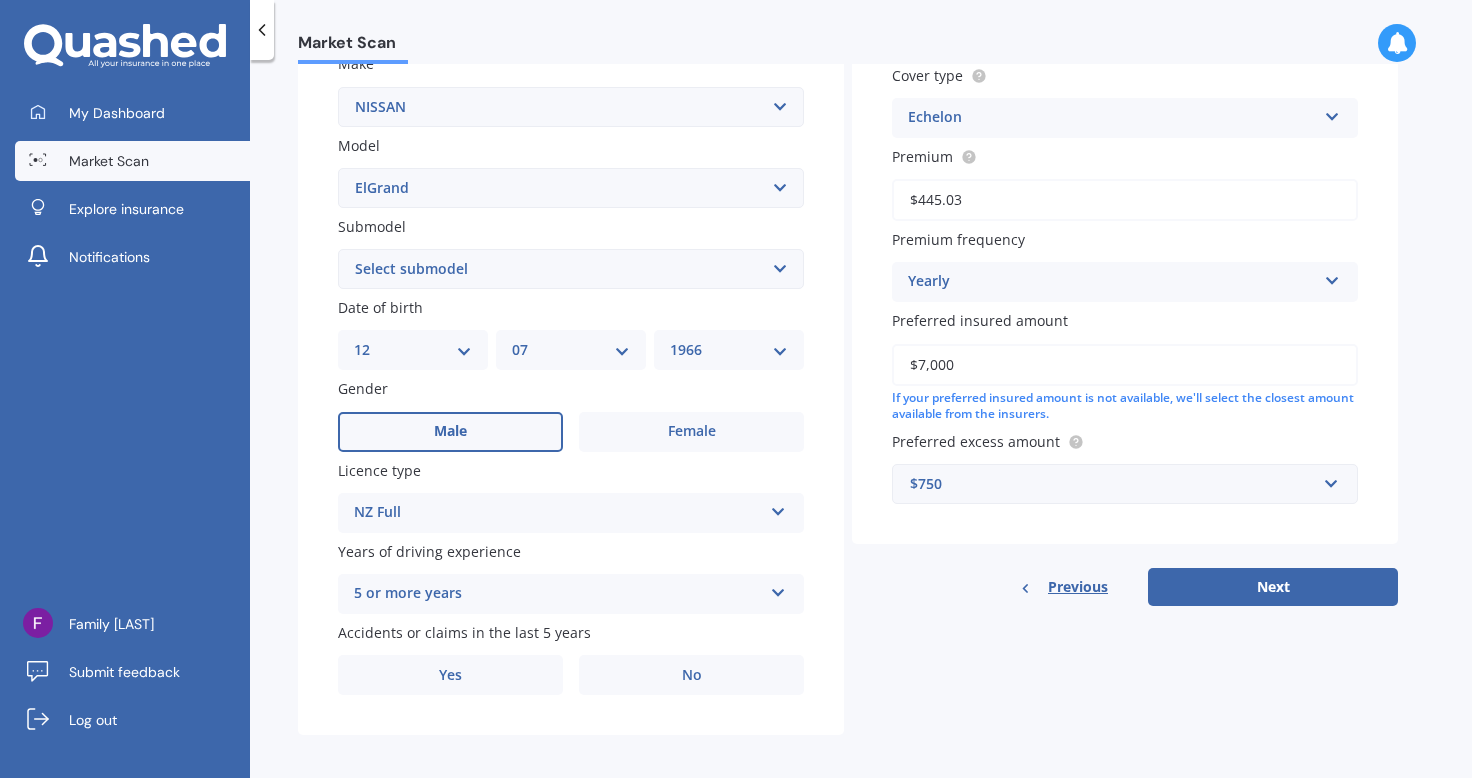 scroll, scrollTop: 400, scrollLeft: 0, axis: vertical 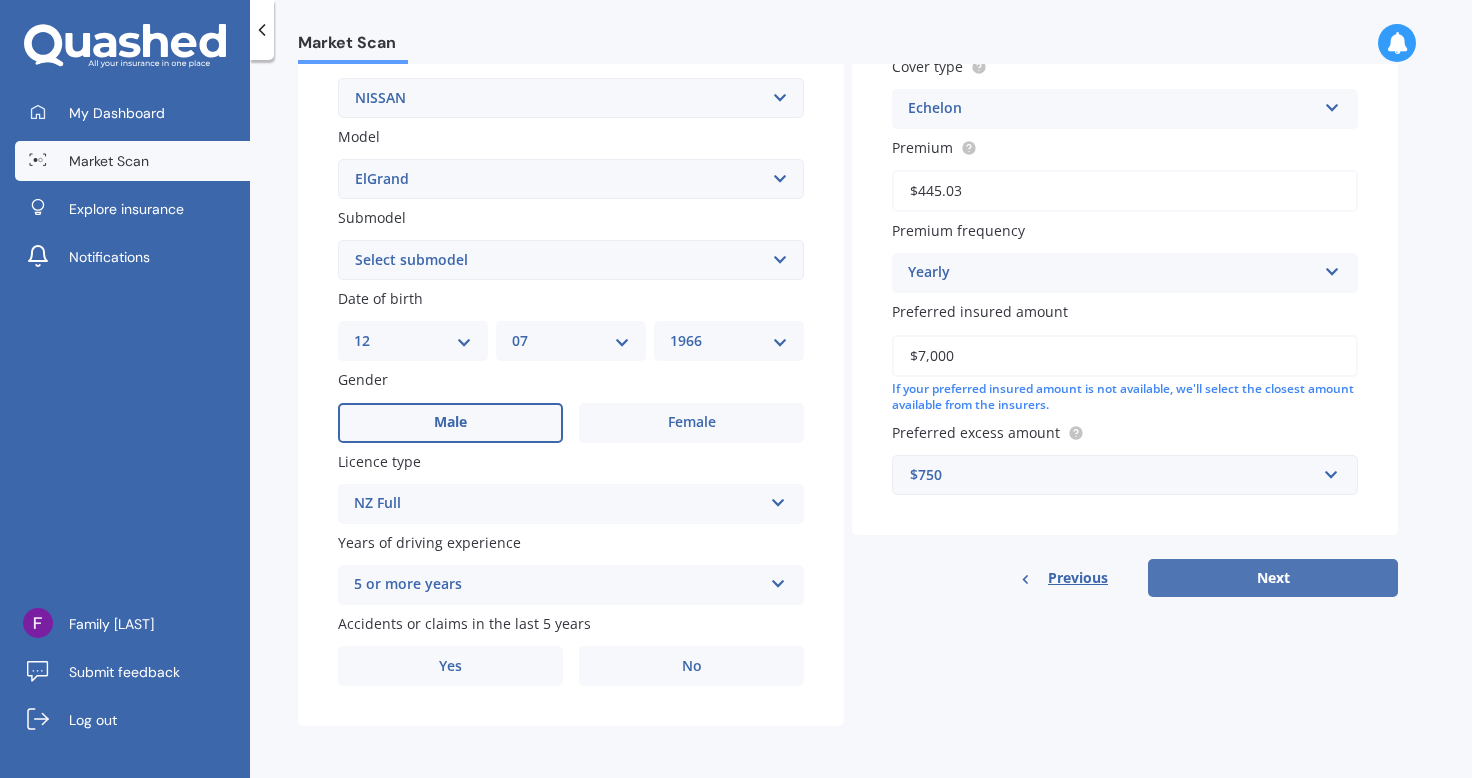 click on "Next" at bounding box center (1273, 578) 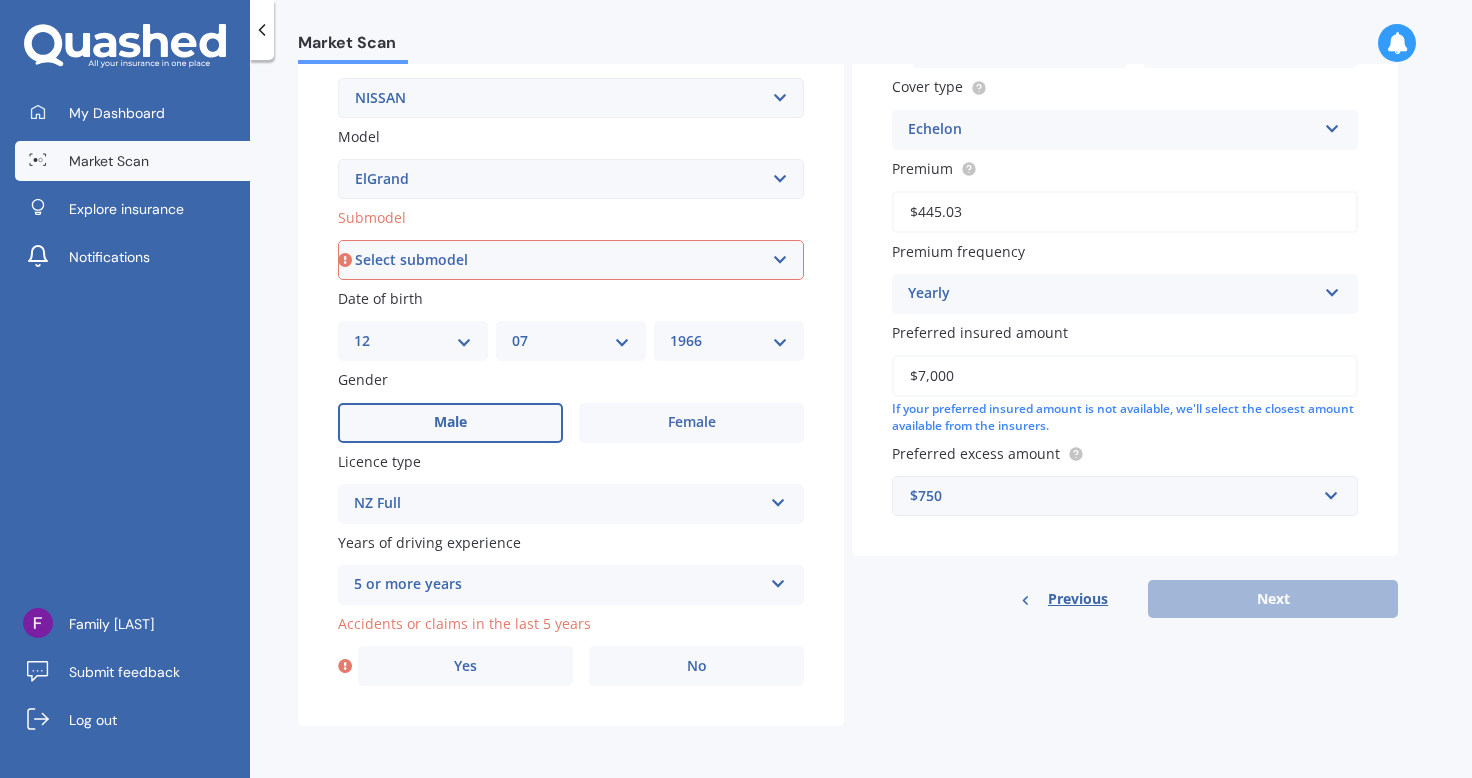 click on "Select submodel (All other) Diesel Station Wagon 4WD" at bounding box center (571, 260) 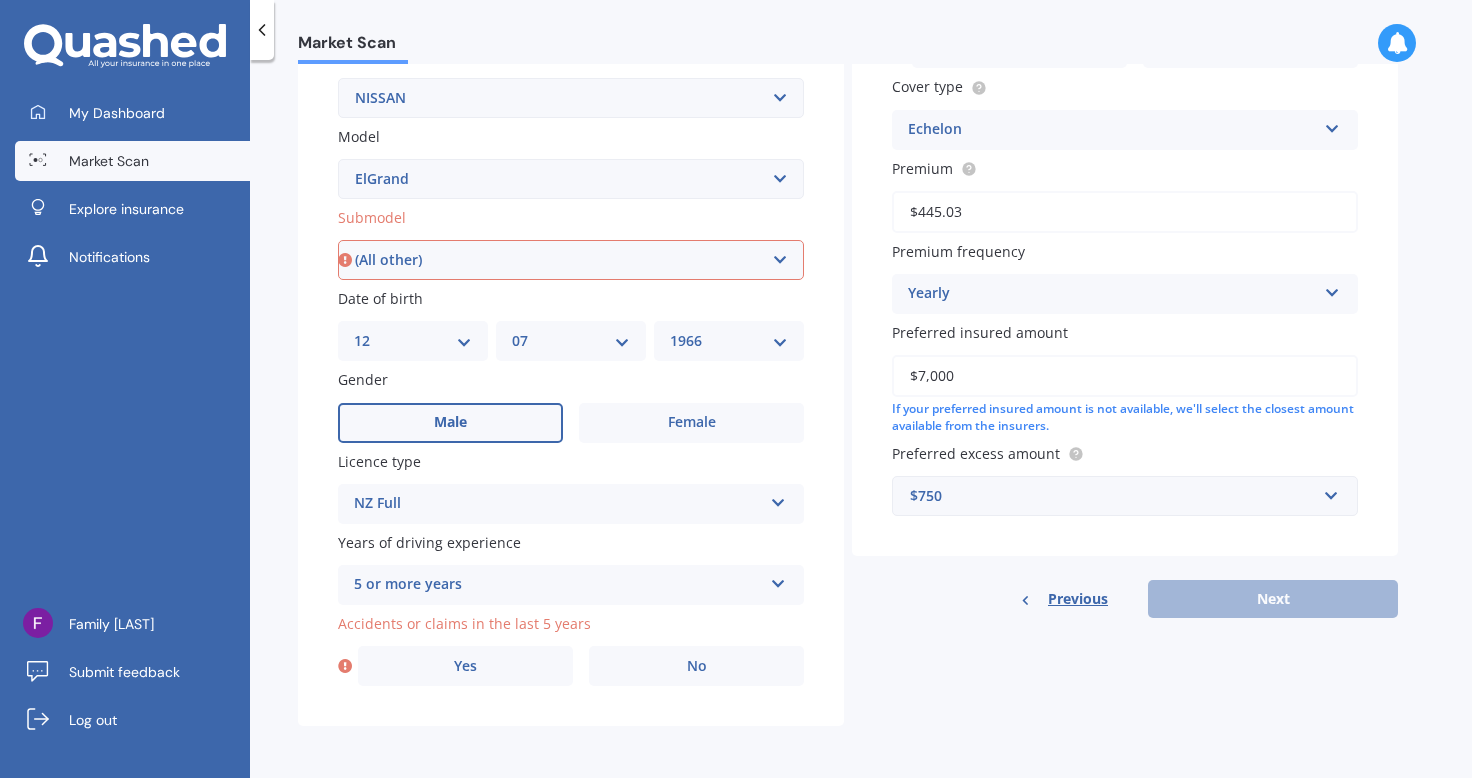 click on "Select submodel (All other) Diesel Station Wagon 4WD" at bounding box center (571, 260) 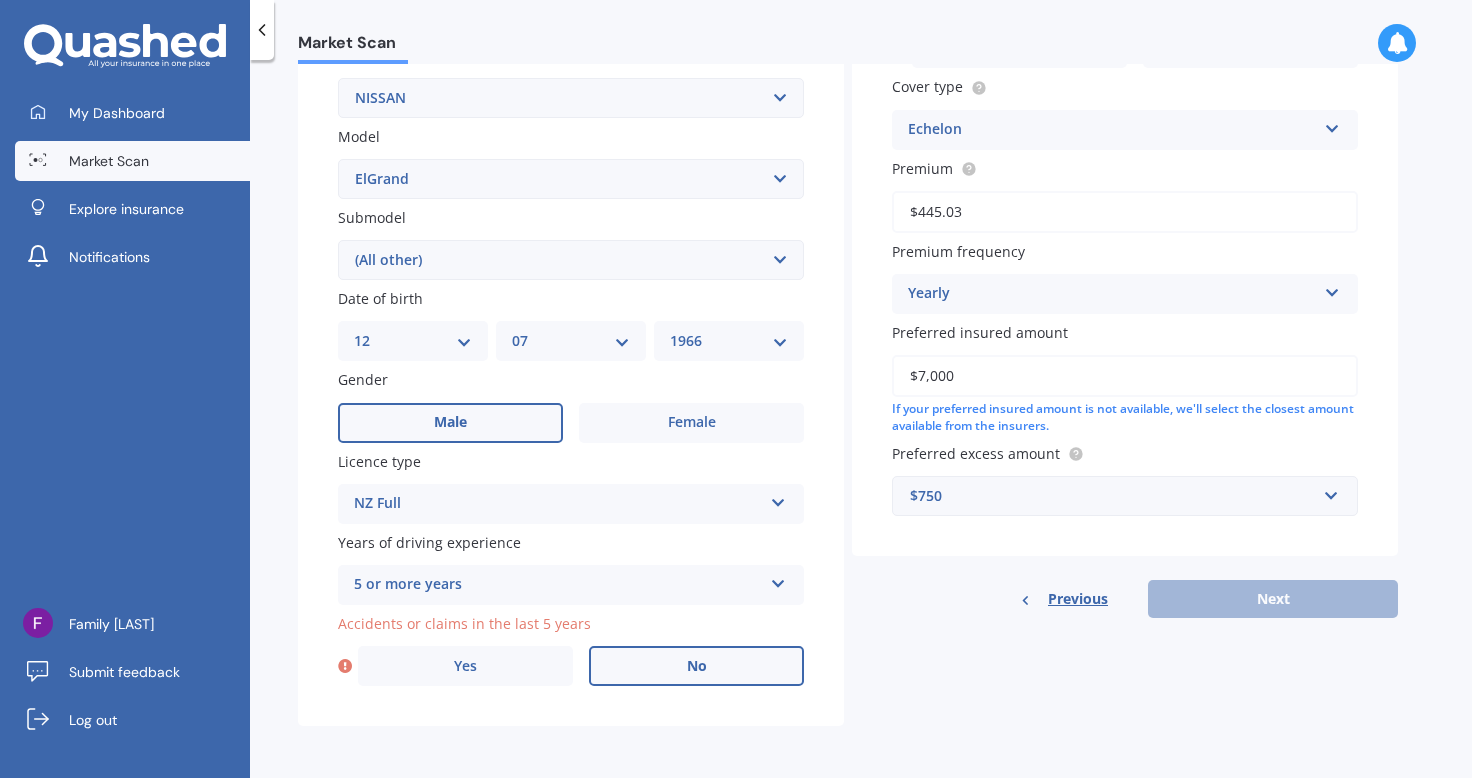 click on "No" at bounding box center [696, 666] 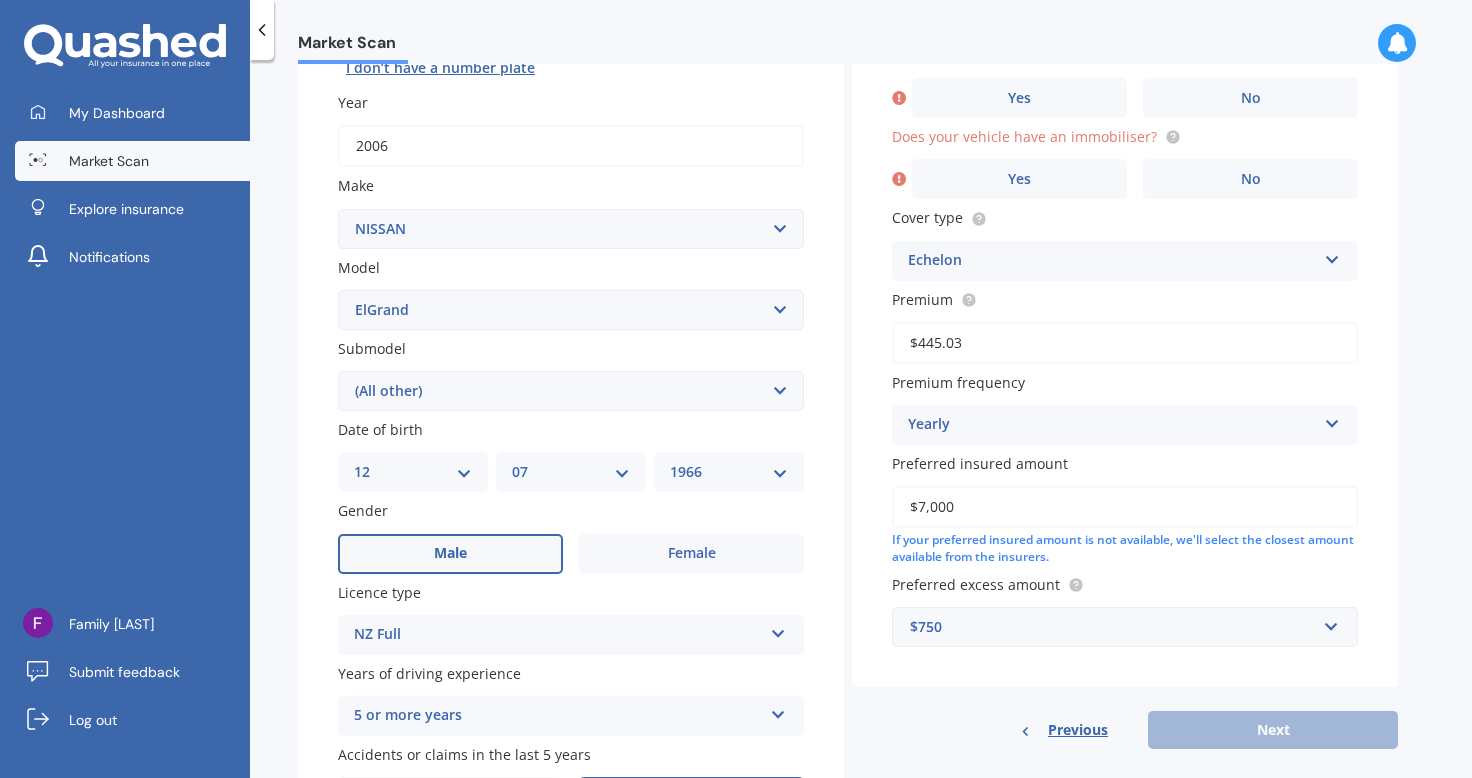 scroll, scrollTop: 136, scrollLeft: 0, axis: vertical 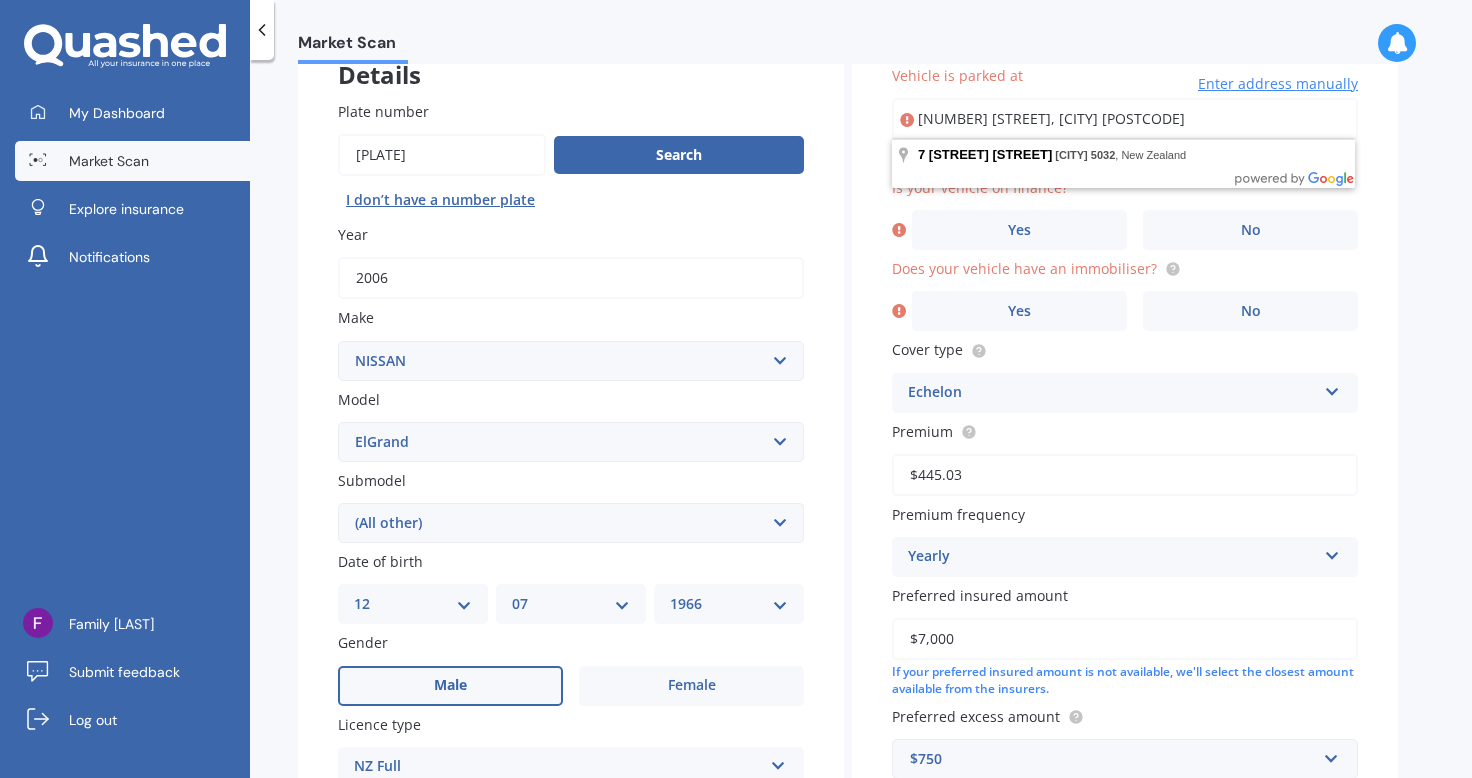 click on "Vehicle is parked at [NUMBER] [STREET], [CITY] [POSTCODE] Enter address manually Select a match from the address list Is your vehicle on finance? Yes No Does your vehicle have an immobiliser? Yes No Cover type Echelon Distinction Echelon Other Full Cover Premium $445.03 Premium frequency Yearly Yearly Six-Monthly Quarterly Monthly Fortnightly Weekly Preferred insured amount $7,000 If your preferred insured amount is not available, we'll select the closest amount available from the insurers. Preferred excess amount $750 $100 $400 $500 $750 $1,000 $1,500 $2,000" at bounding box center (1125, 422) 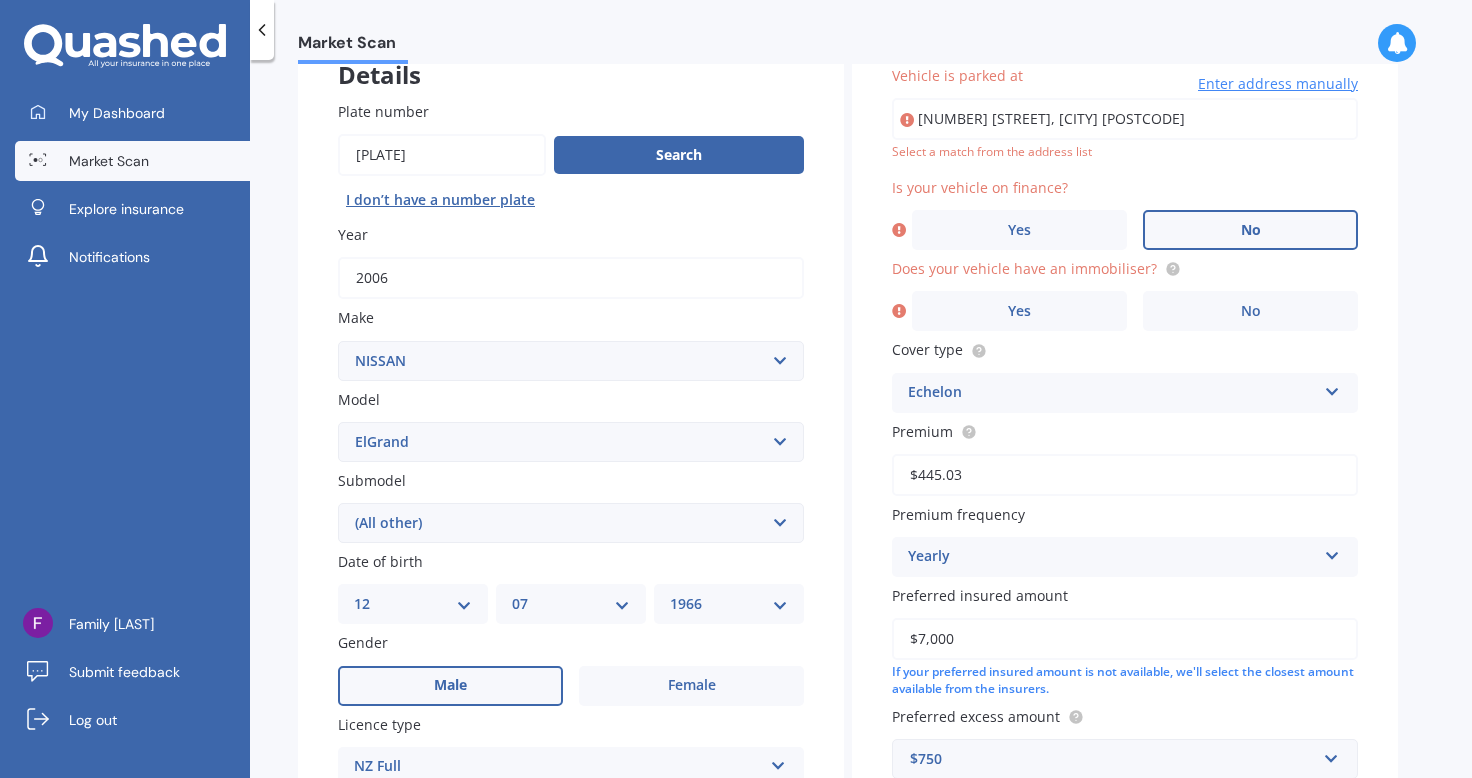 click on "No" at bounding box center [1250, 230] 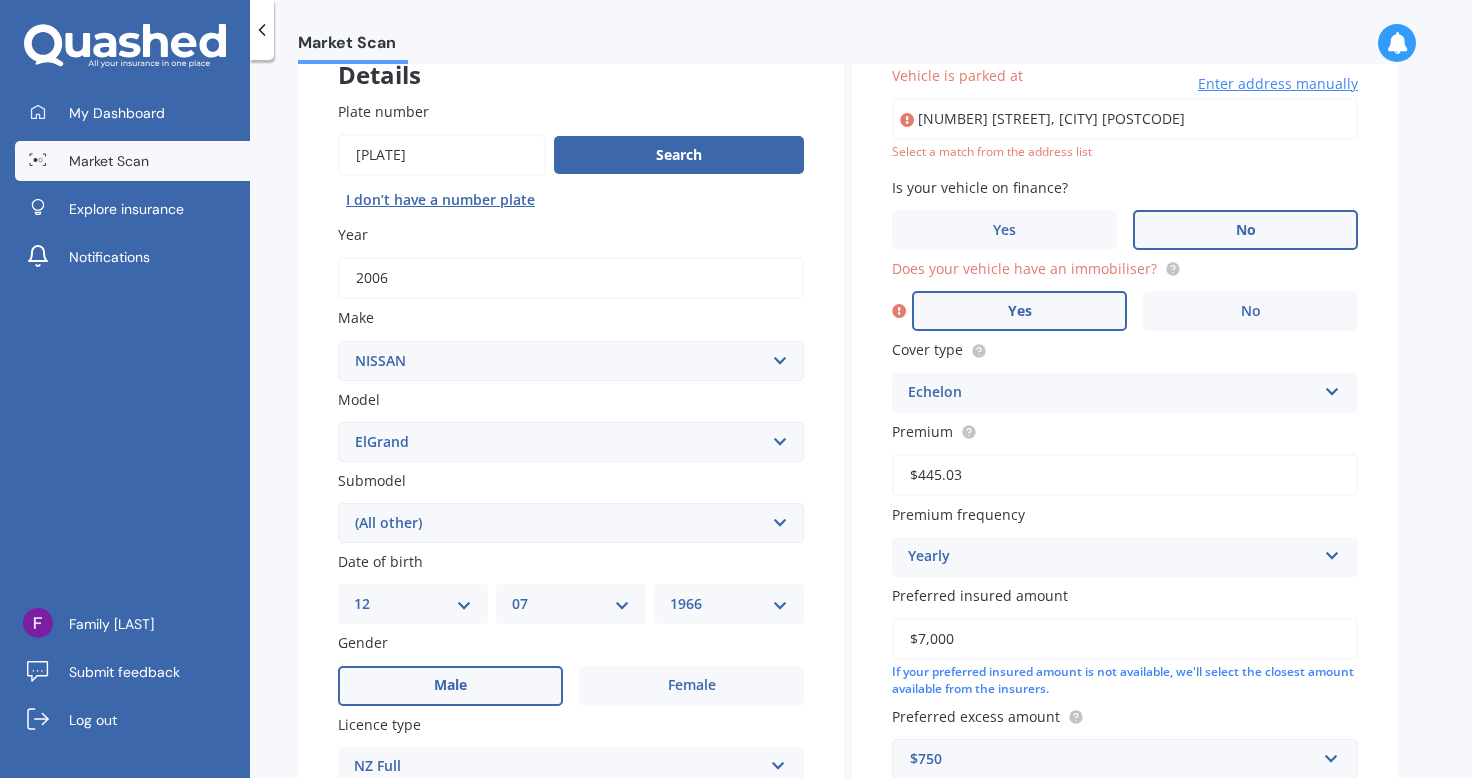 click on "Yes" at bounding box center (1019, 311) 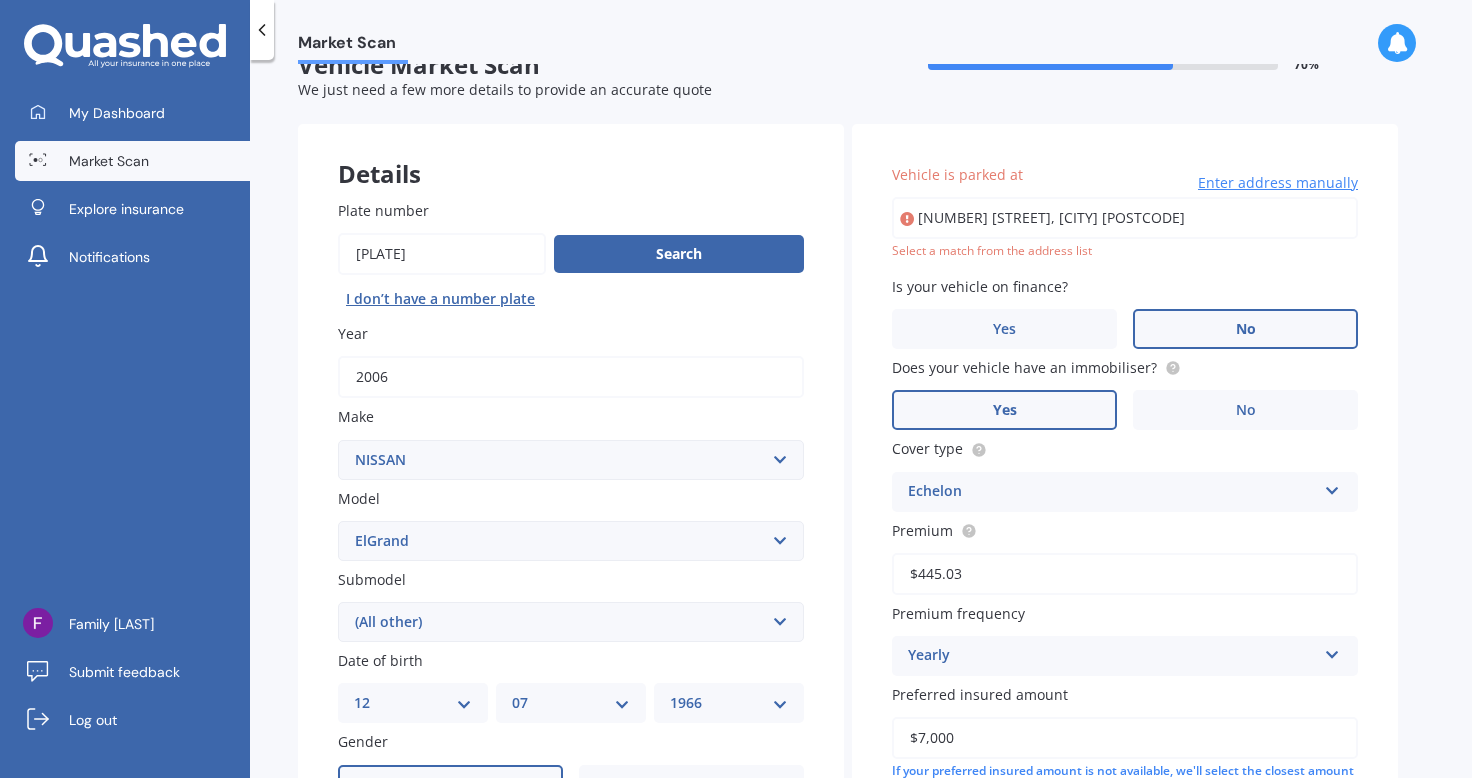 scroll, scrollTop: 34, scrollLeft: 0, axis: vertical 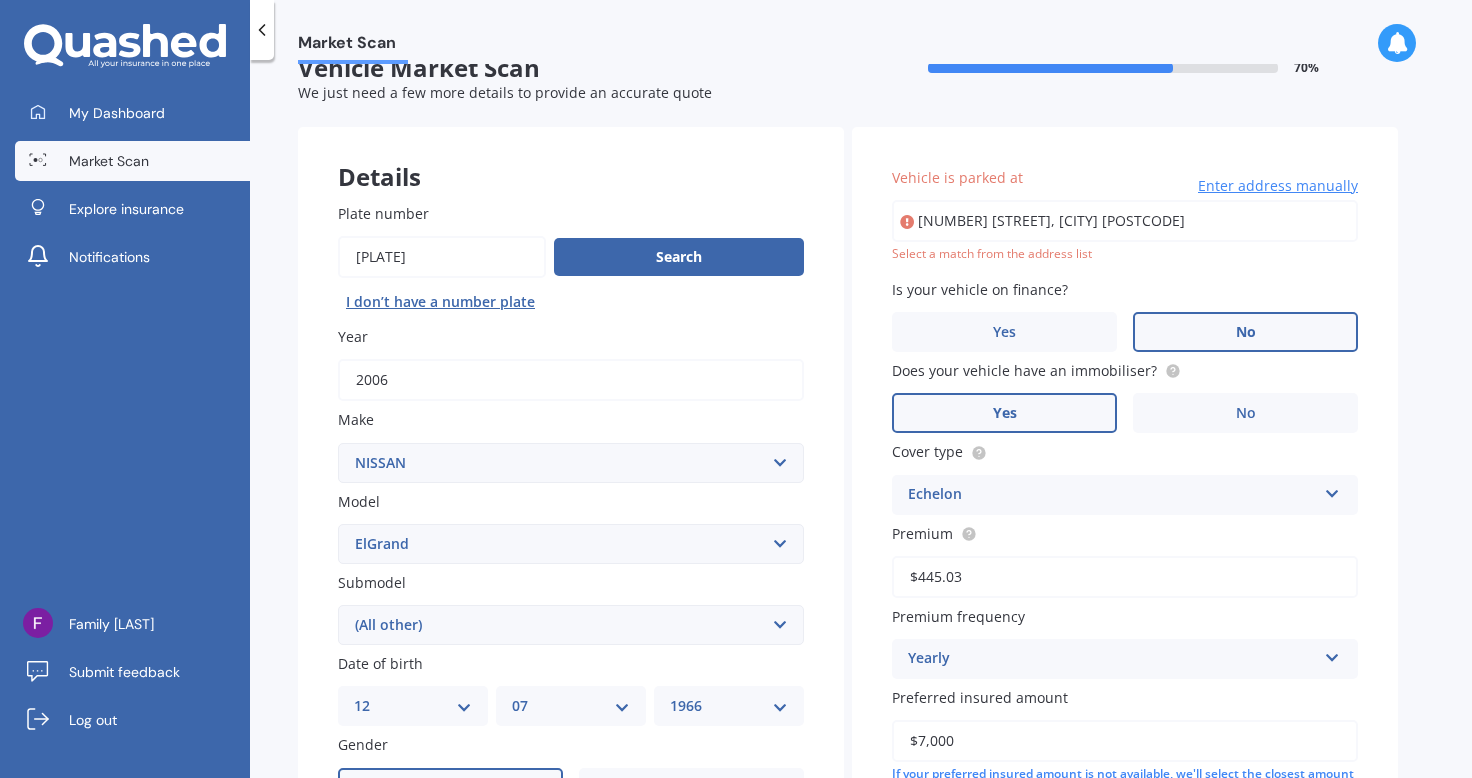 click on "[NUMBER] [STREET], [CITY] [POSTCODE]" at bounding box center (1125, 221) 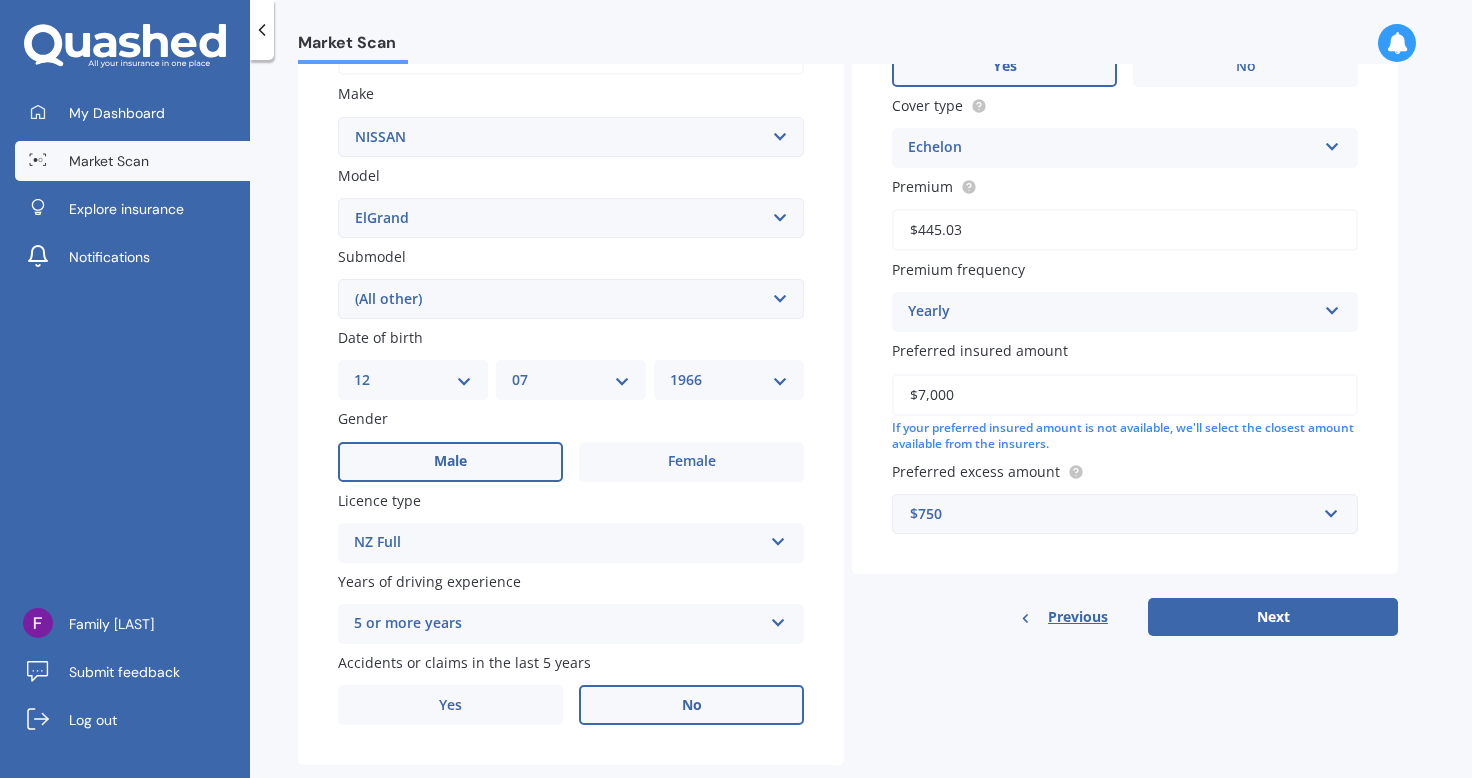 scroll, scrollTop: 400, scrollLeft: 0, axis: vertical 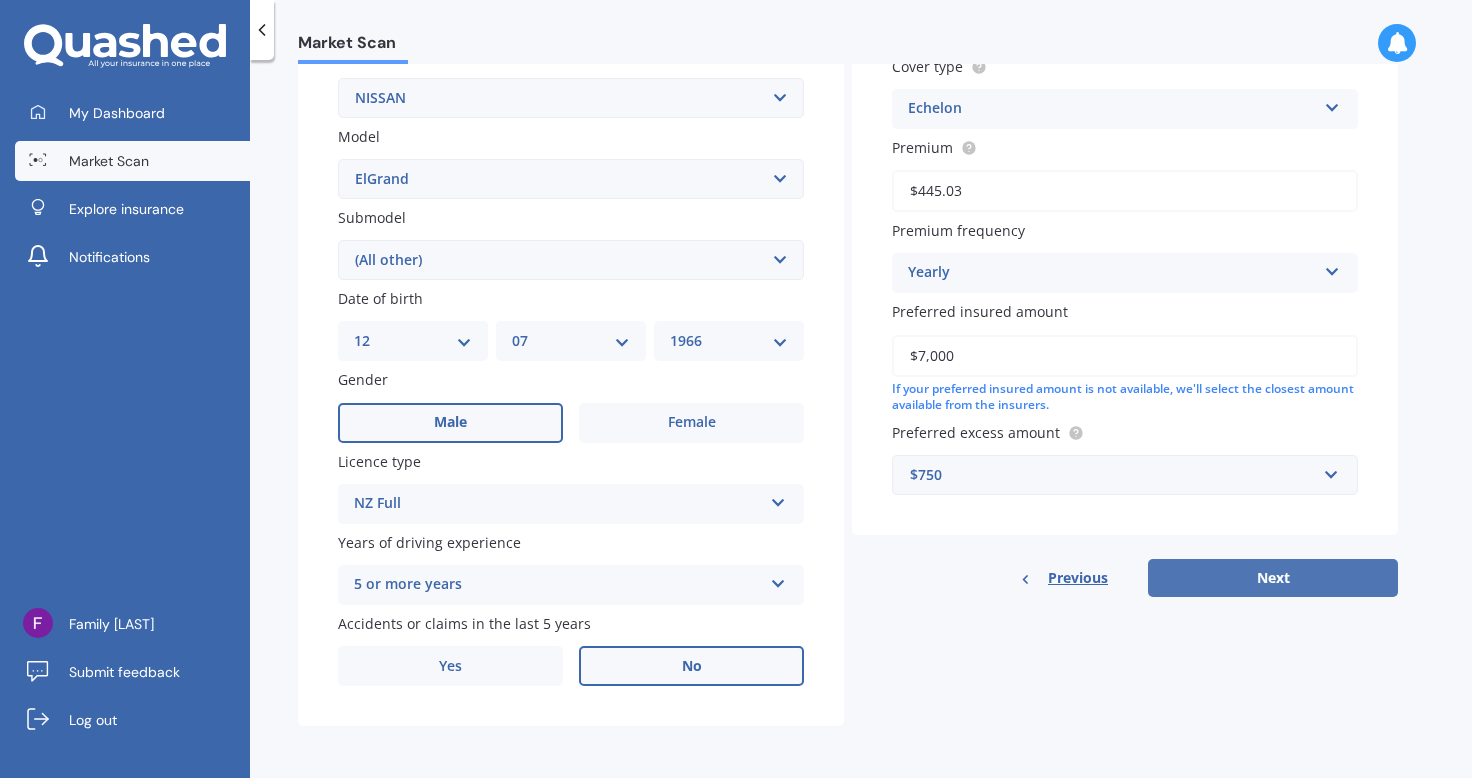 click on "Next" at bounding box center [1273, 578] 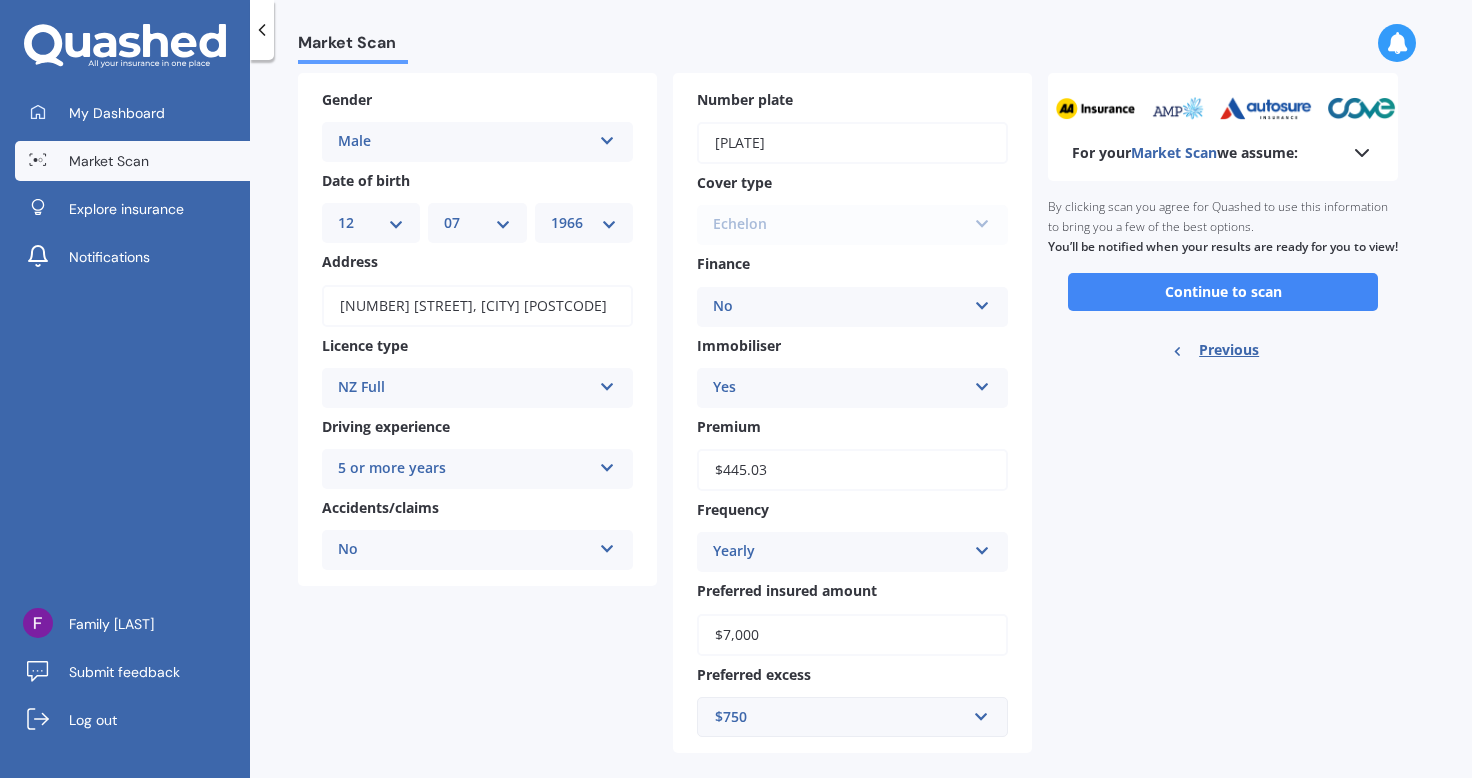 scroll, scrollTop: 114, scrollLeft: 0, axis: vertical 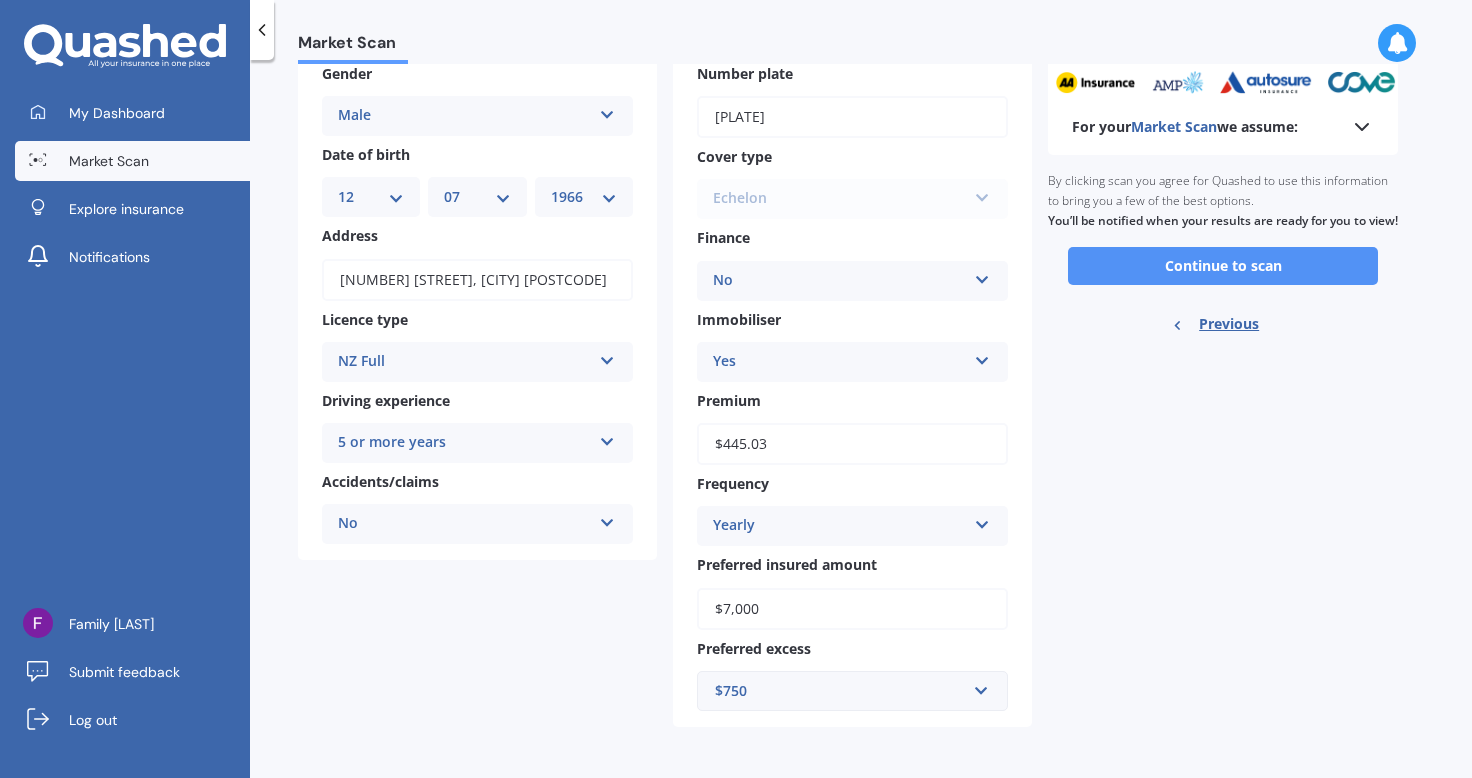 click on "Continue to scan" at bounding box center (1223, 266) 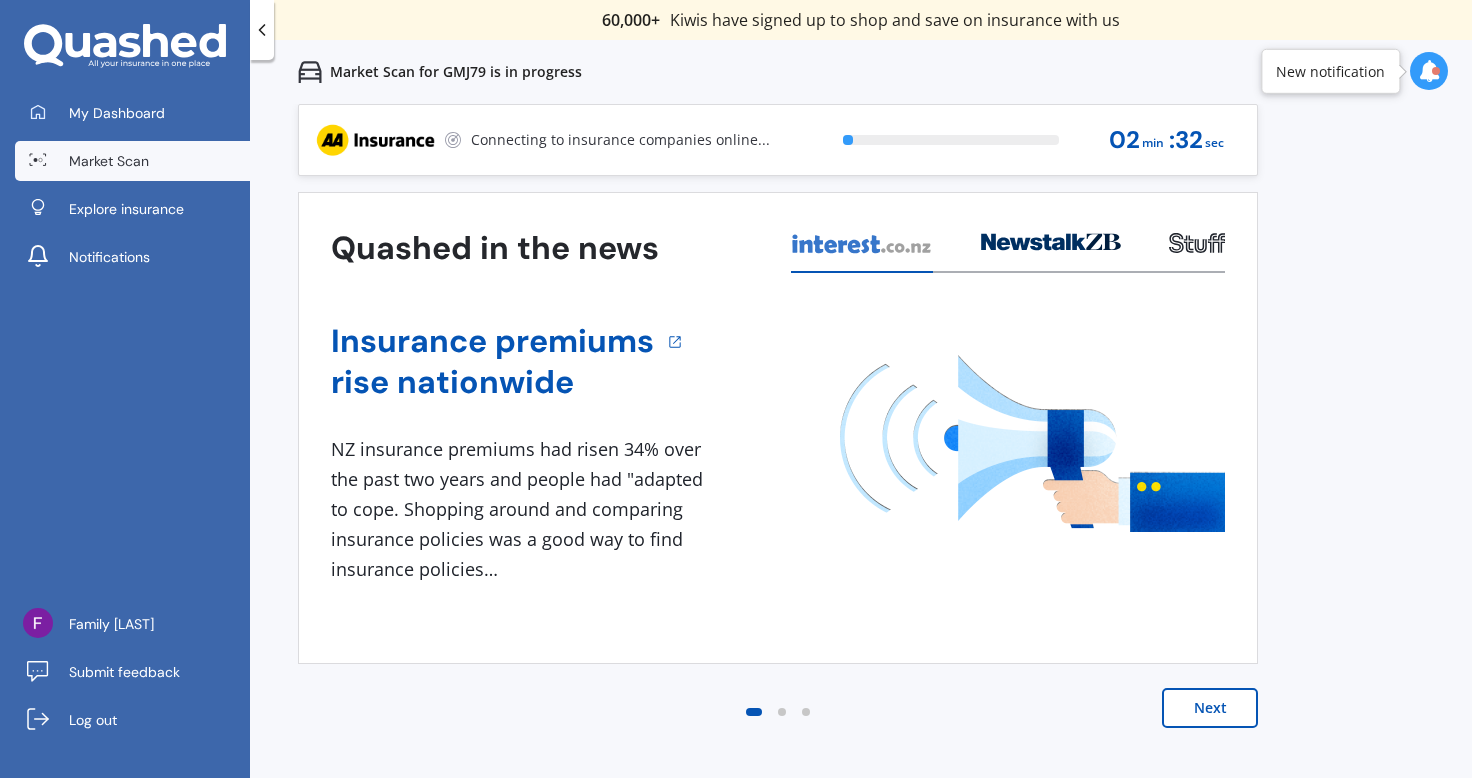 scroll, scrollTop: 0, scrollLeft: 0, axis: both 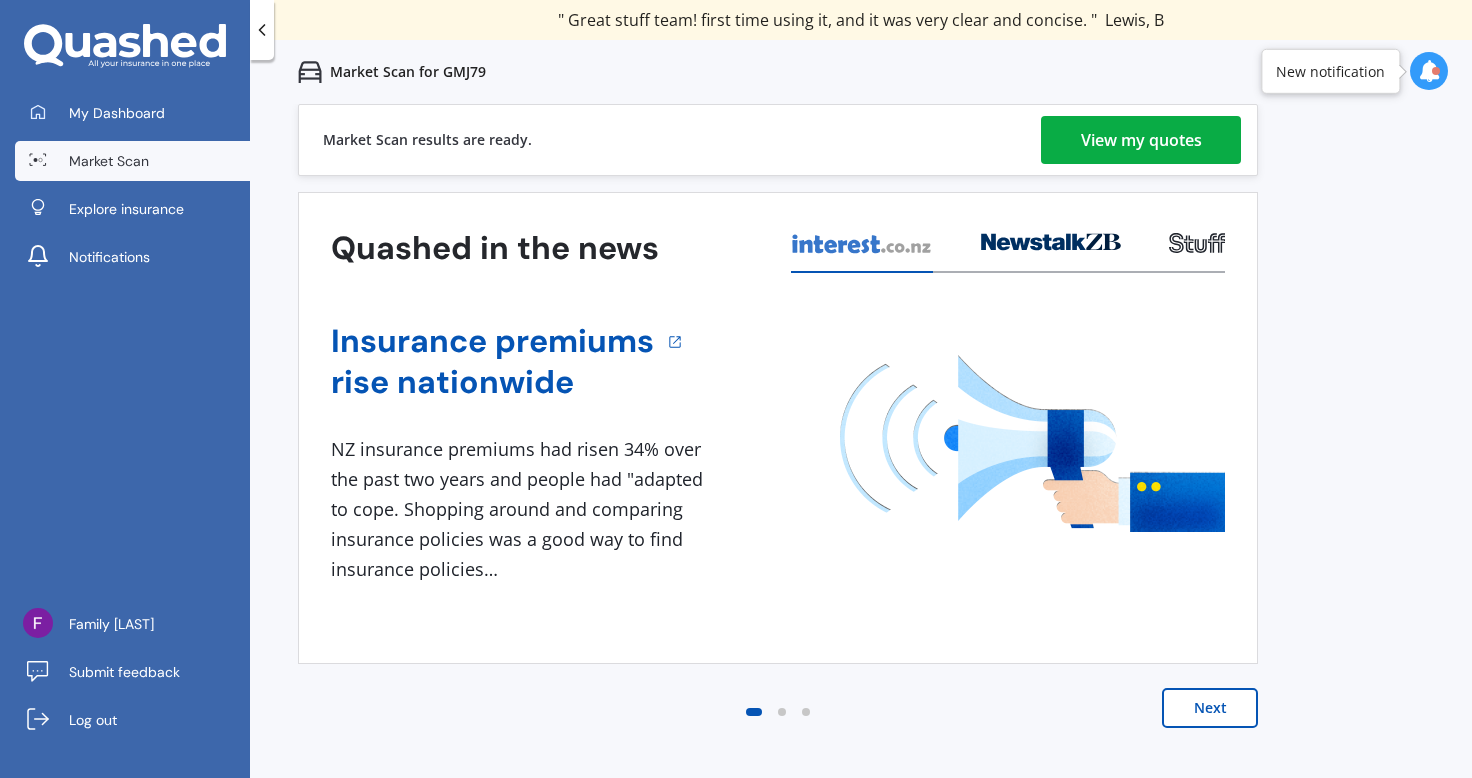click on "View my quotes" at bounding box center [1141, 140] 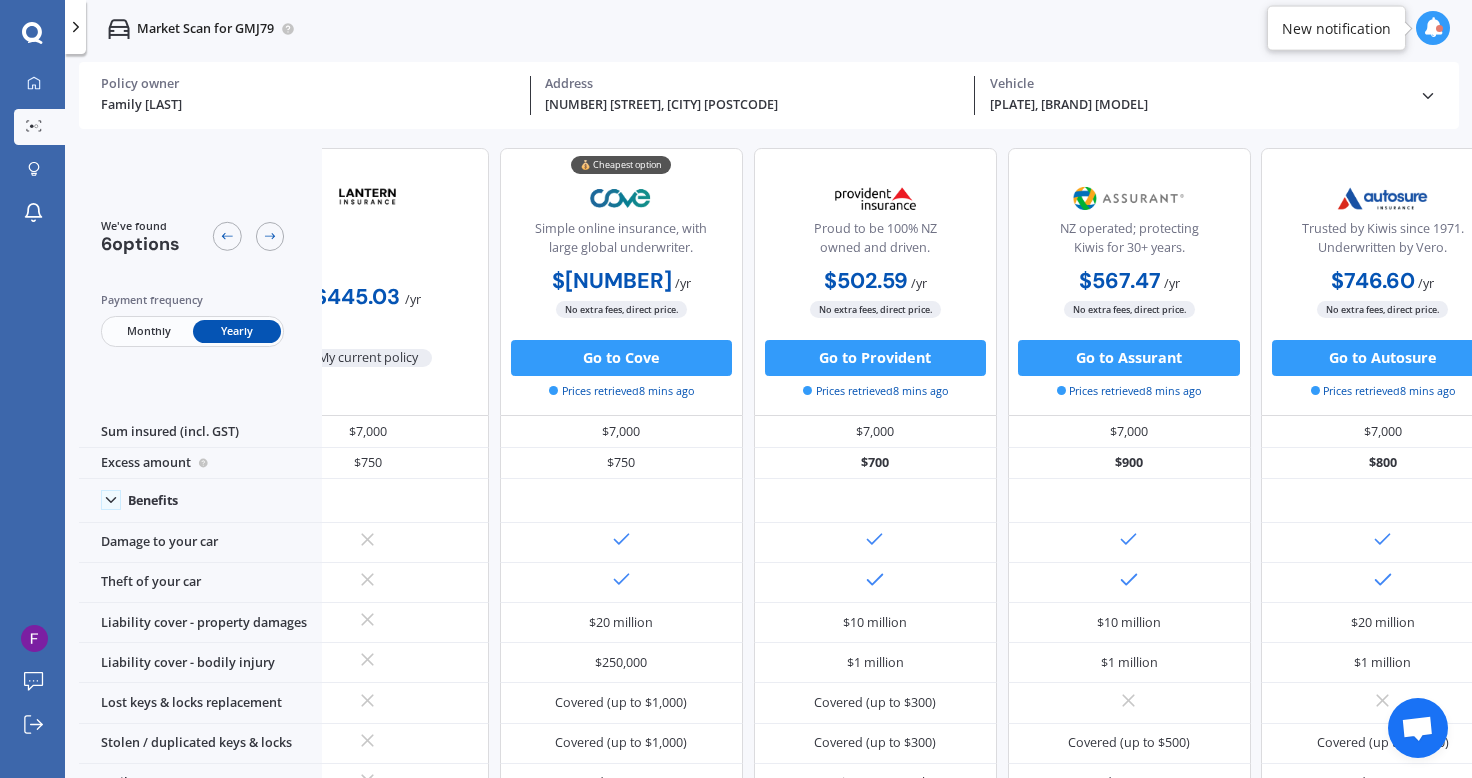 scroll, scrollTop: 0, scrollLeft: 0, axis: both 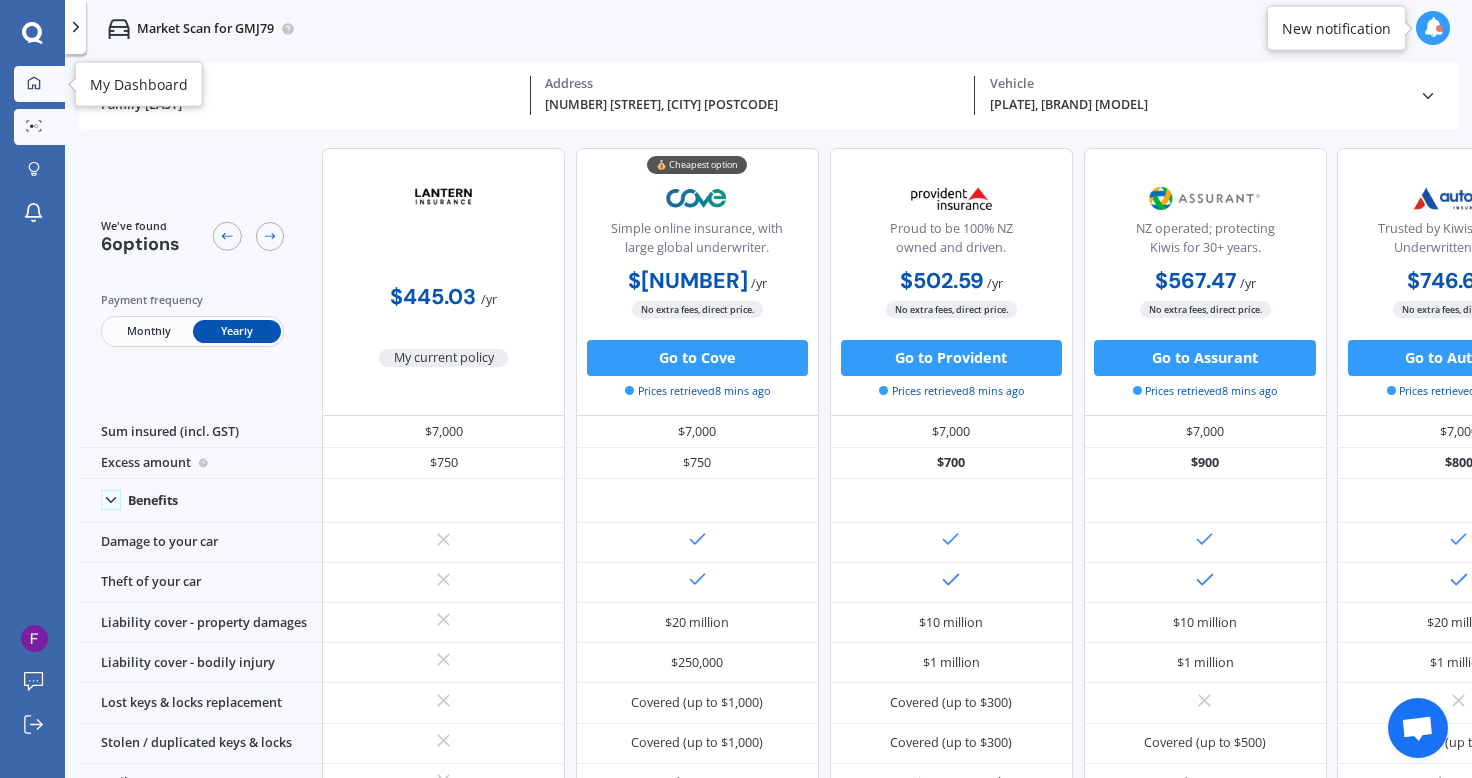 click at bounding box center [34, 84] 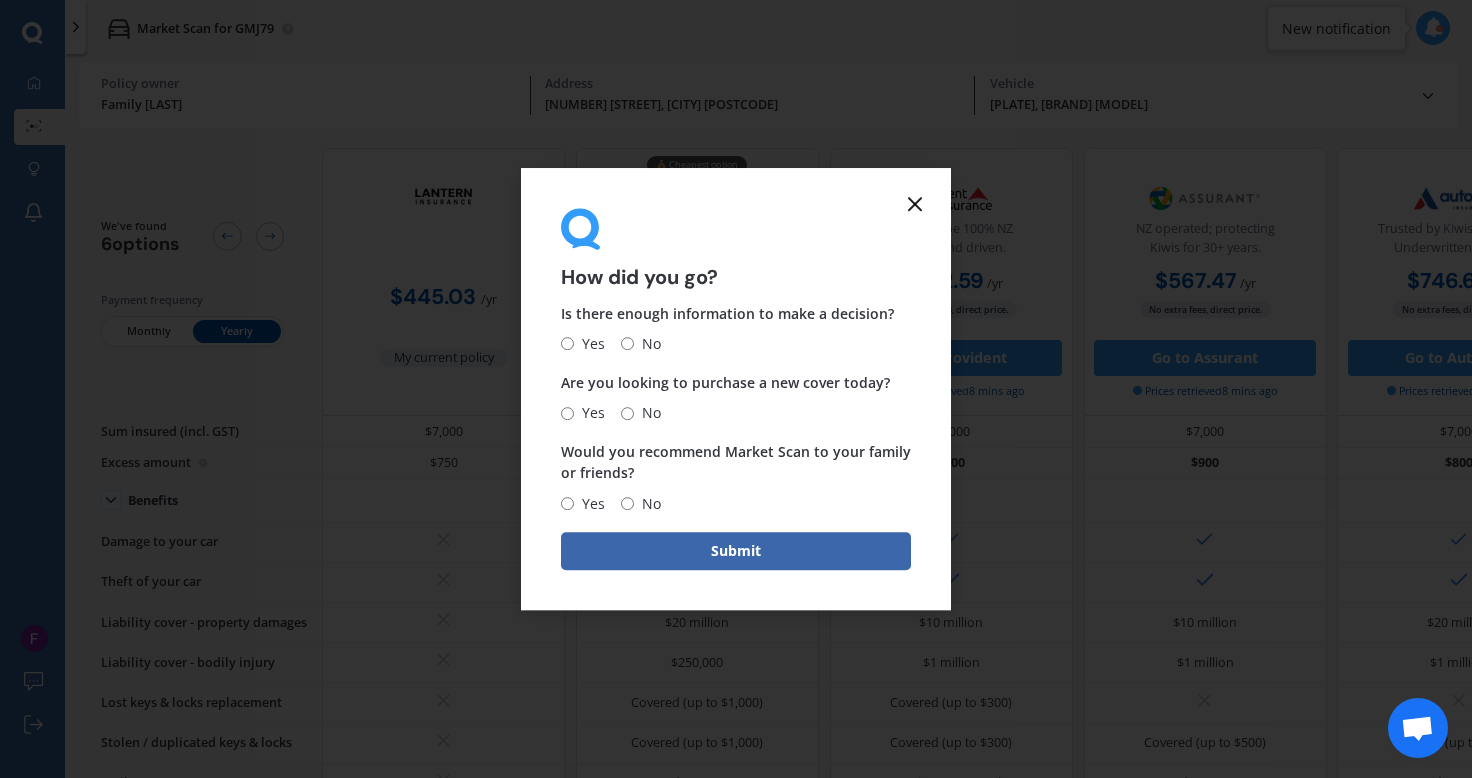click on "No" at bounding box center [567, 503] 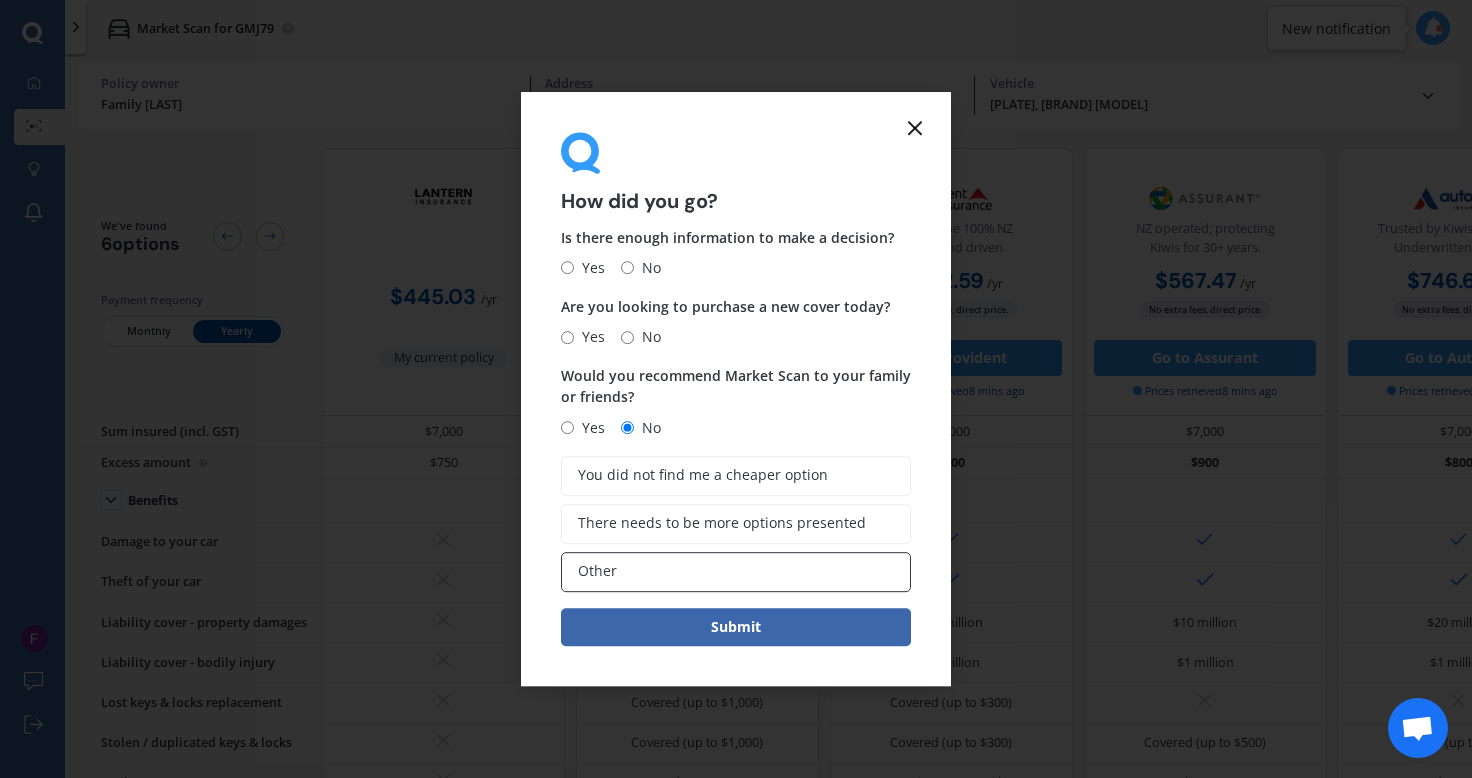 click on "Other" at bounding box center [736, 572] 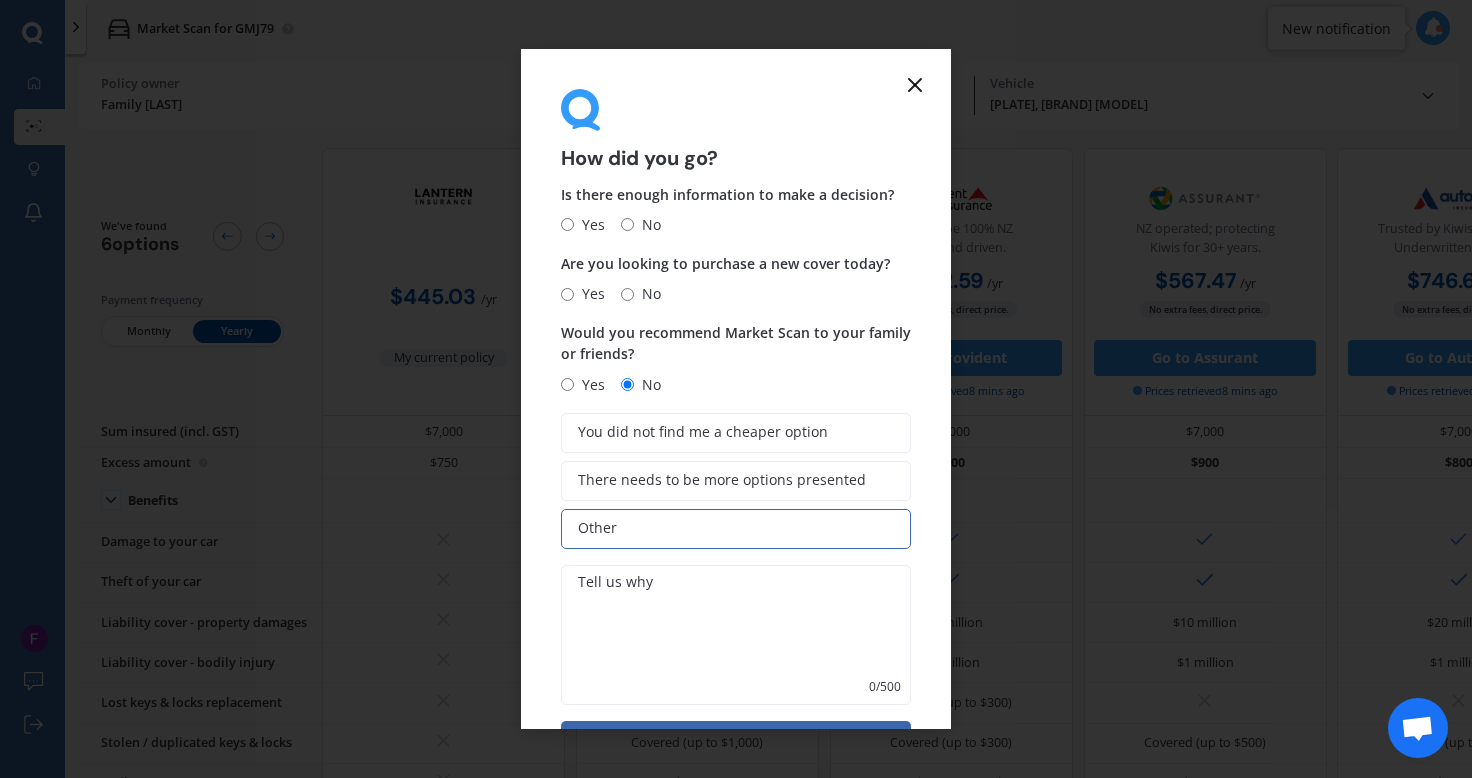 click at bounding box center [736, 635] 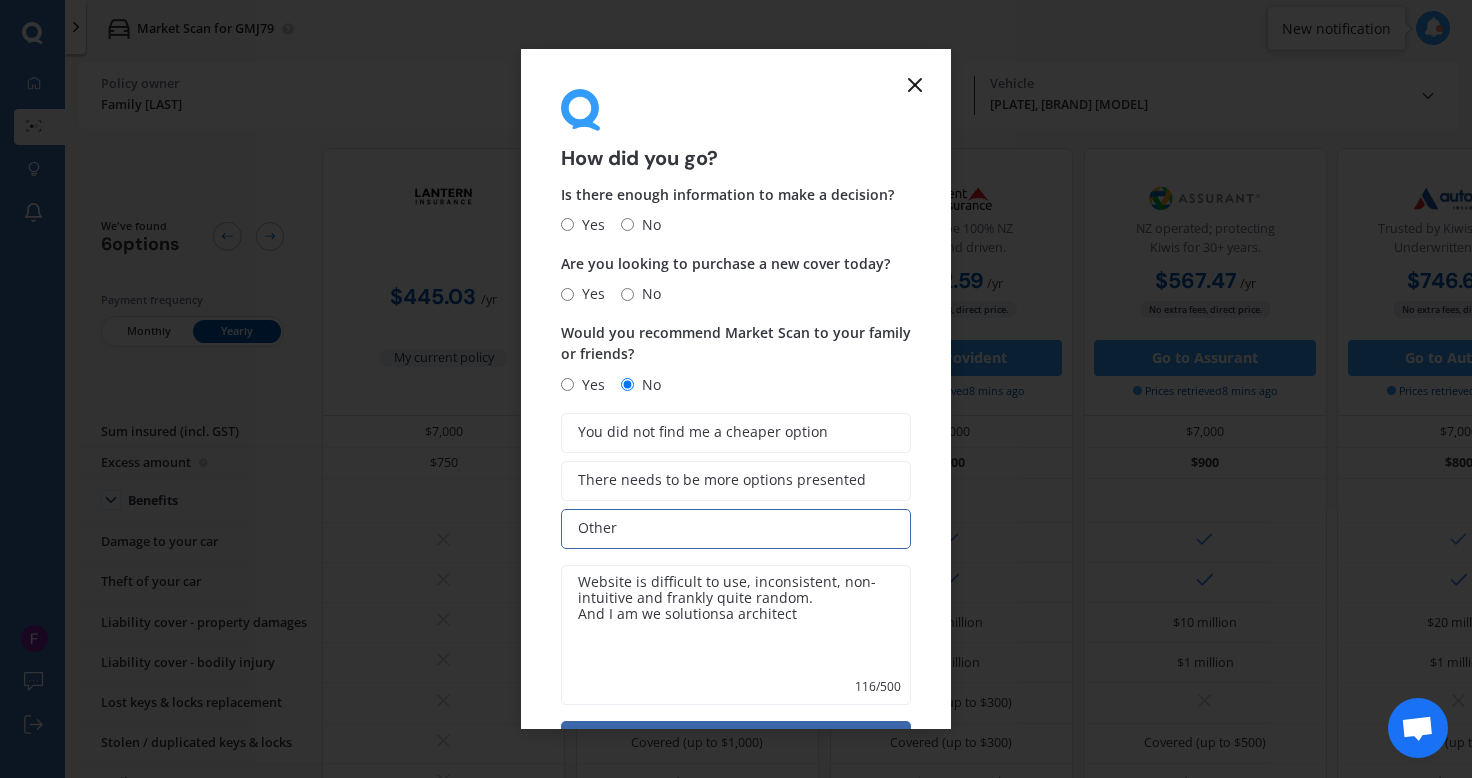 click on "Website is difficult to use, inconsistent, non-intuitive and frankly quite random.
And I am we solutionsa architect" at bounding box center [736, 635] 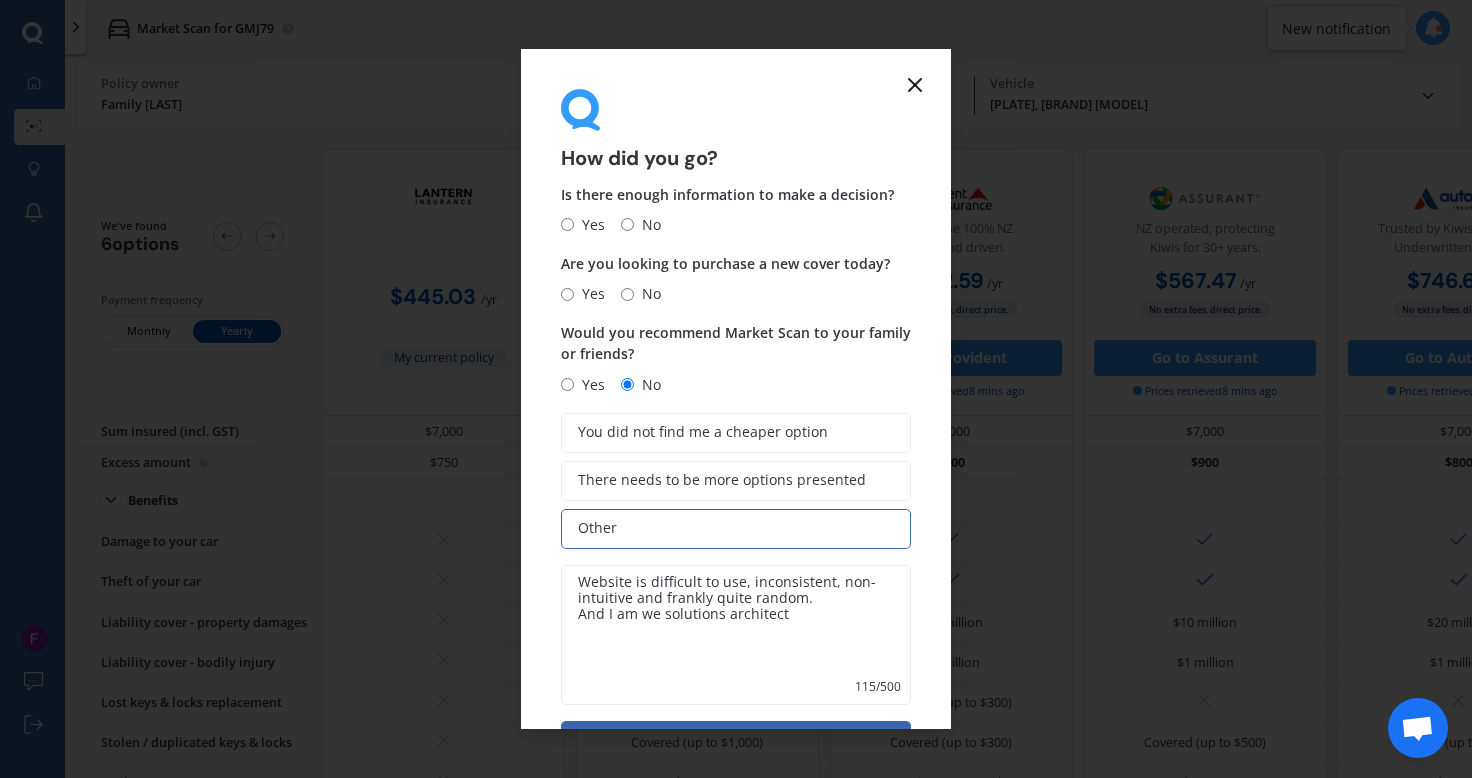 click on "Website is difficult to use, inconsistent, non-intuitive and frankly quite random.
And I am we solutions architect" at bounding box center [736, 635] 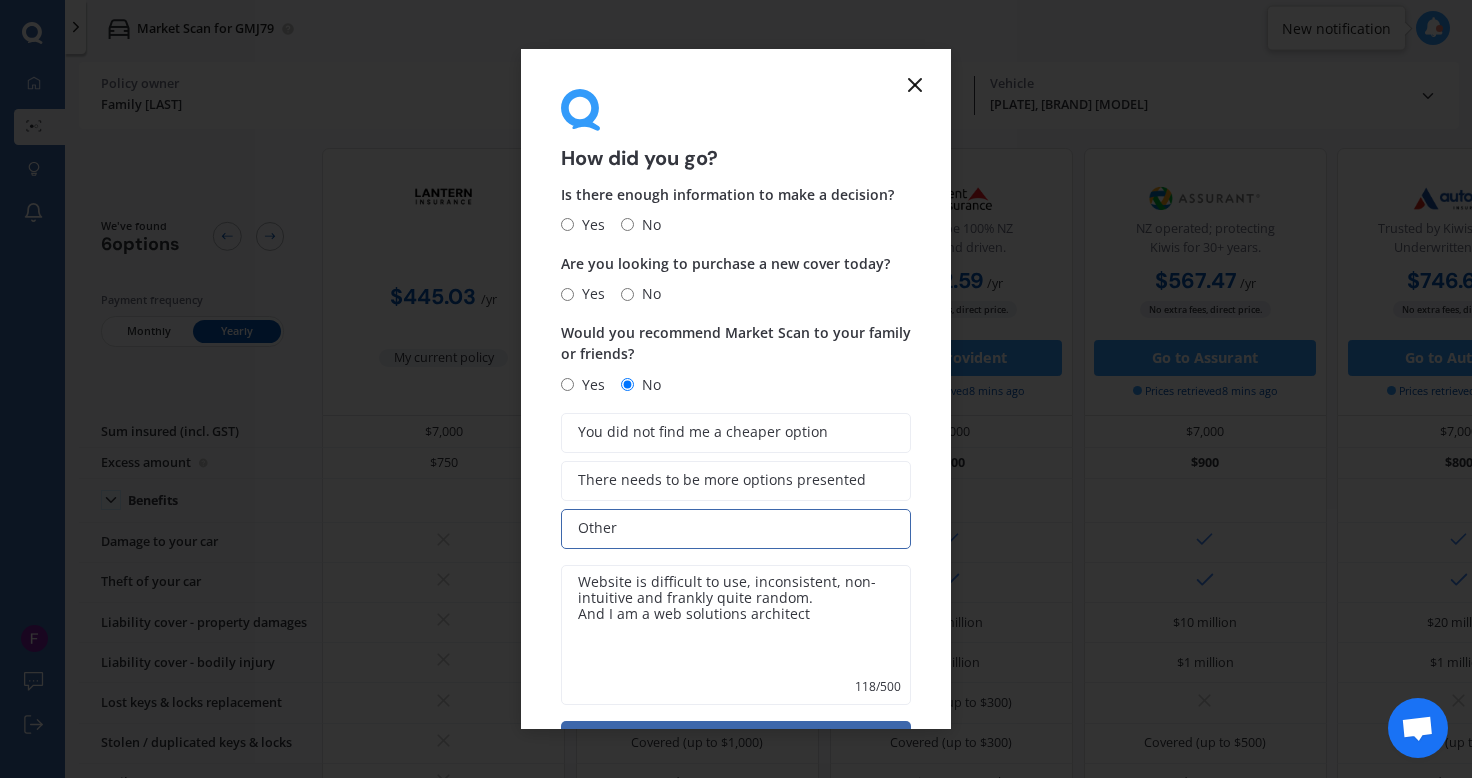 click on "Website is difficult to use, inconsistent, non-intuitive and frankly quite random.
And I am a web solutions architect" at bounding box center (736, 635) 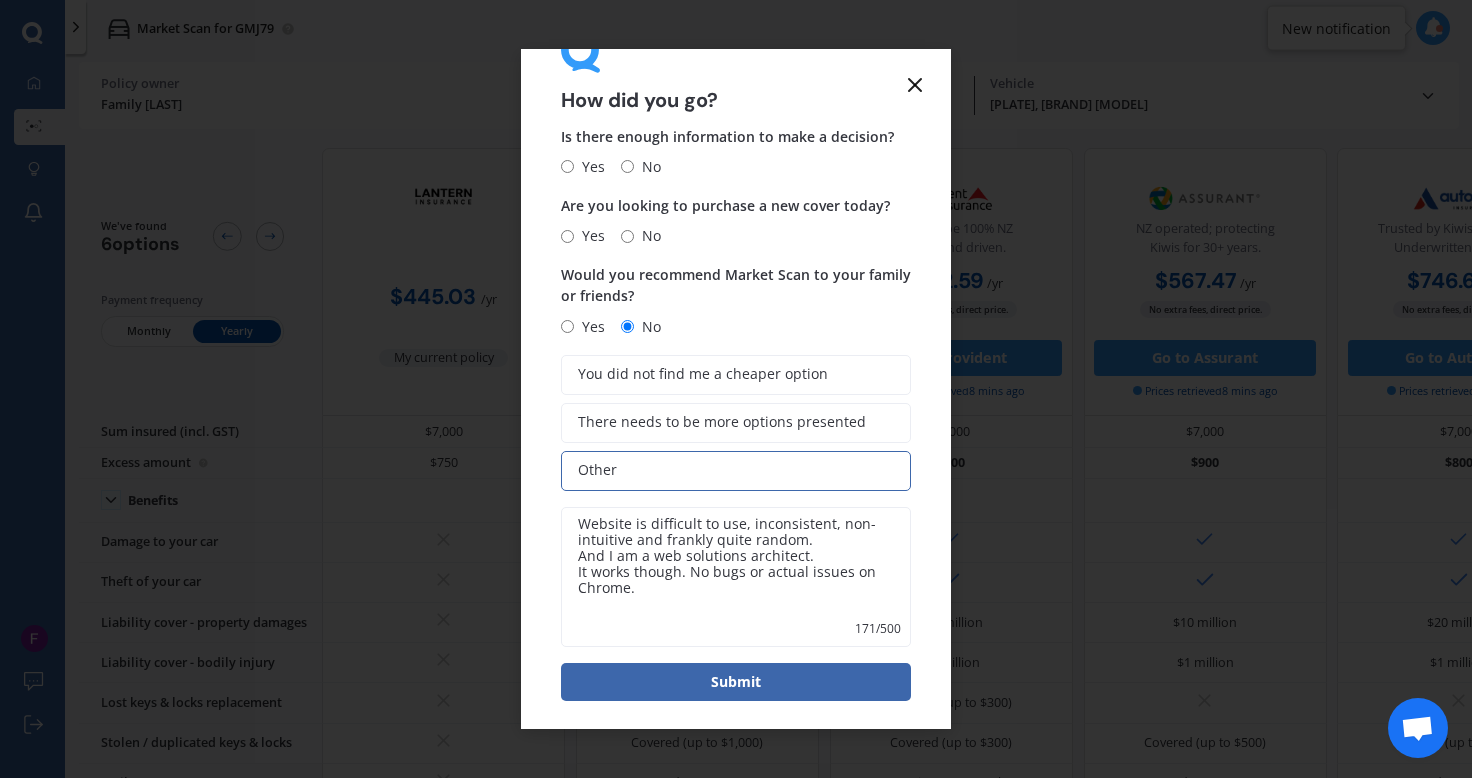 scroll, scrollTop: 70, scrollLeft: 0, axis: vertical 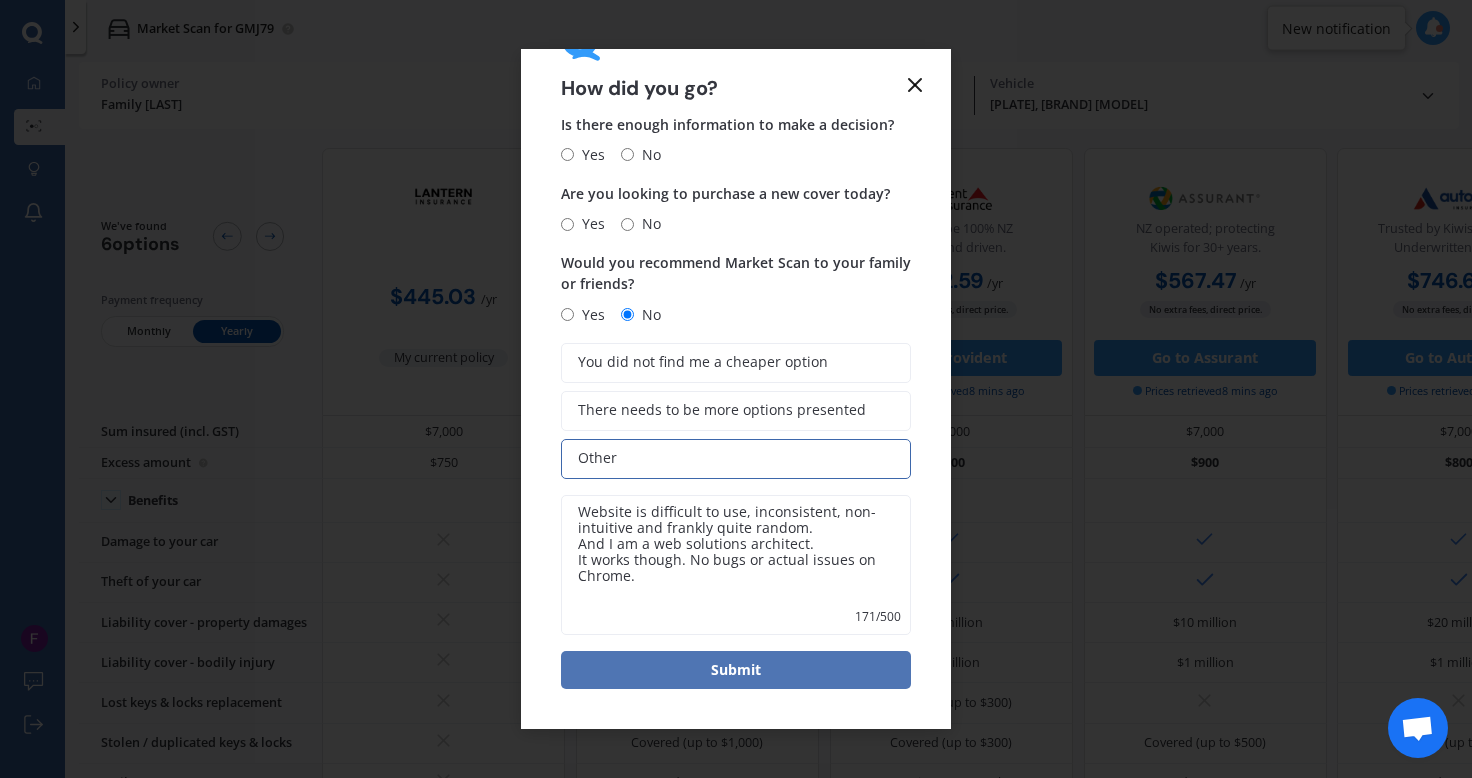 type on "Website is difficult to use, inconsistent, non-intuitive and frankly quite random.
And I am a web solutions architect.
It works though. No bugs or actual issues on Chrome." 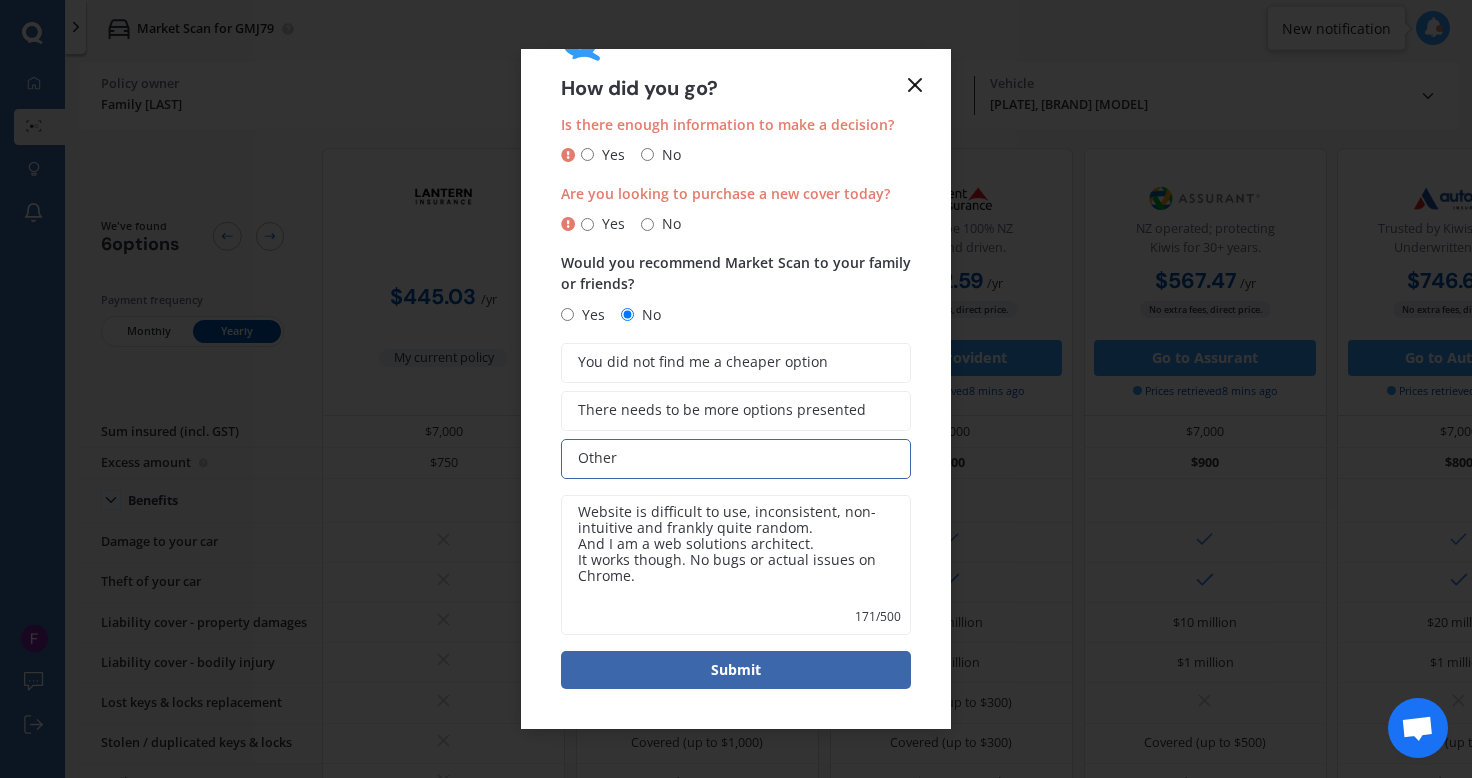 click on "No" at bounding box center [587, 224] 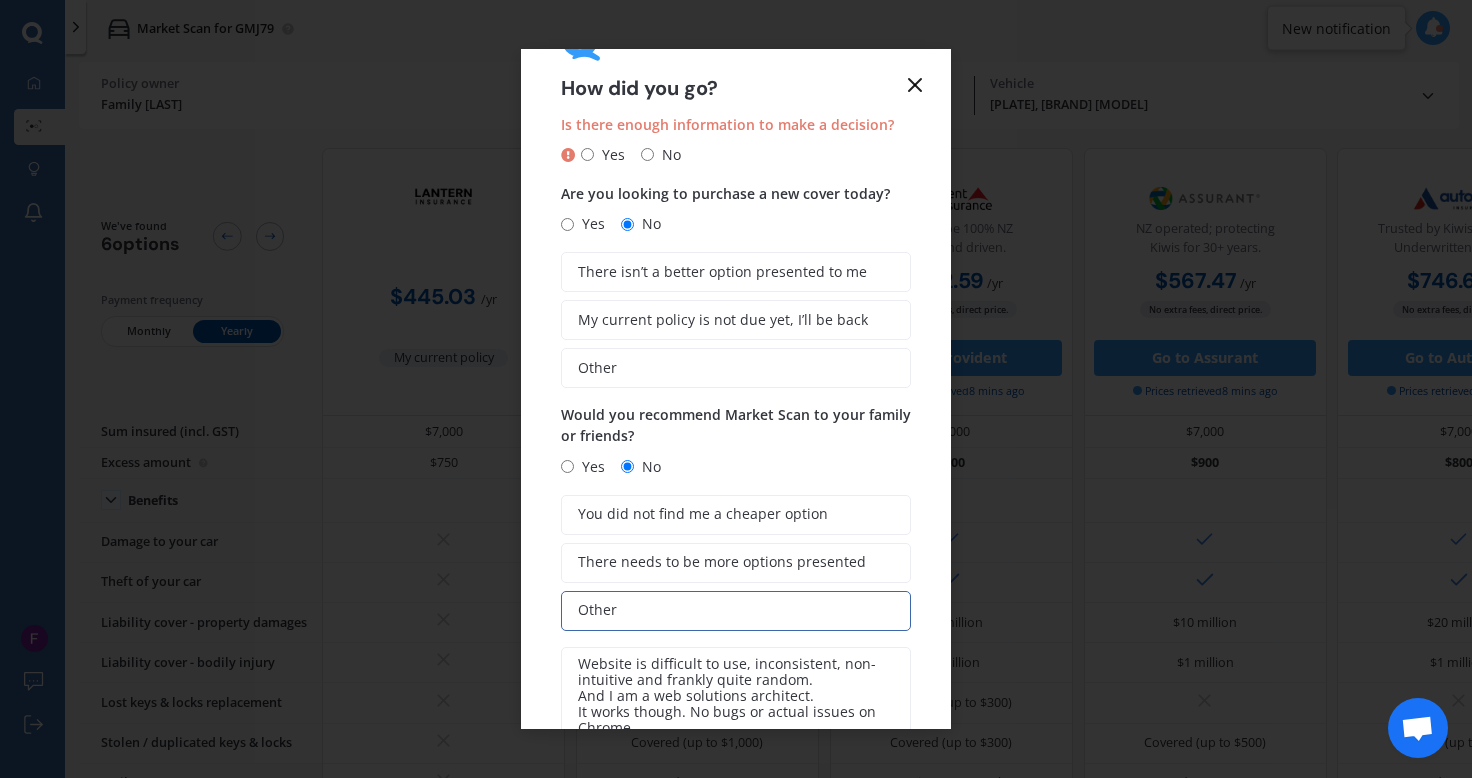 click on "No" at bounding box center (587, 154) 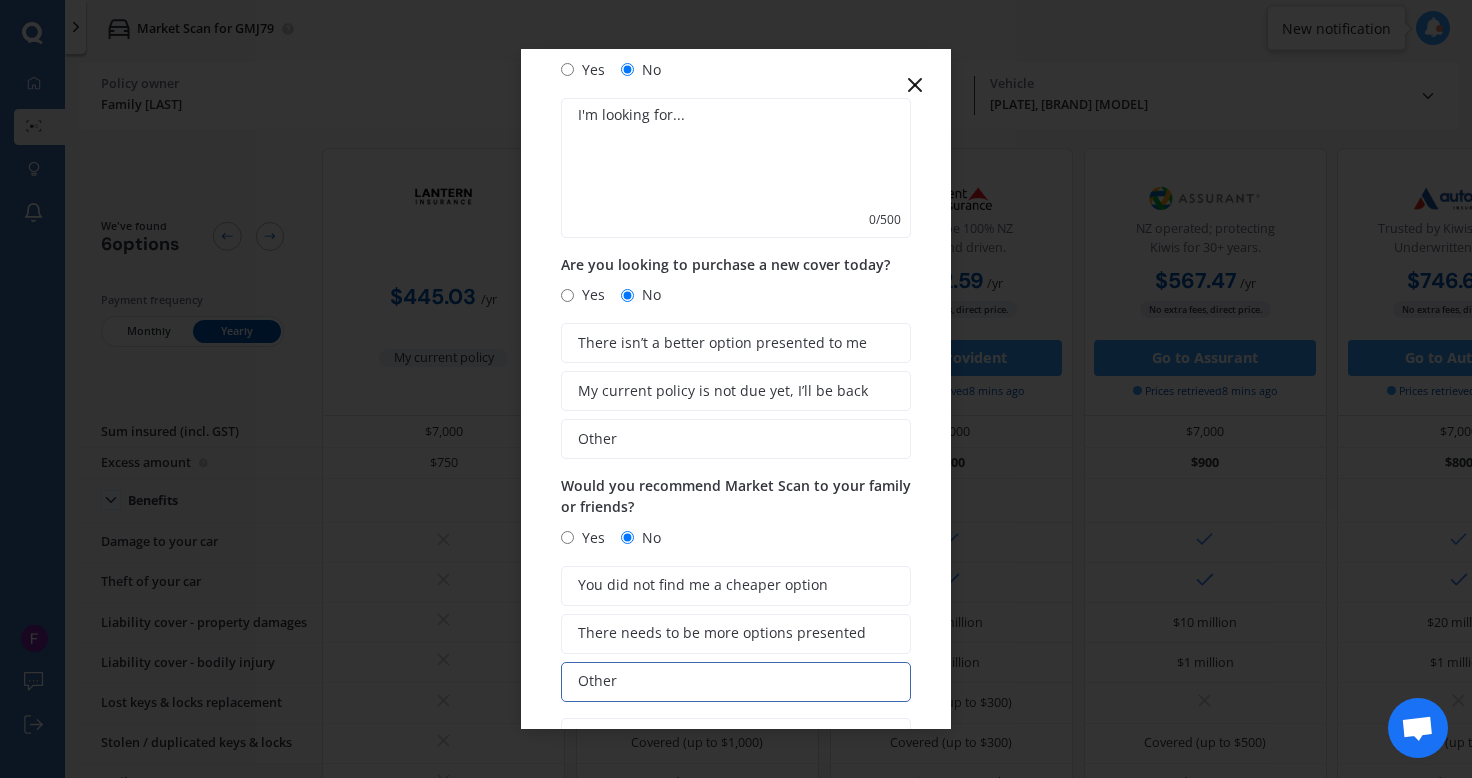 scroll, scrollTop: 187, scrollLeft: 0, axis: vertical 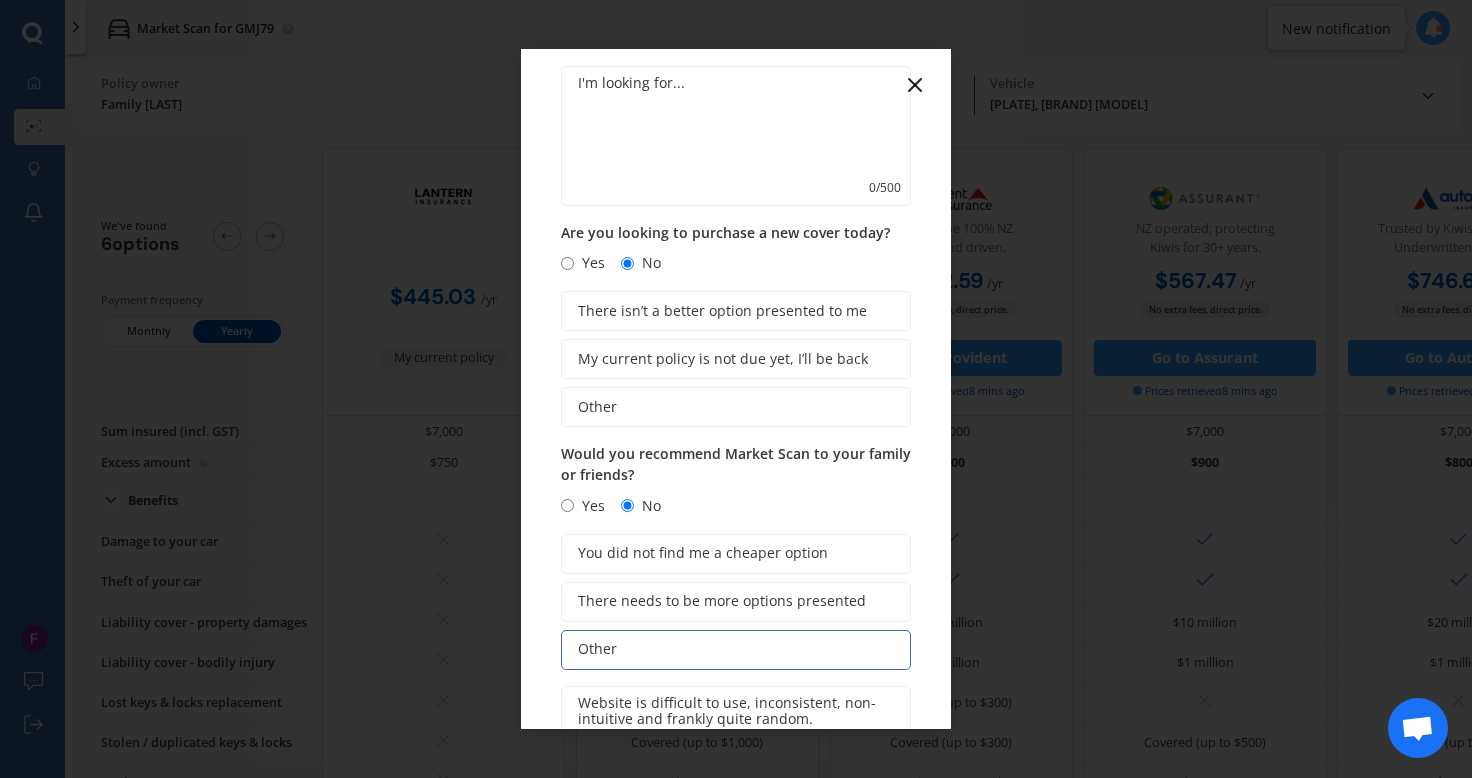 click at bounding box center (736, 136) 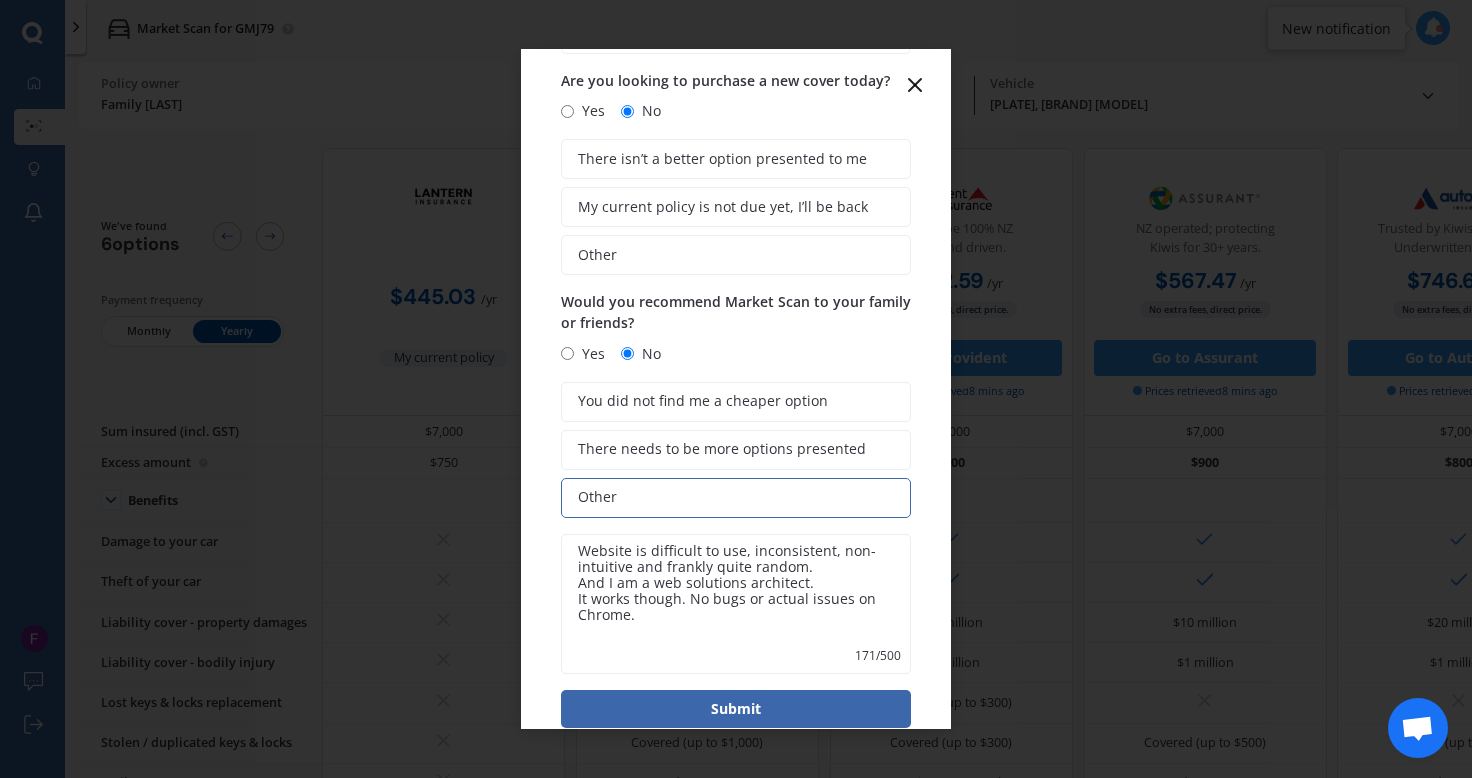 scroll, scrollTop: 378, scrollLeft: 0, axis: vertical 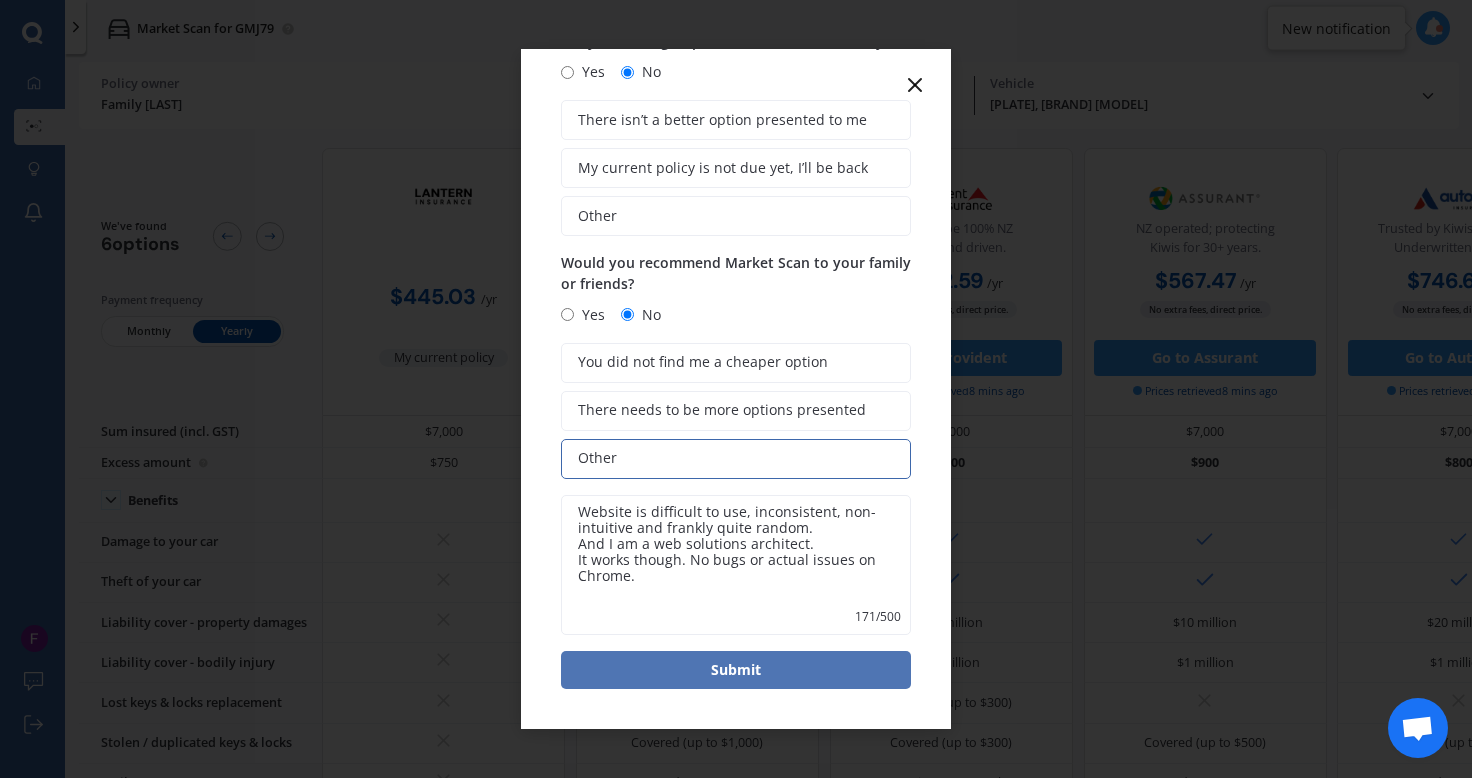 type on "house, contents, several cars" 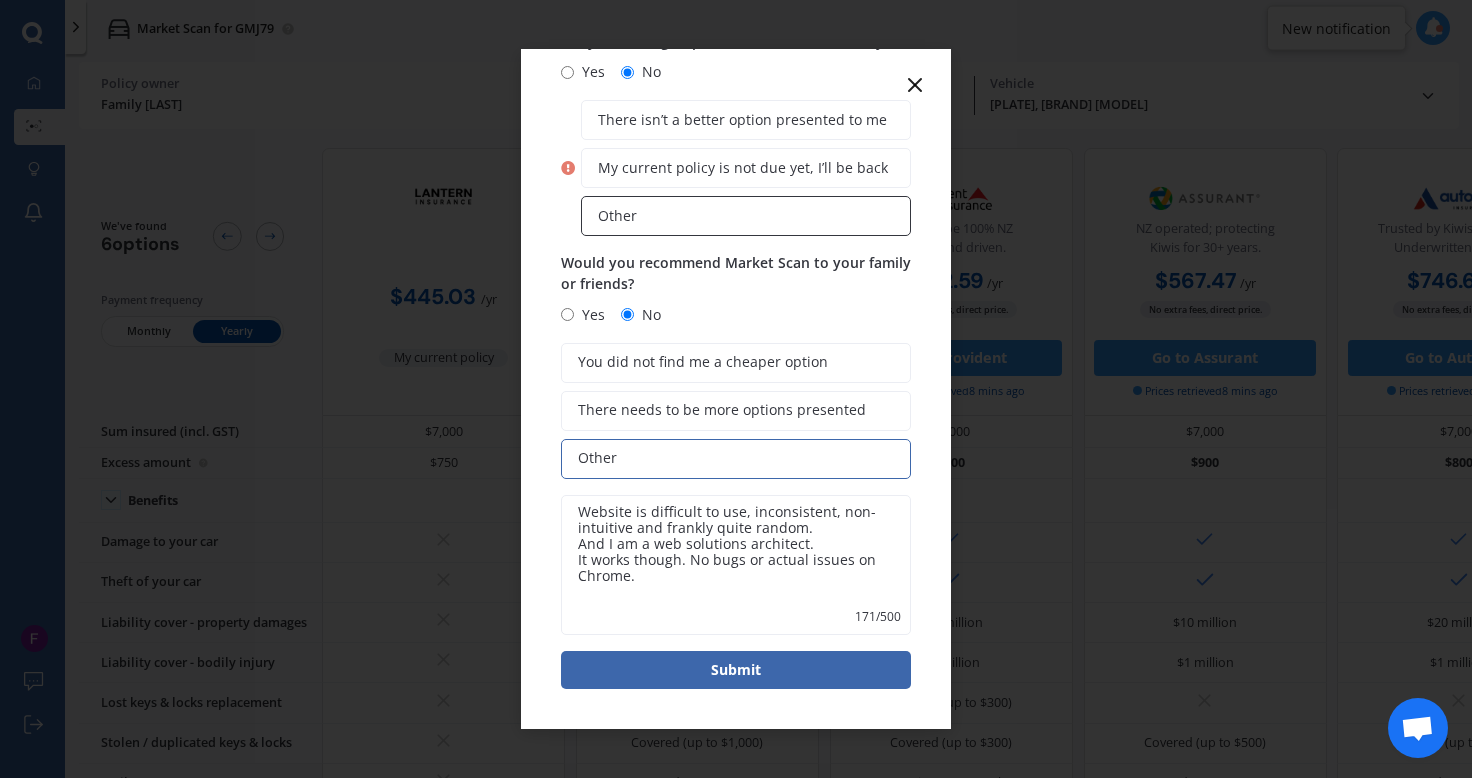 click on "Other" at bounding box center (746, 216) 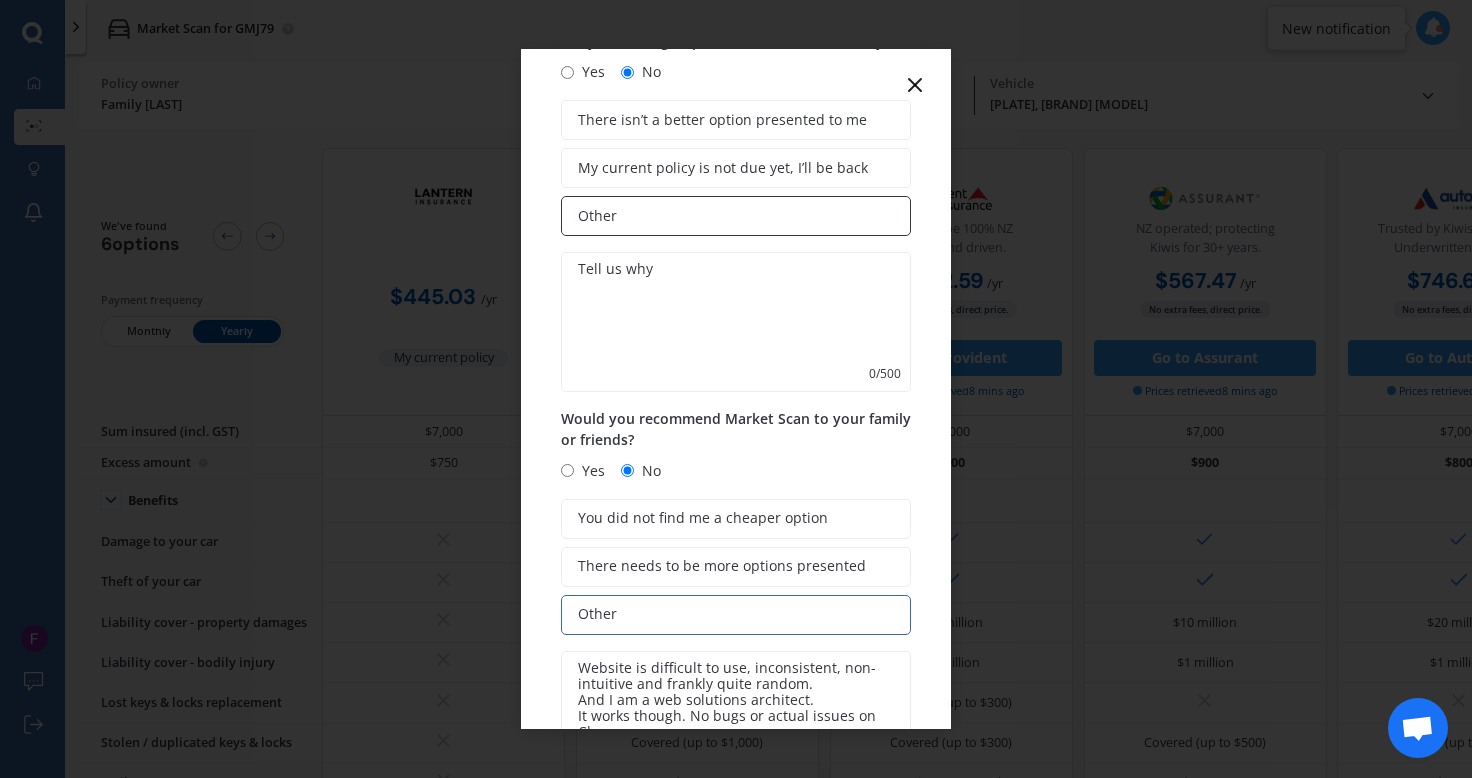 click on "Other" at bounding box center (736, 216) 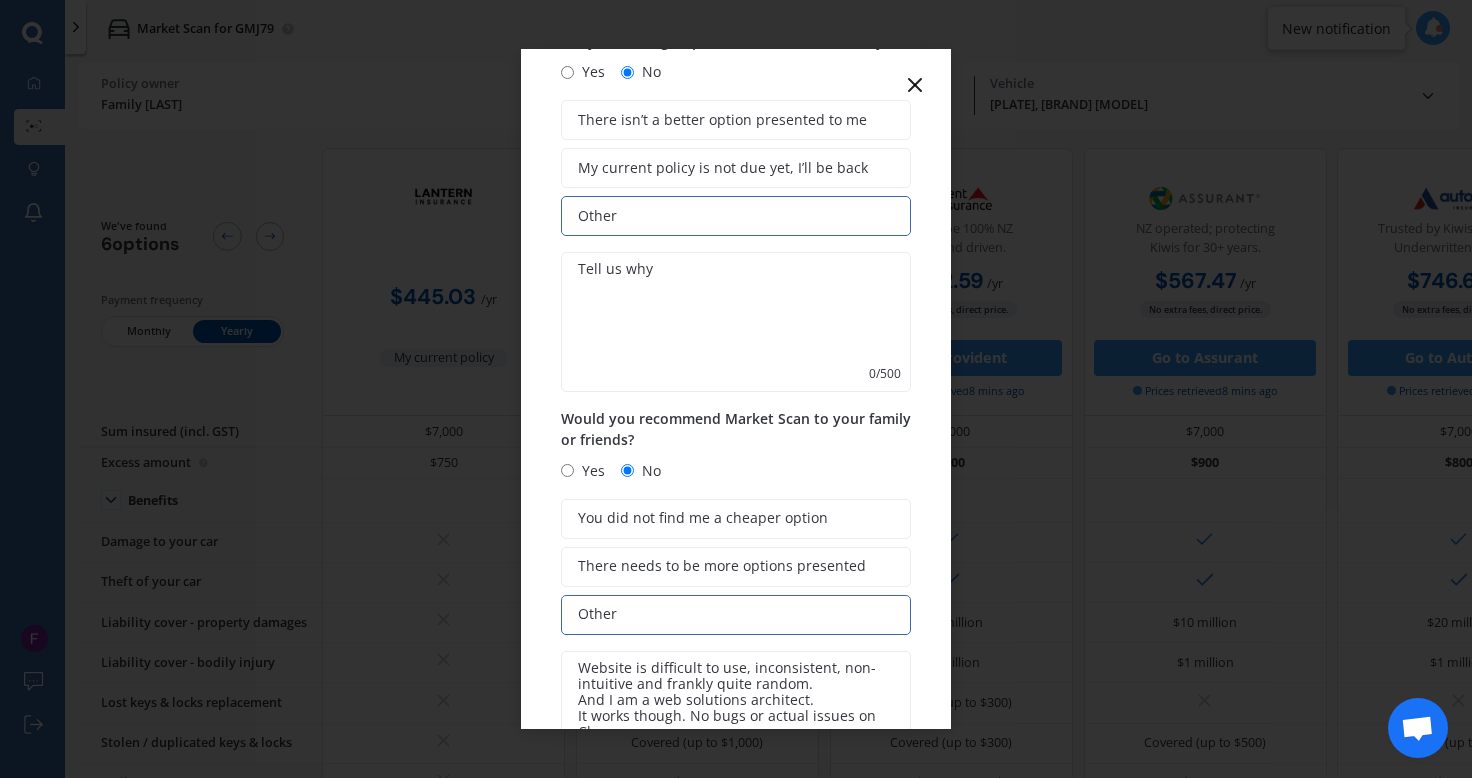 click at bounding box center (736, 322) 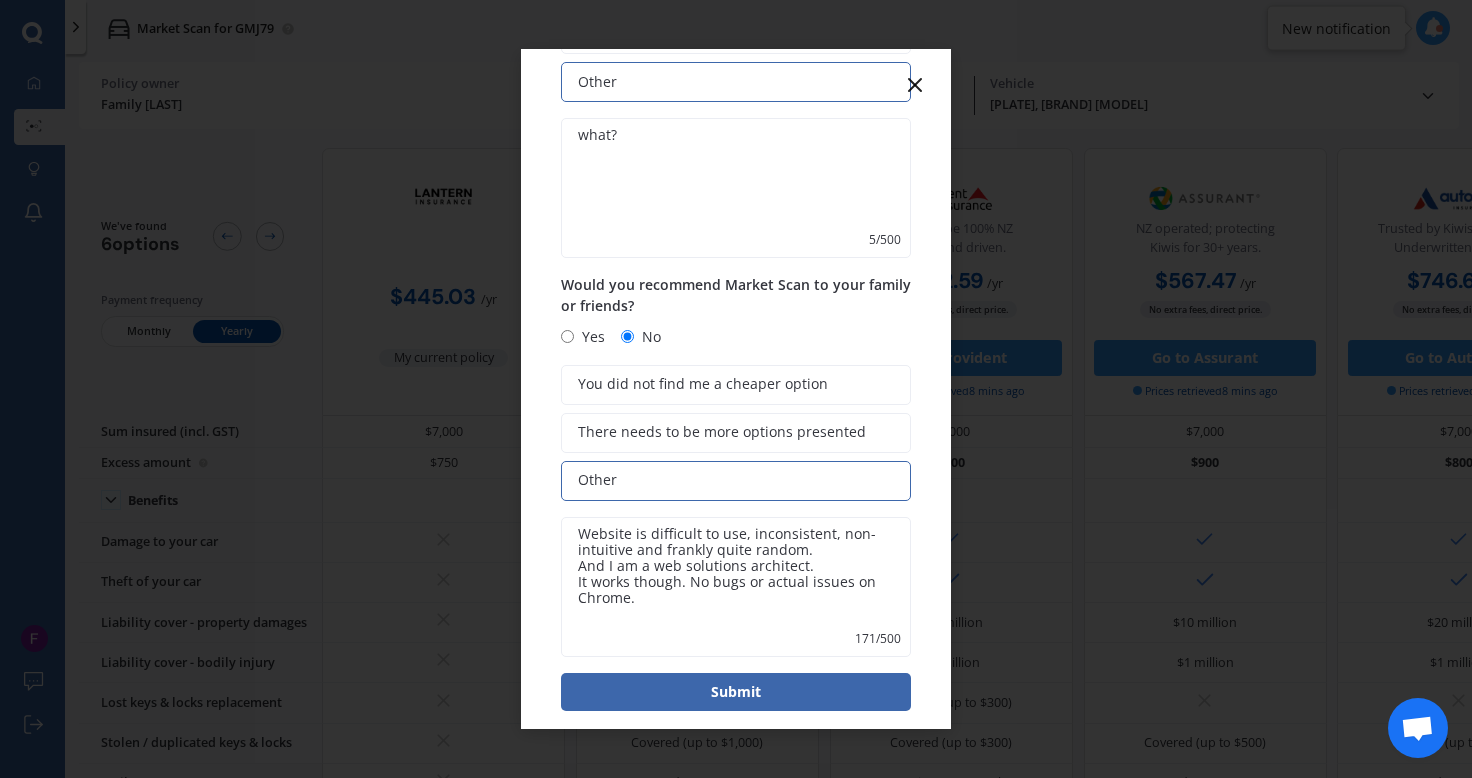 scroll, scrollTop: 534, scrollLeft: 0, axis: vertical 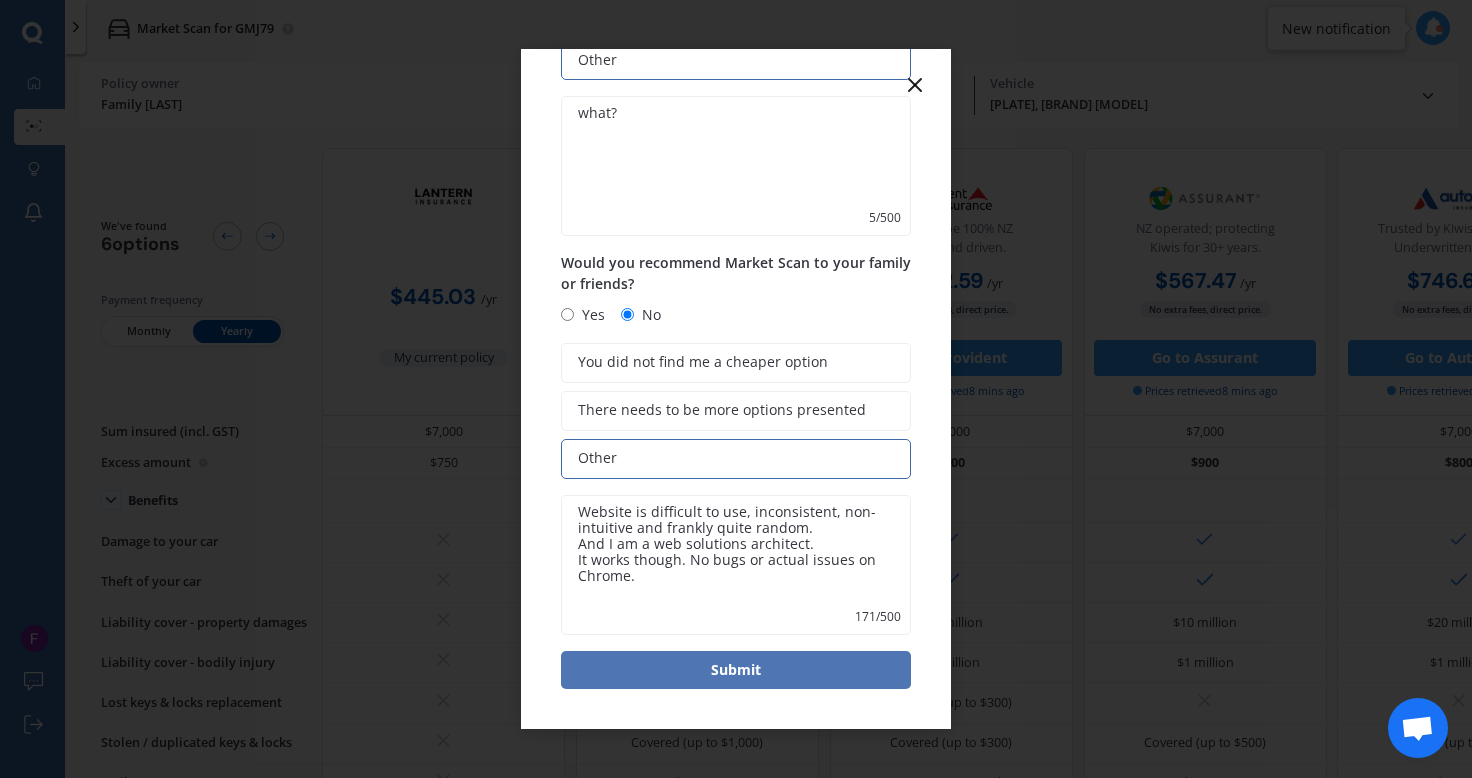 type on "what?" 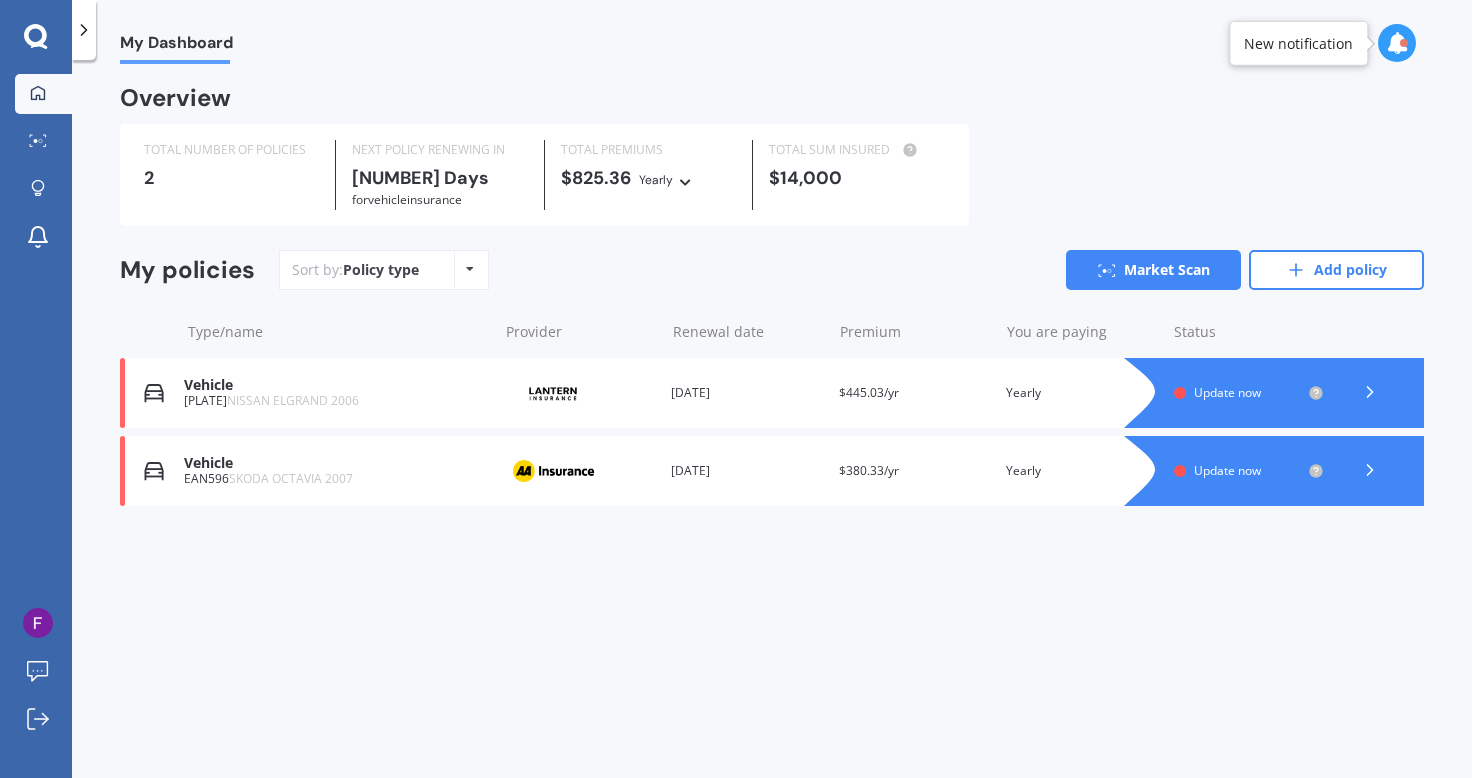 click at bounding box center (36, 37) 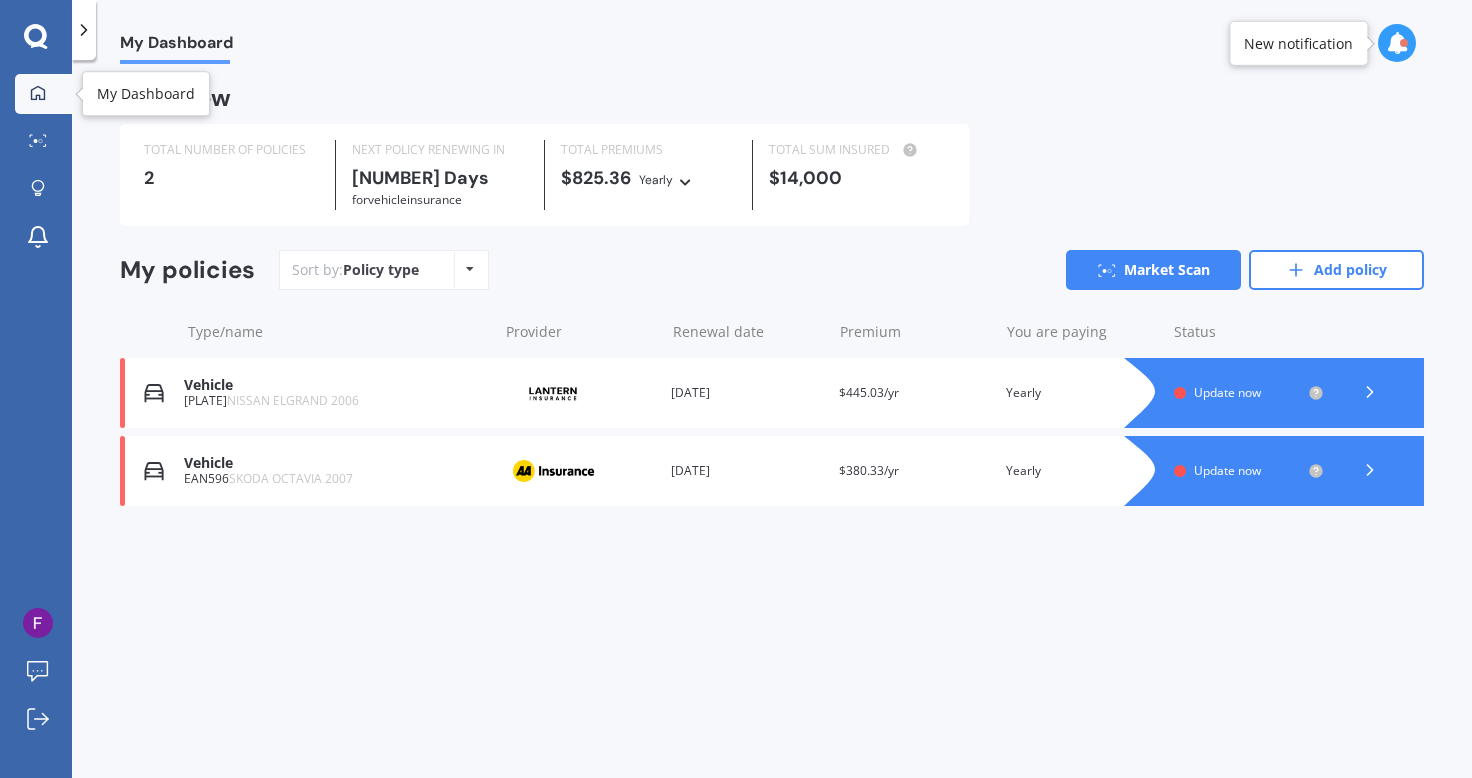 click on "My Dashboard" at bounding box center (43, 94) 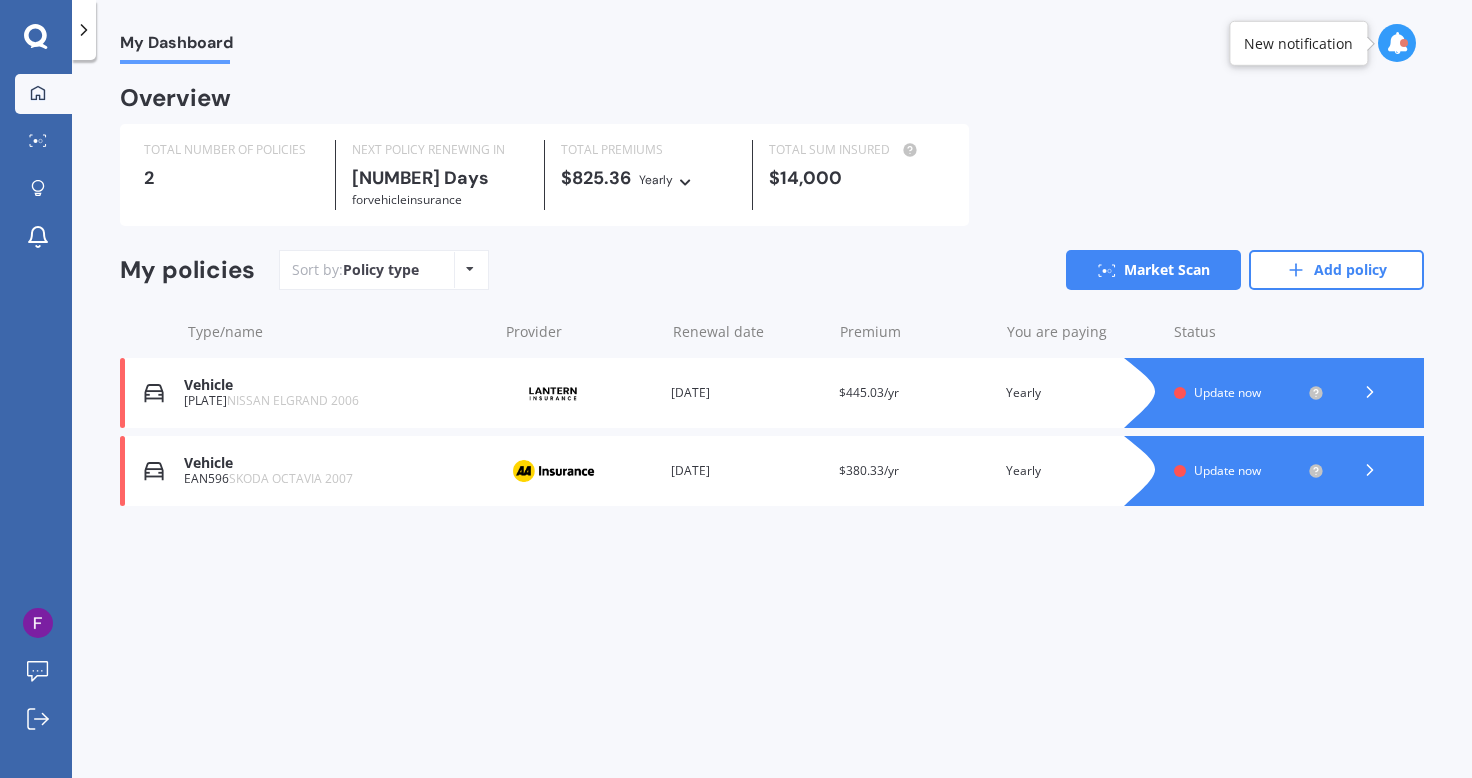 click at bounding box center (38, 92) 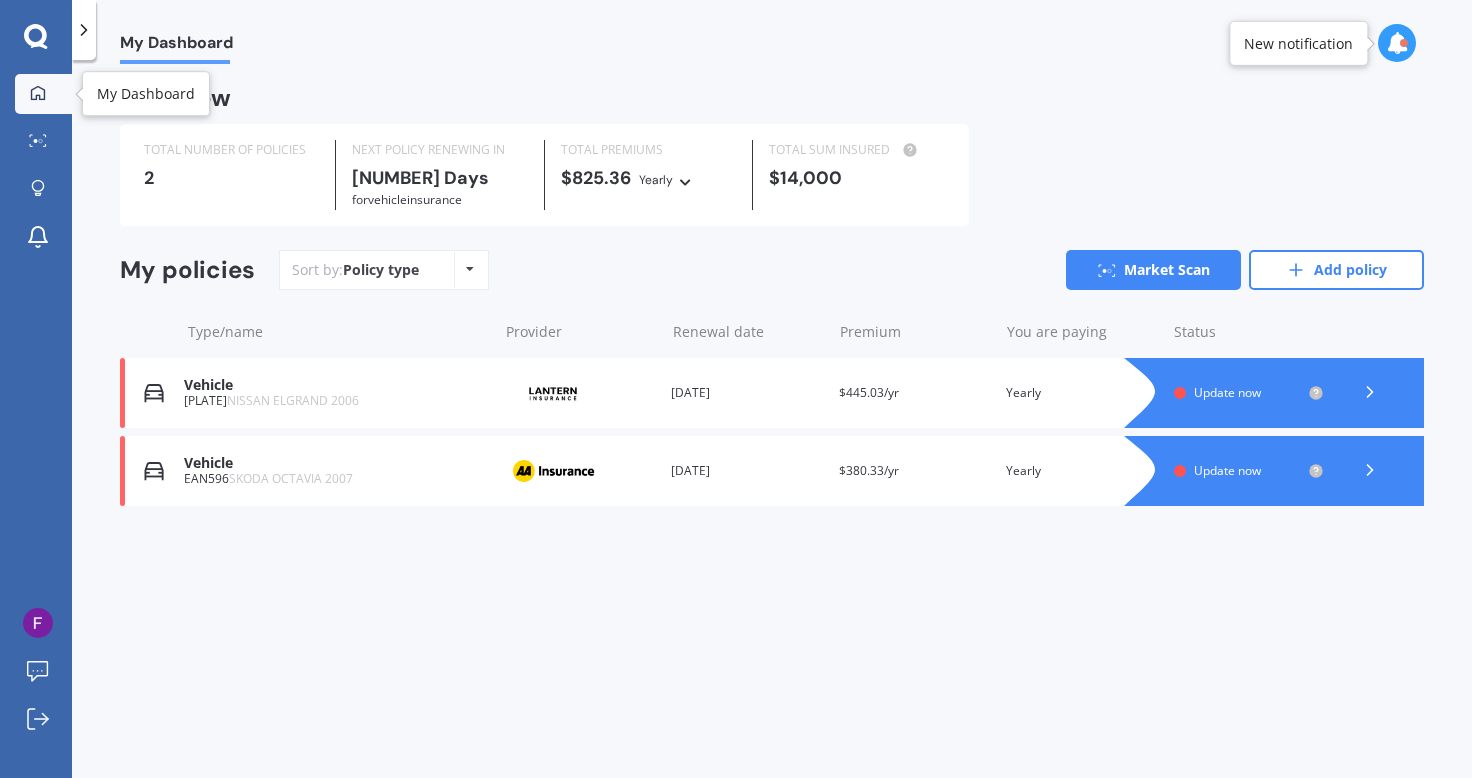 click at bounding box center [38, 92] 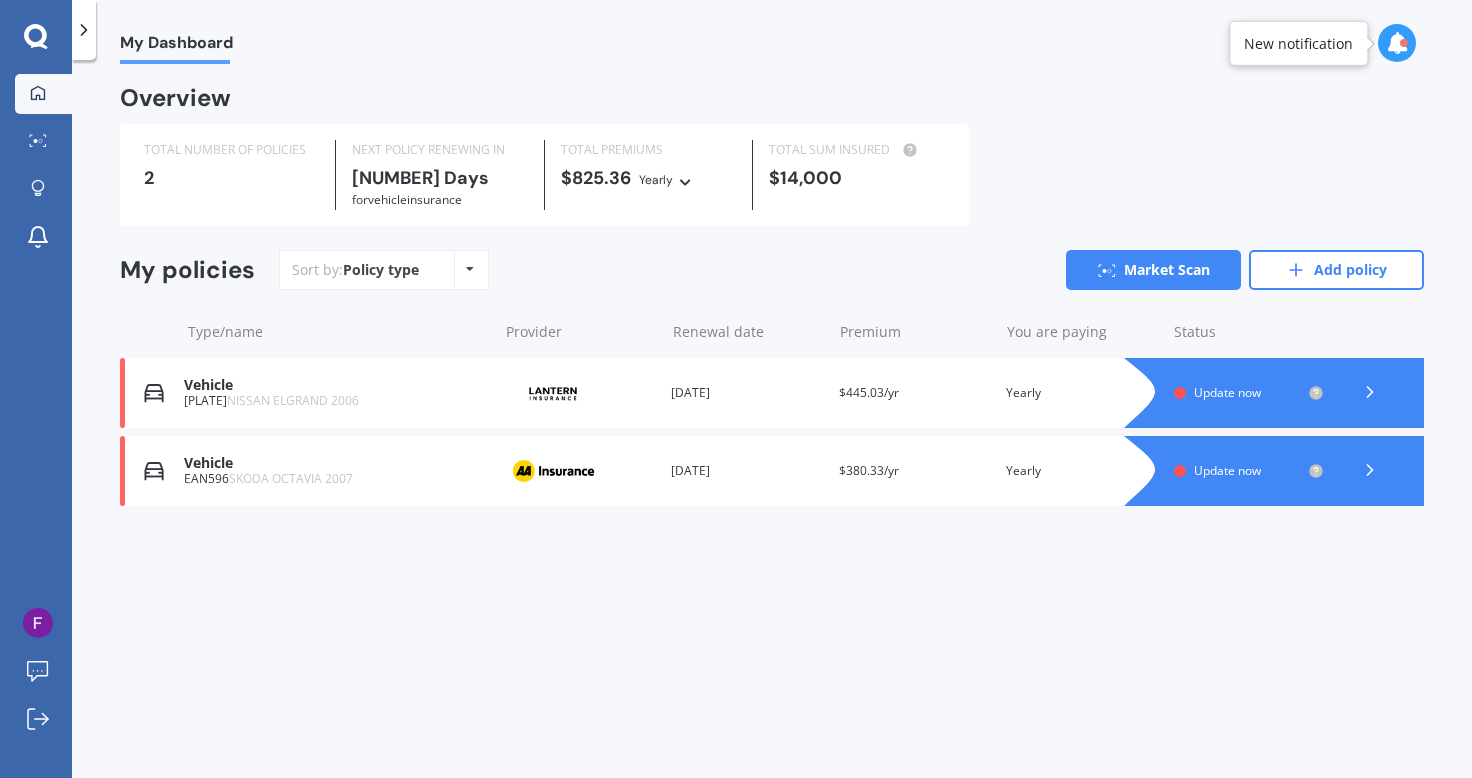 click at bounding box center (38, 92) 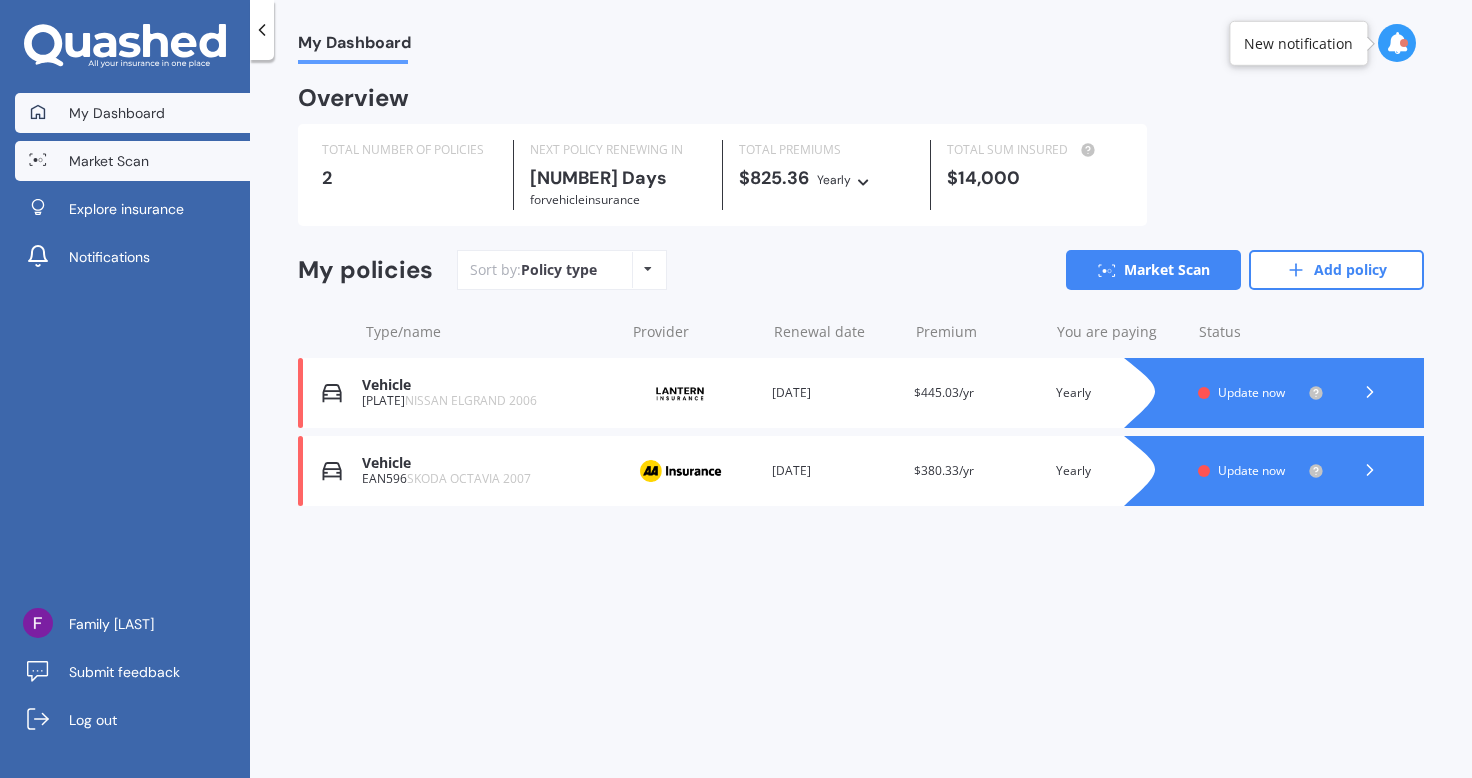 click on "Market Scan" at bounding box center [109, 161] 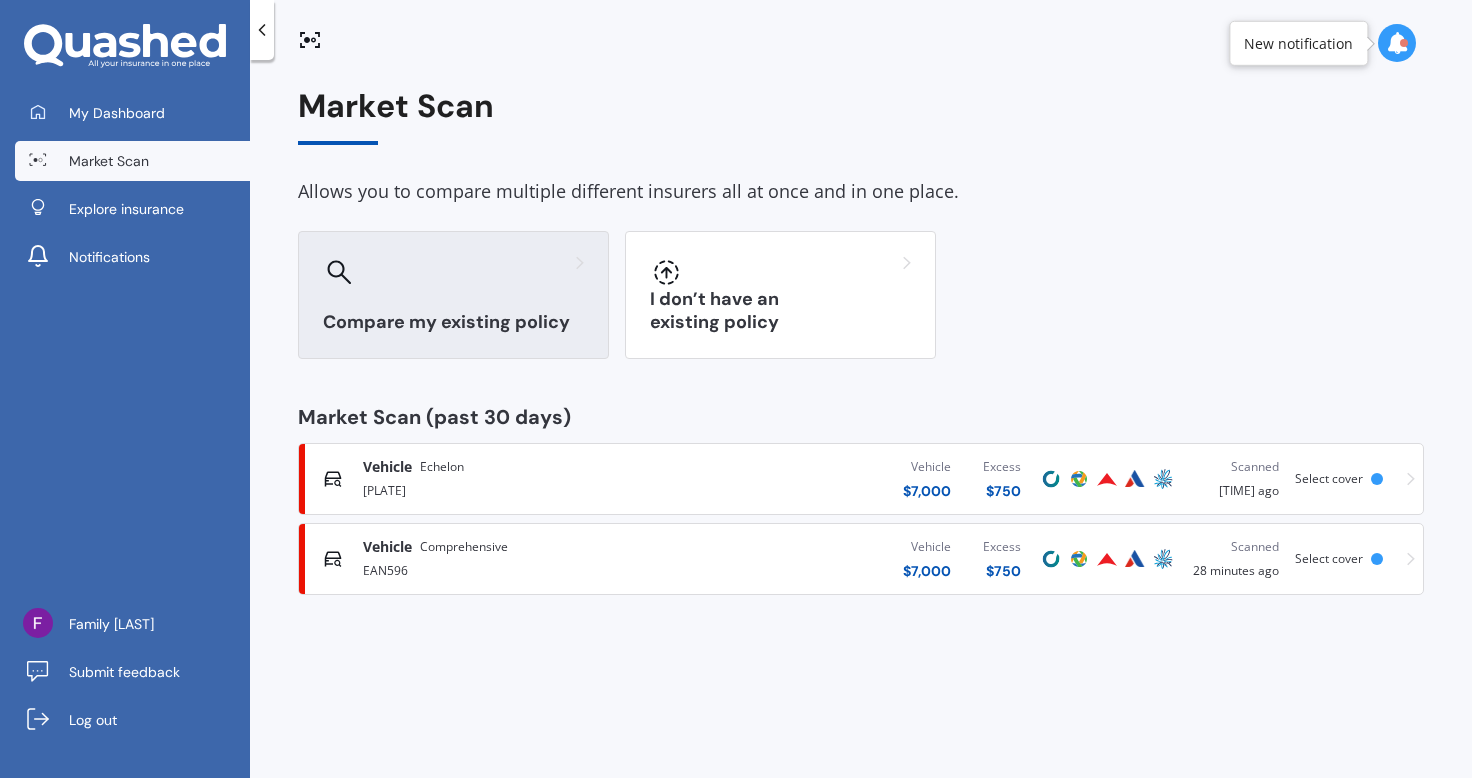 click on "Compare my existing policy" at bounding box center [453, 295] 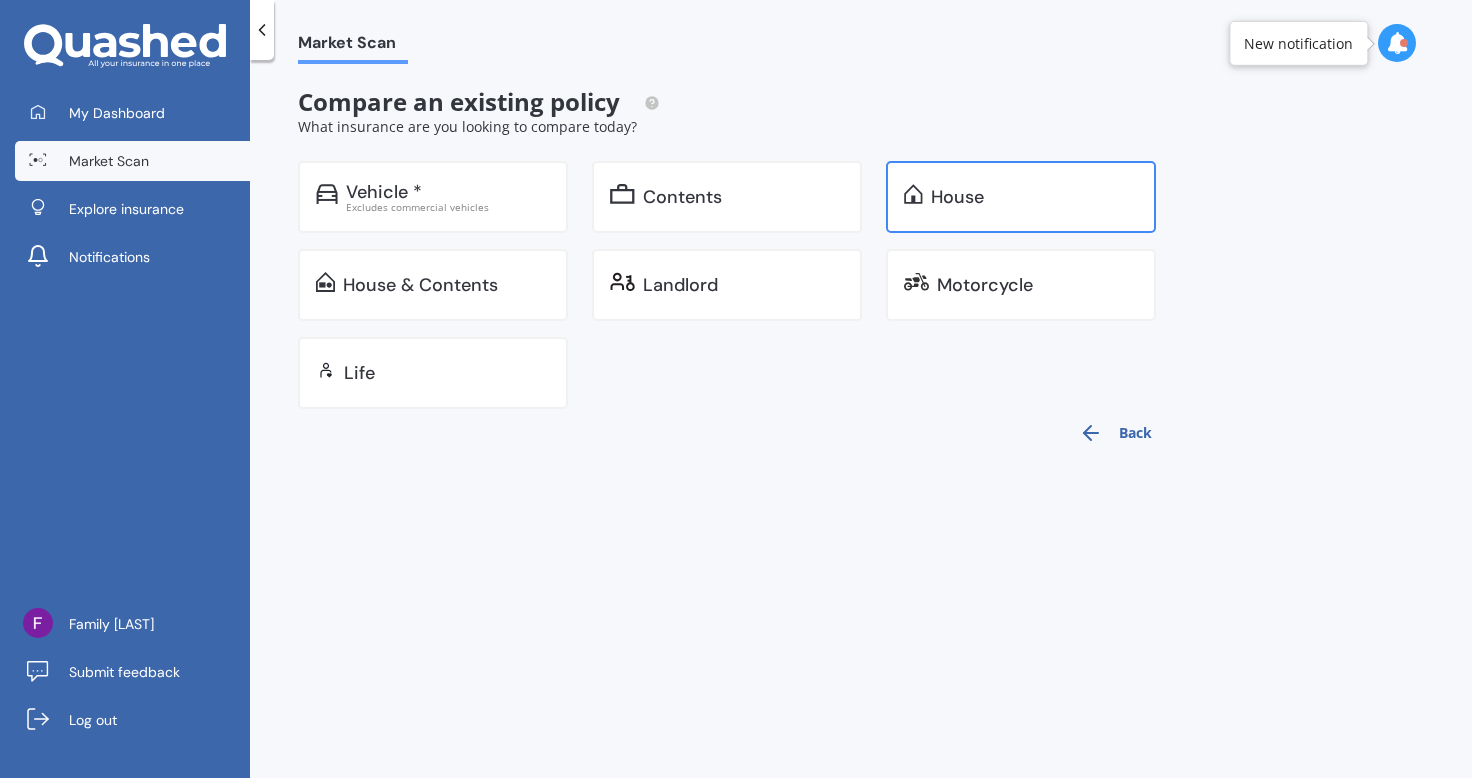 click on "House" at bounding box center (384, 192) 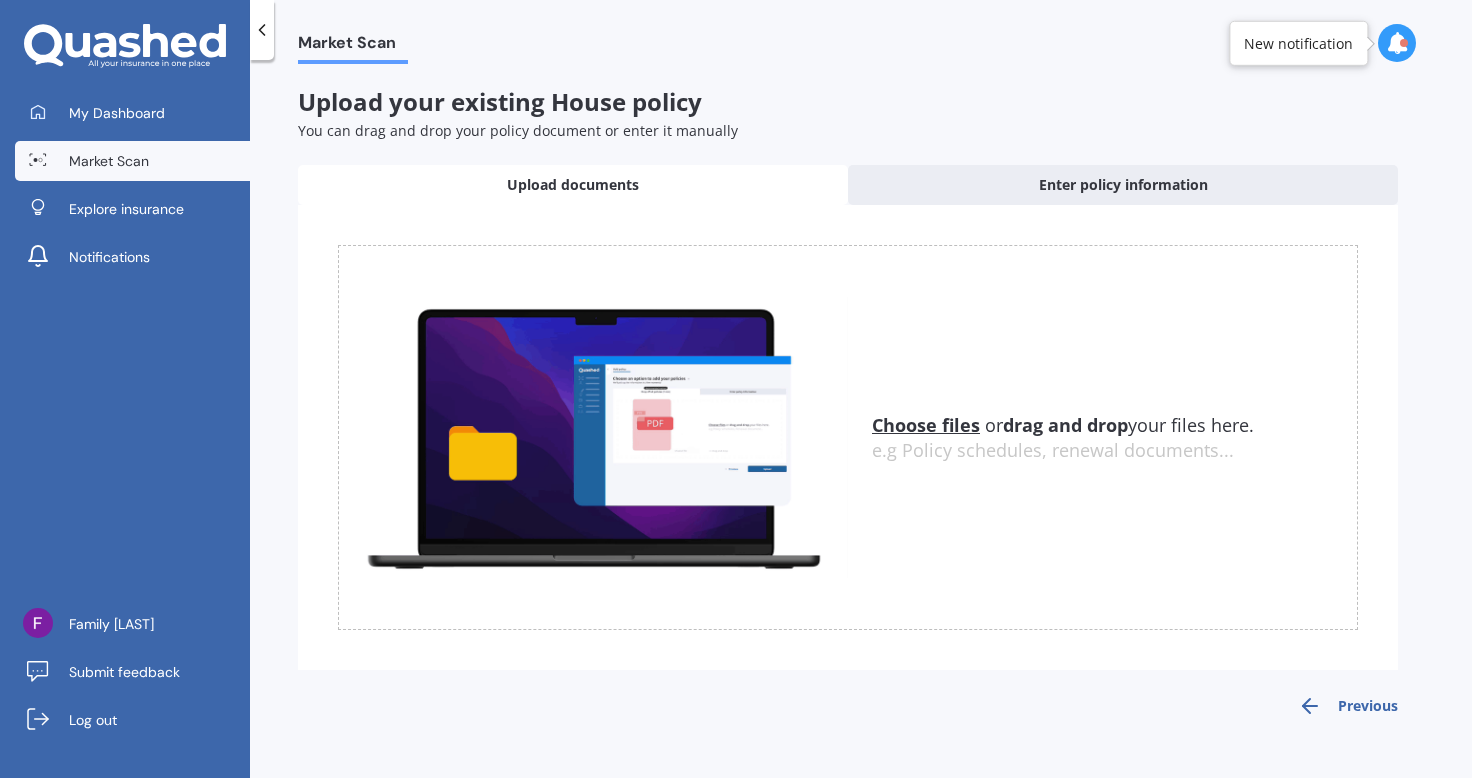 click at bounding box center [262, 30] 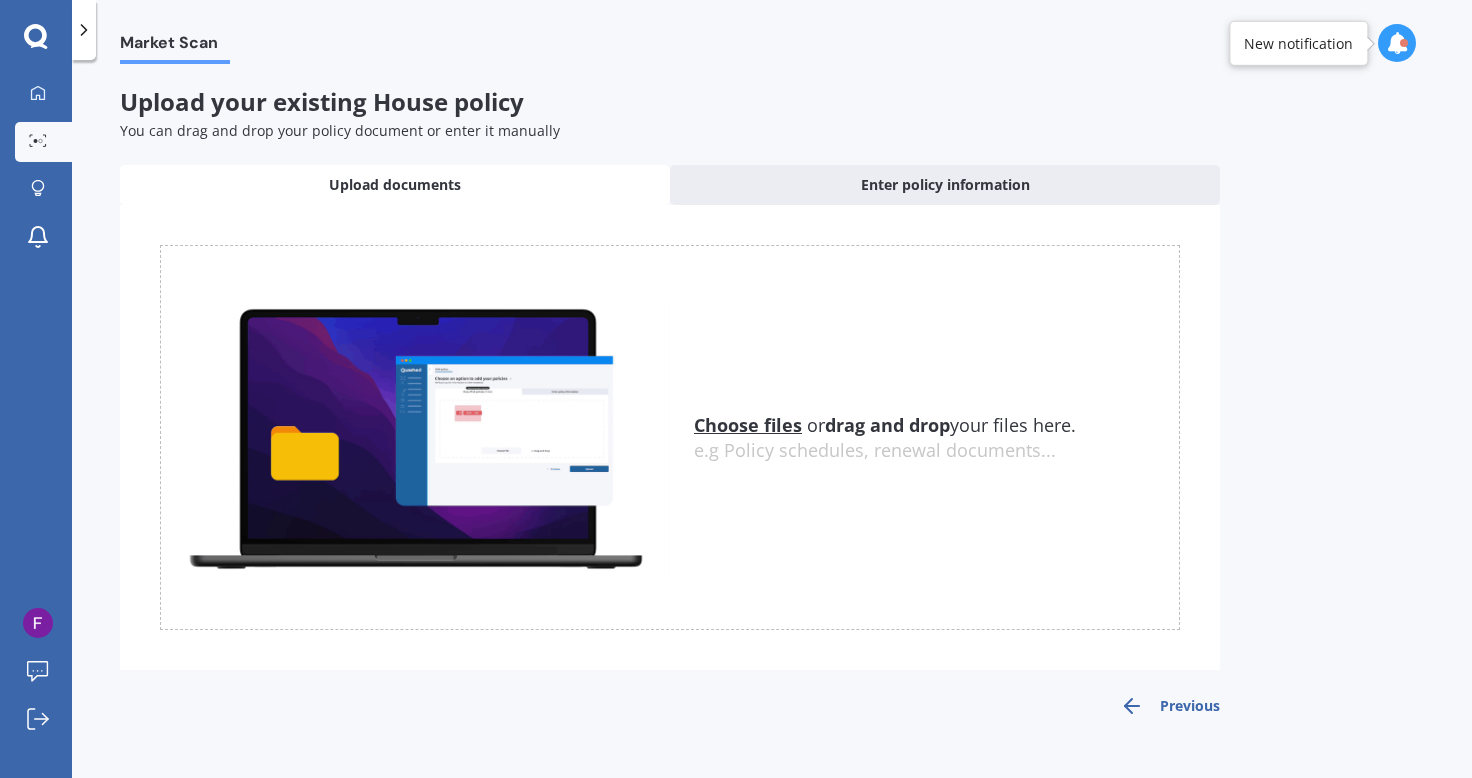 click at bounding box center [84, 30] 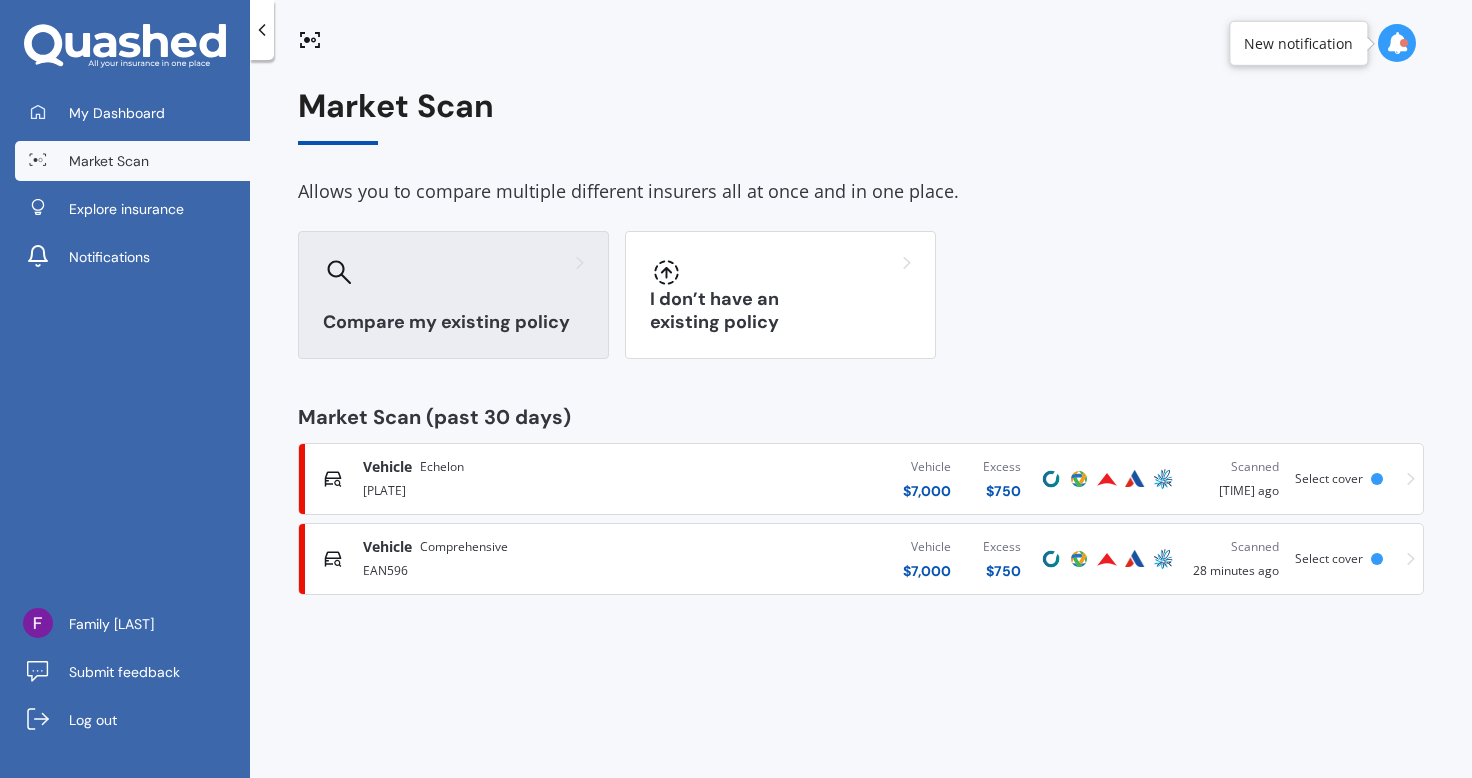 click on "Compare my existing policy" at bounding box center [453, 295] 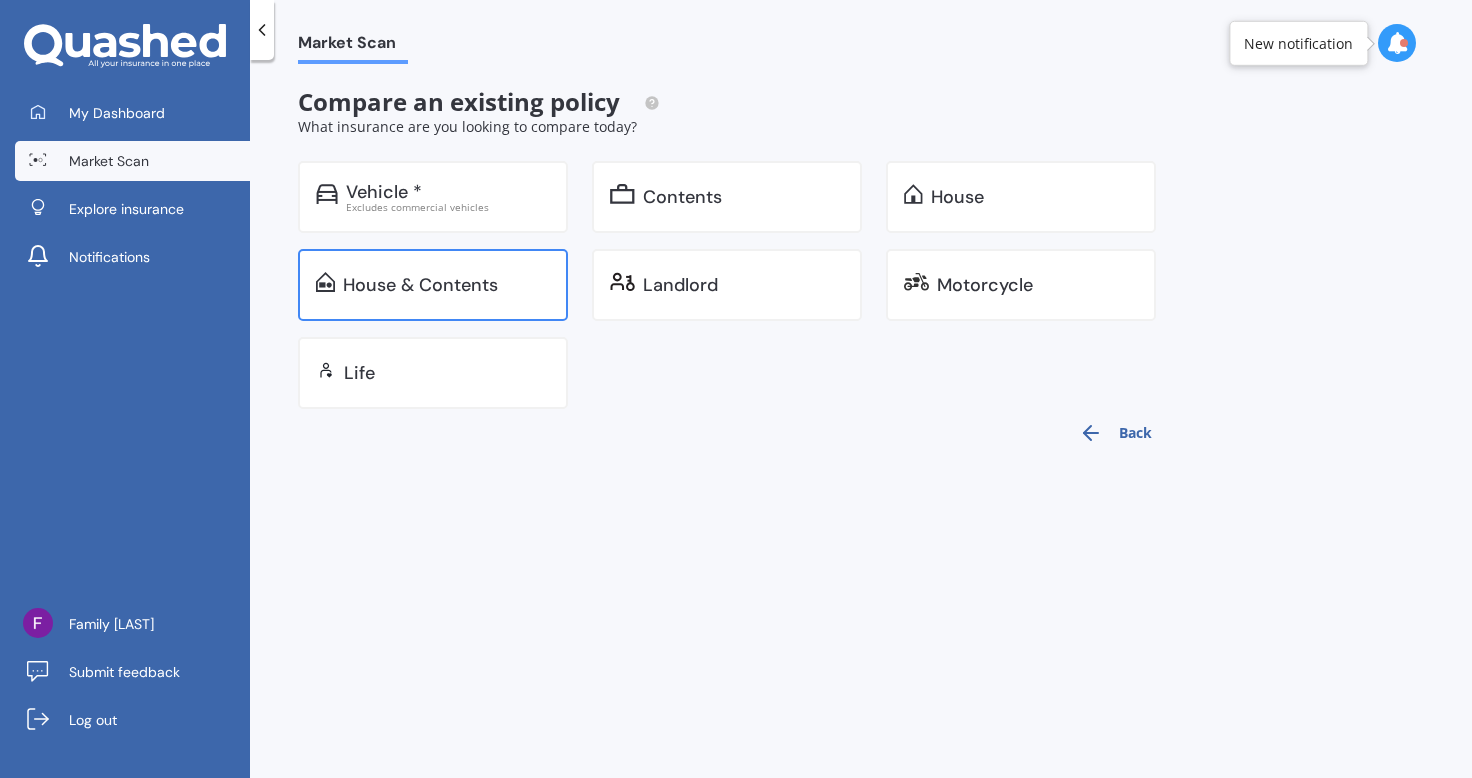 click on "House & Contents" at bounding box center (384, 192) 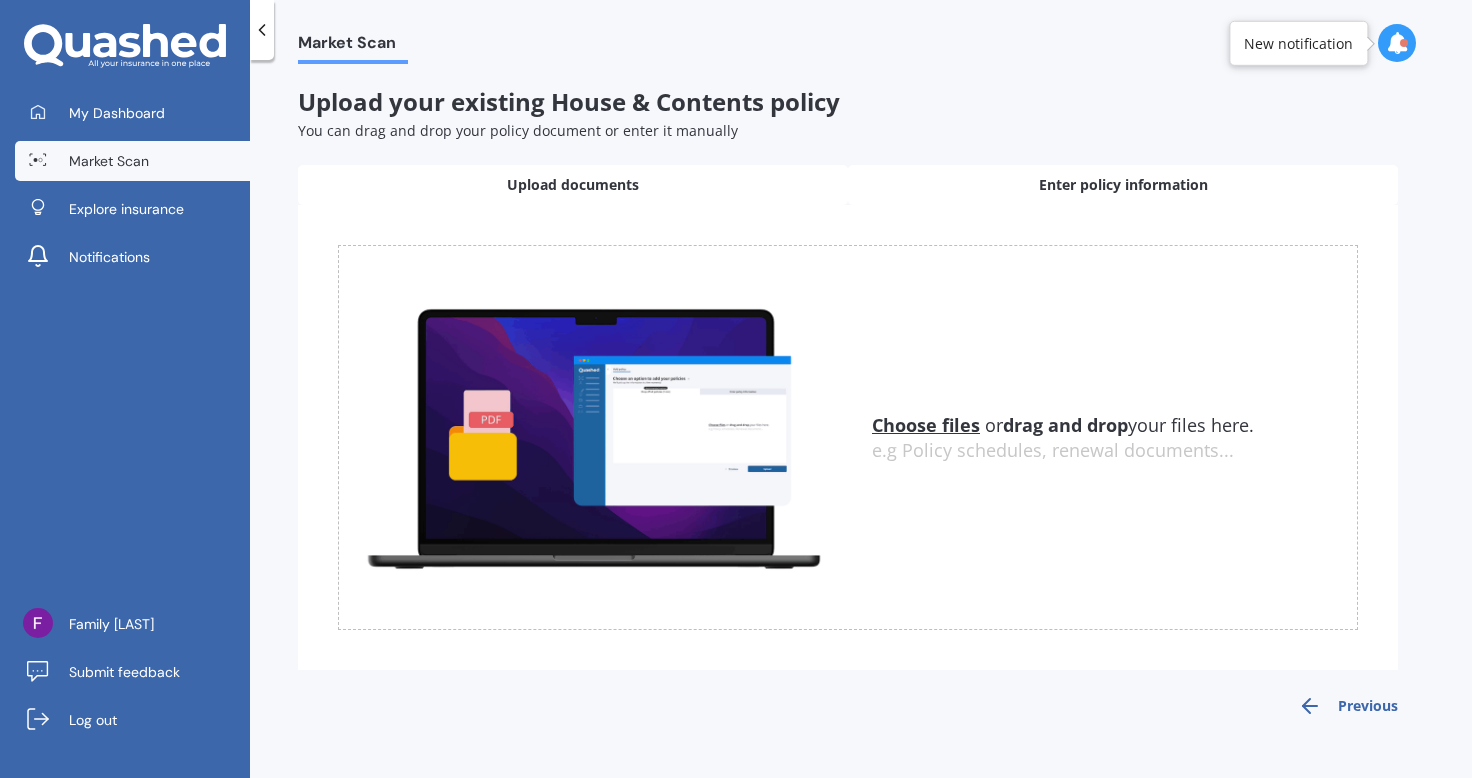 click on "Enter policy information" at bounding box center (573, 185) 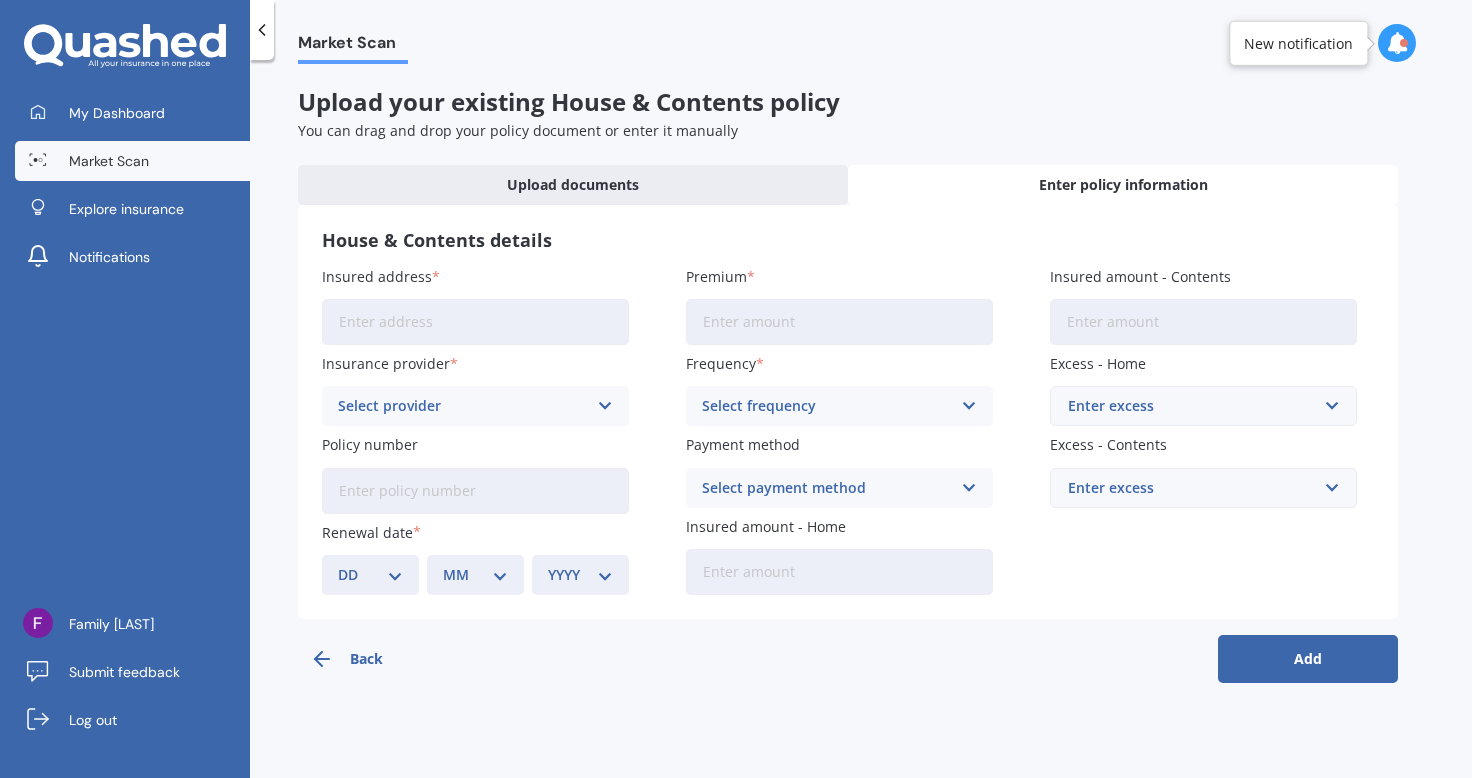 click on "Insured address" at bounding box center [475, 322] 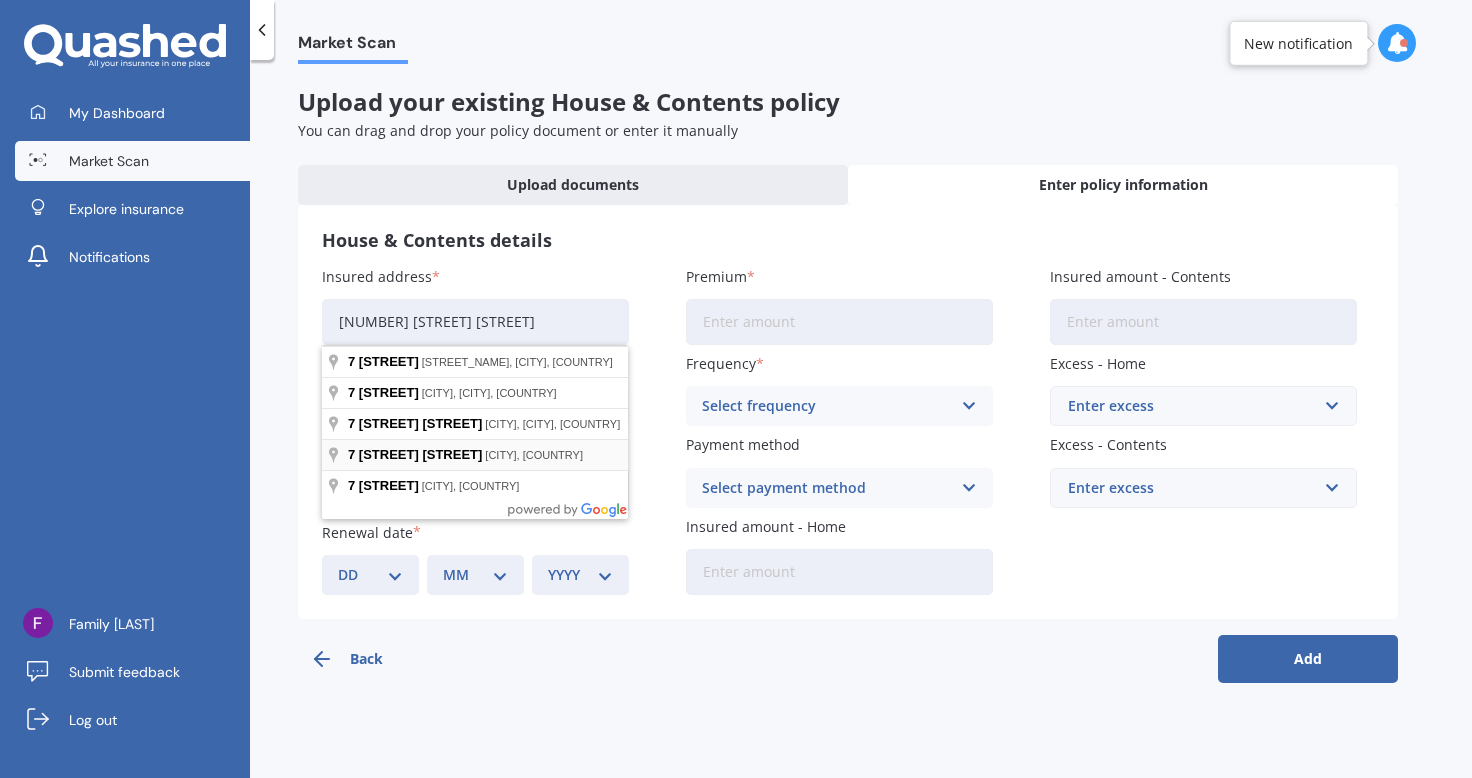 type on "[NUMBER] [STREET] [STREET]" 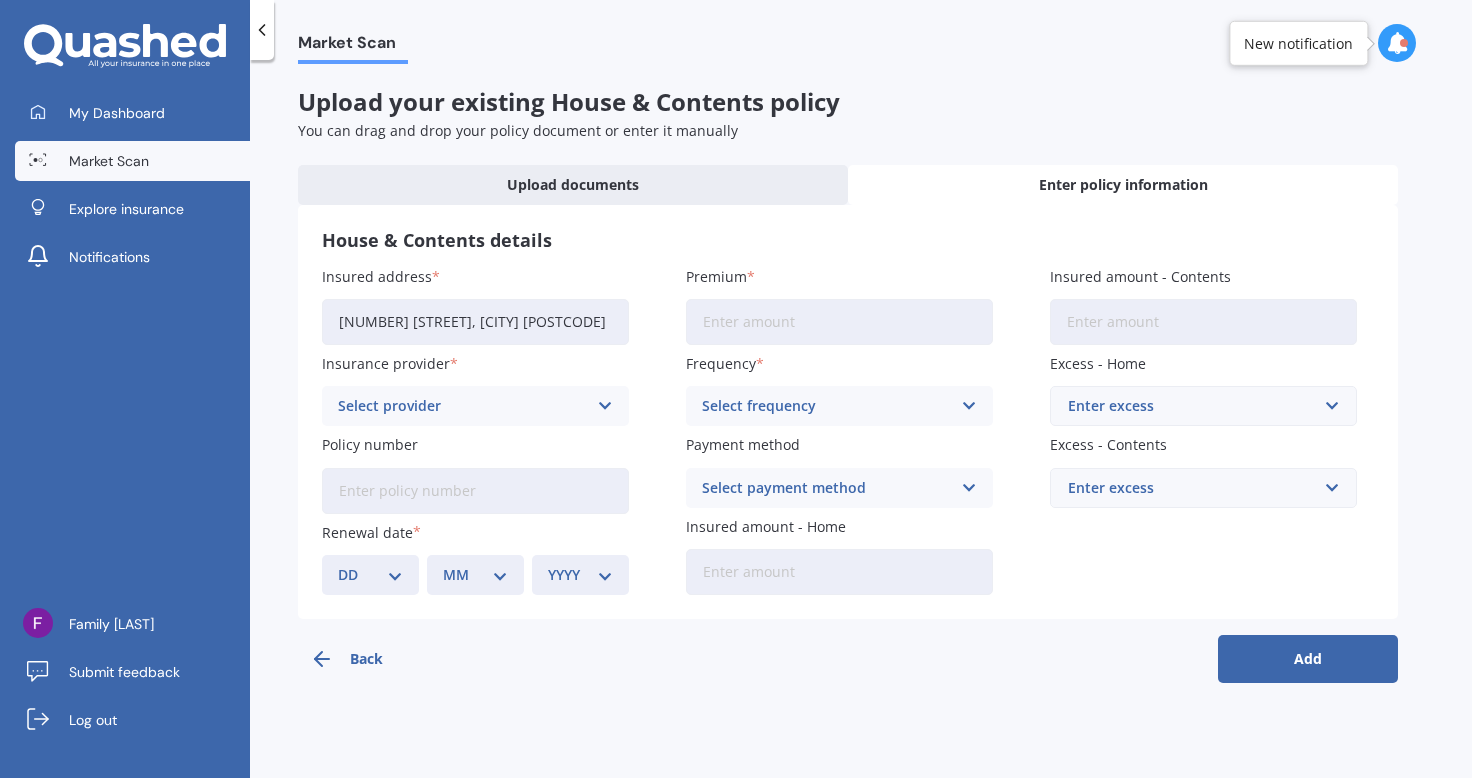 click at bounding box center [605, 406] 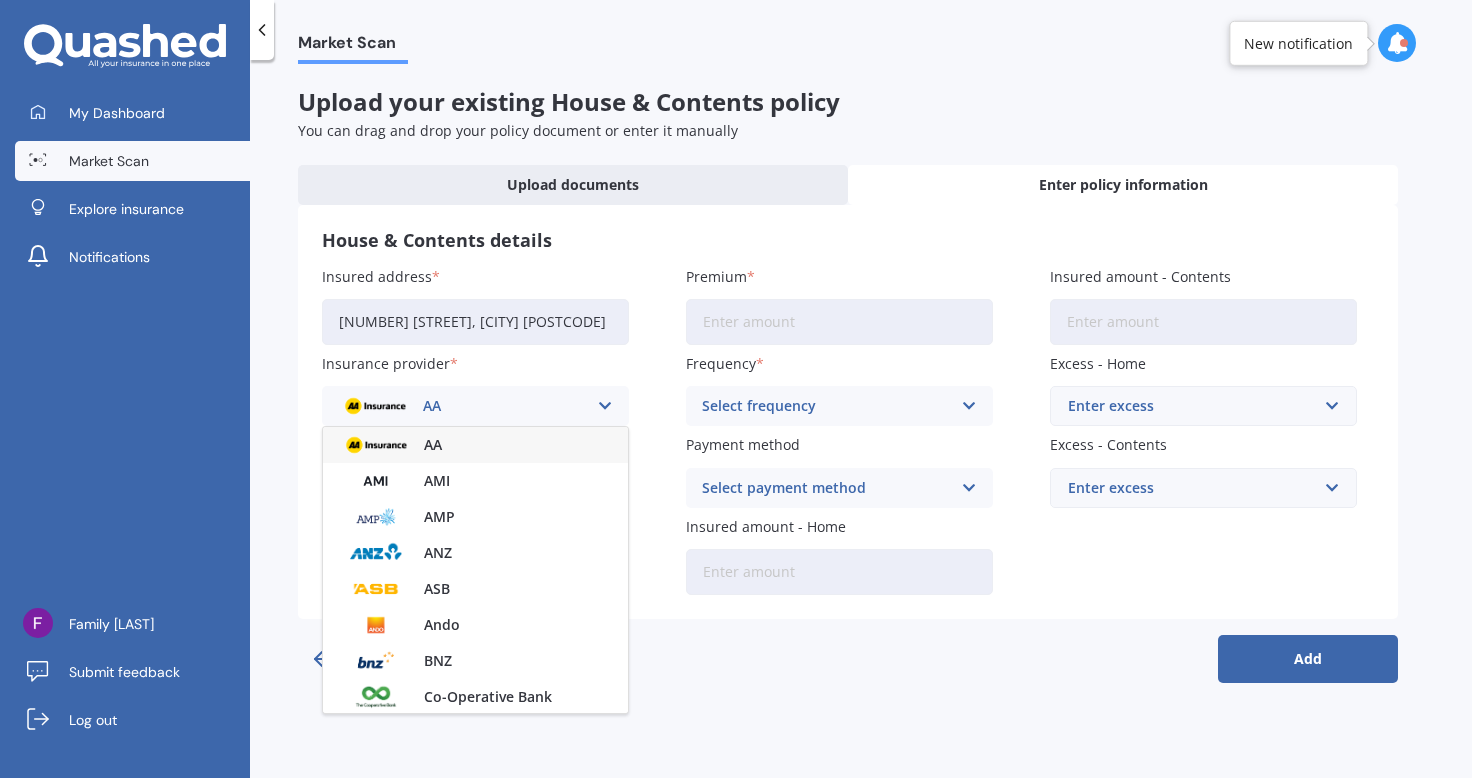 scroll, scrollTop: 231, scrollLeft: 0, axis: vertical 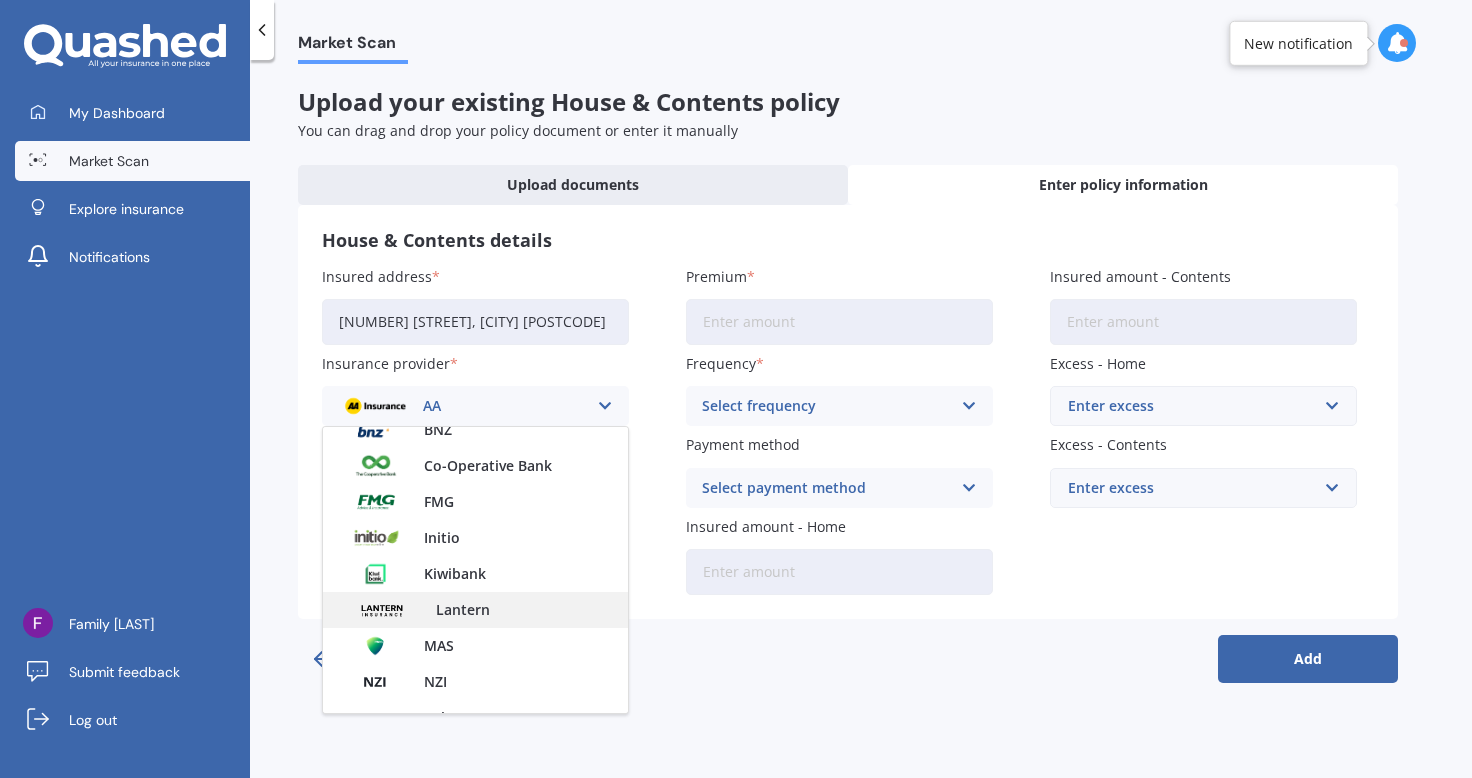 click on "Lantern" at bounding box center (475, 610) 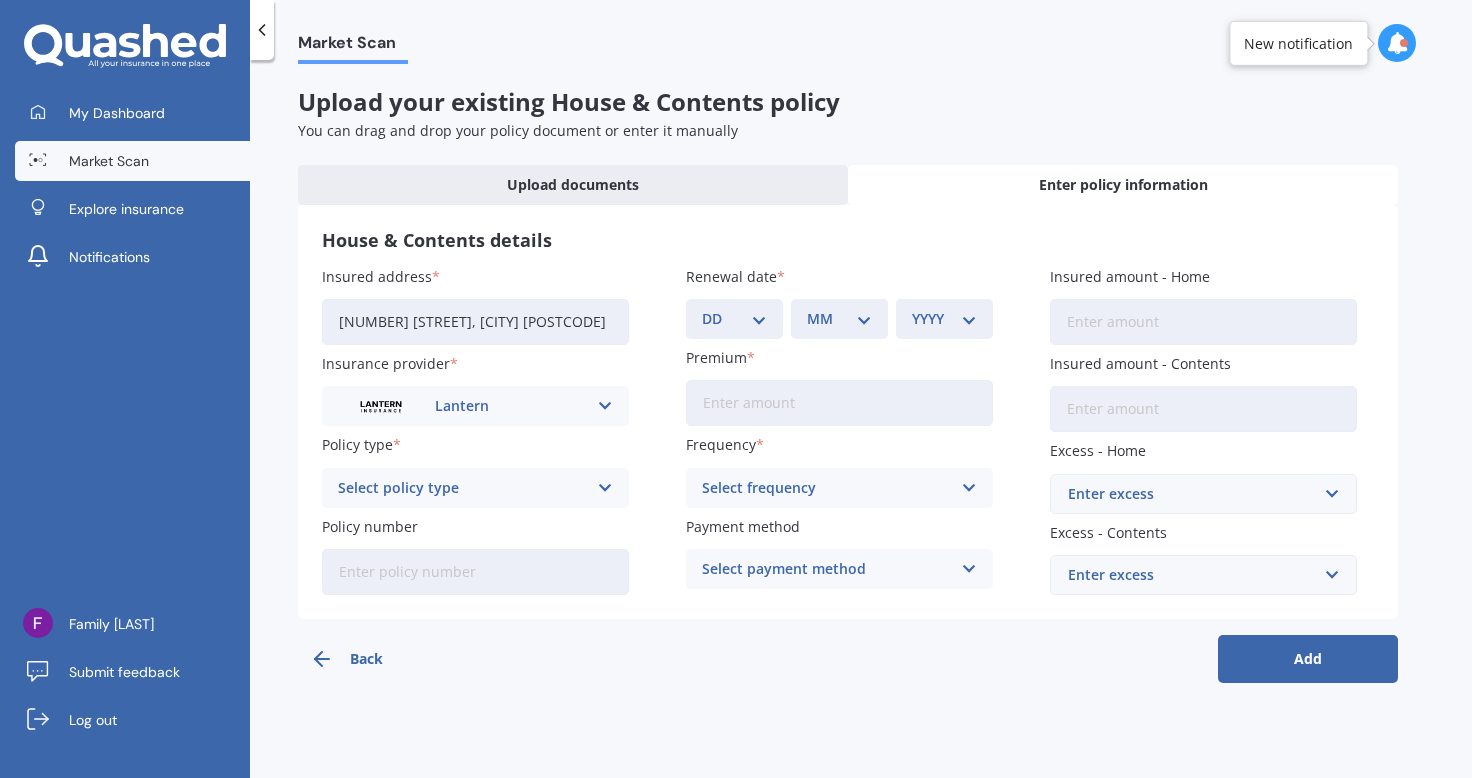 click at bounding box center [605, 406] 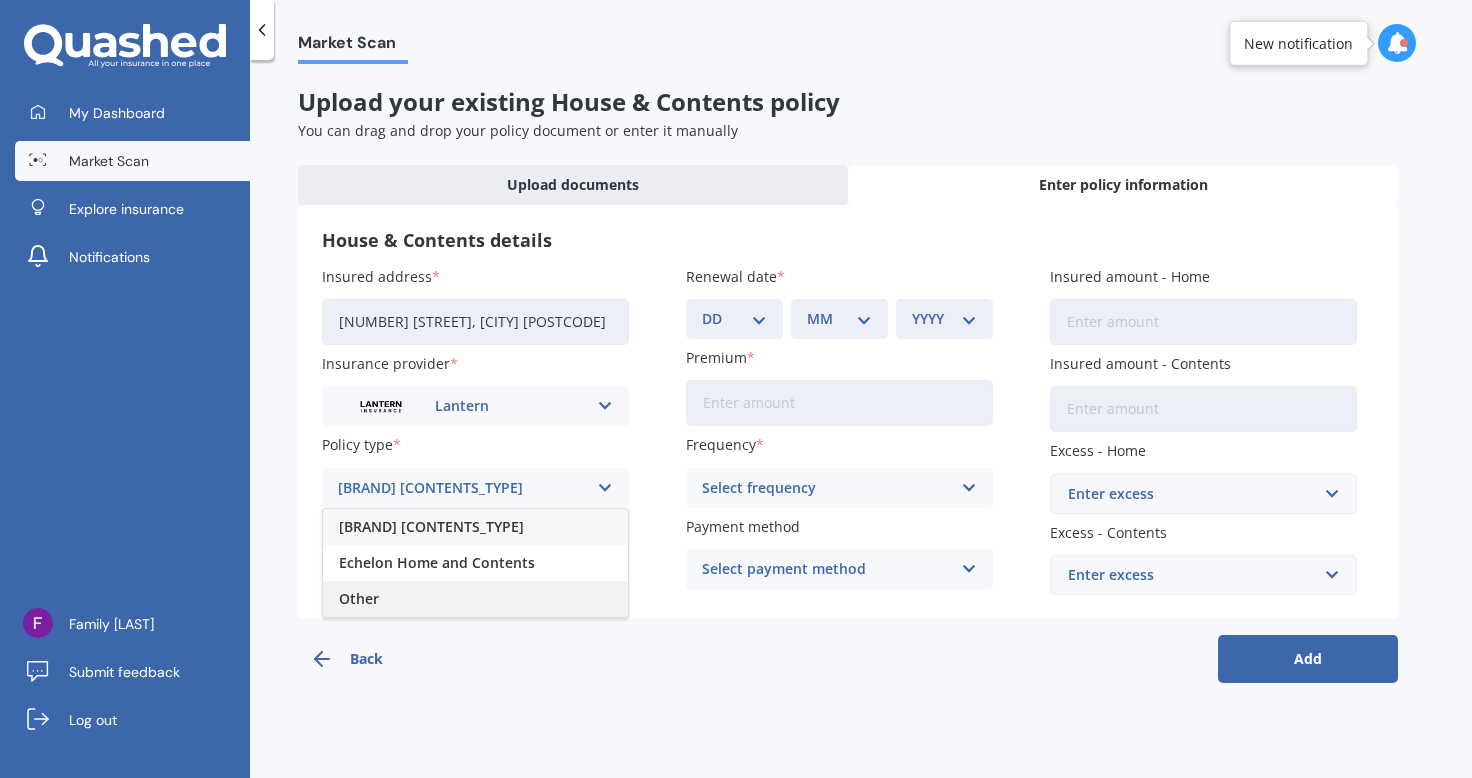 click on "Other" at bounding box center [431, 527] 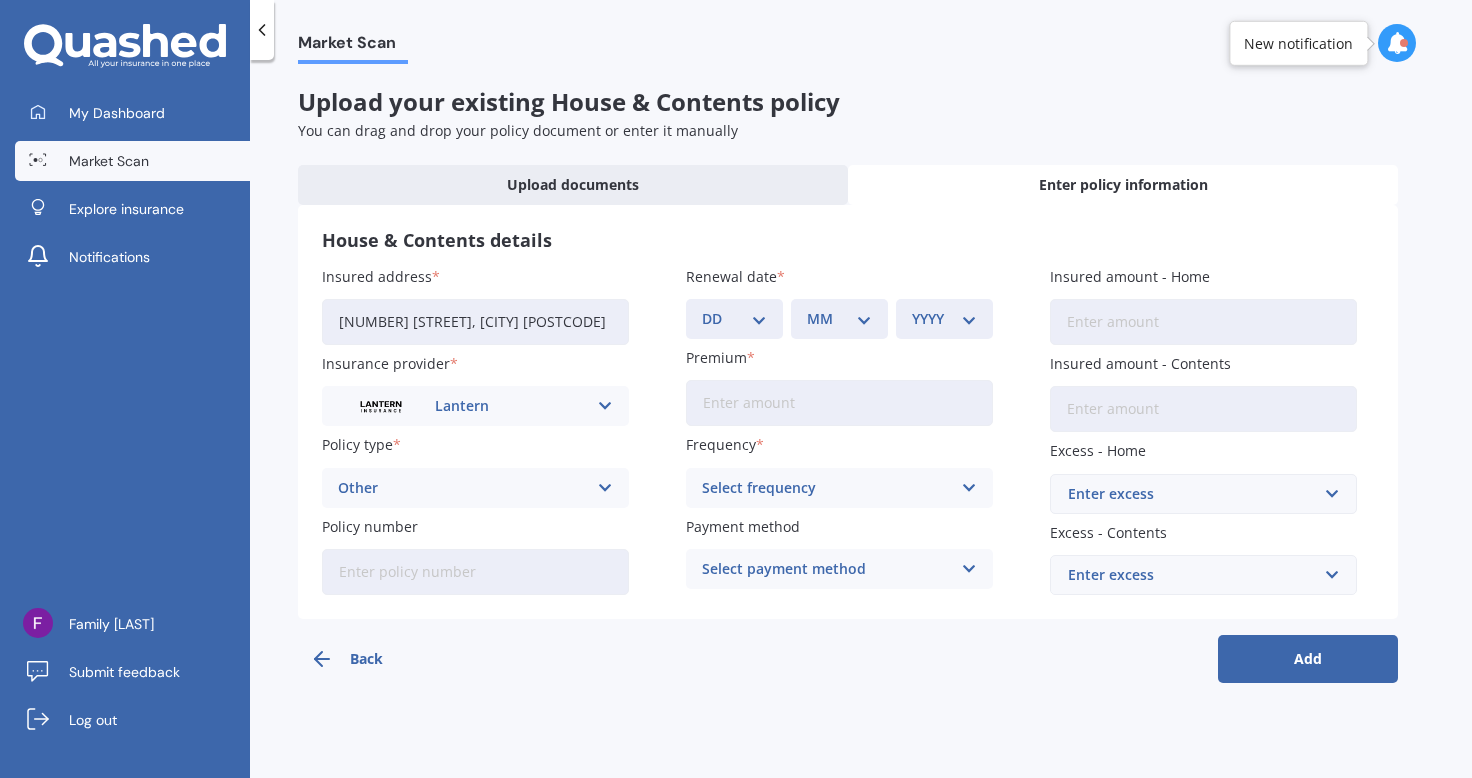 click on "DD 01 02 03 04 05 06 07 08 09 10 11 12 13 14 15 16 17 18 19 20 21 22 23 24 25 26 27 28 29 30 31" at bounding box center [734, 319] 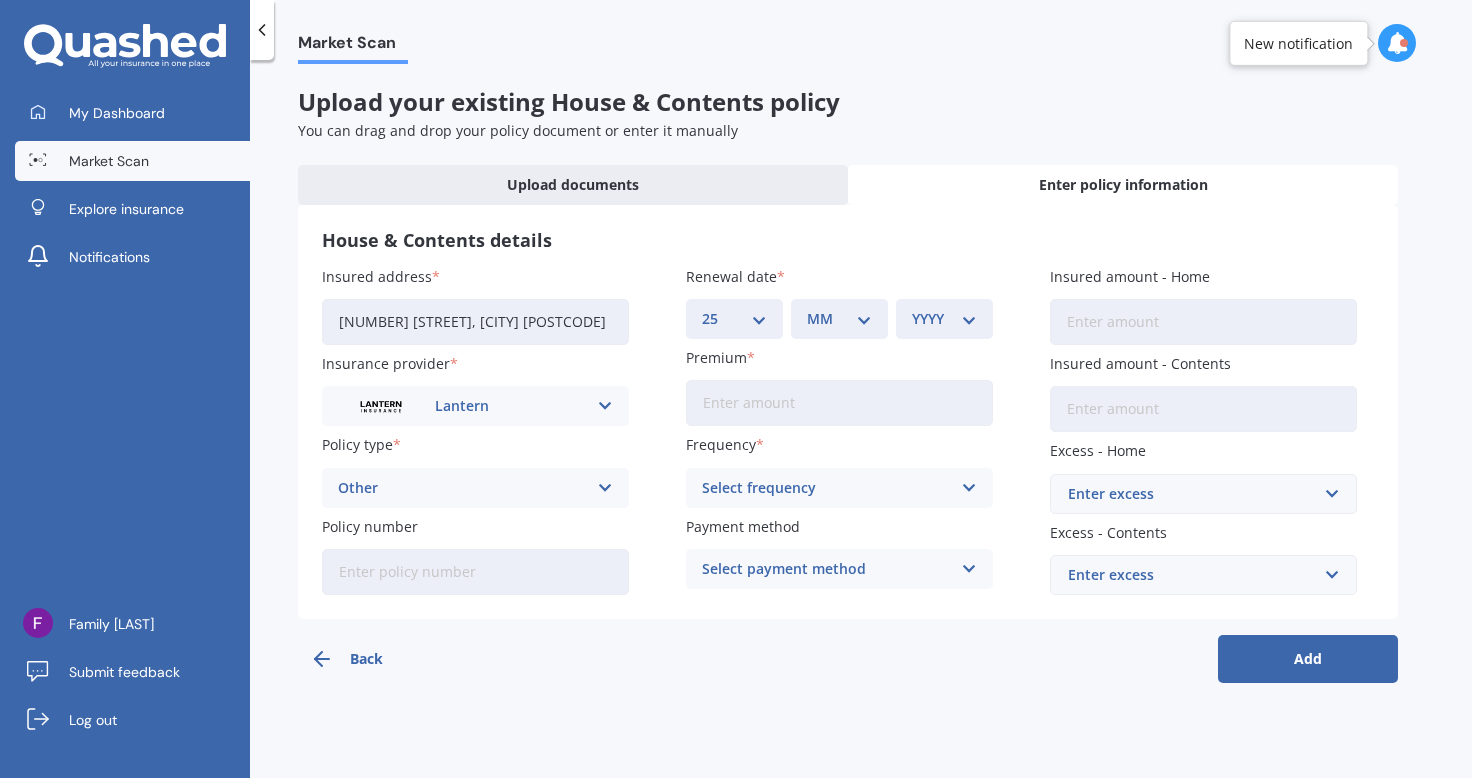 click on "DD 01 02 03 04 05 06 07 08 09 10 11 12 13 14 15 16 17 18 19 20 21 22 23 24 25 26 27 28 29 30 31" at bounding box center (734, 319) 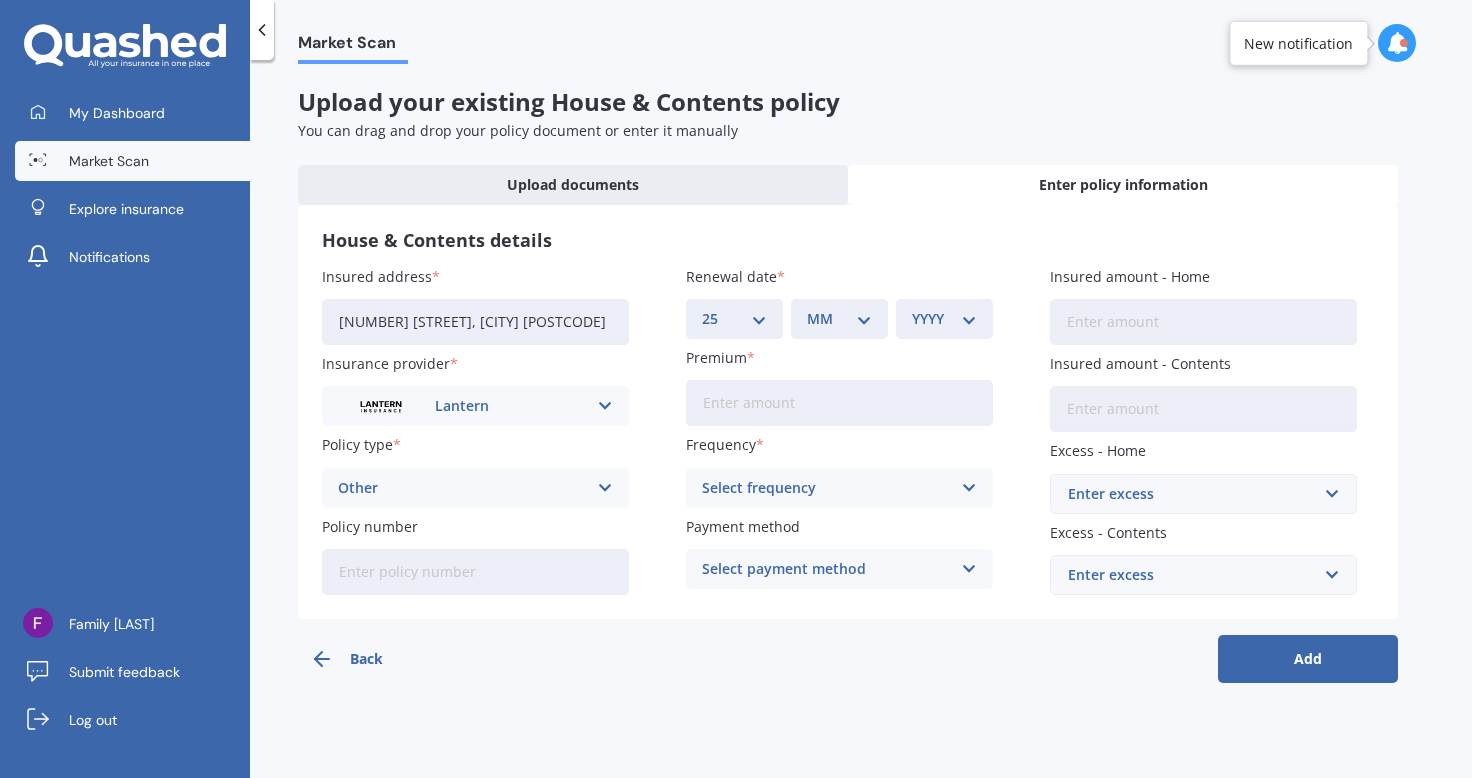 click on "MM 01 02 03 04 05 06 07 08 09 10 11 12" at bounding box center [839, 319] 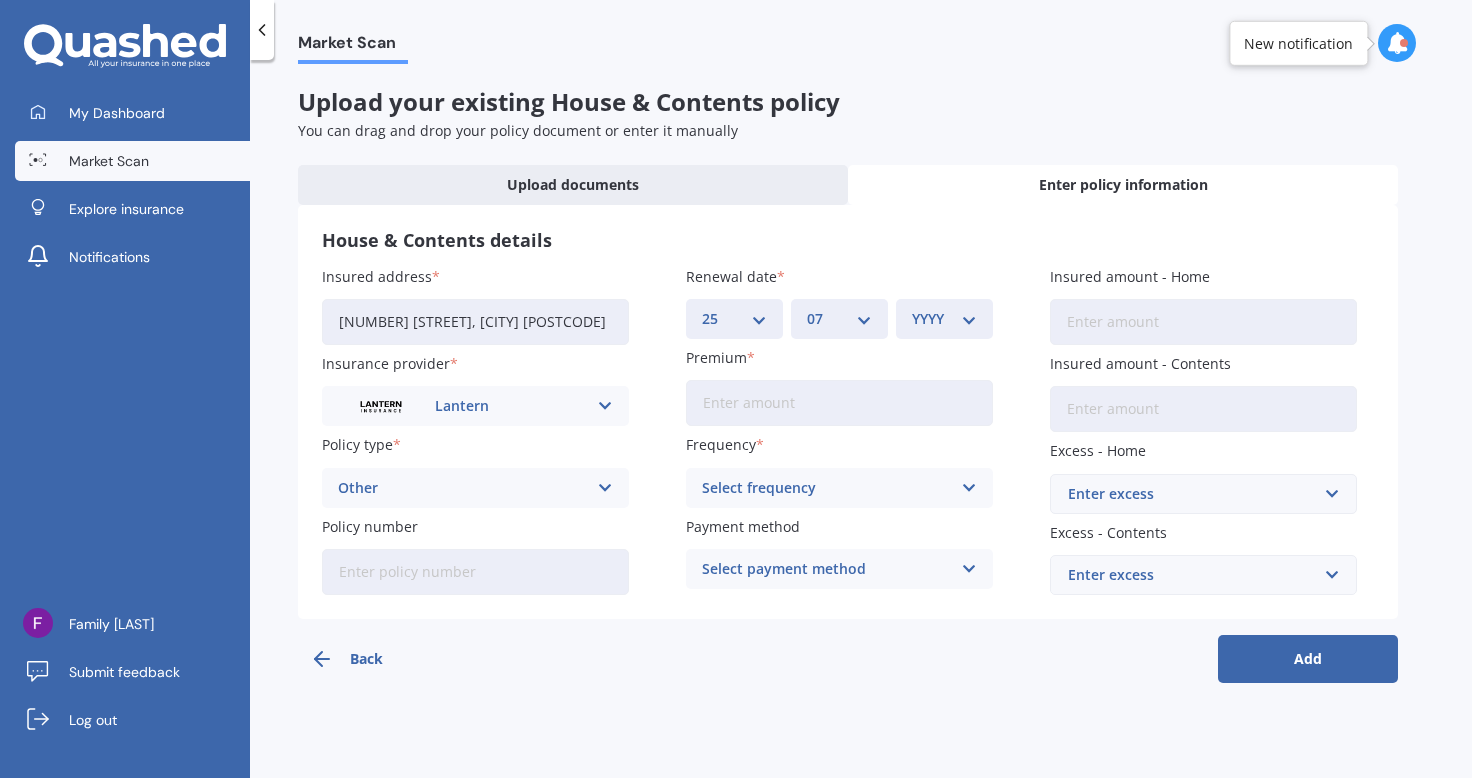 click on "MM 01 02 03 04 05 06 07 08 09 10 11 12" at bounding box center (839, 319) 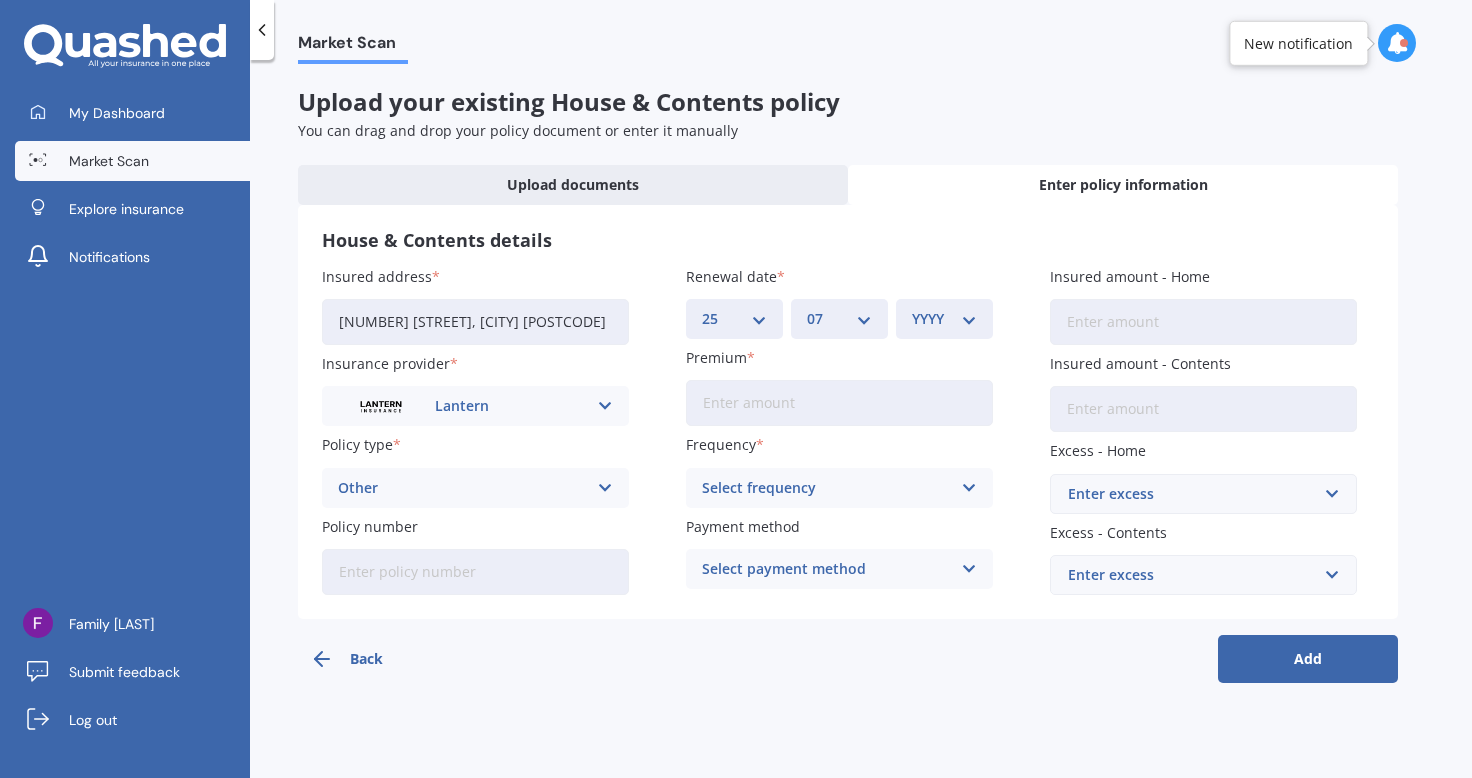 select on "2025" 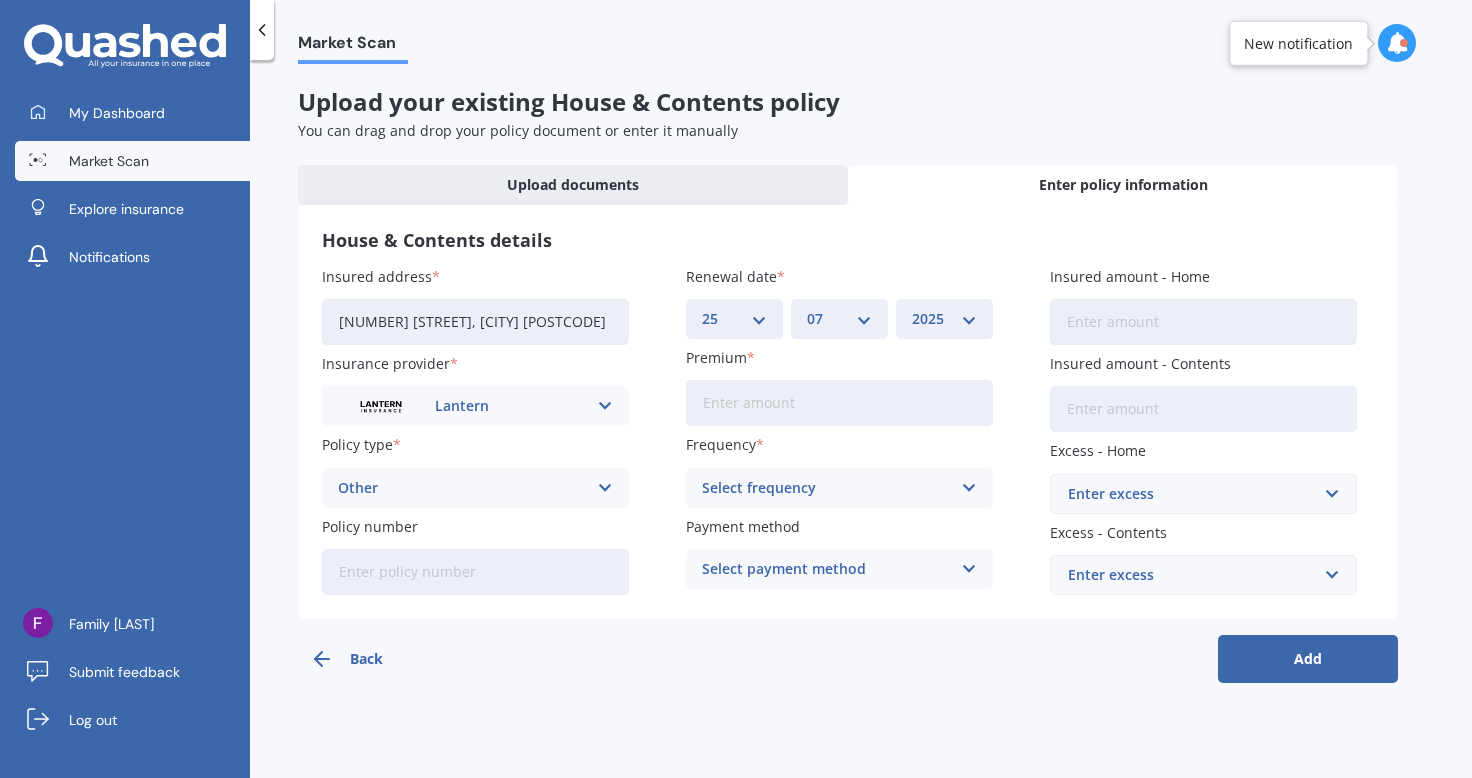 click on "YYYY 2027 2026 2025 2024 2023 2022 2021 2020 2019 2018 2017 2016 2015 2014 2013 2012 2011 2010 2009 2008 2007 2006 2005 2004 2003 2002 2001 2000 1999 1998 1997 1996 1995 1994 1993 1992 1991 1990 1989 1988 1987 1986 1985 1984 1983 1982 1981 1980 1979 1978 1977 1976 1975 1974 1973 1972 1971 1970 1969 1968 1967 1966 1965 1964 1963 1962 1961 1960 1959 1958 1957 1956 1955 1954 1953 1952 1951 1950 1949 1948 1947 1946 1945 1944 1943 1942 1941 1940 1939 1938 1937 1936 1935 1934 1933 1932 1931 1930 1929 1928" at bounding box center (944, 319) 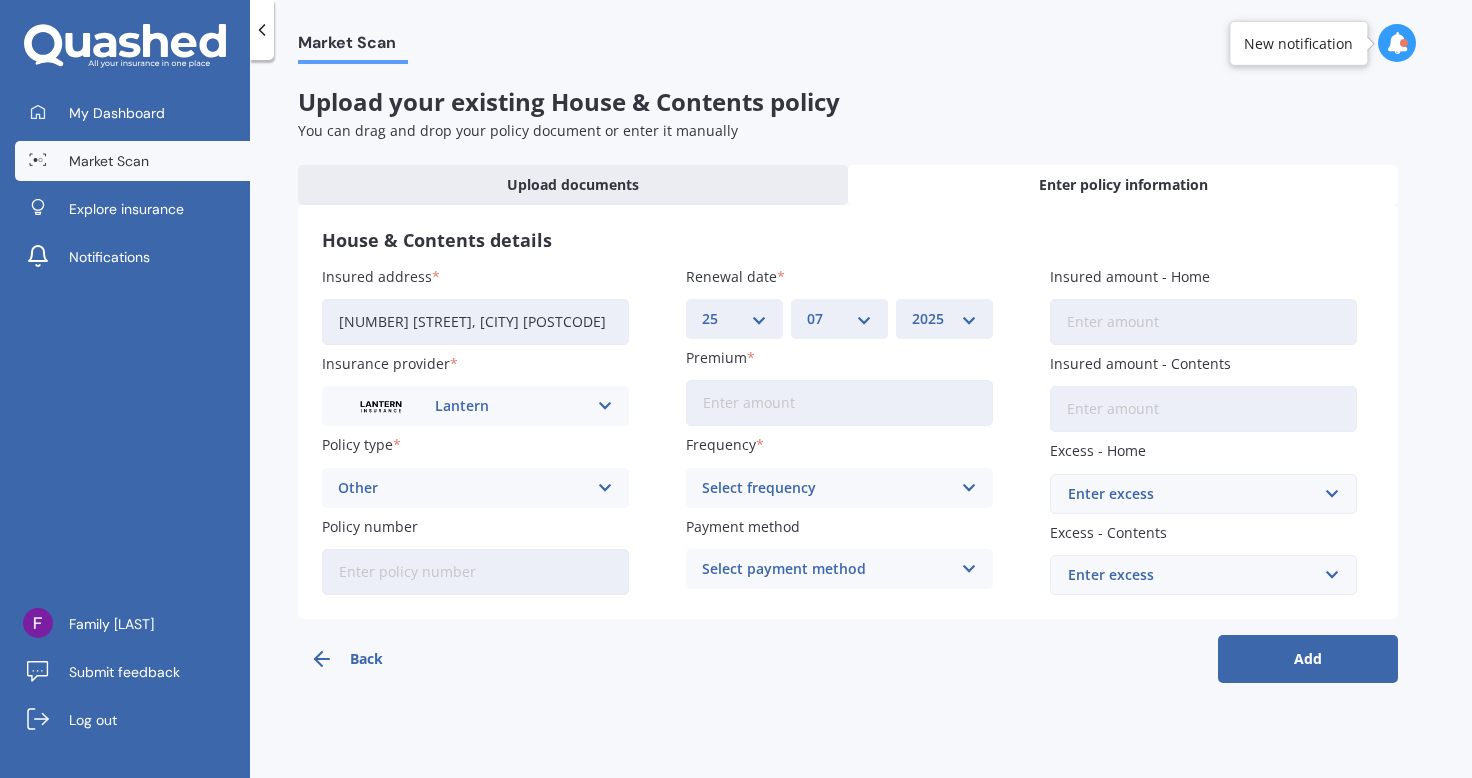 click on "Premium" at bounding box center (839, 403) 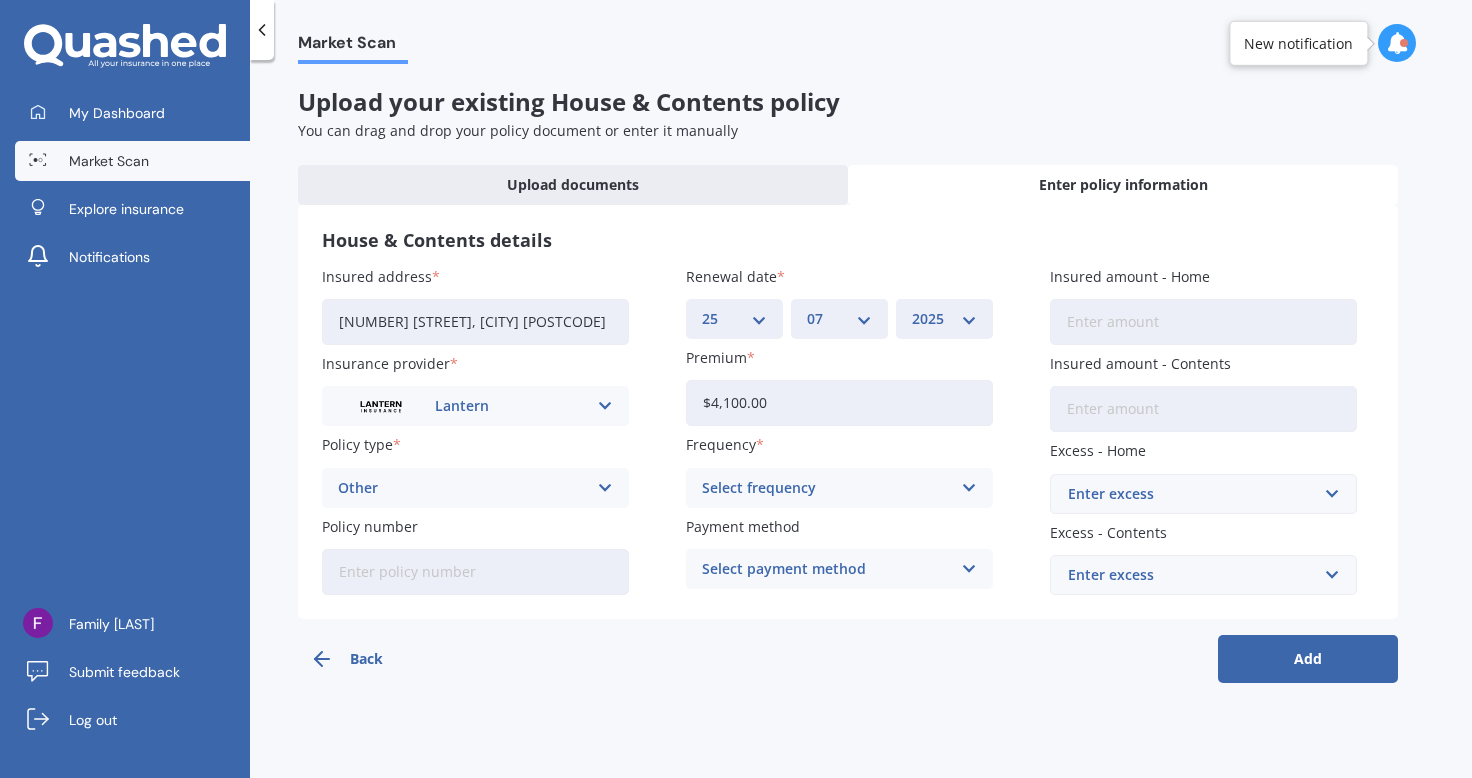 type on "$4,100.00" 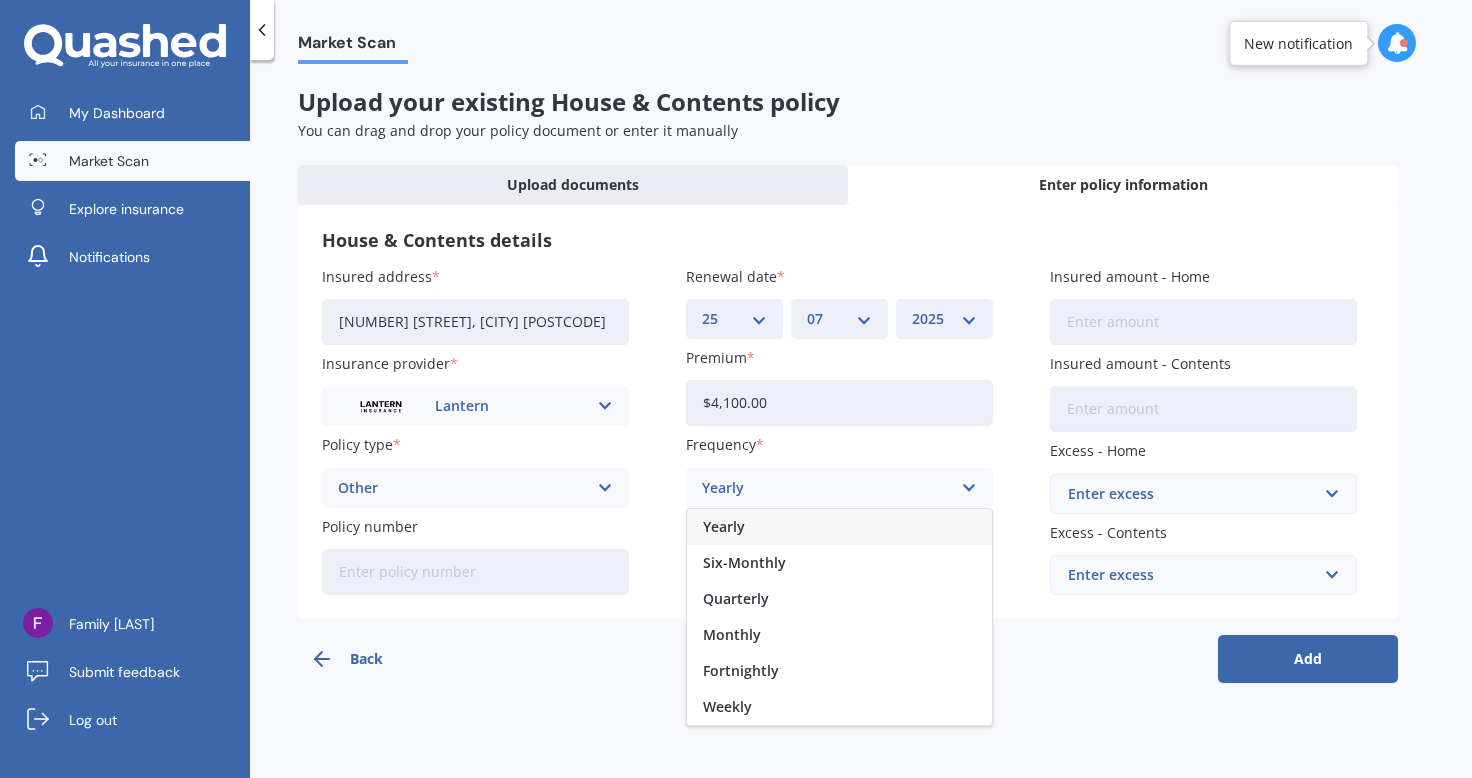 click on "Yearly" at bounding box center (839, 527) 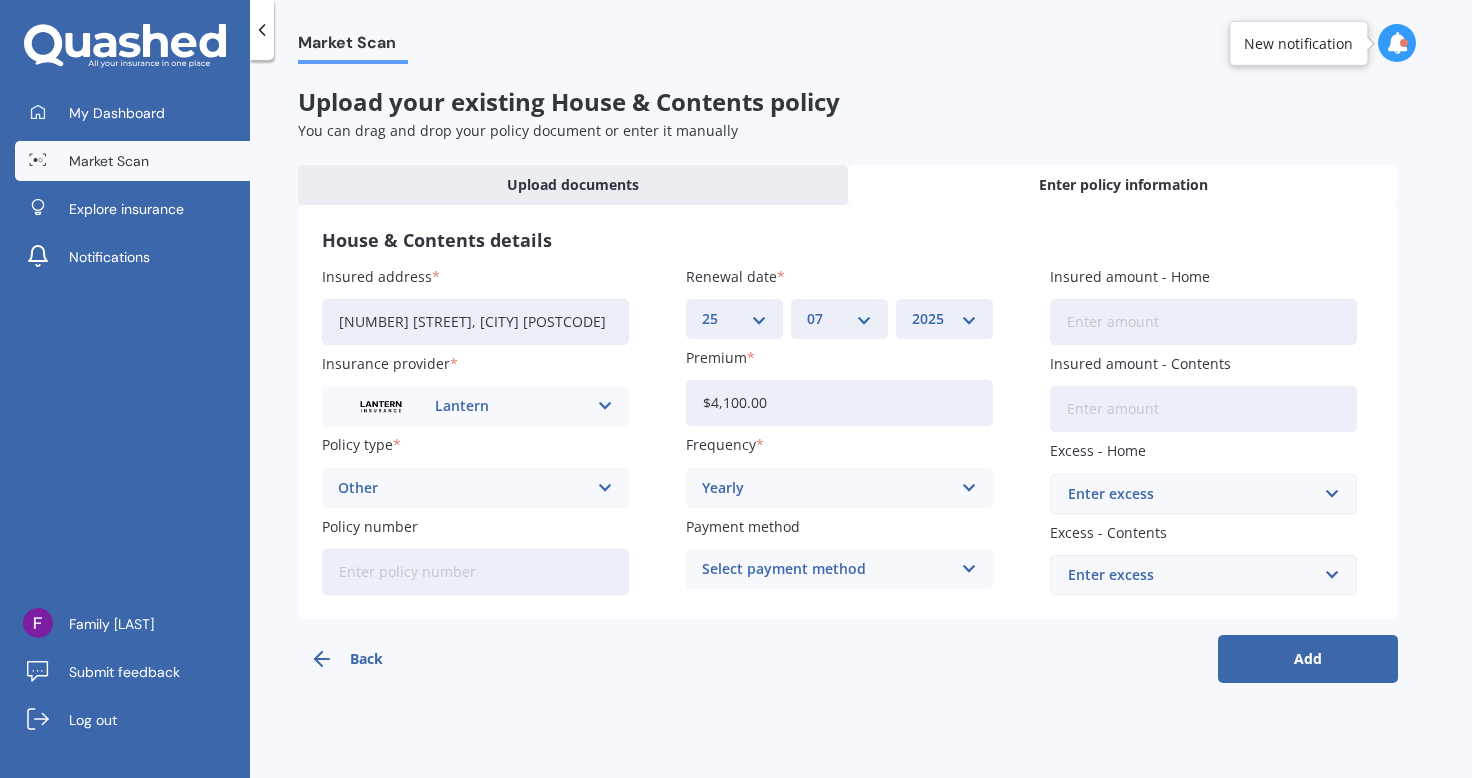 click at bounding box center (605, 406) 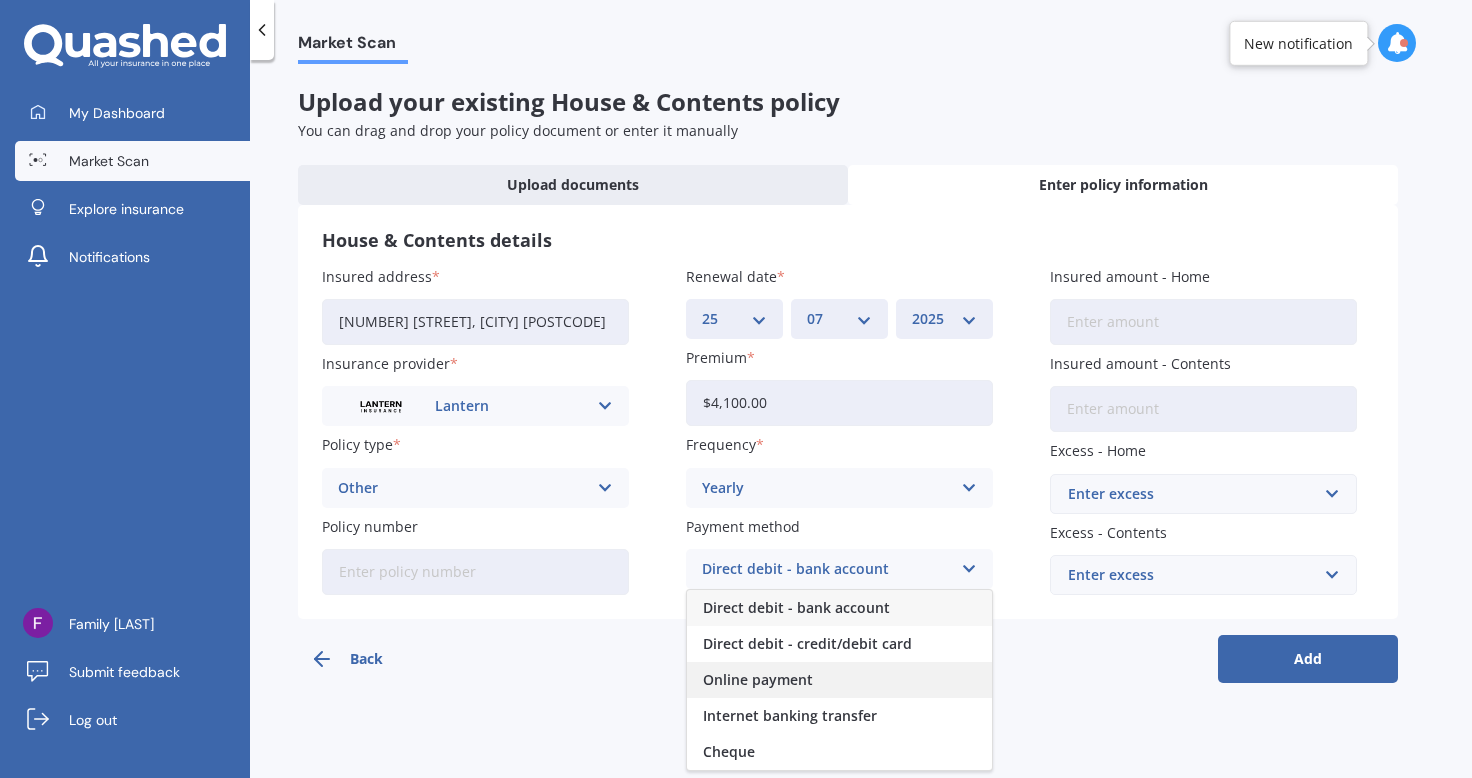 click on "Online payment" at bounding box center (796, 608) 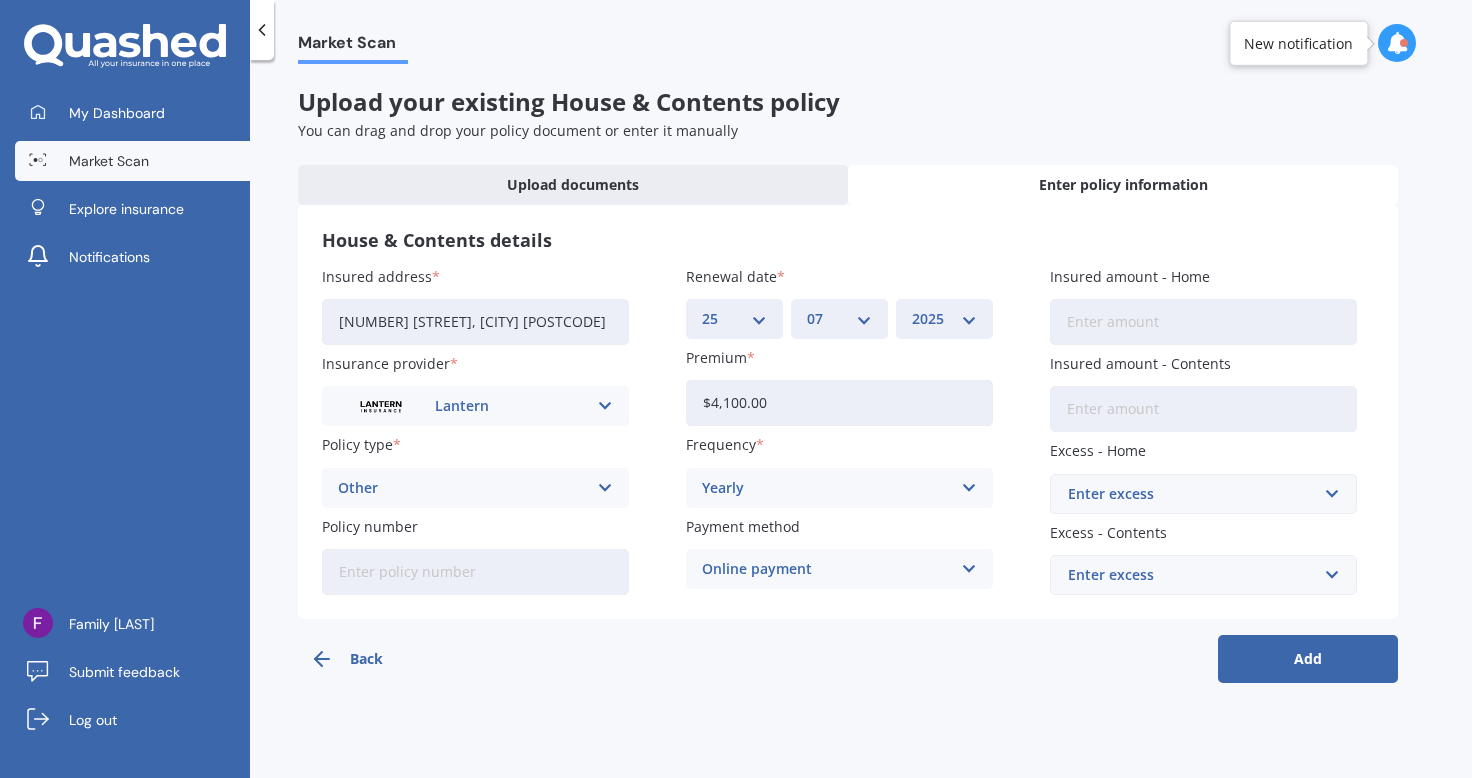 click on "Insured amount - Home" at bounding box center (1203, 322) 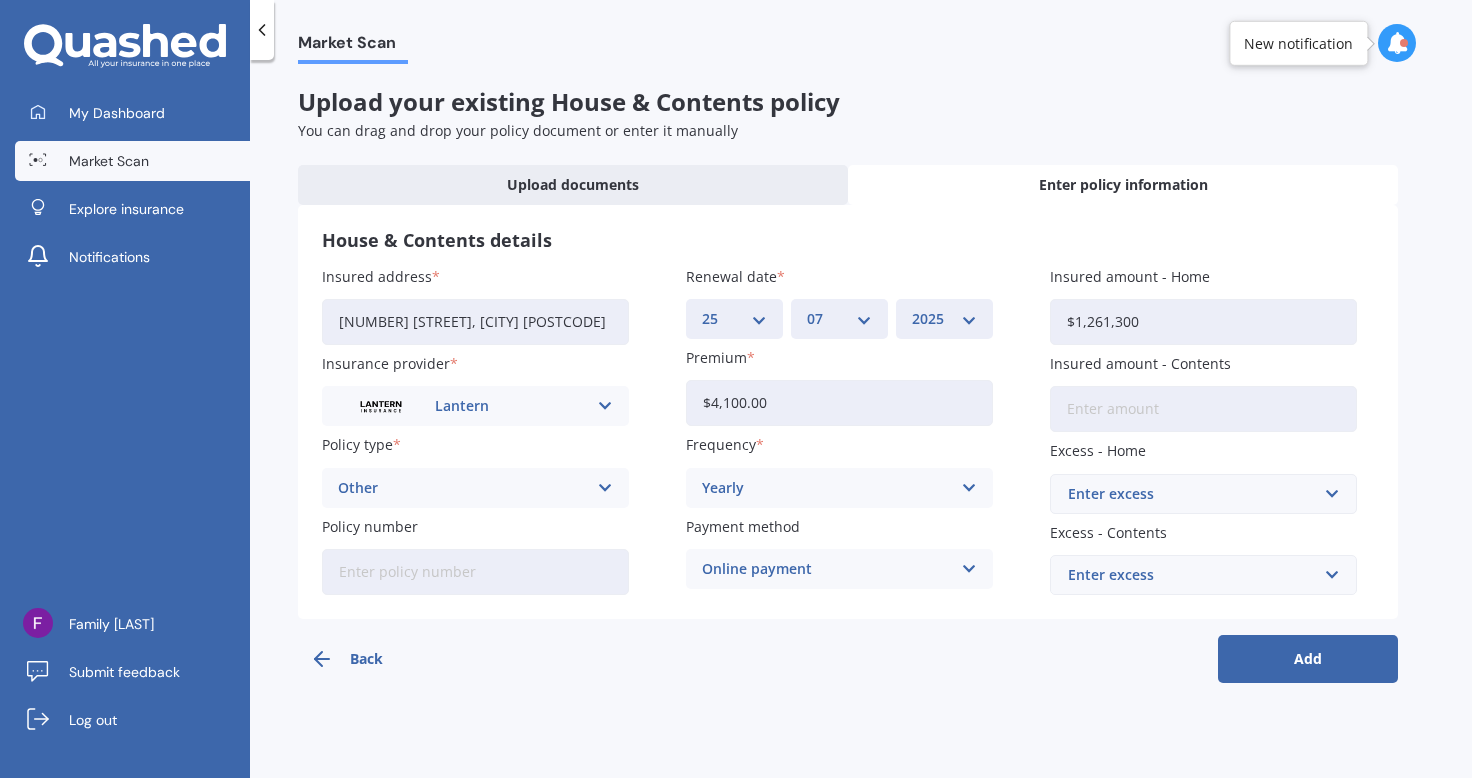 type on "$1,261,300" 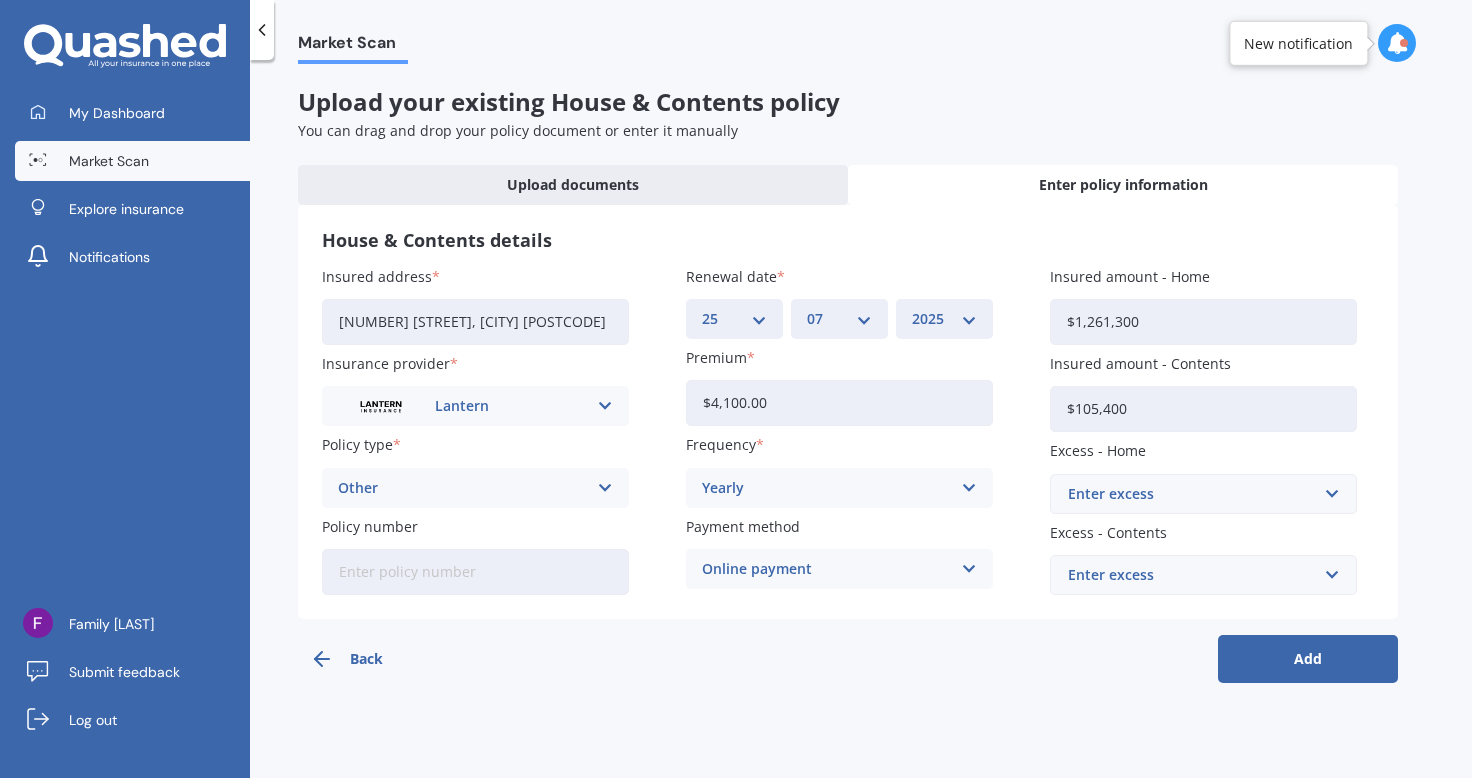 type on "$105,400" 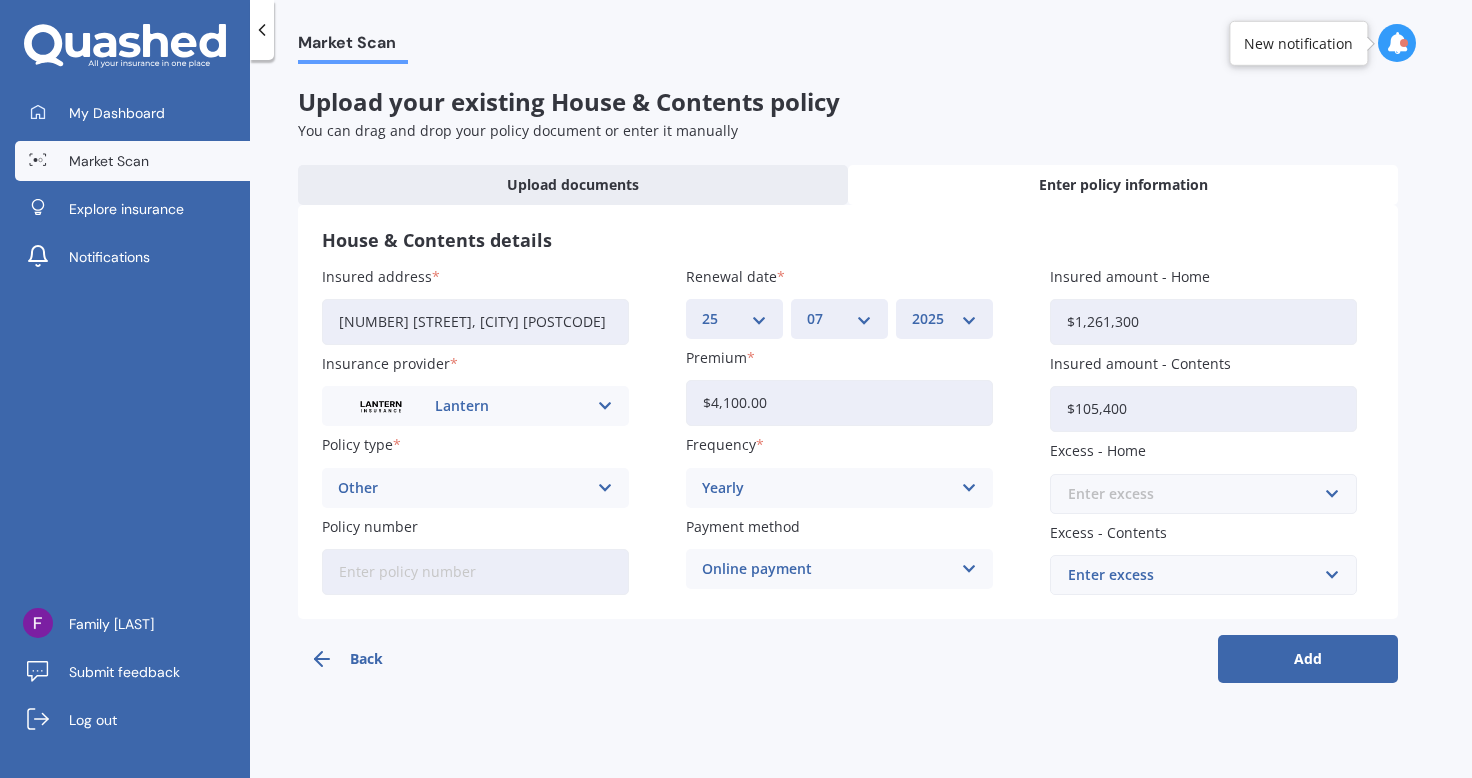 click at bounding box center (1196, 494) 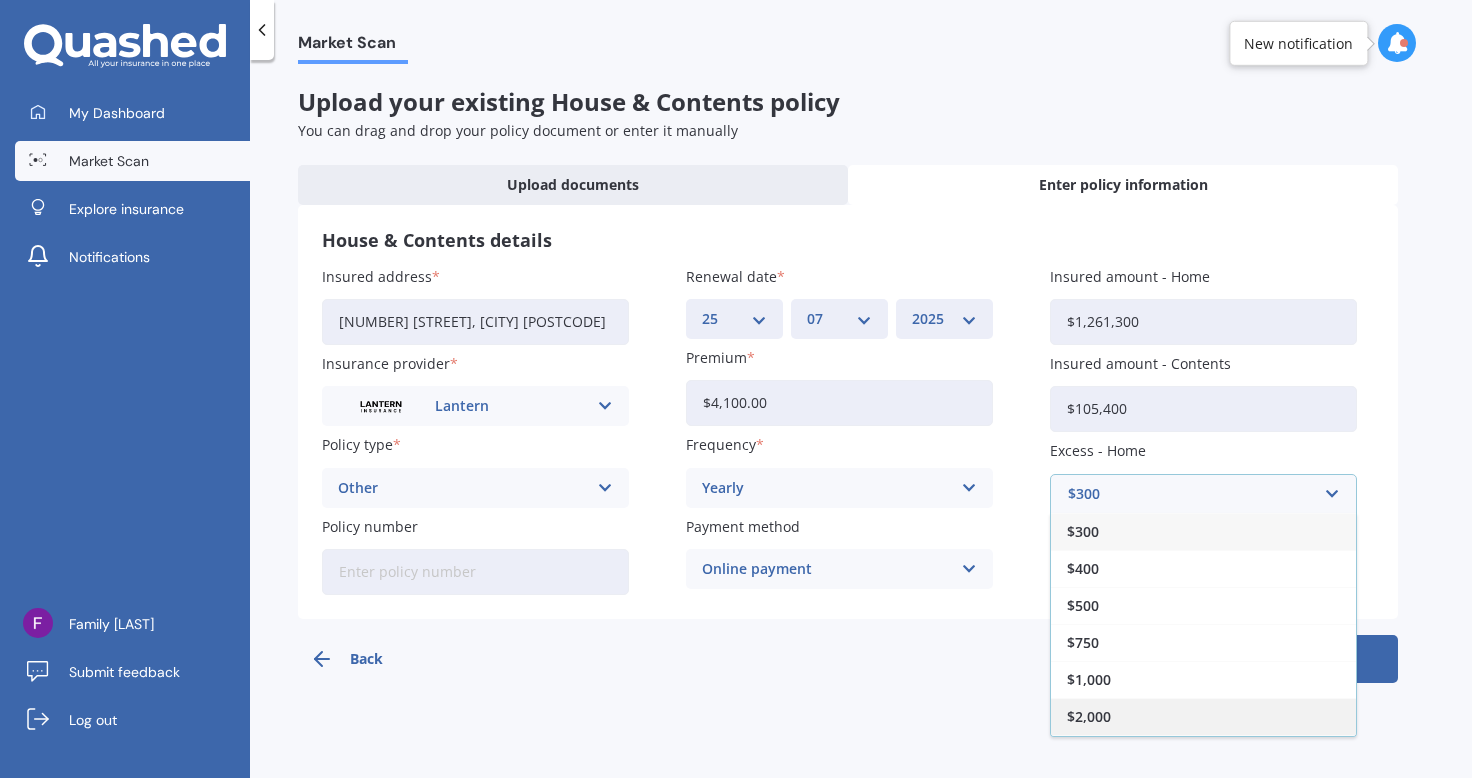 click on "$2,000" at bounding box center [1203, 716] 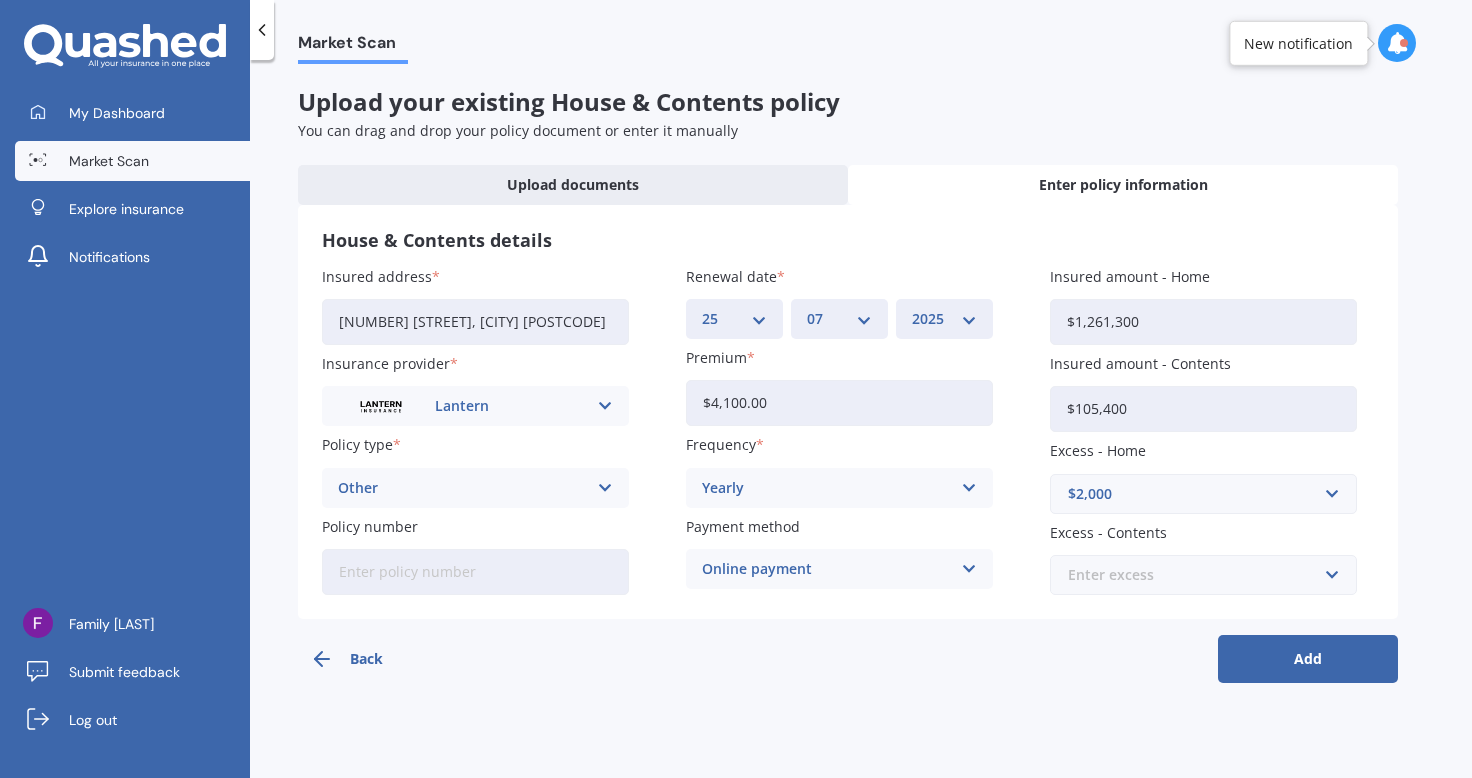click at bounding box center (1196, 494) 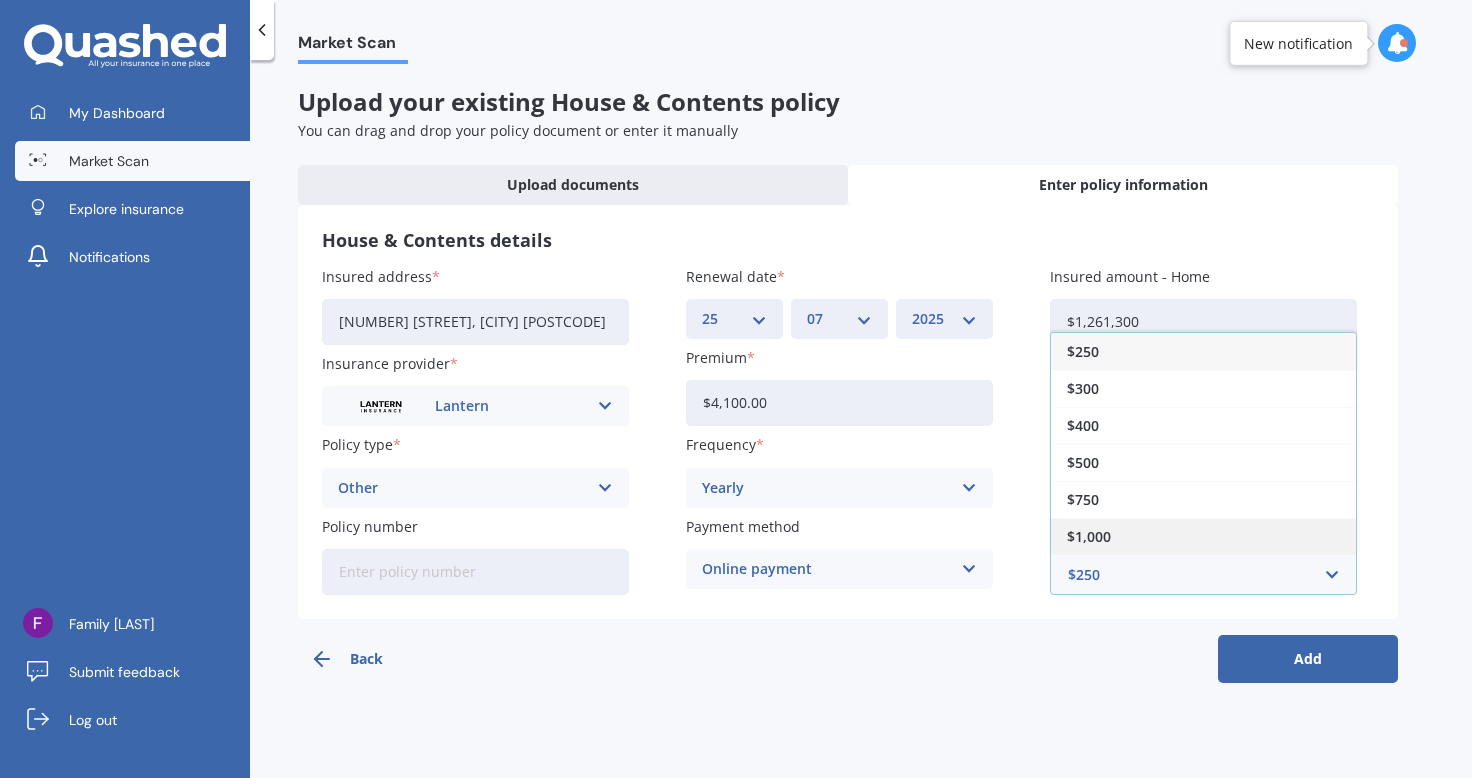 click on "$1,000" at bounding box center [1203, 536] 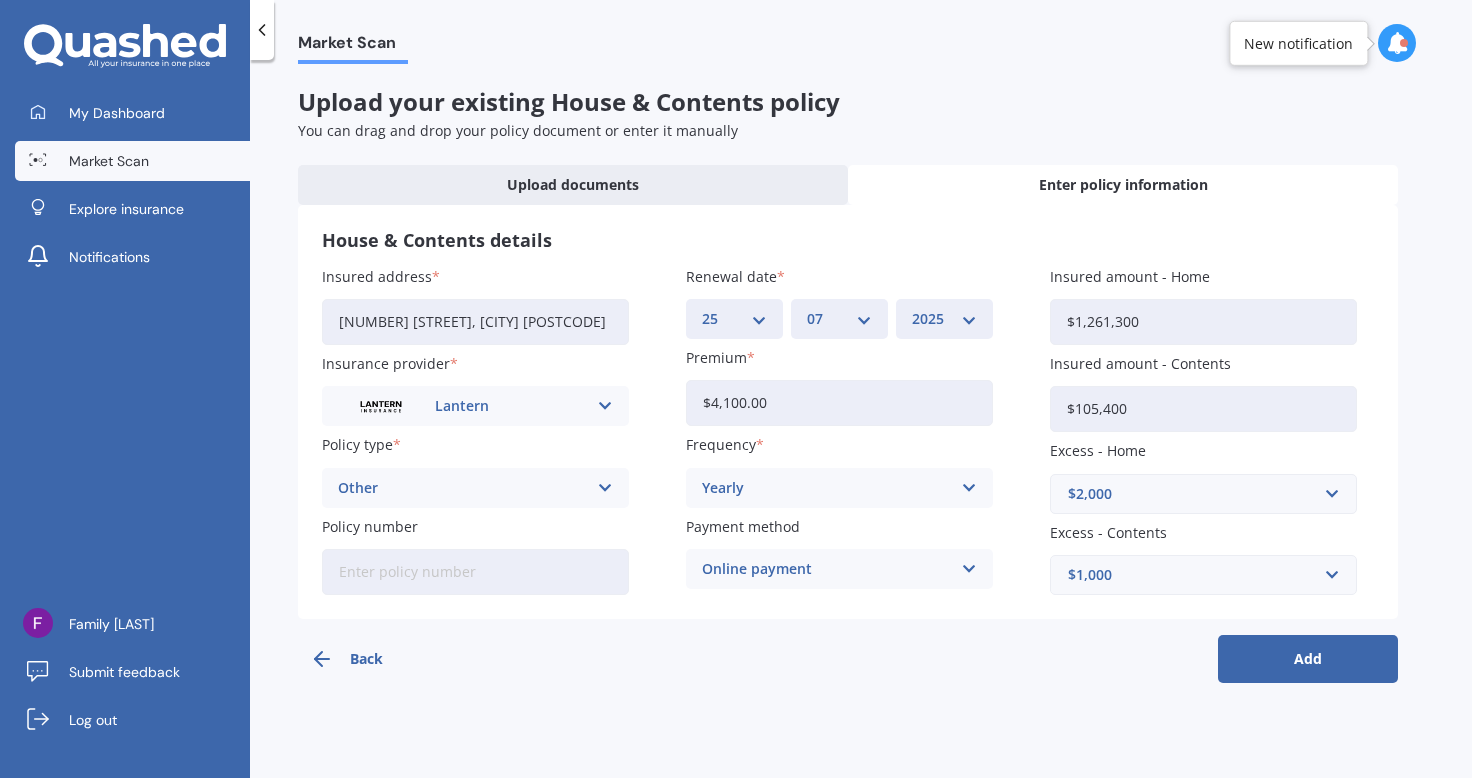 click on "Add" at bounding box center (1308, 659) 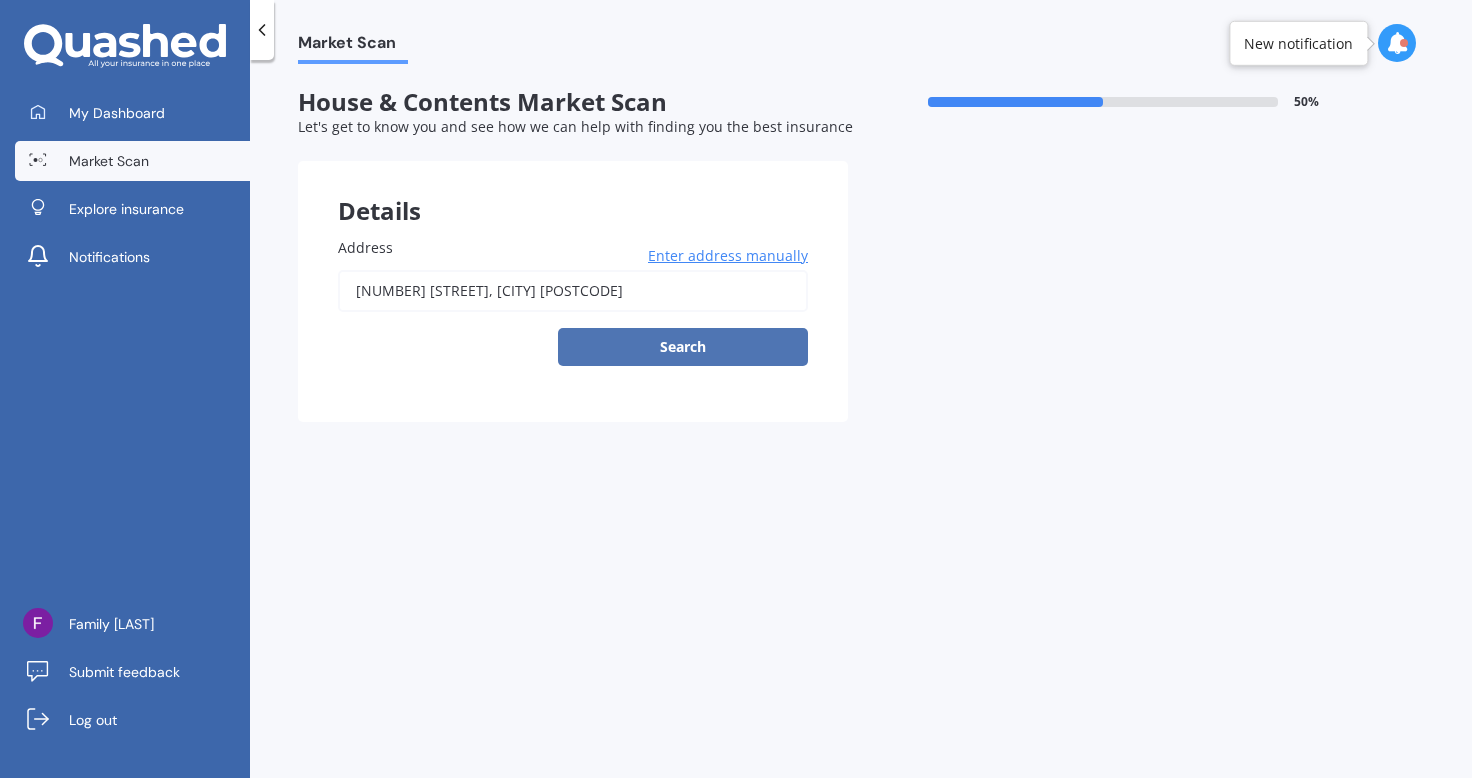 click on "Search" at bounding box center (683, 347) 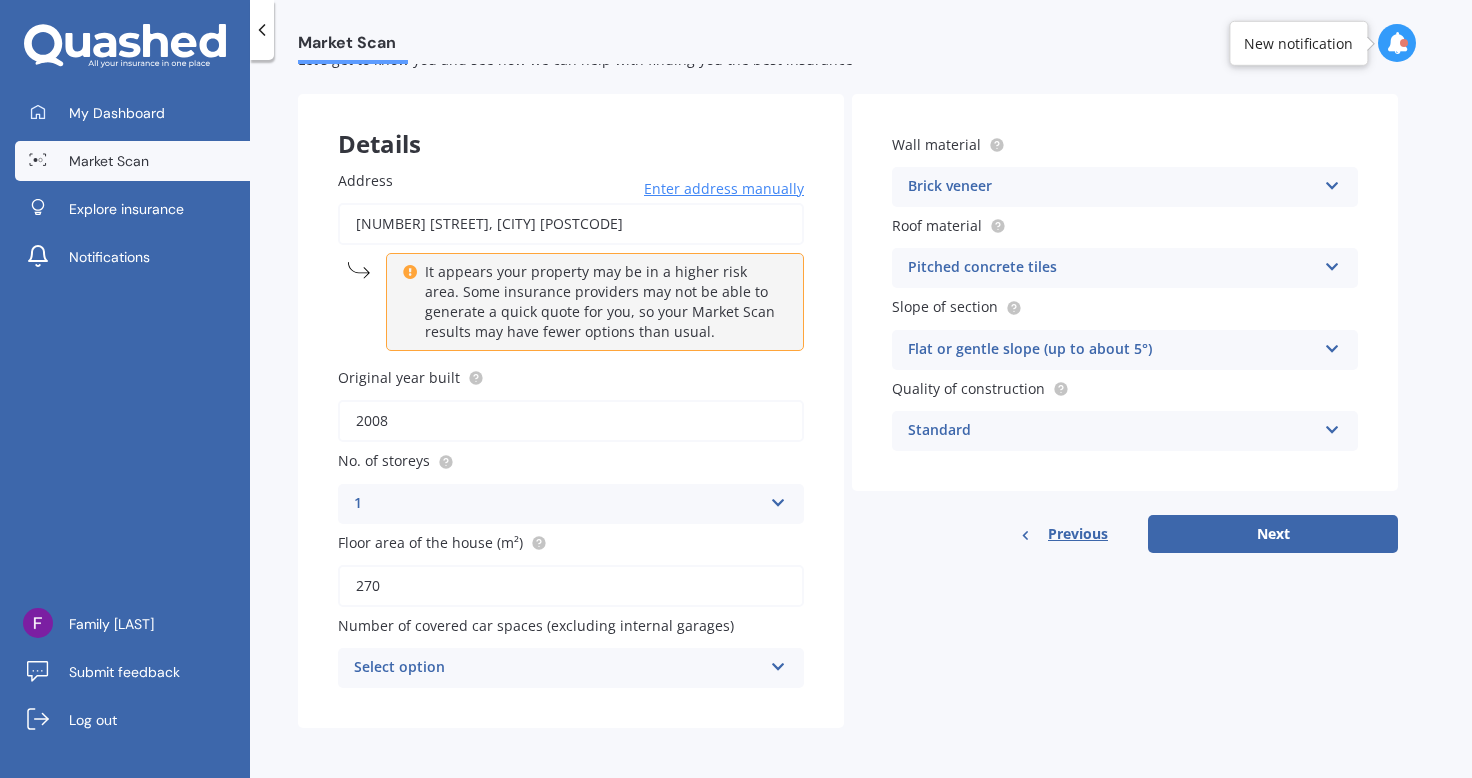 scroll, scrollTop: 68, scrollLeft: 0, axis: vertical 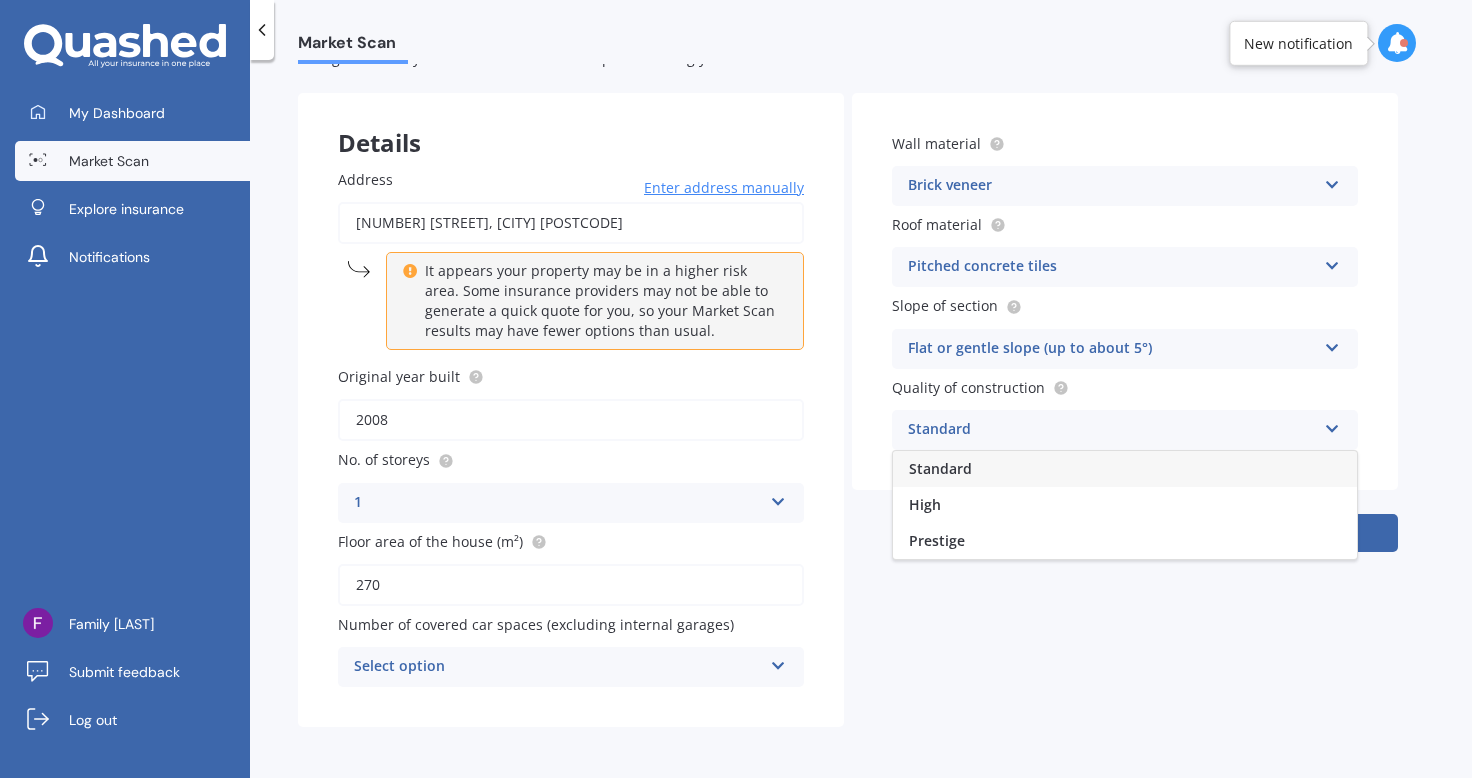 click at bounding box center (1332, 425) 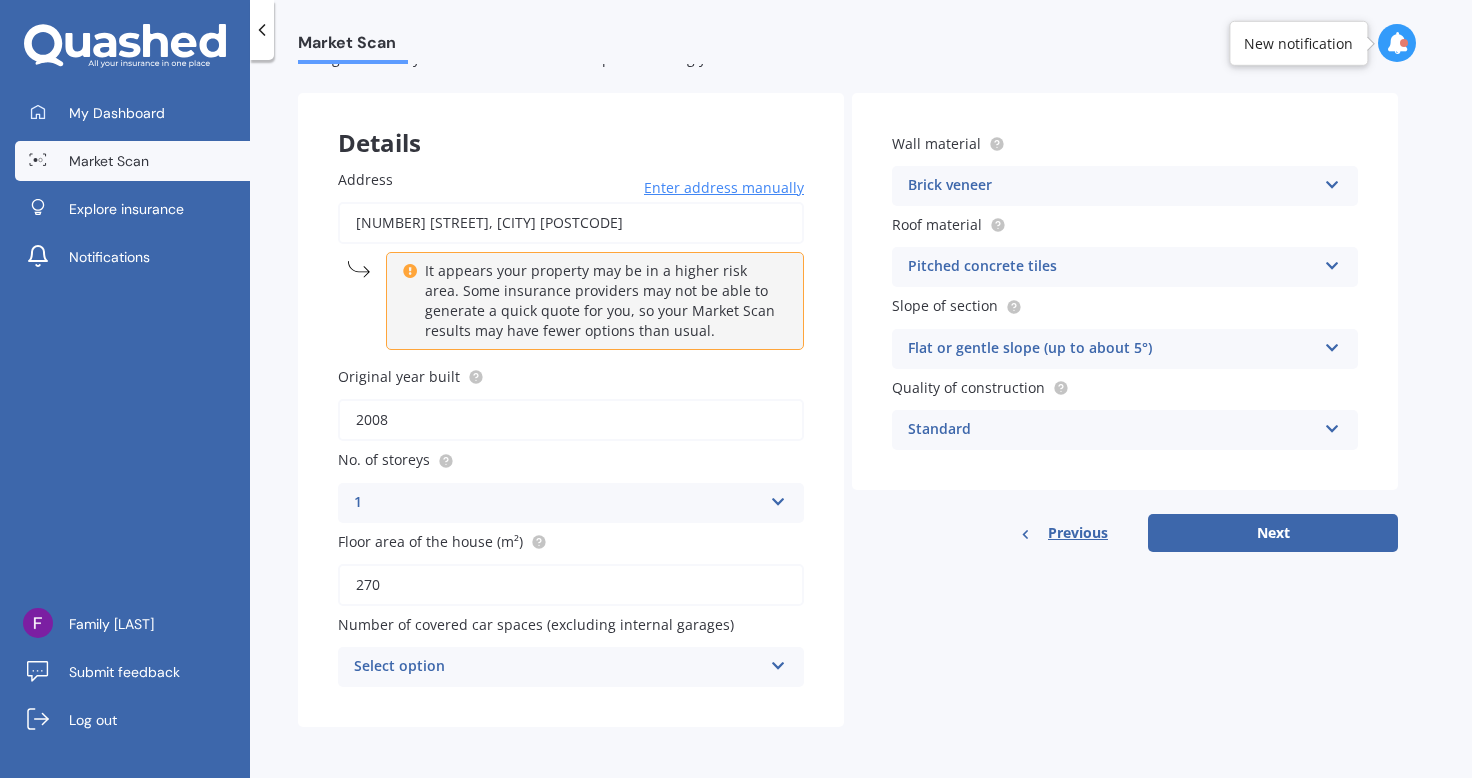 click at bounding box center [778, 498] 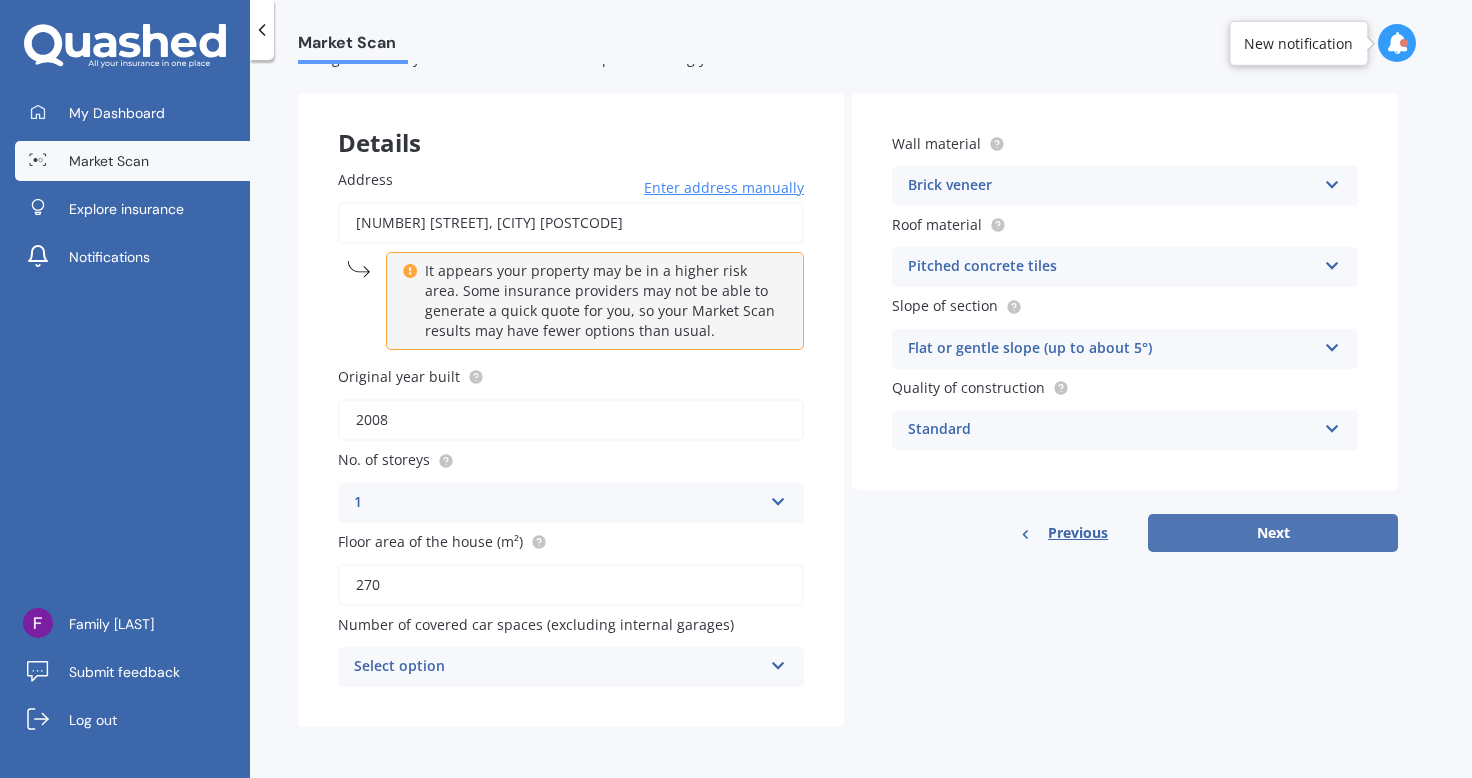 click on "Next" at bounding box center [1273, 533] 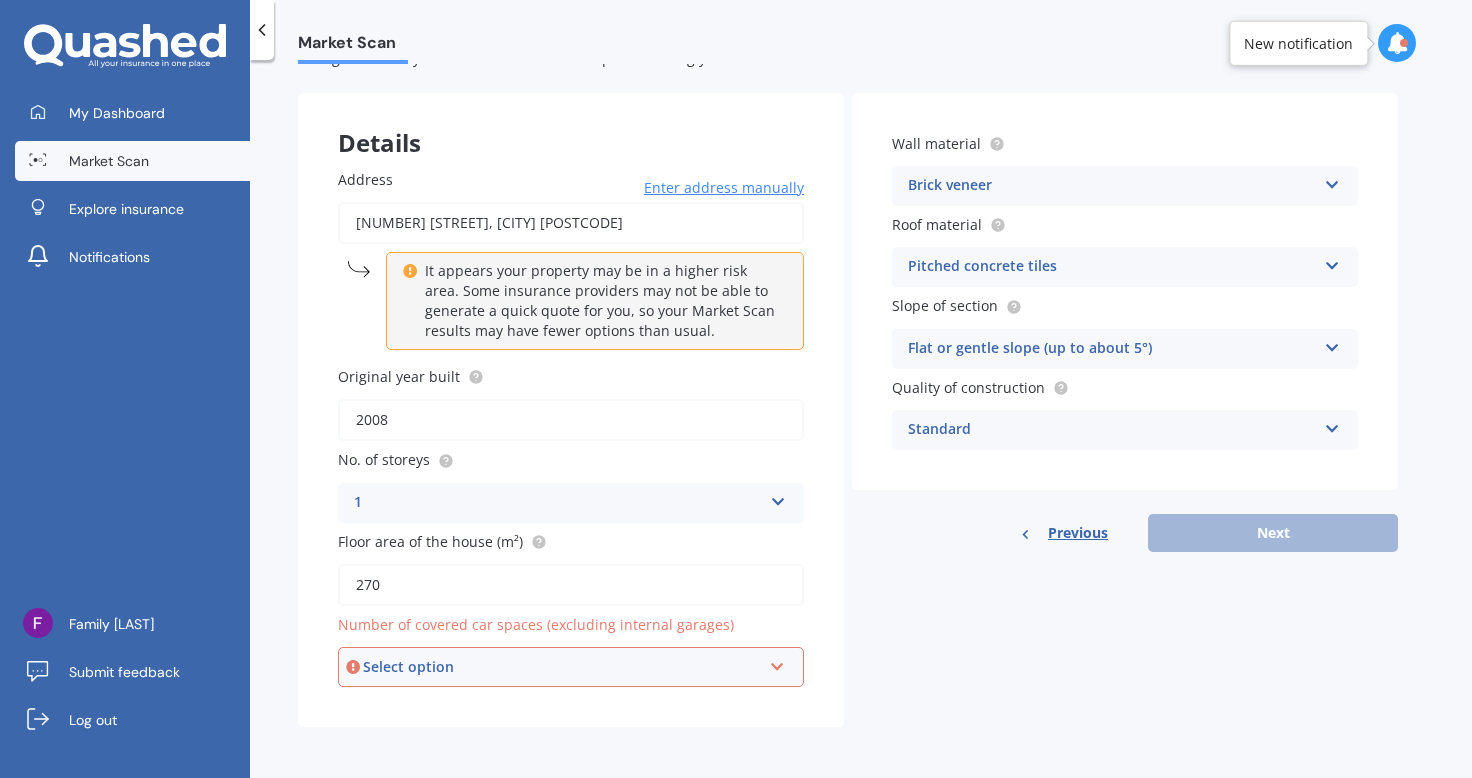 click at bounding box center [777, 663] 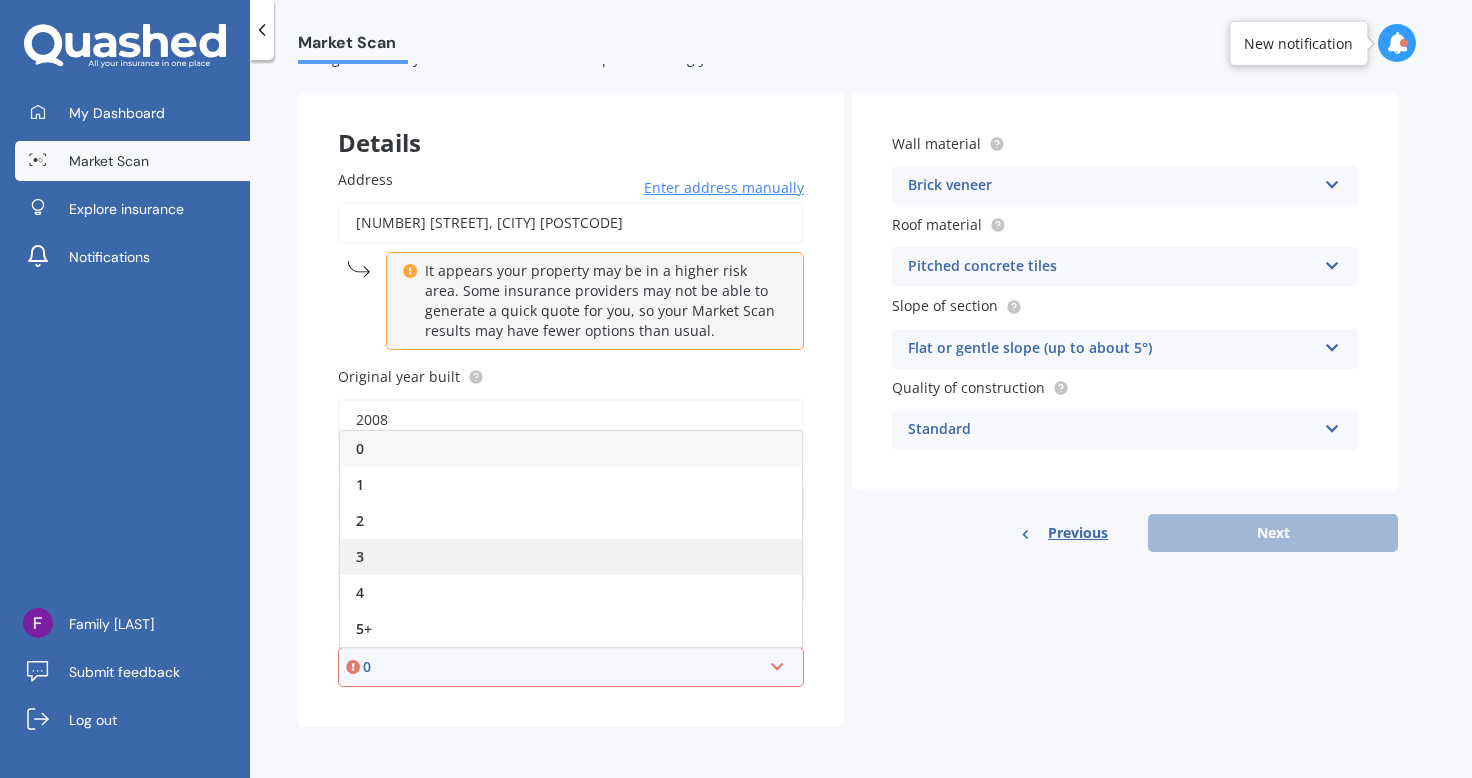 click on "3" at bounding box center (571, 557) 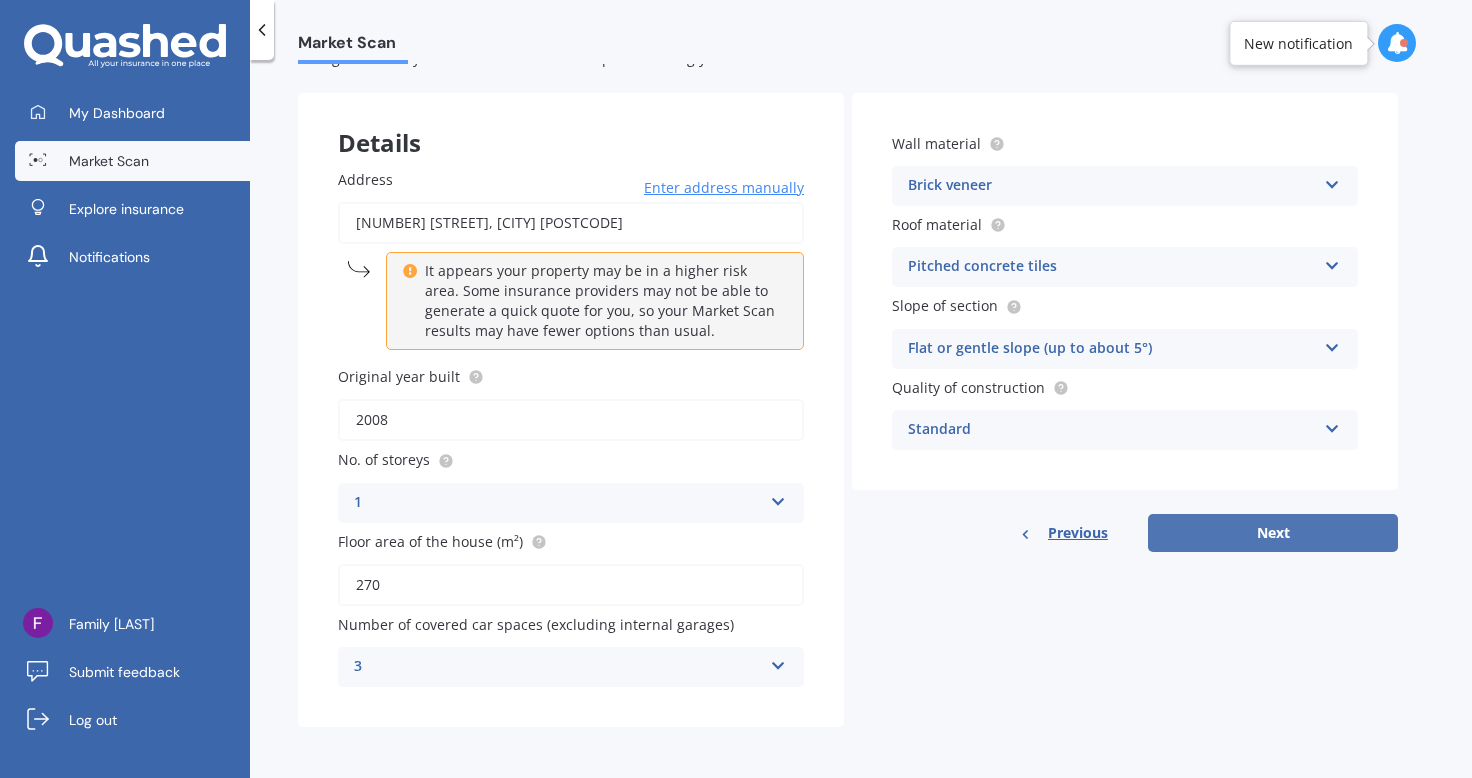 click on "Next" at bounding box center (1273, 533) 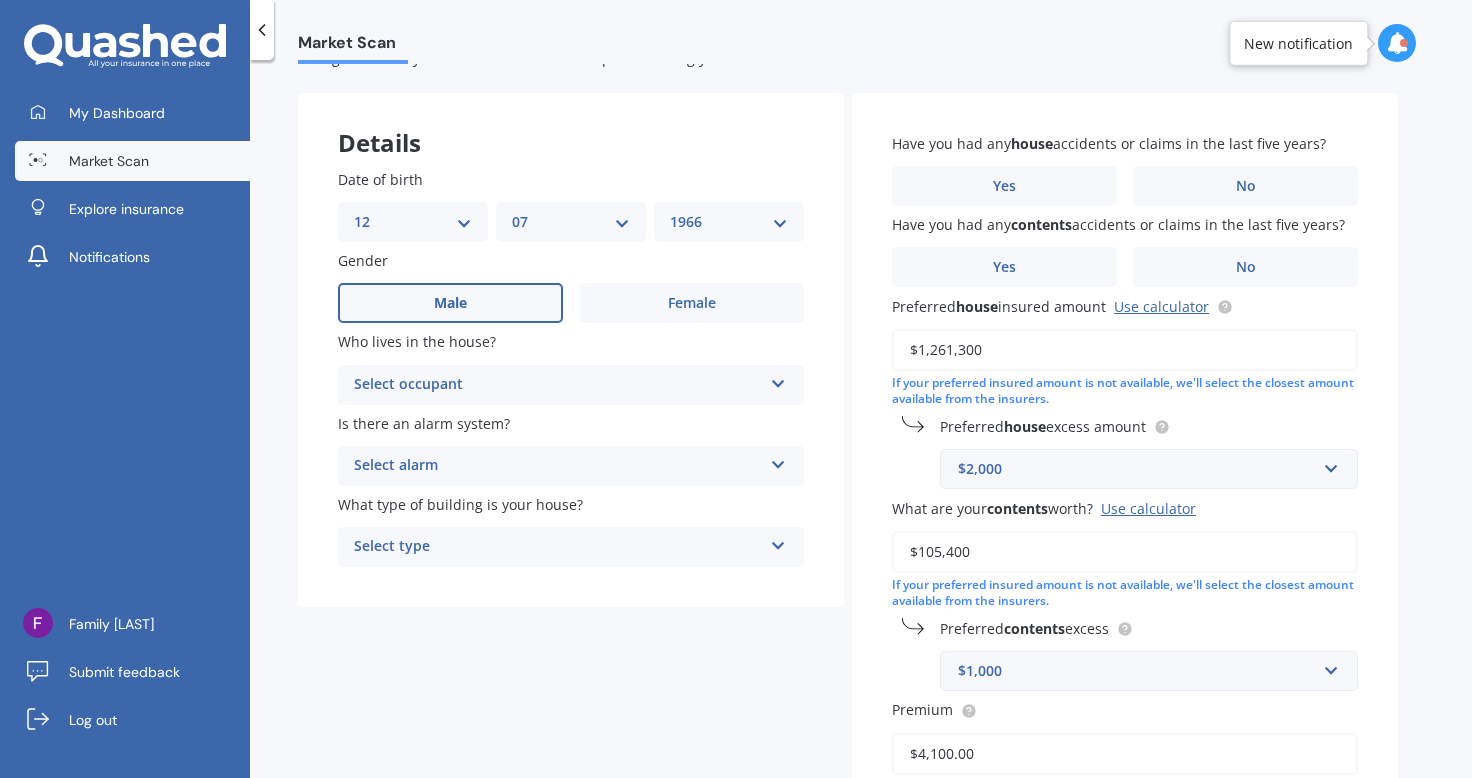 scroll, scrollTop: 0, scrollLeft: 0, axis: both 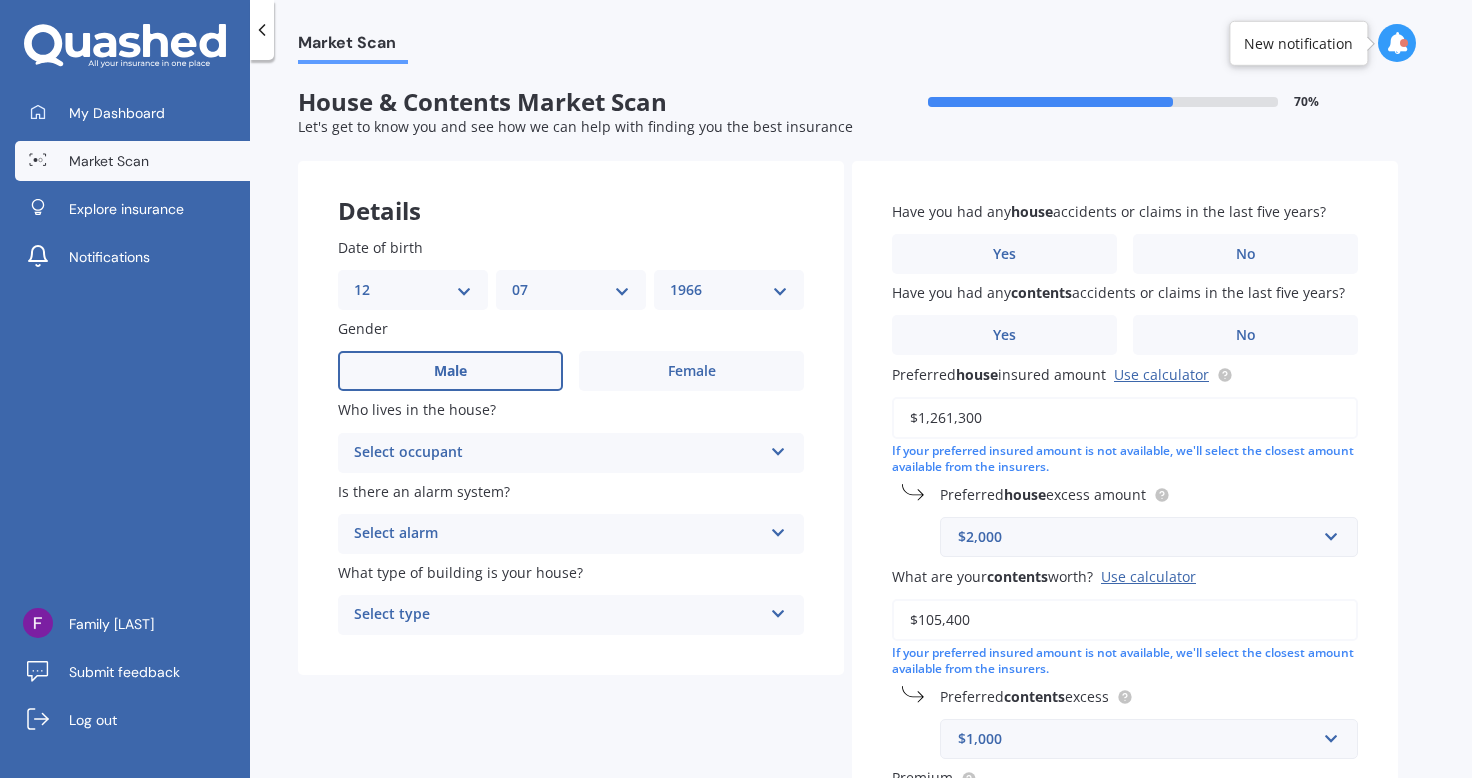 click on "Male" at bounding box center [450, 371] 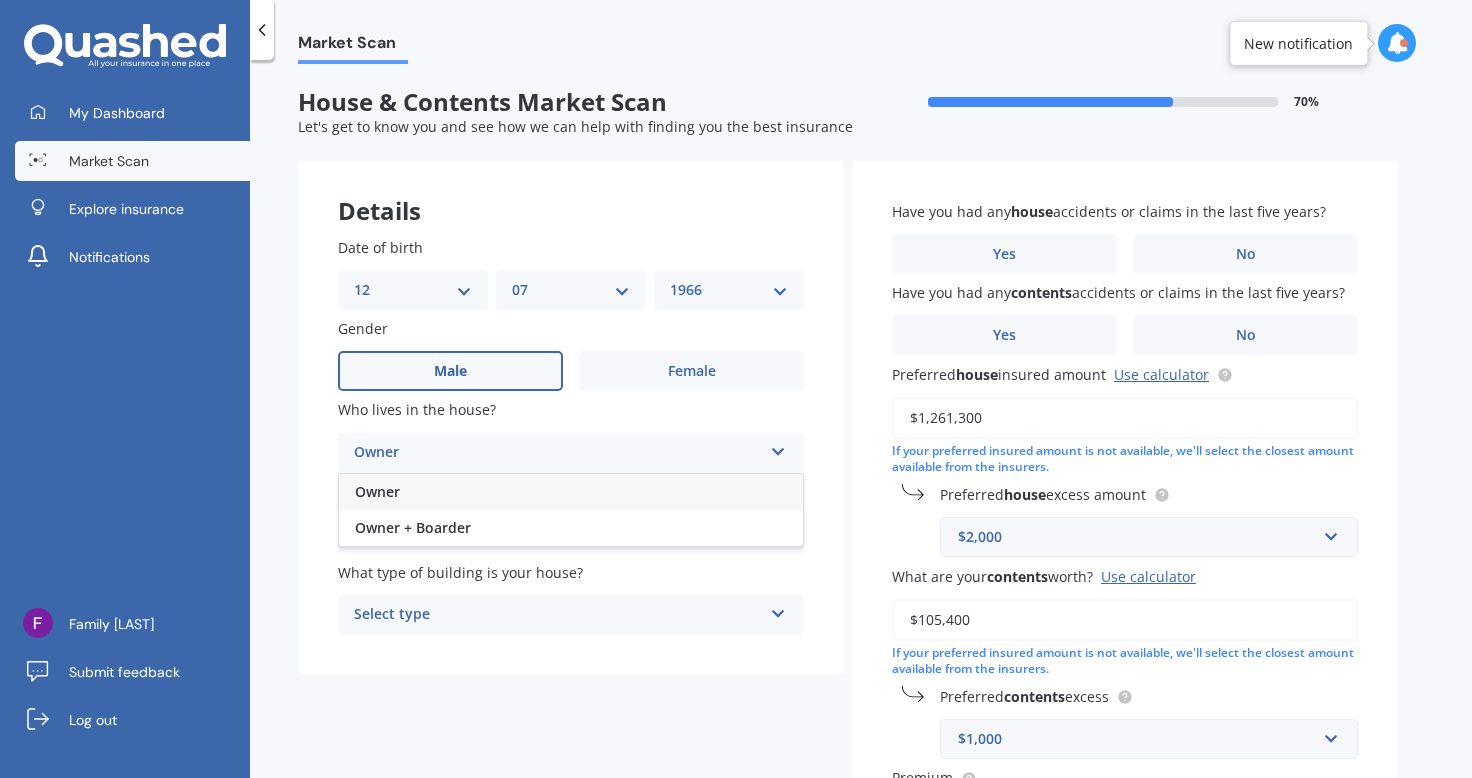 click on "Owner" at bounding box center [571, 492] 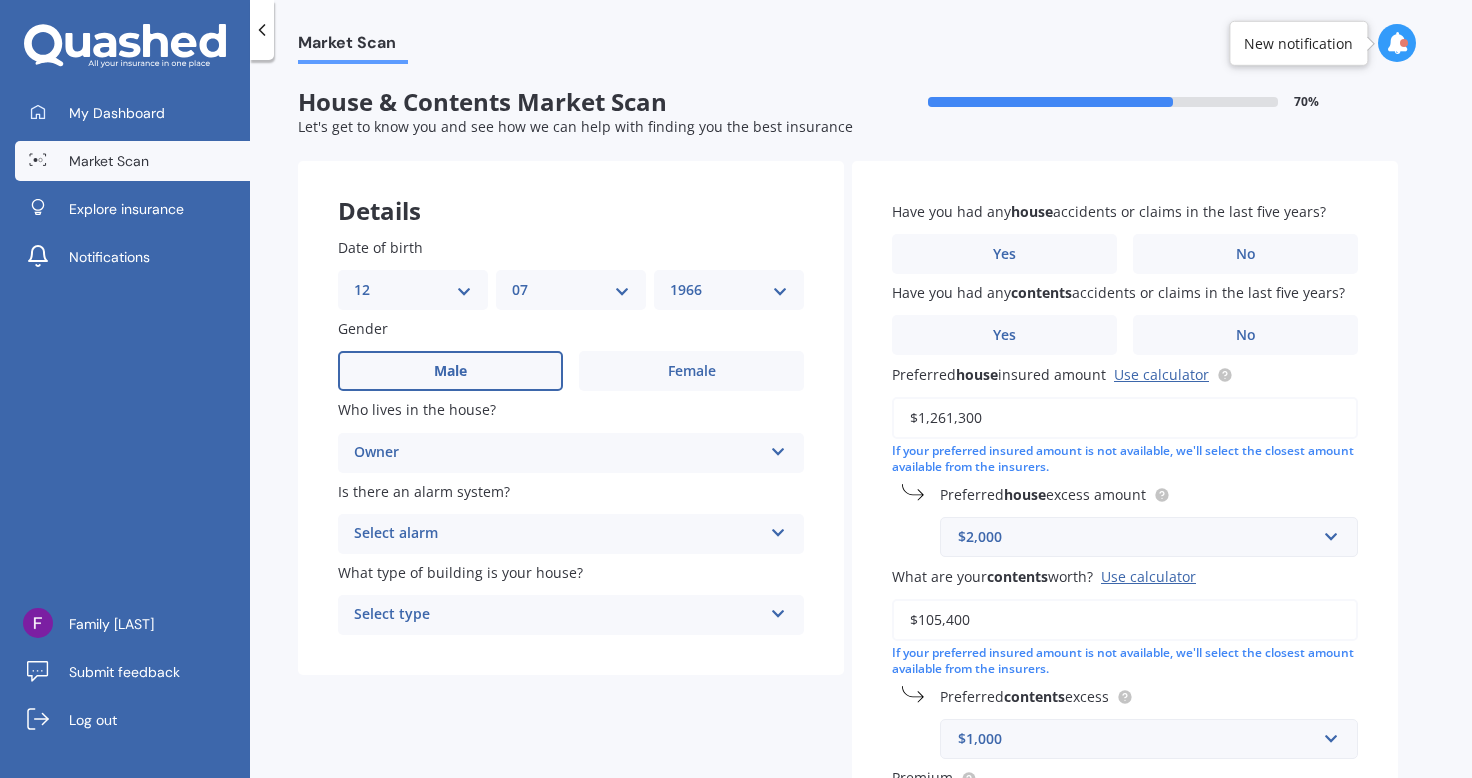 click on "Owner Owner Owner + Boarder" at bounding box center [571, 453] 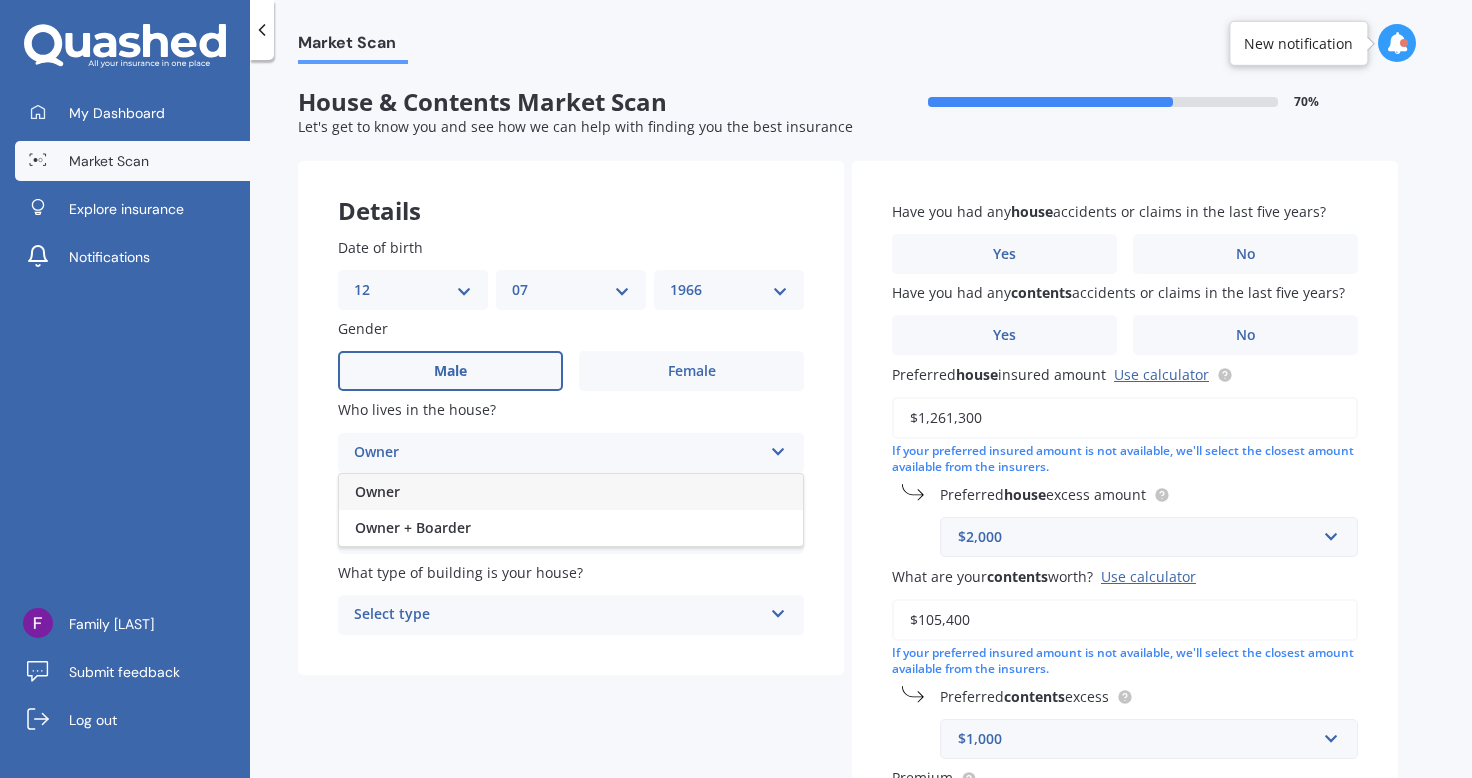click on "Owner Owner Owner + Boarder" at bounding box center (571, 453) 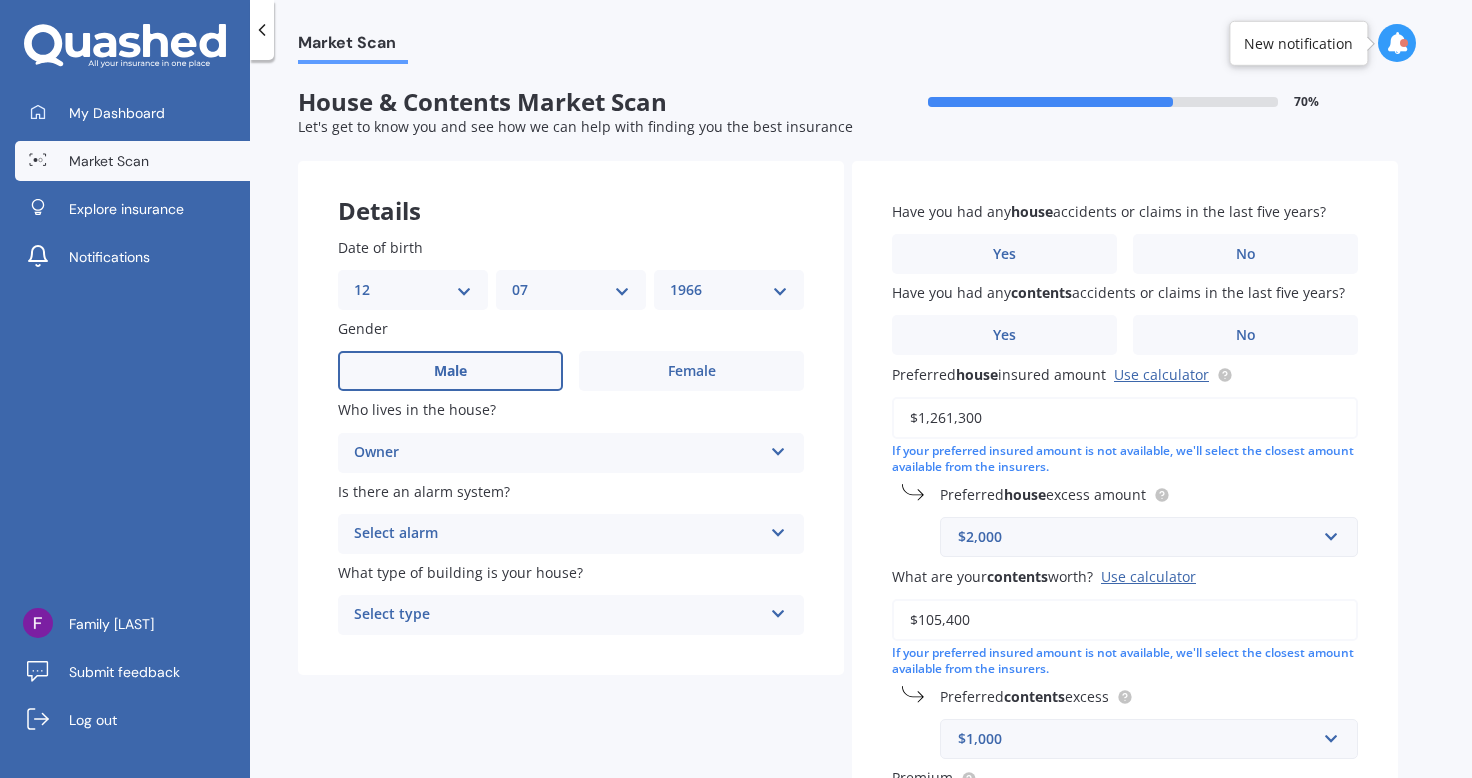 click at bounding box center [778, 448] 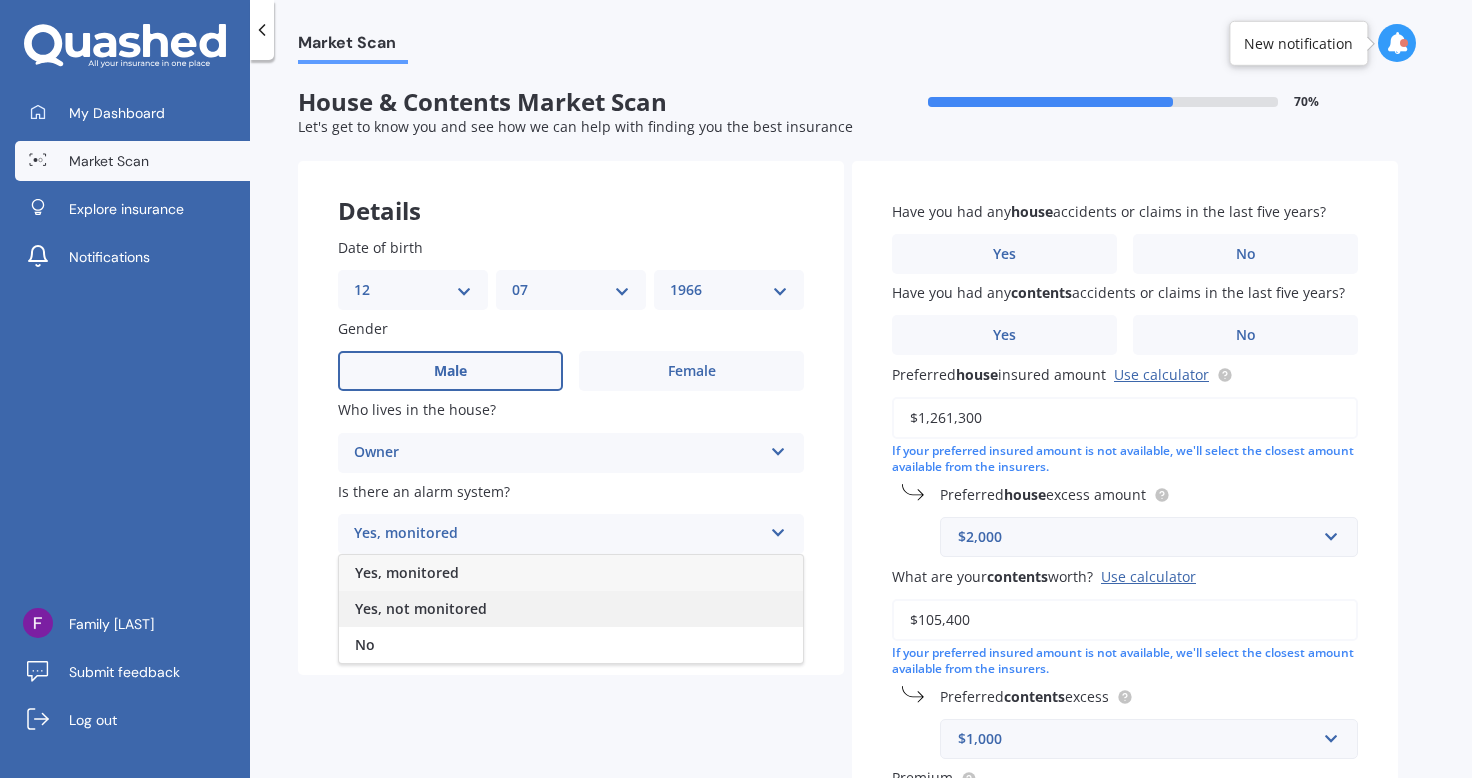 click on "Yes, not monitored" at bounding box center [407, 572] 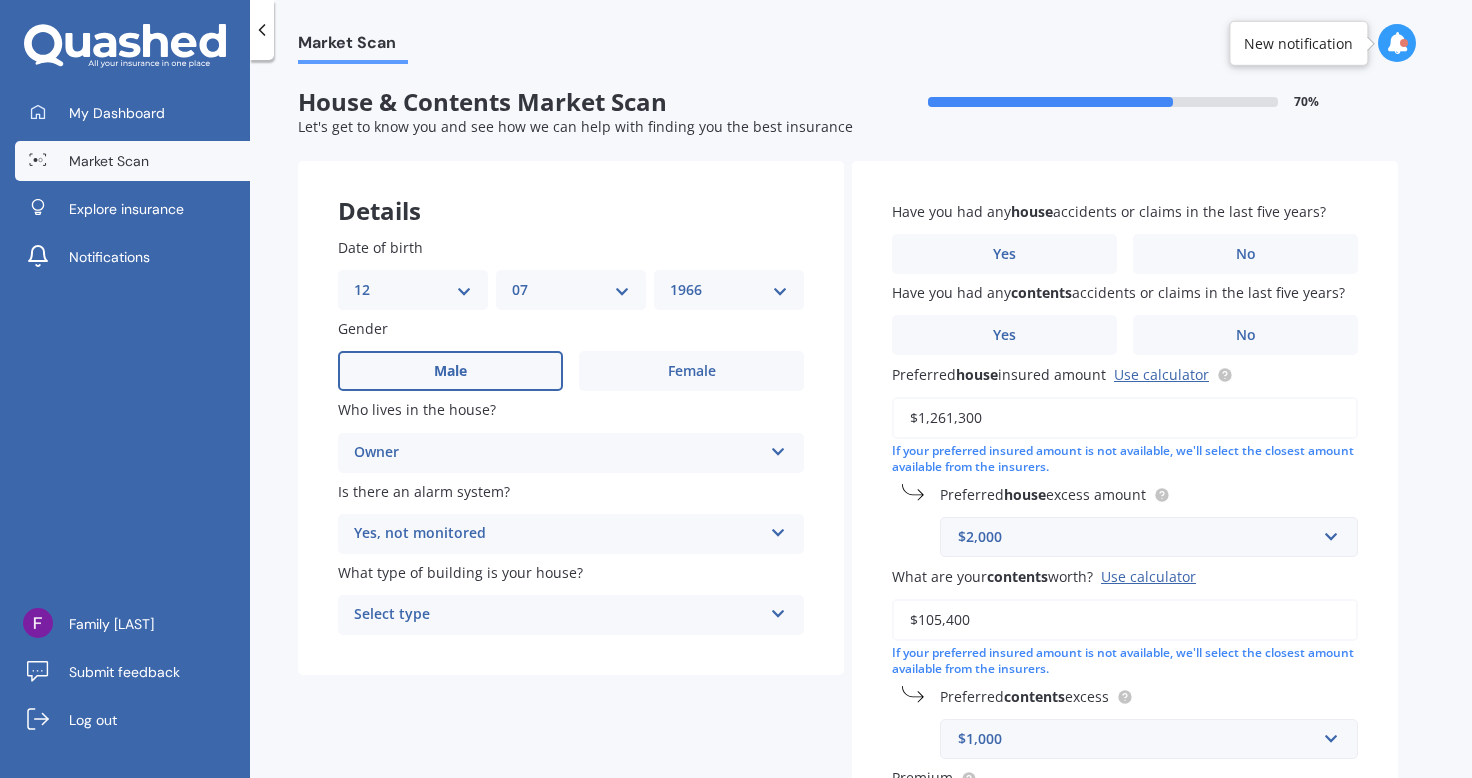 click at bounding box center (778, 448) 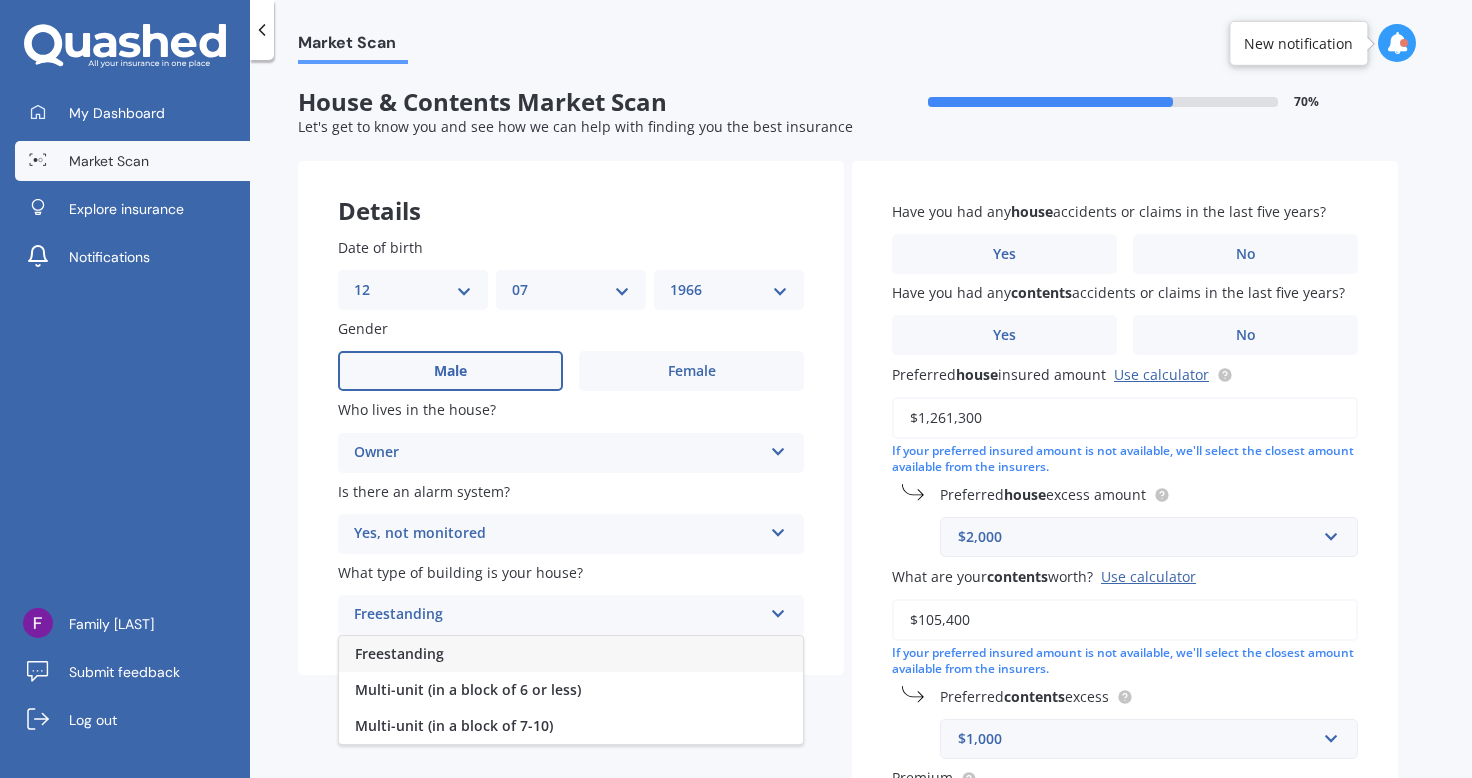 click on "Freestanding" at bounding box center [571, 654] 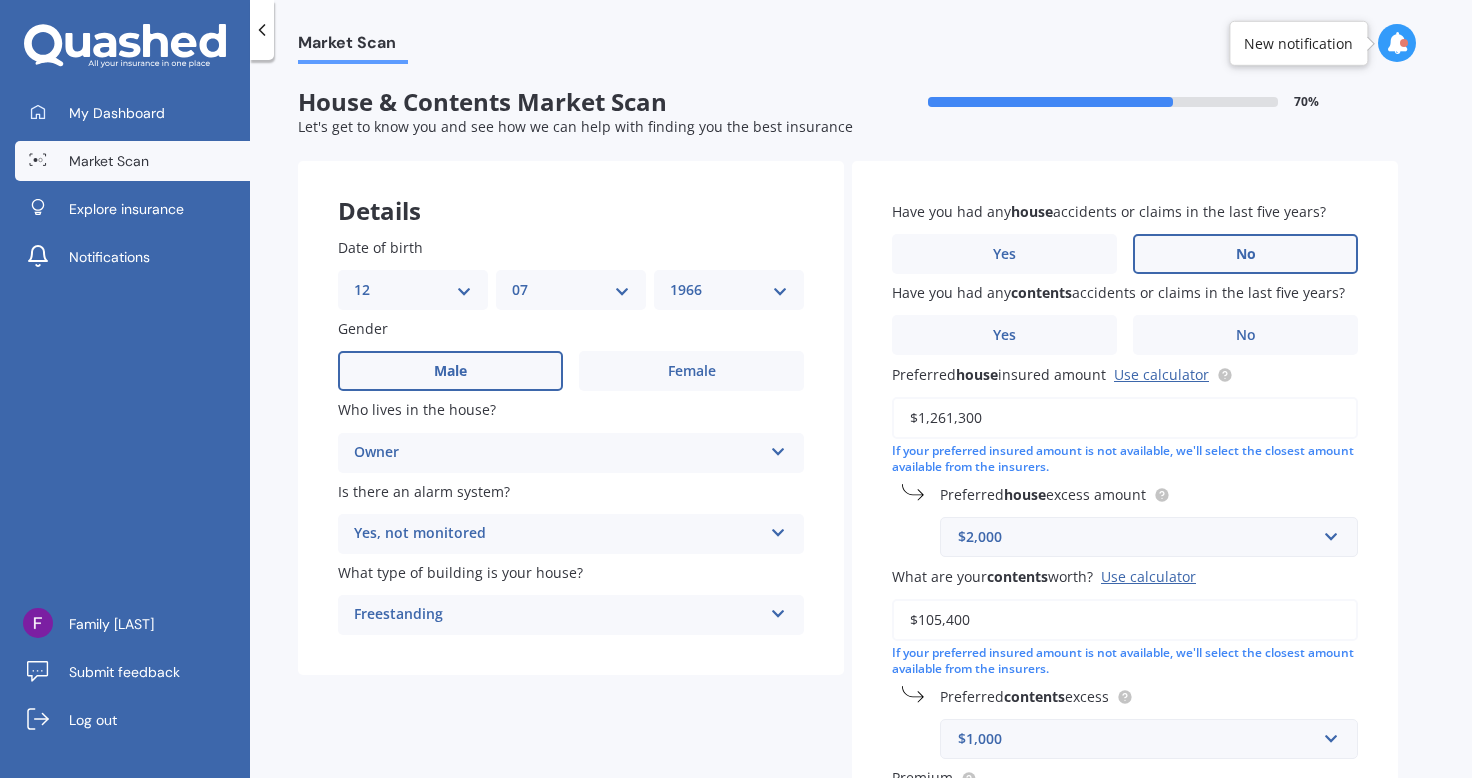click on "No" at bounding box center (691, 371) 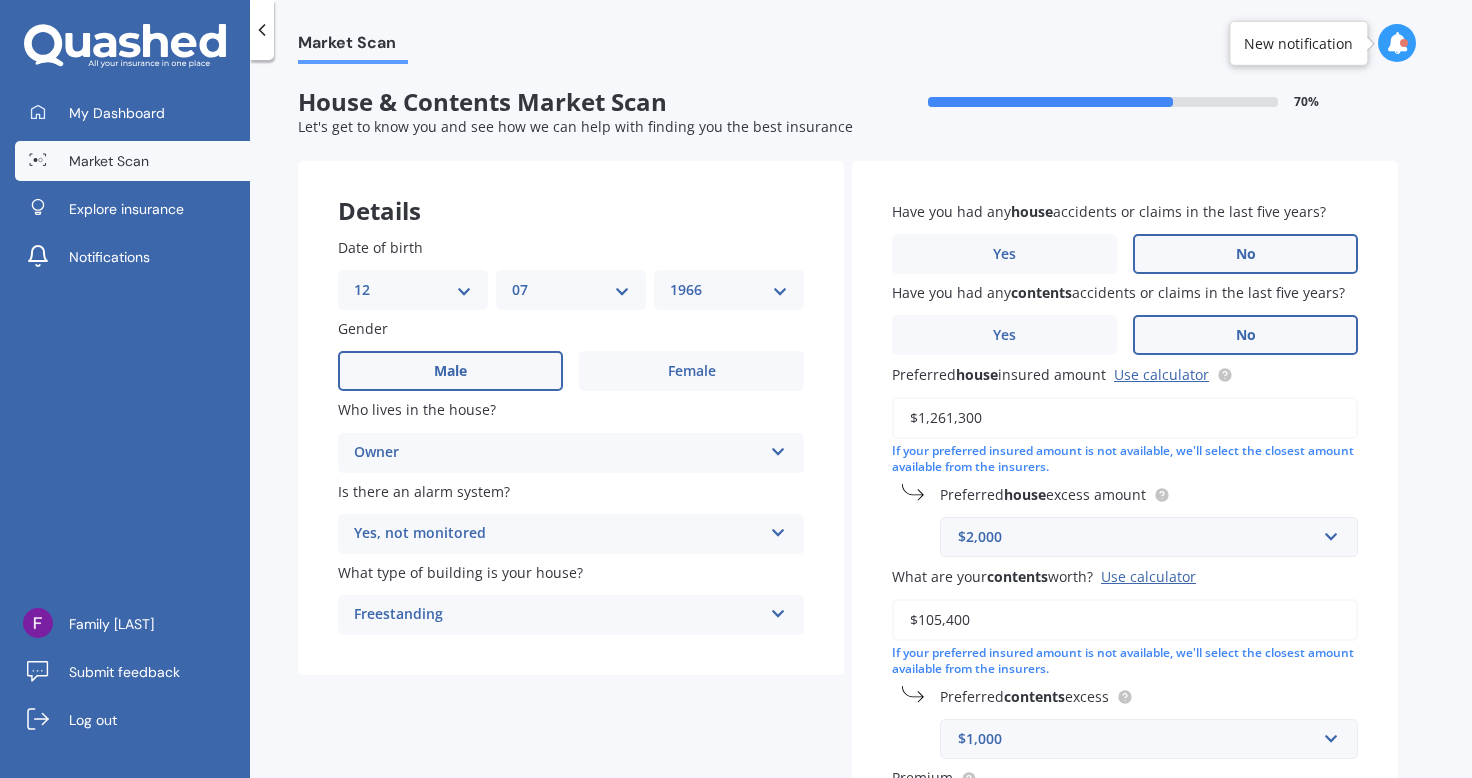 click on "No" at bounding box center [691, 371] 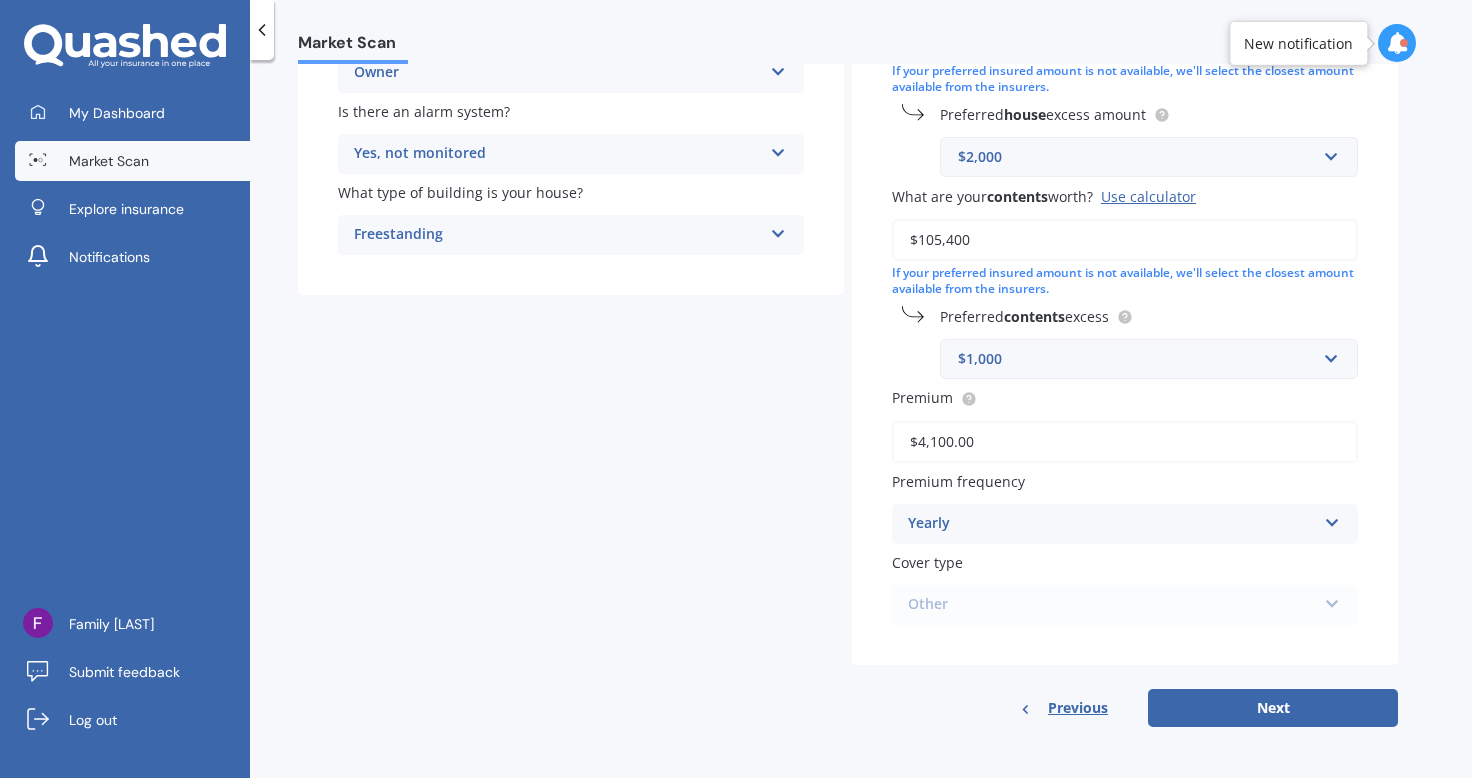 scroll, scrollTop: 380, scrollLeft: 0, axis: vertical 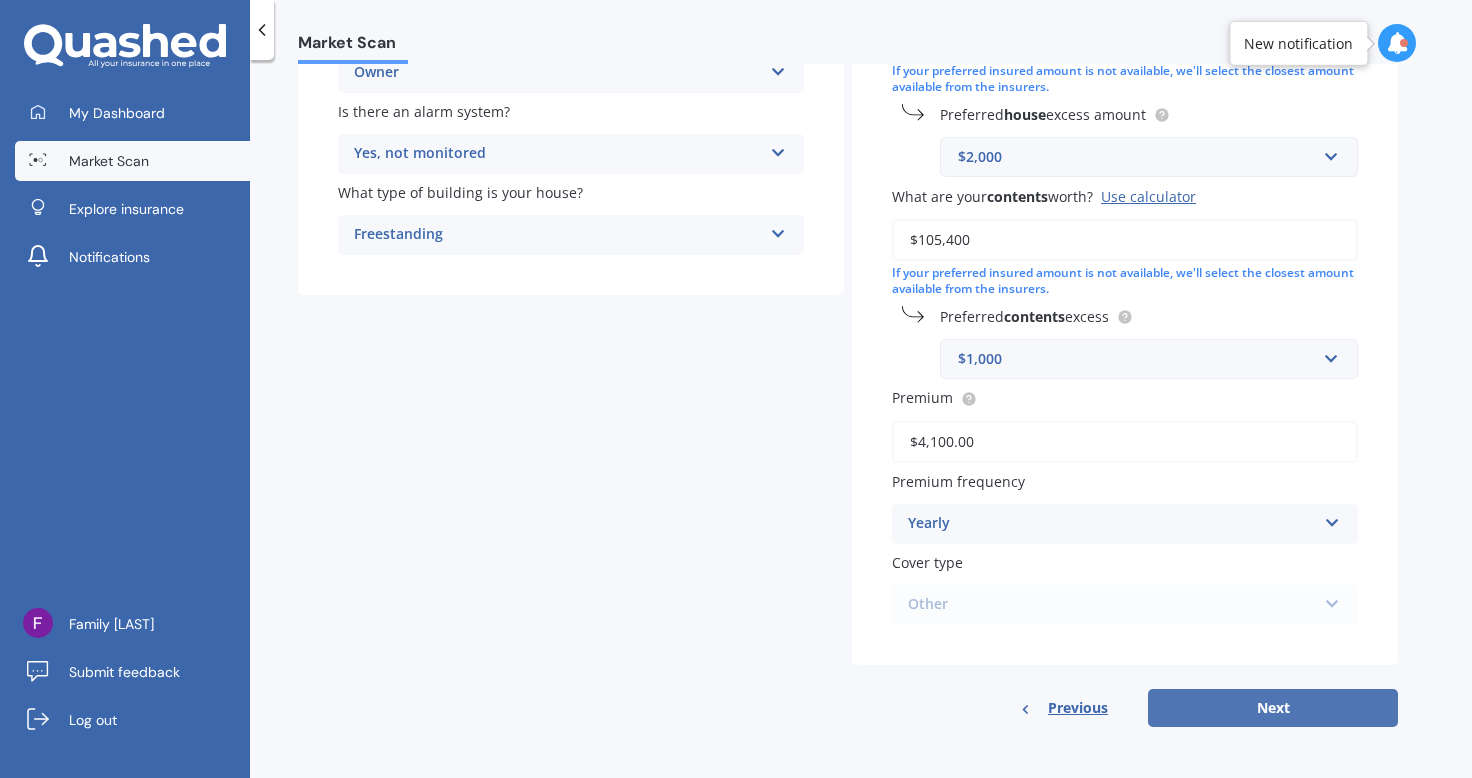 click on "Next" at bounding box center (1273, 708) 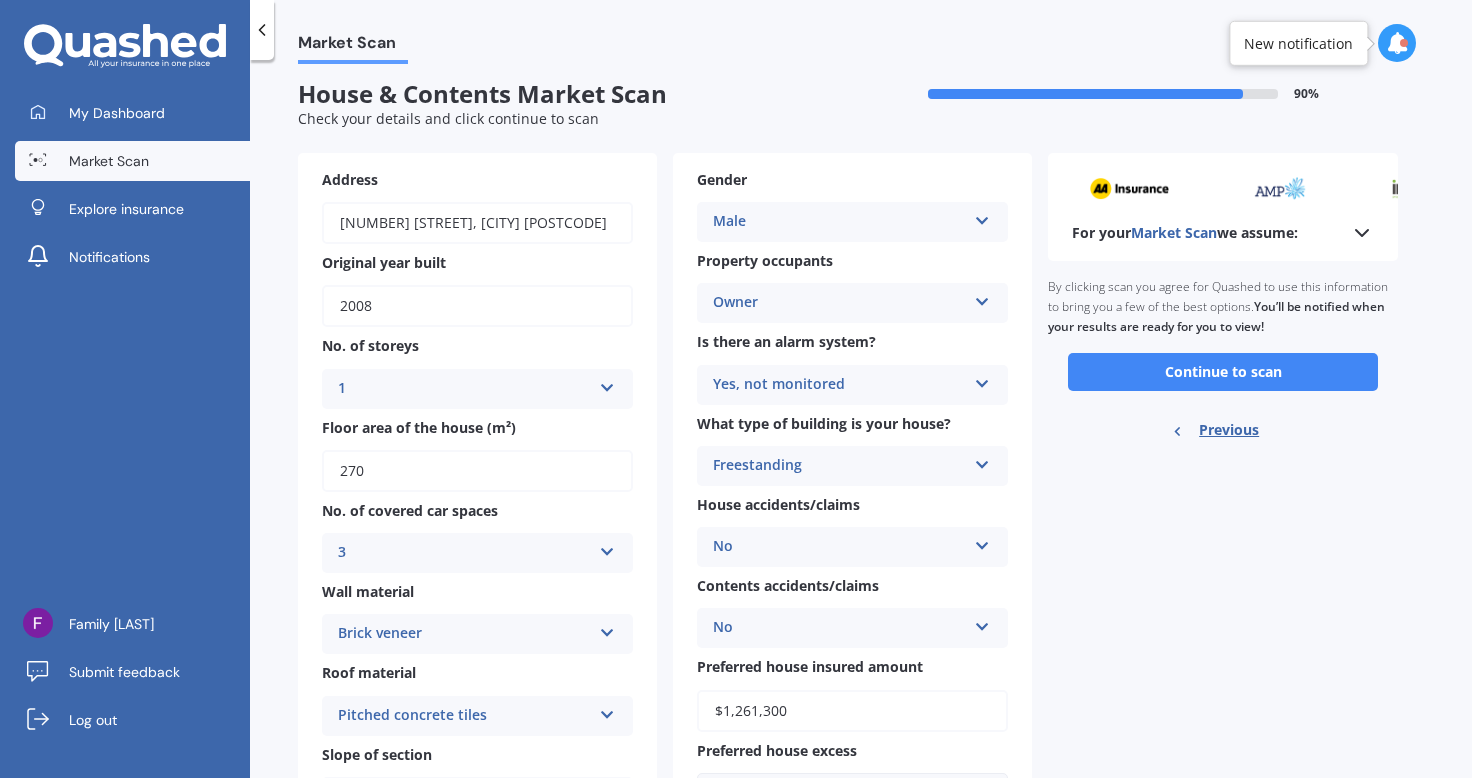 scroll, scrollTop: 0, scrollLeft: 0, axis: both 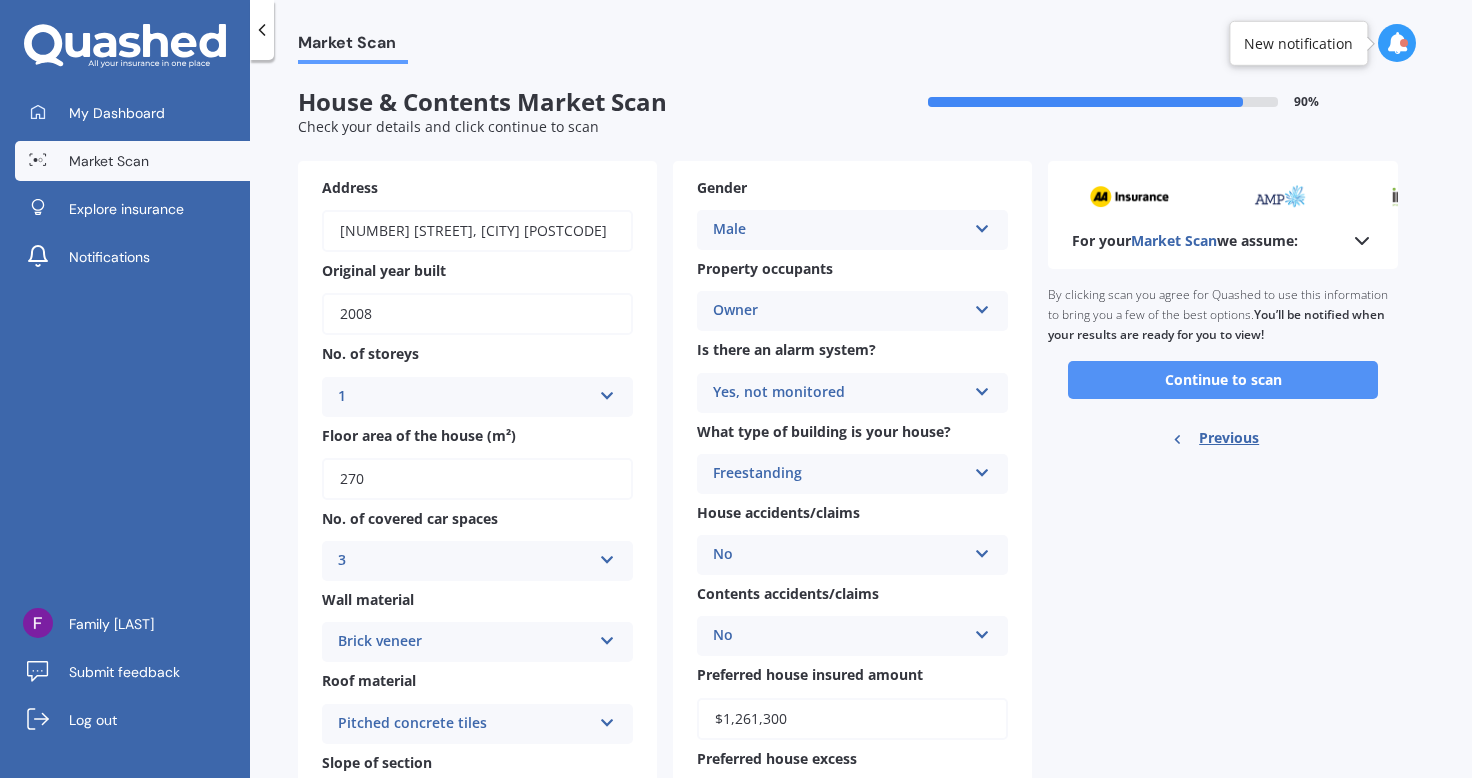 click on "Continue to scan" at bounding box center (1223, 380) 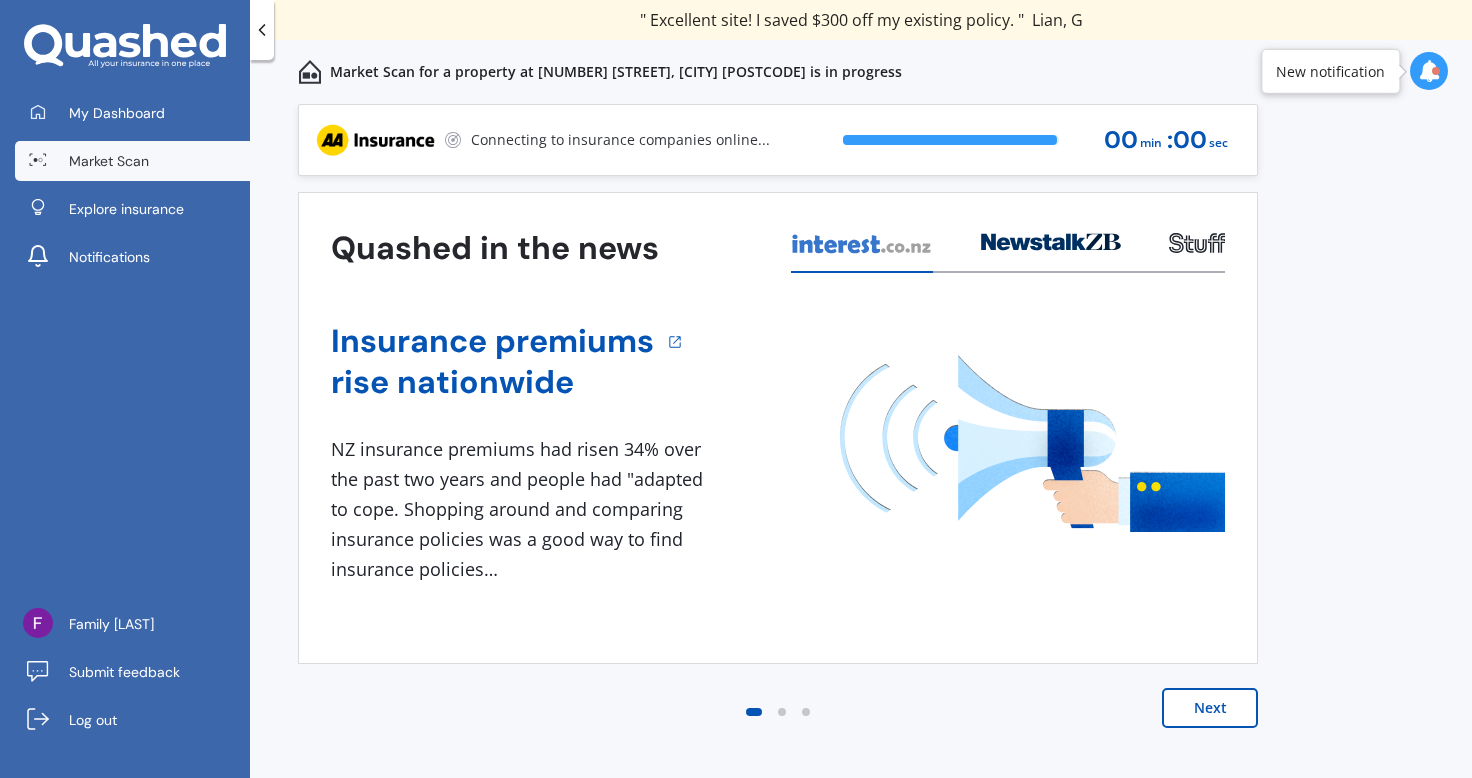 click at bounding box center [1032, 443] 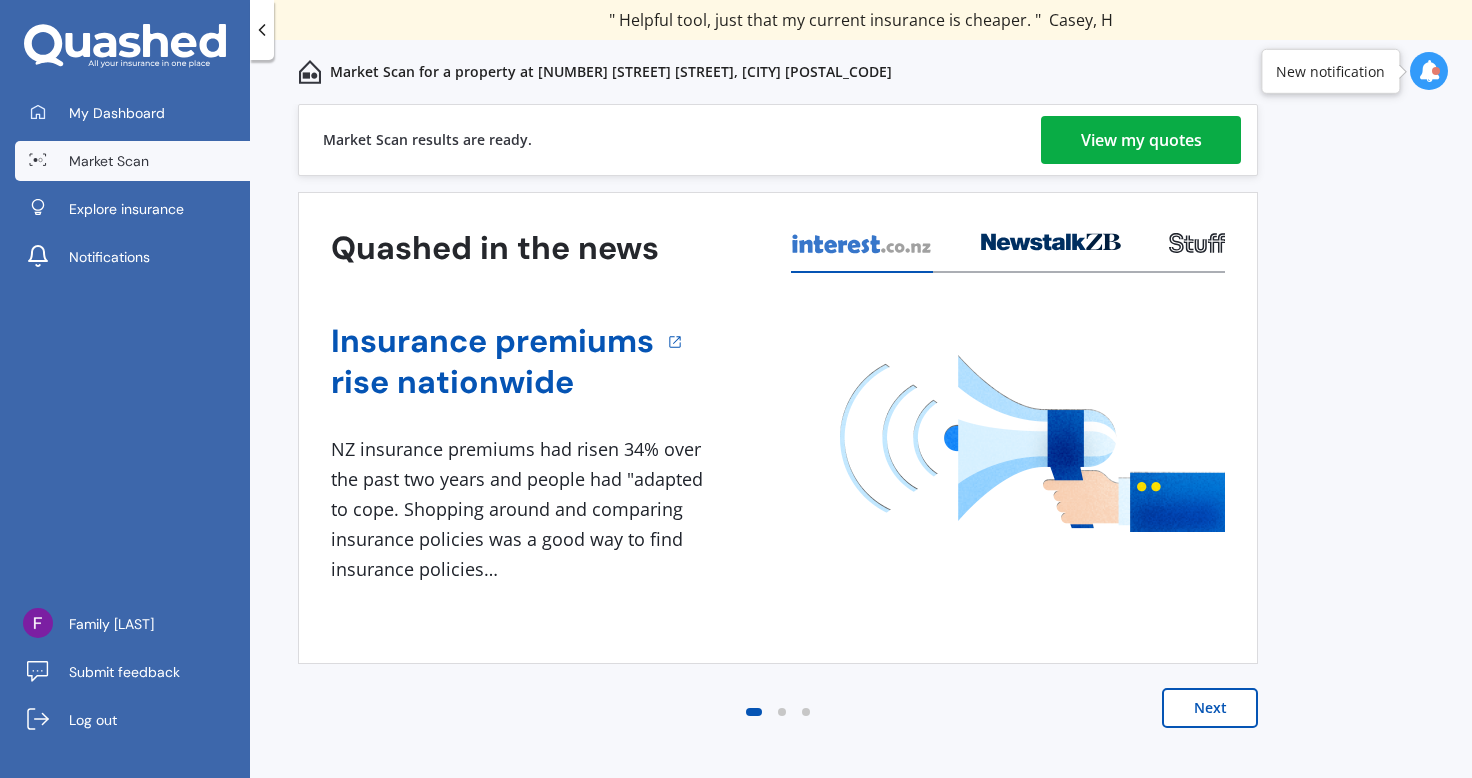 click on "View my quotes" at bounding box center [1141, 140] 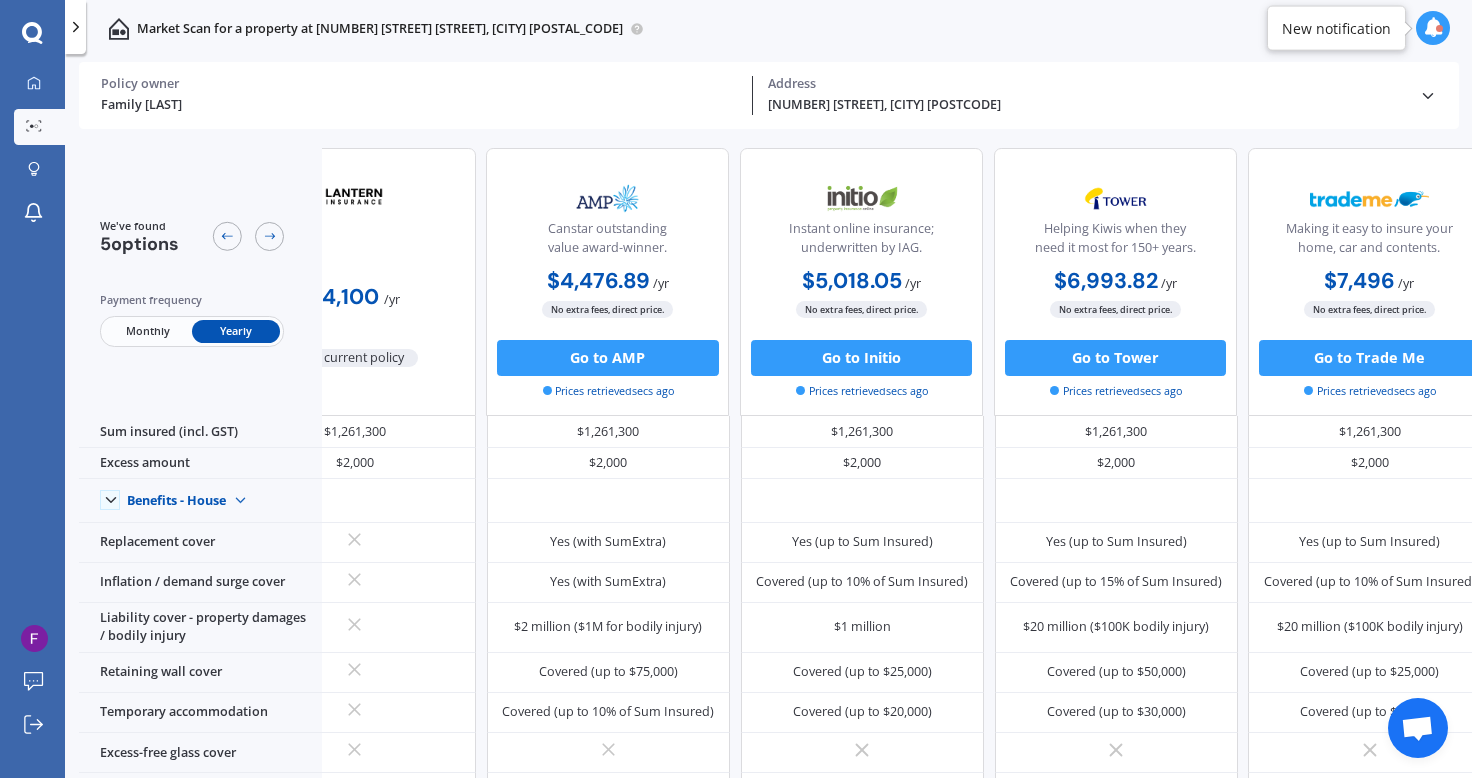 scroll, scrollTop: 0, scrollLeft: 130, axis: horizontal 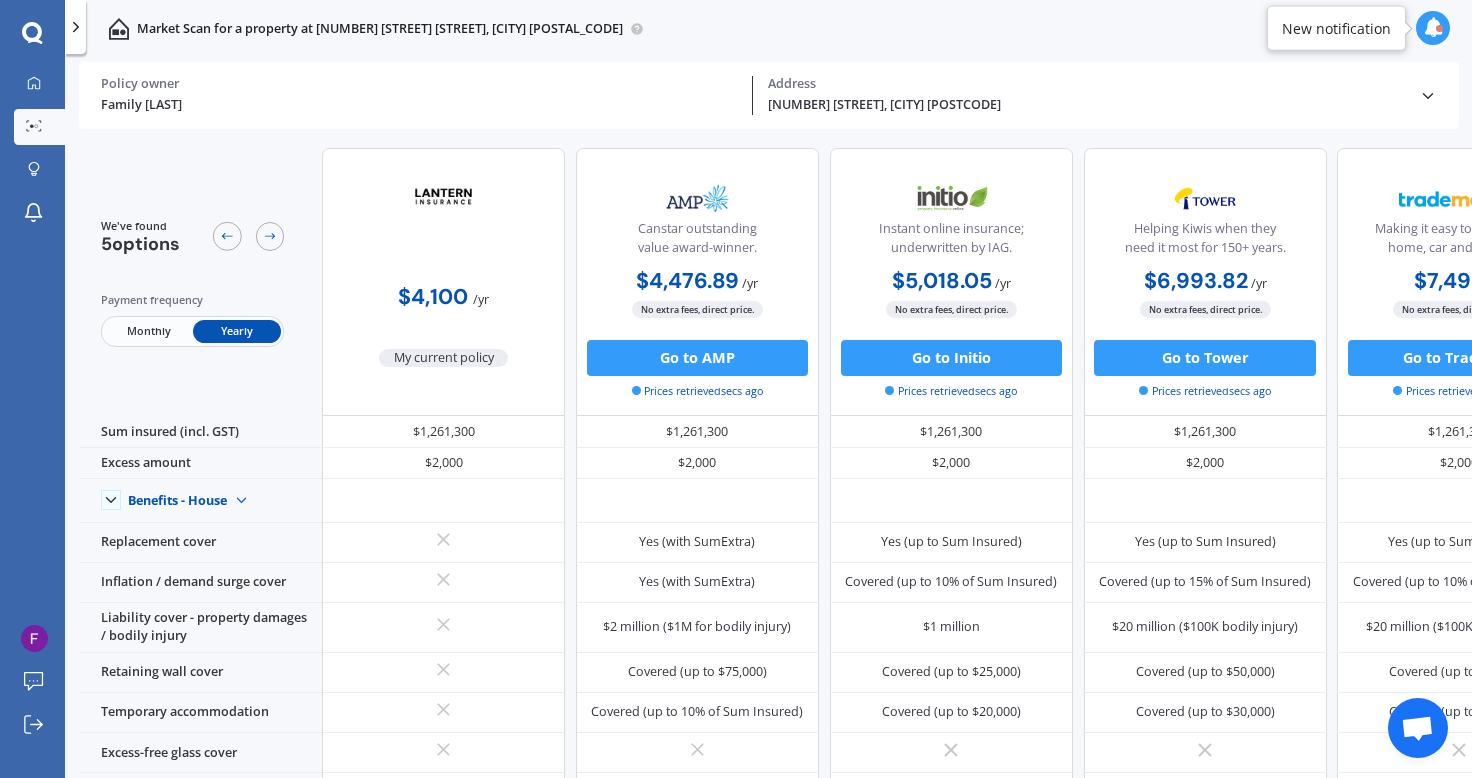 click at bounding box center (1439, 28) 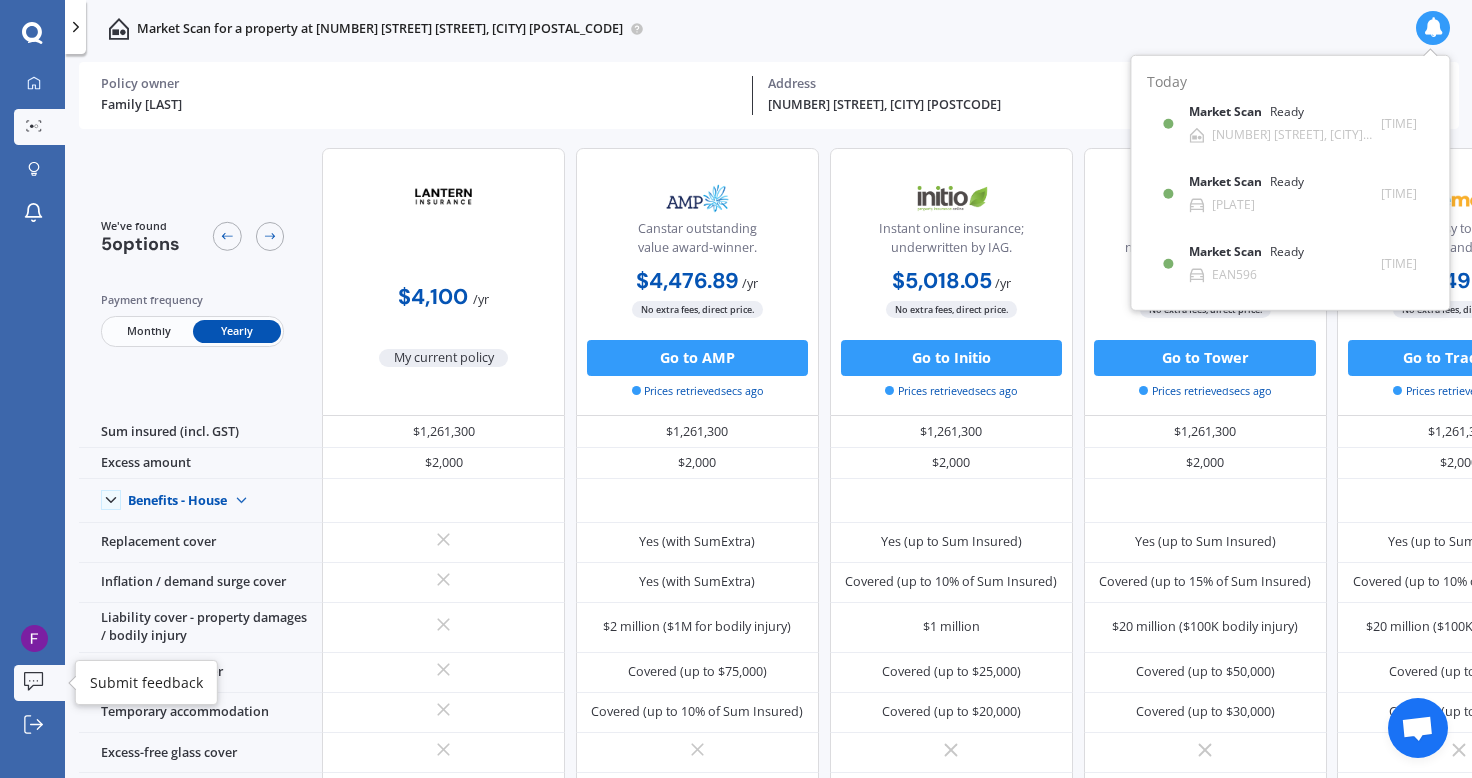 click at bounding box center (34, 681) 